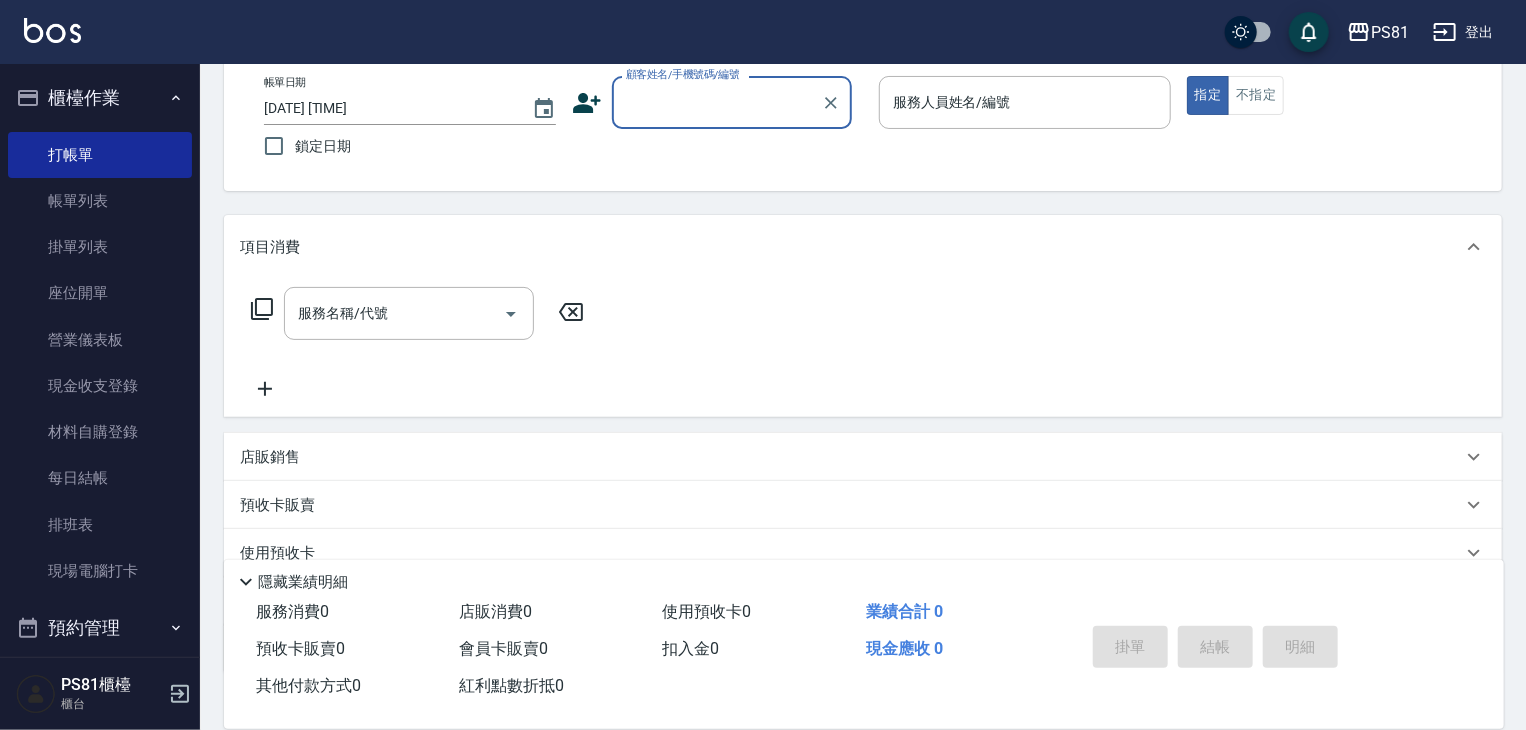 scroll, scrollTop: 242, scrollLeft: 0, axis: vertical 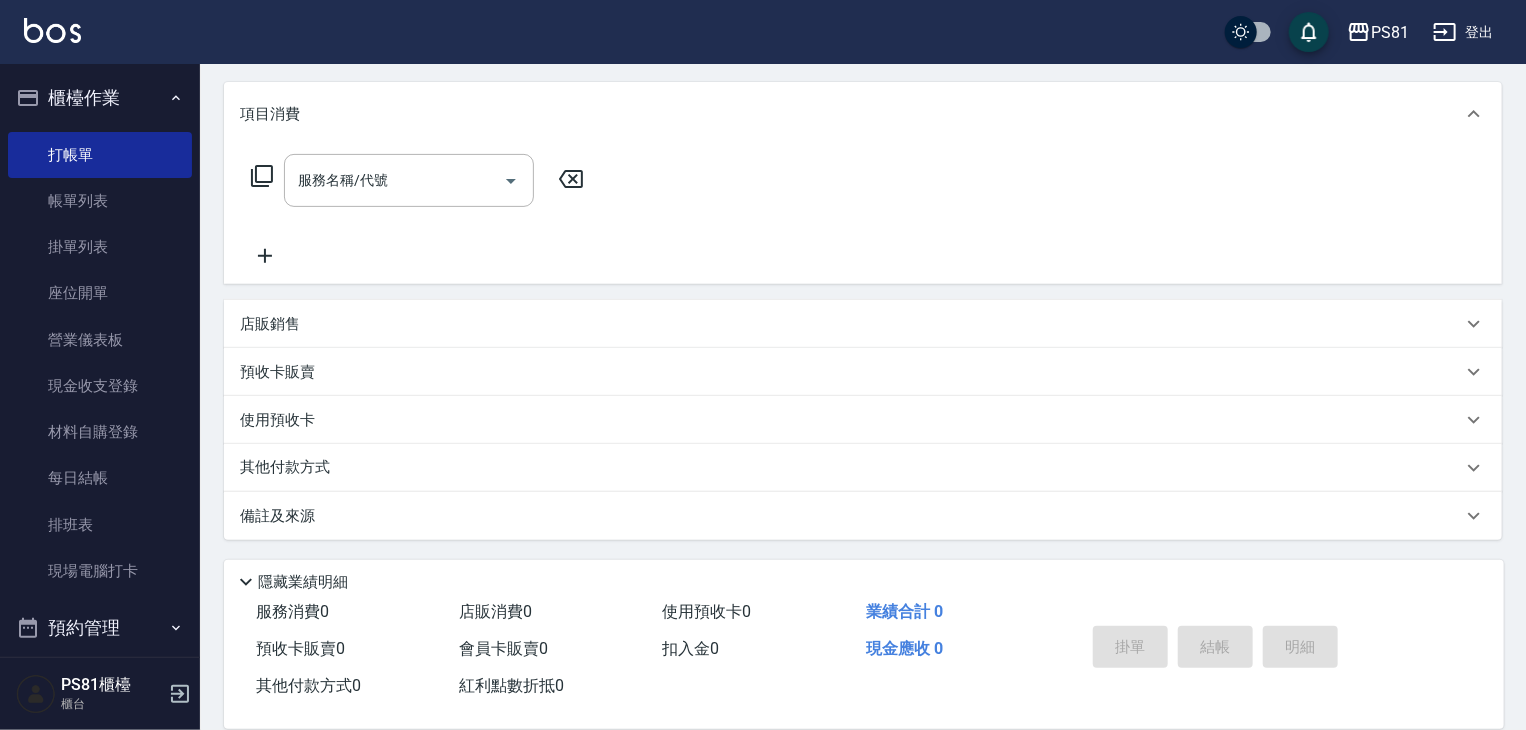 click on "店販銷售" at bounding box center (851, 324) 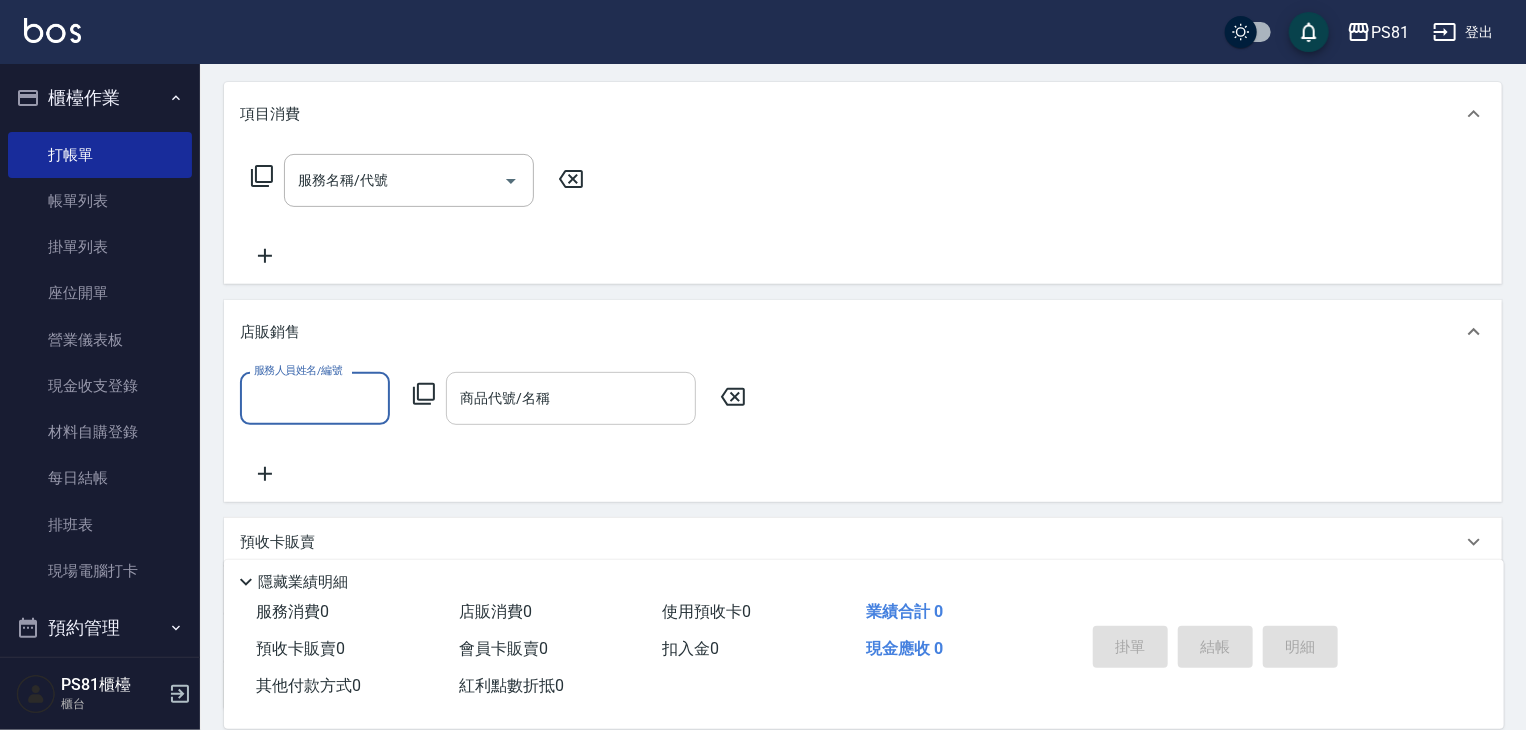 scroll, scrollTop: 0, scrollLeft: 0, axis: both 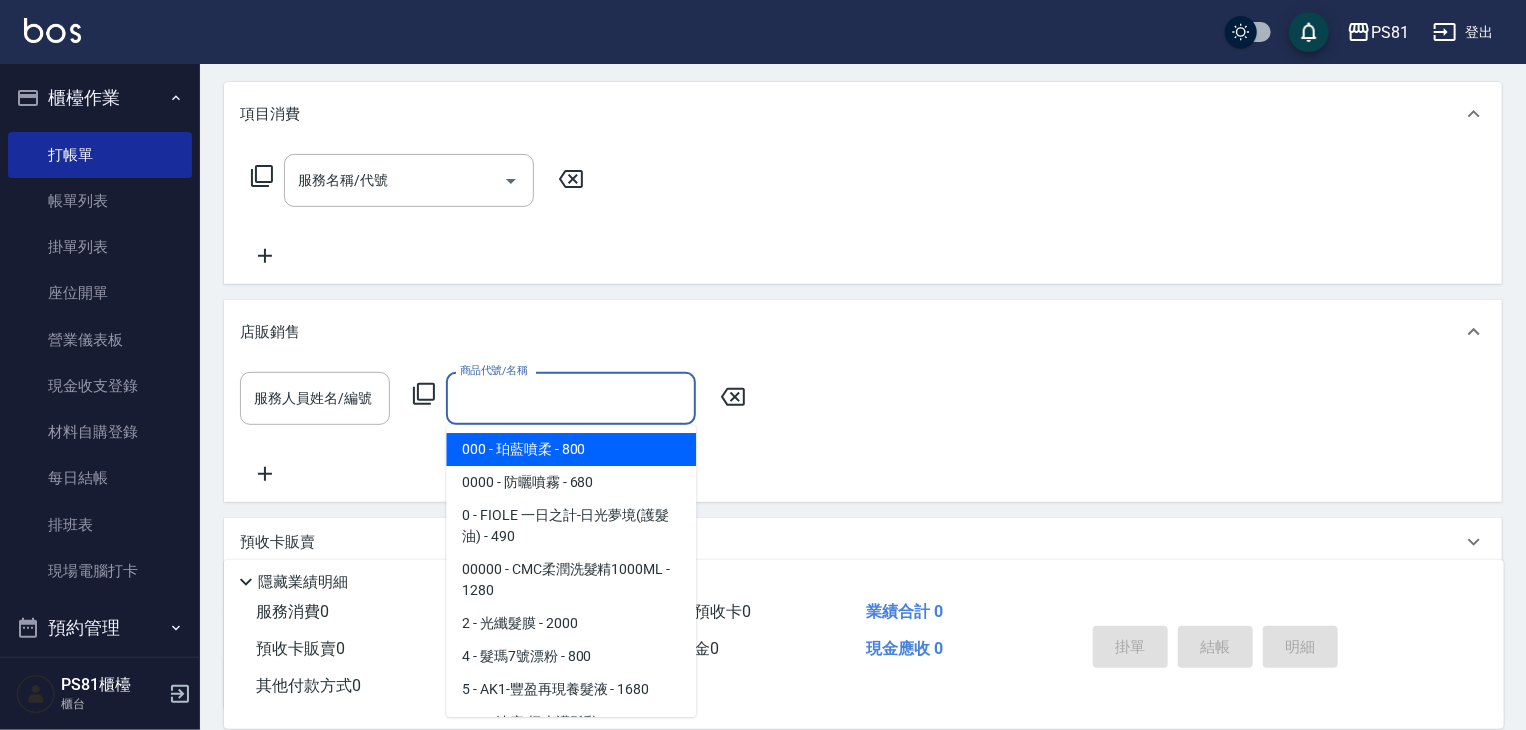 click on "商品代號/名稱" at bounding box center (571, 398) 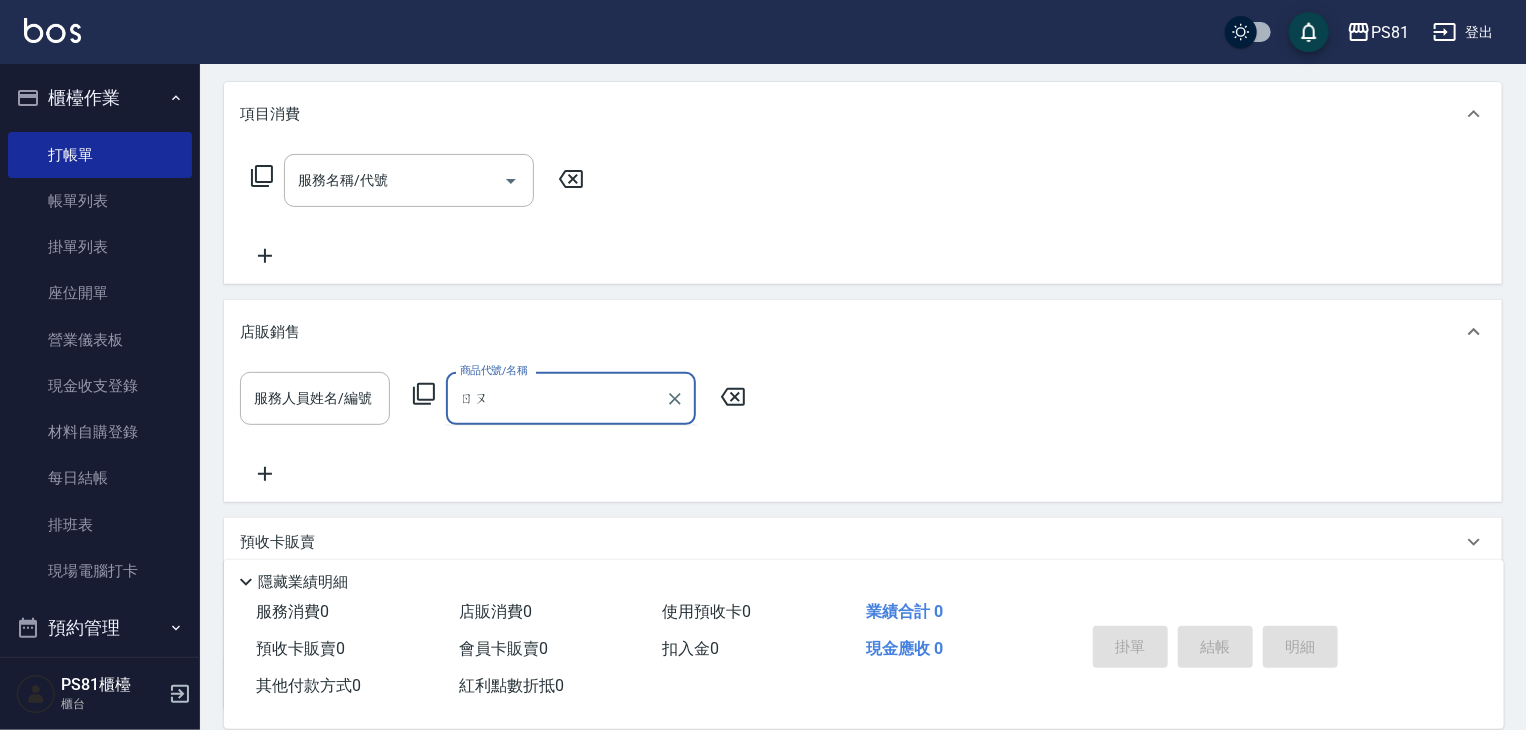 type on "柔" 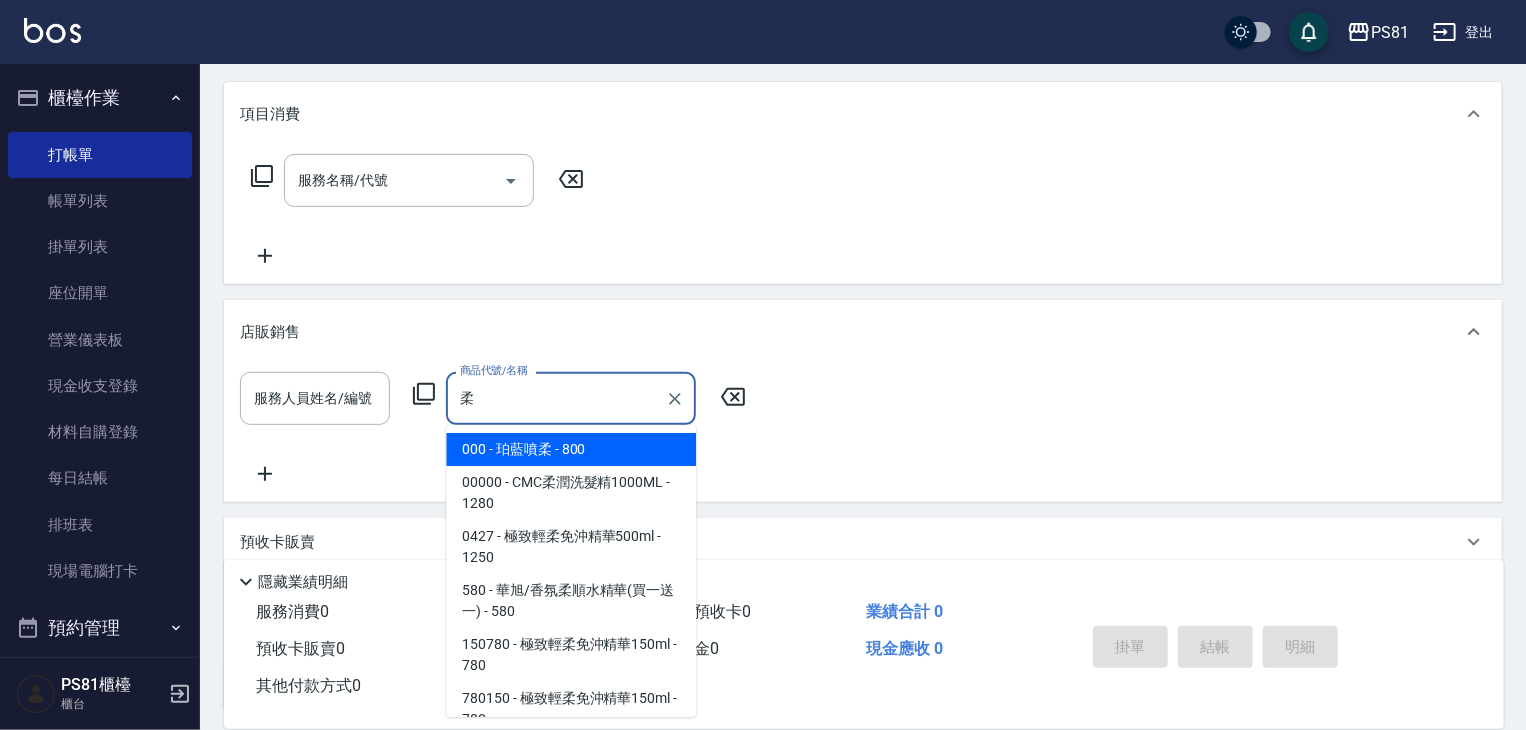 type 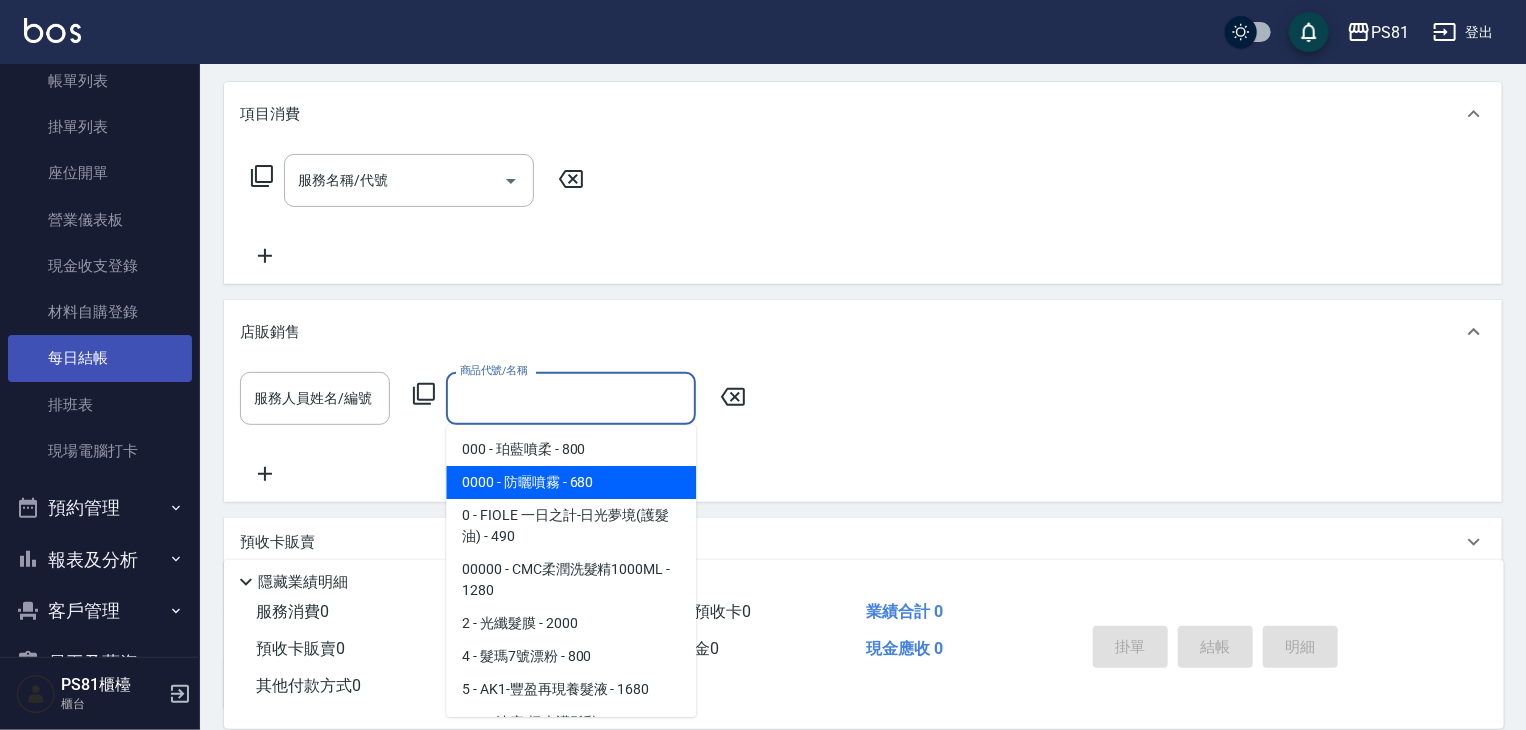 scroll, scrollTop: 200, scrollLeft: 0, axis: vertical 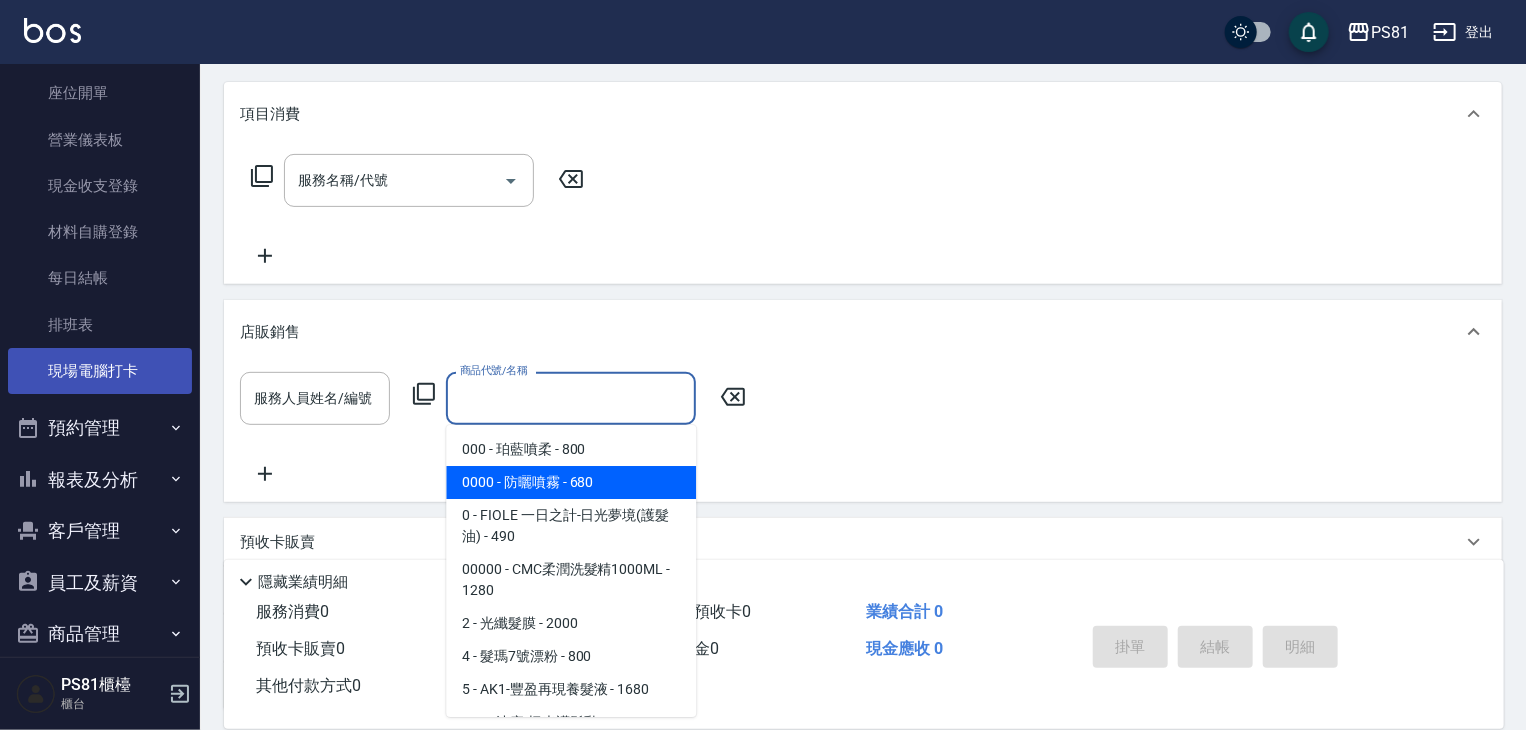 click on "現場電腦打卡" at bounding box center (100, 371) 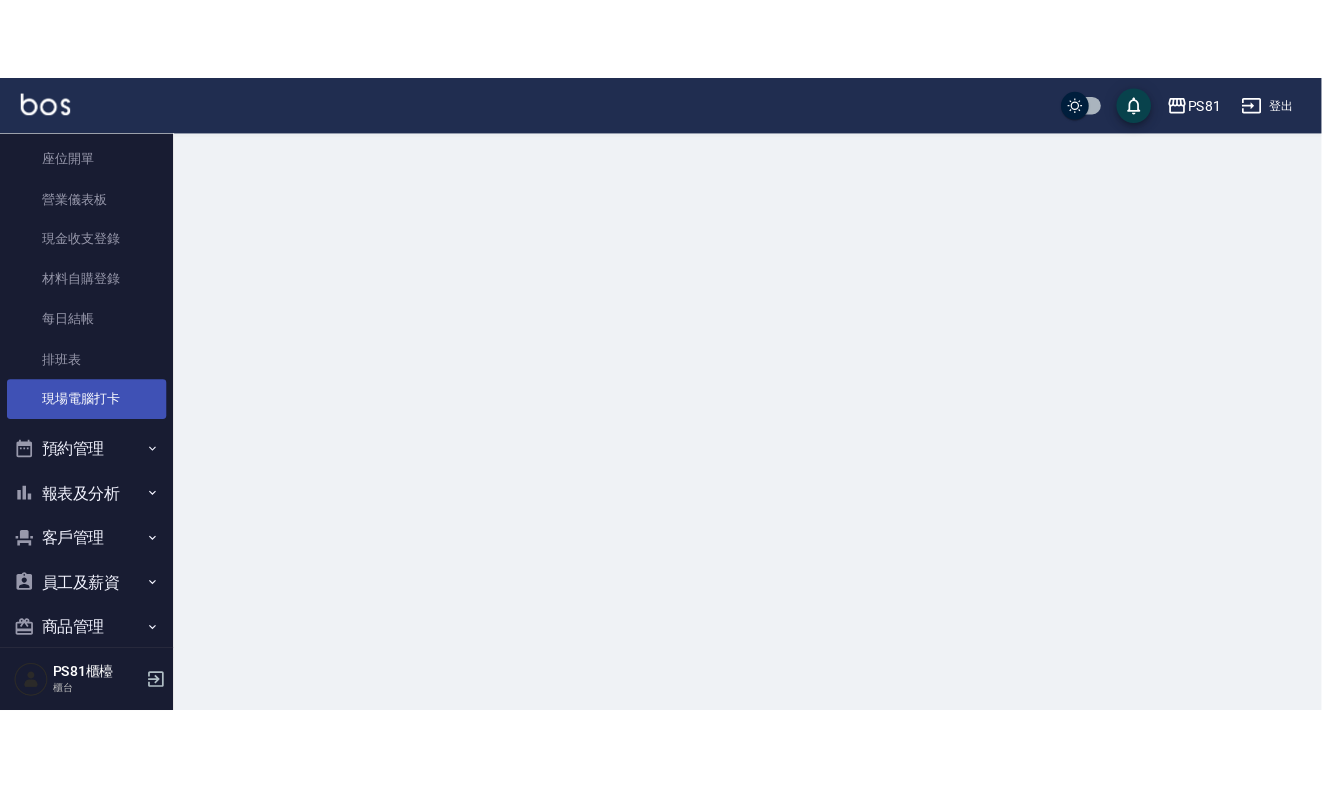 scroll, scrollTop: 0, scrollLeft: 0, axis: both 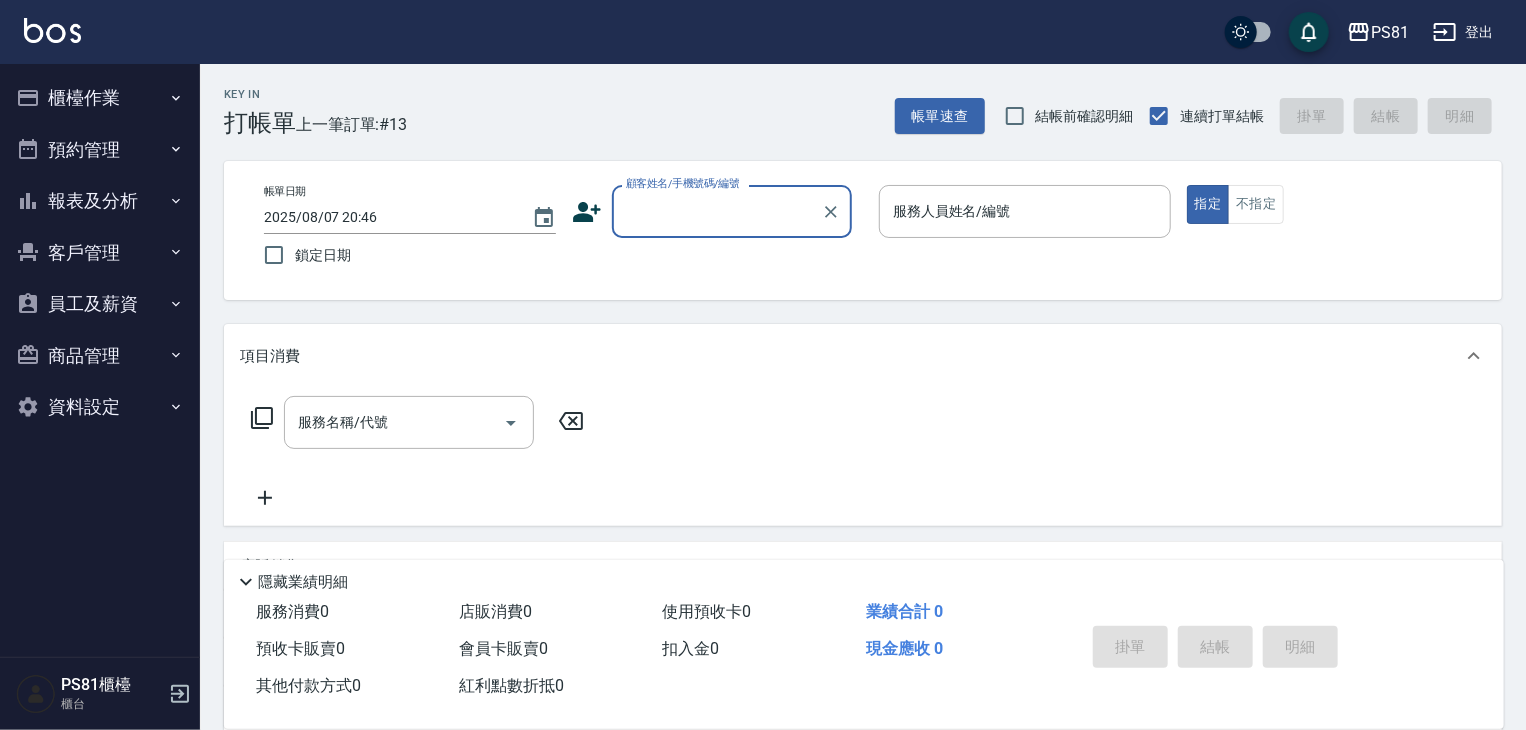 click on "櫃檯作業" at bounding box center (100, 98) 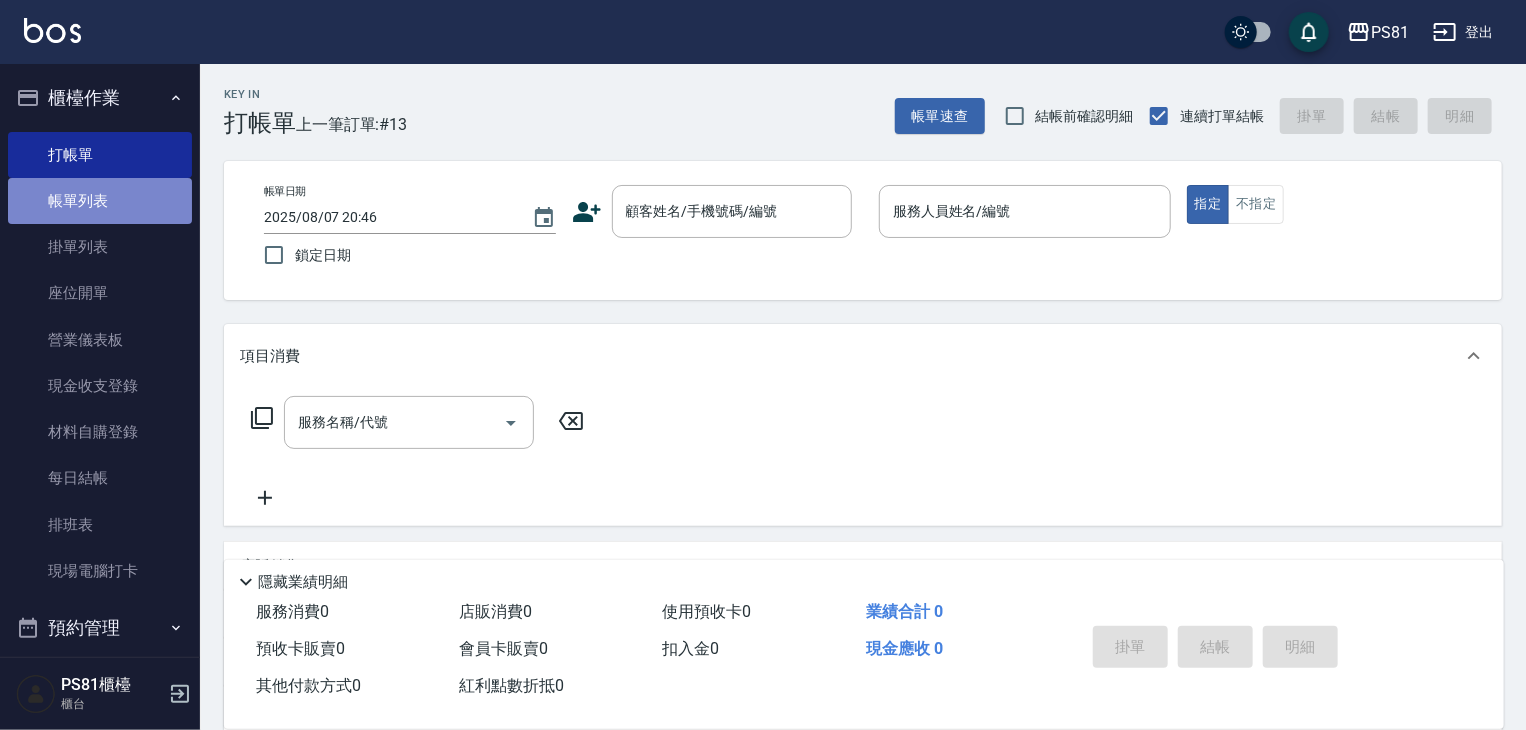 click on "帳單列表" at bounding box center [100, 201] 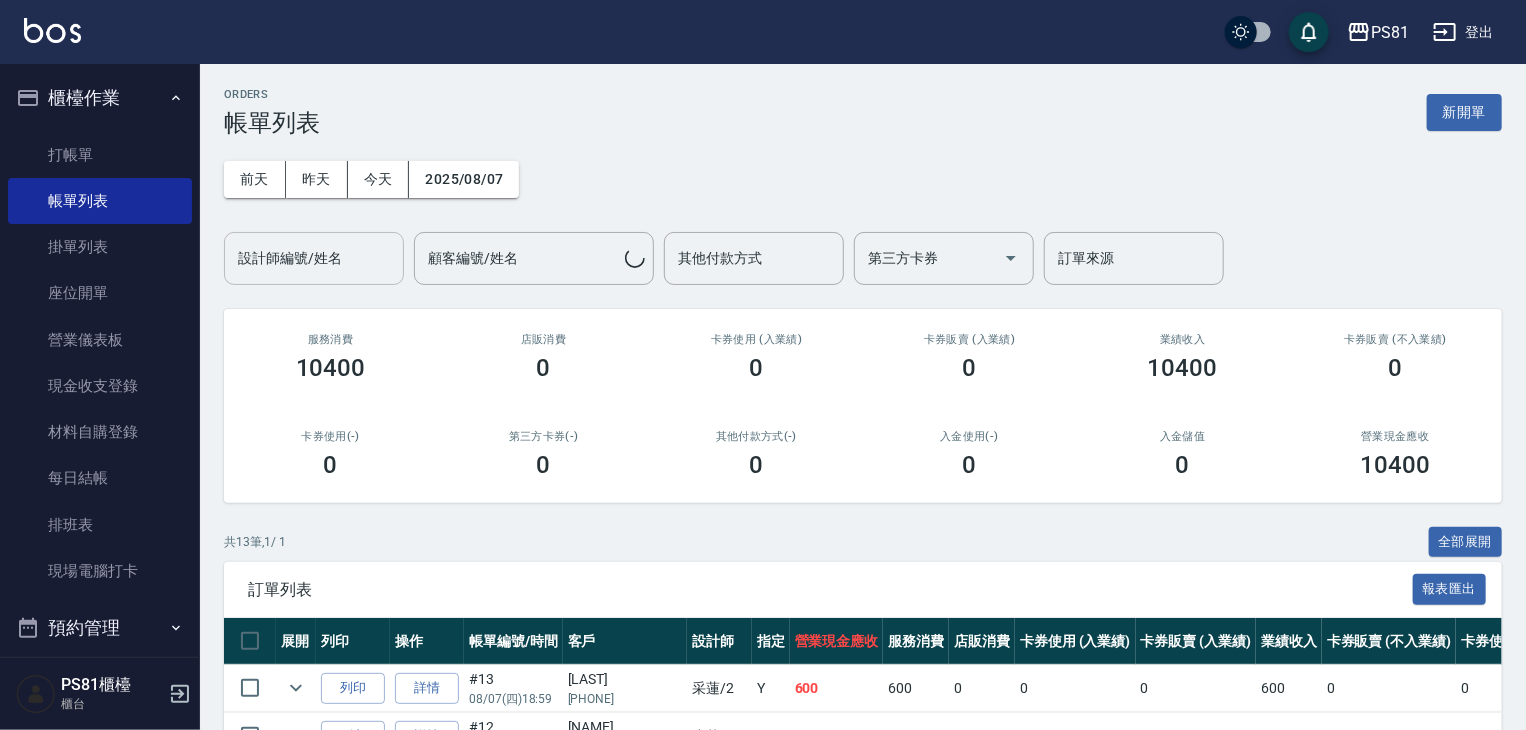 click on "設計師編號/姓名" at bounding box center [314, 258] 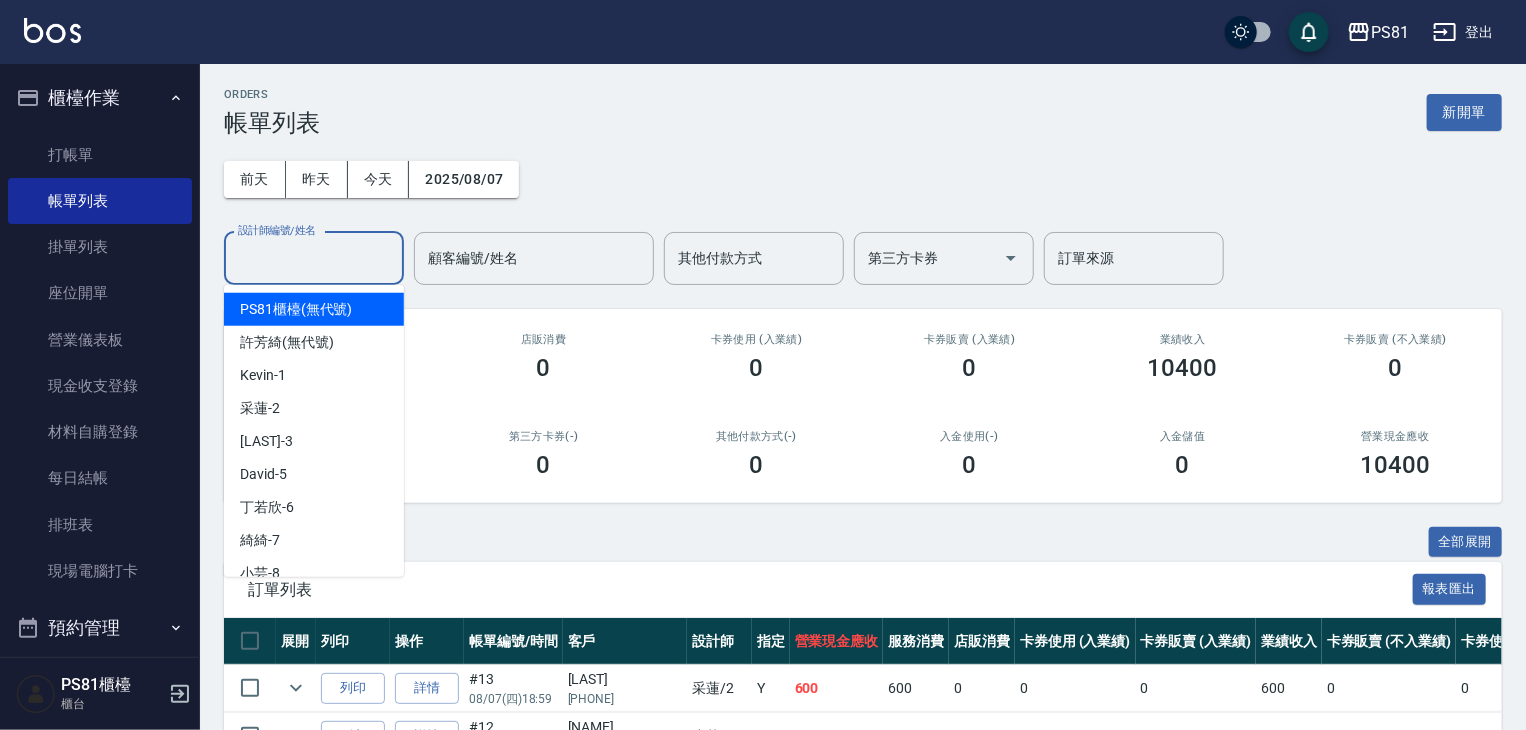 click on "設計師編號/姓名" at bounding box center (314, 258) 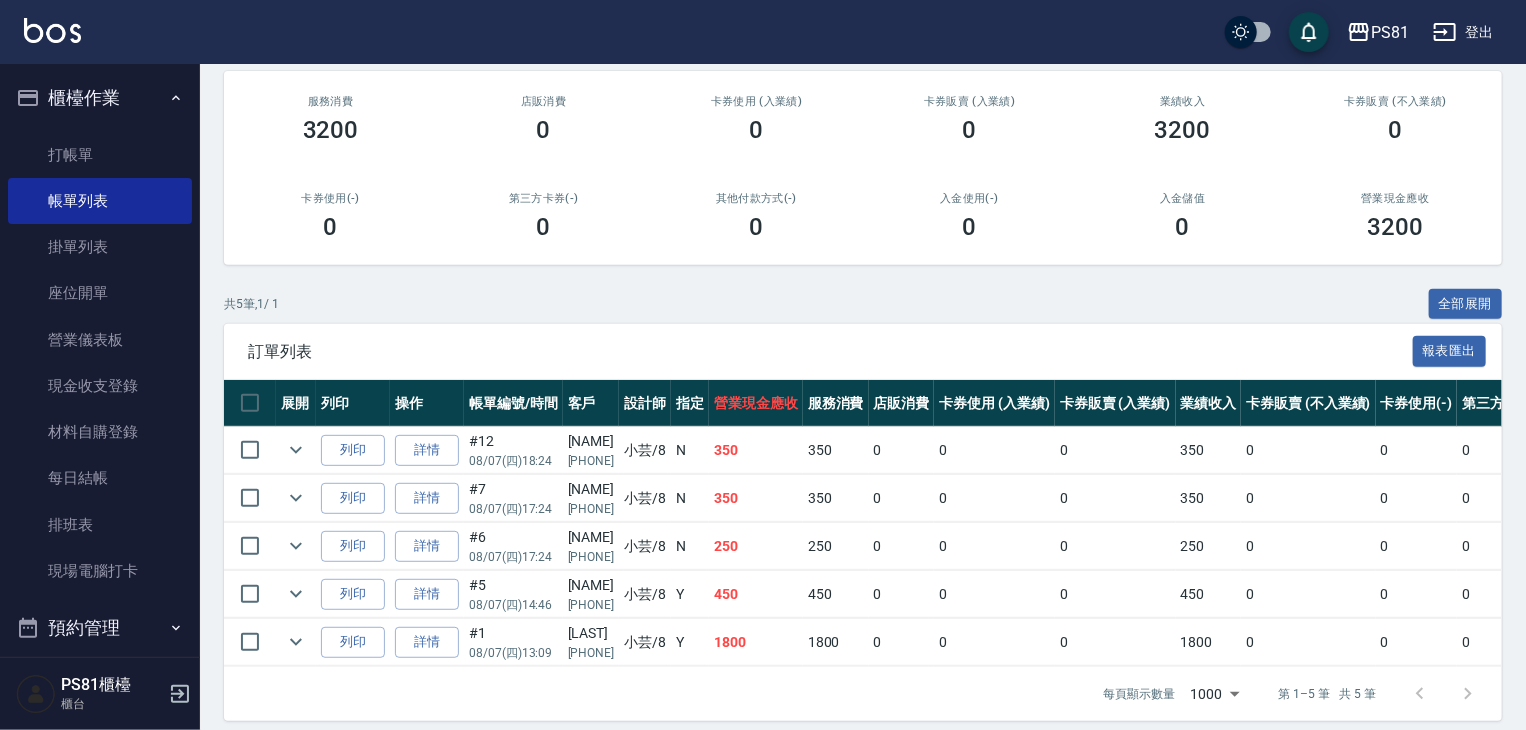 scroll, scrollTop: 266, scrollLeft: 0, axis: vertical 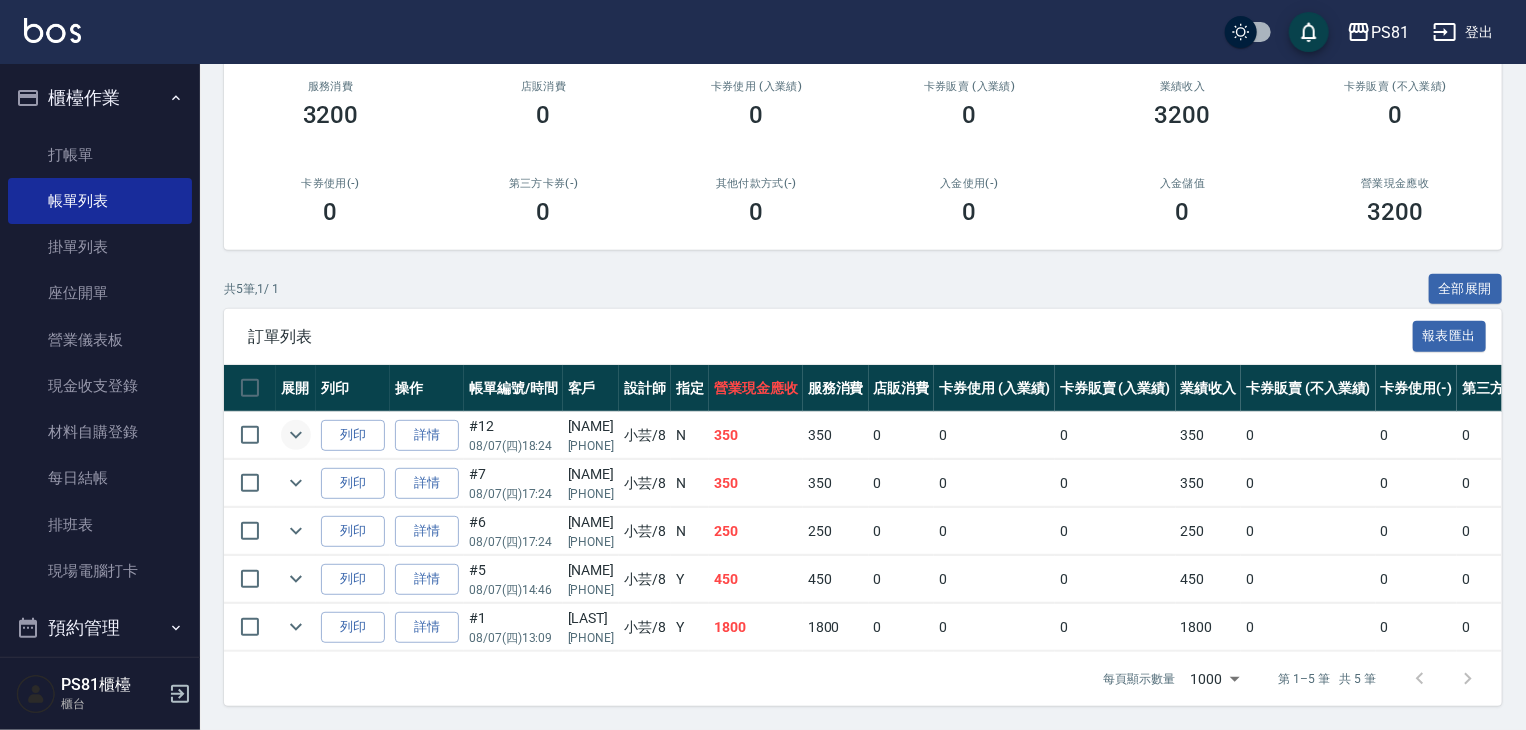 type on "小芸-8" 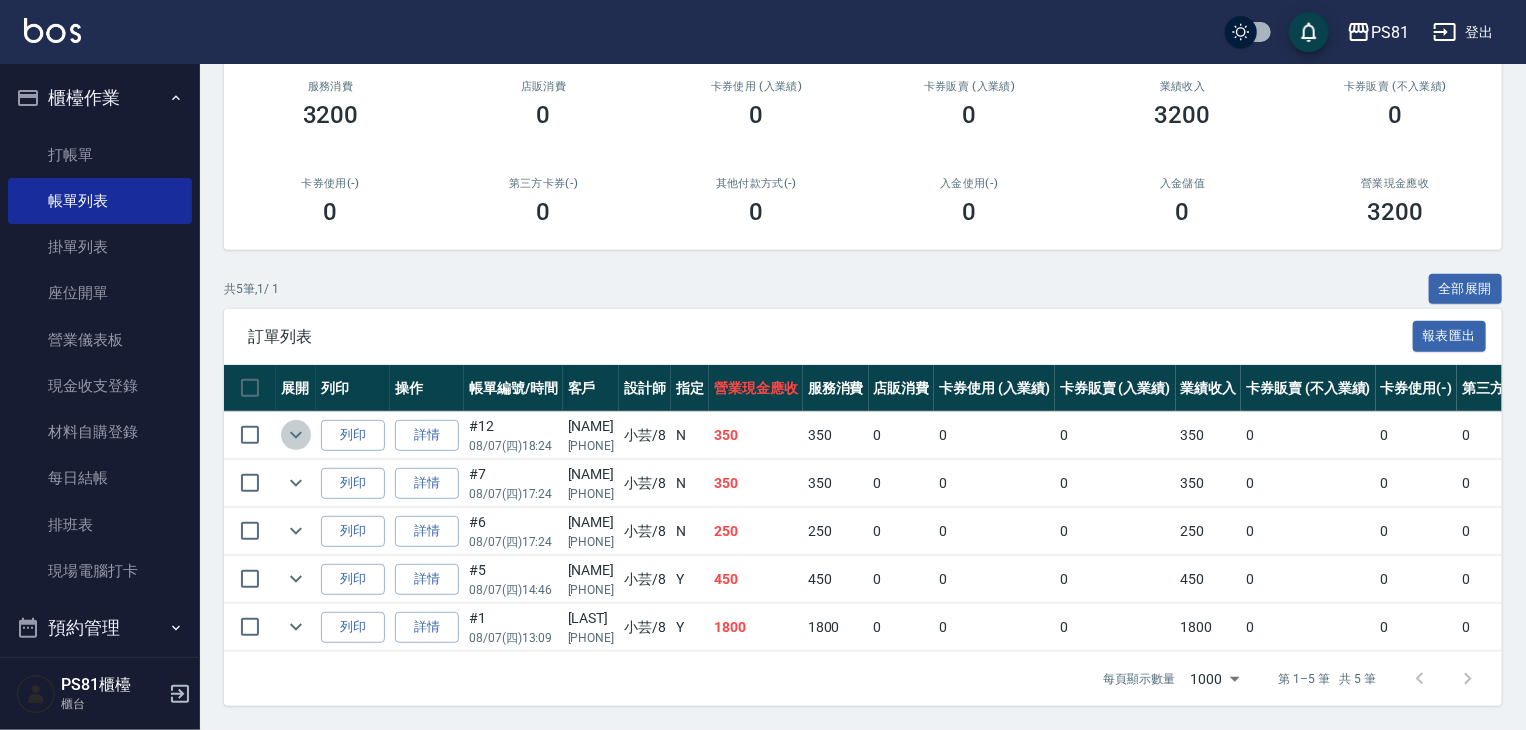 click 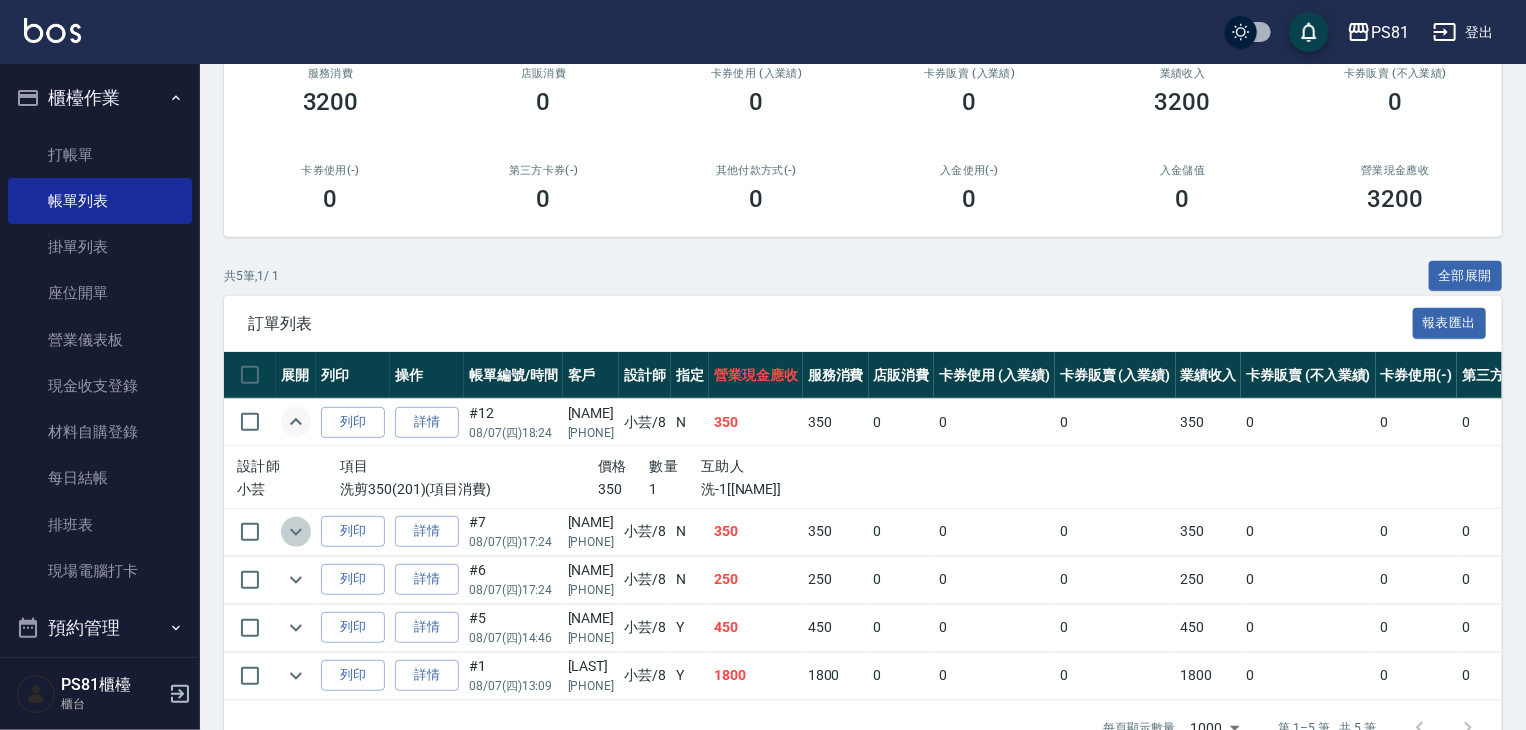 click 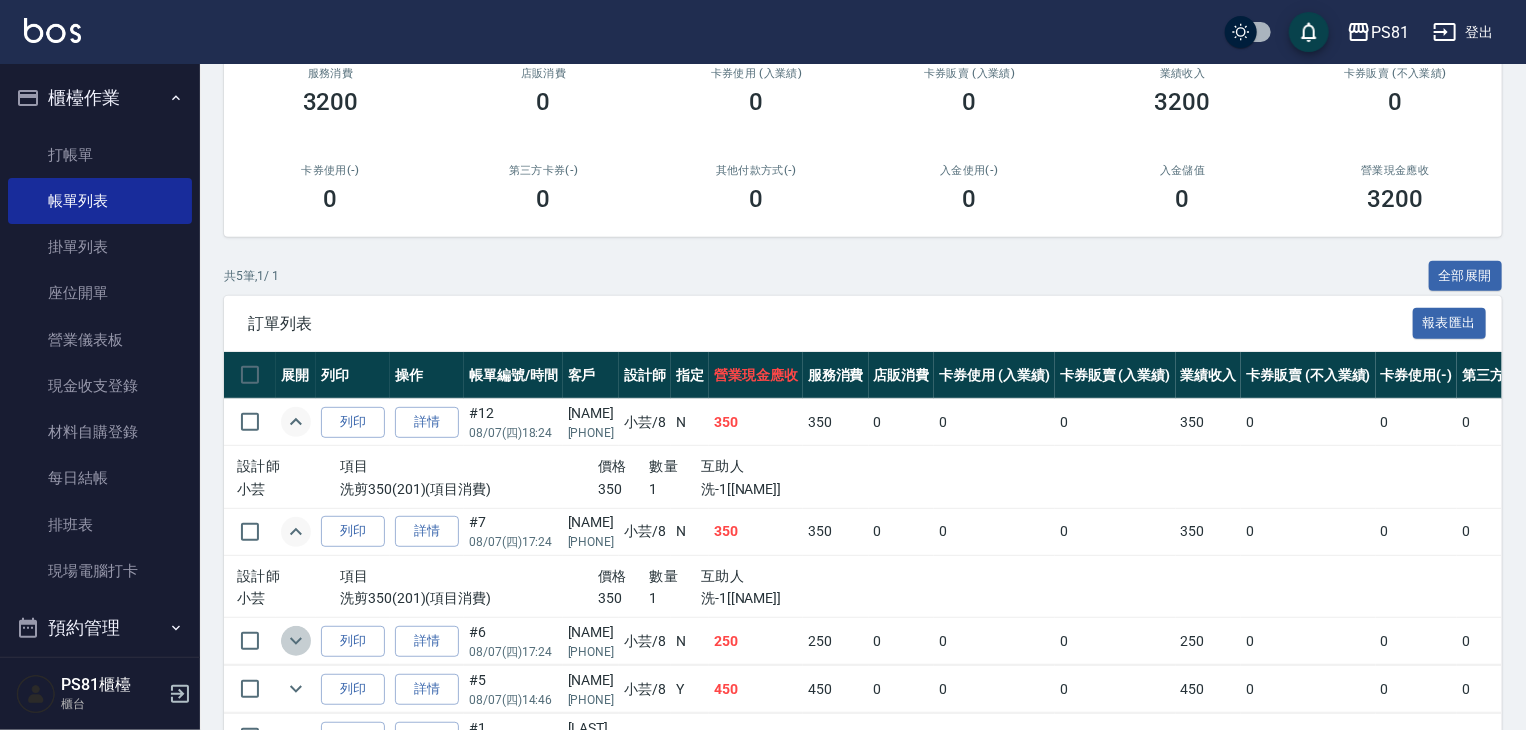 click 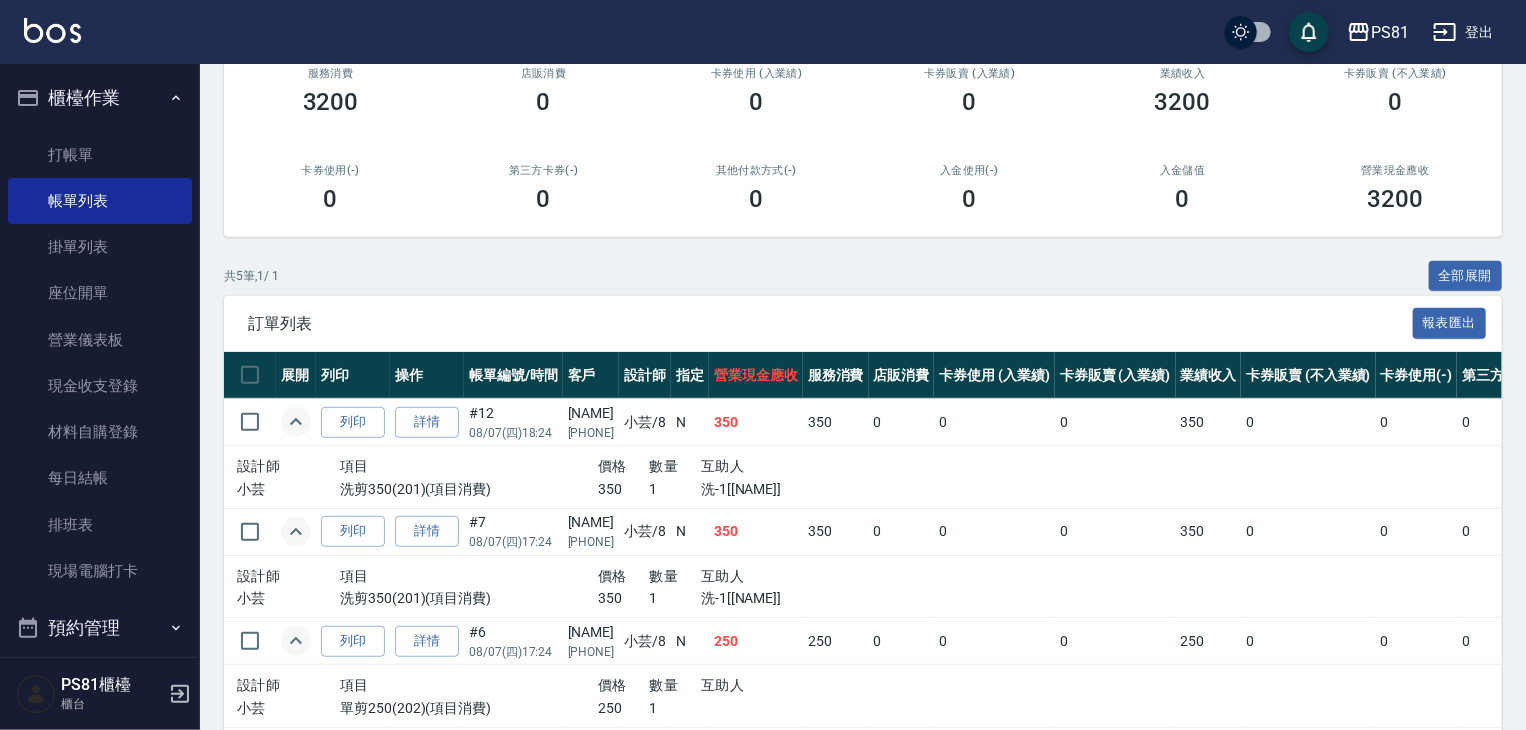 scroll, scrollTop: 451, scrollLeft: 0, axis: vertical 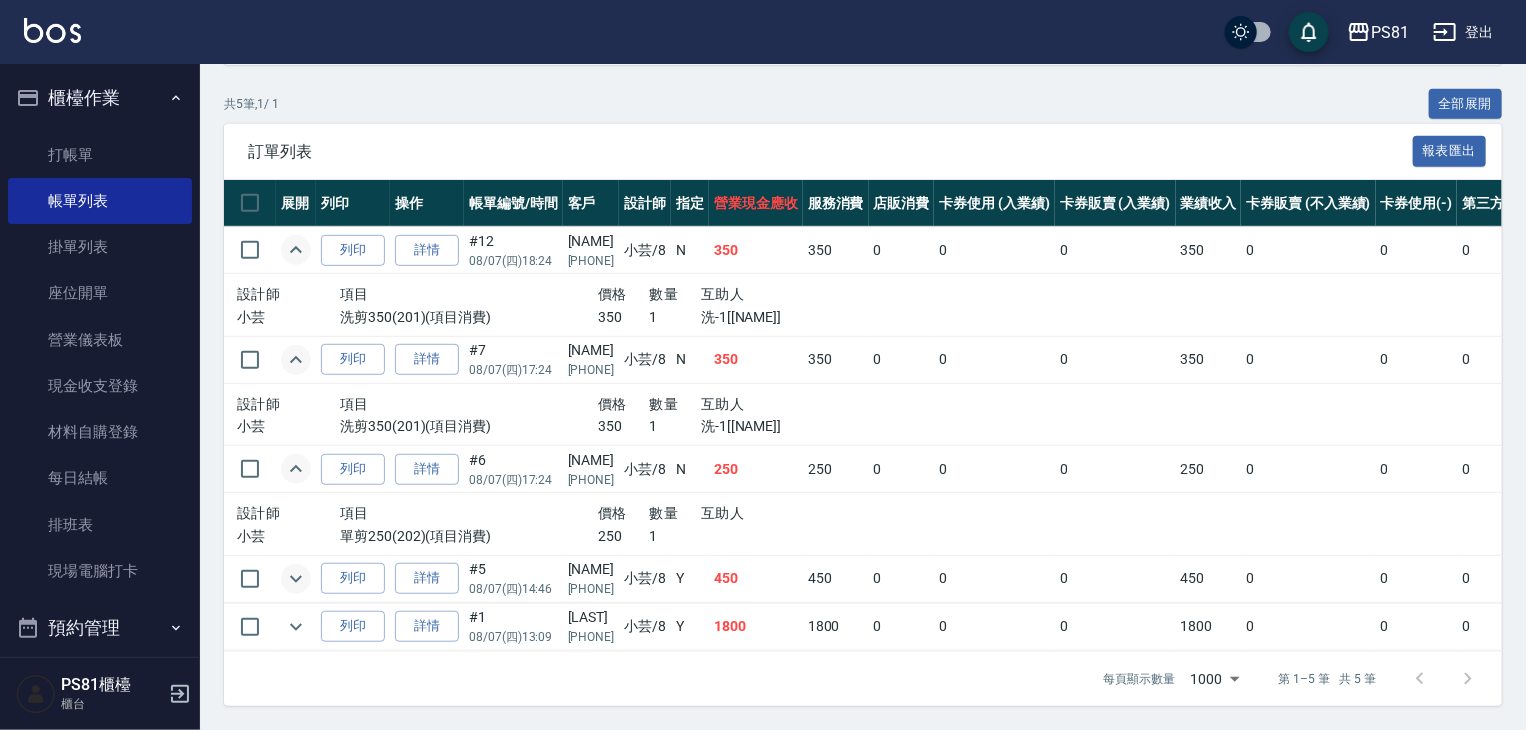 drag, startPoint x: 321, startPoint y: 557, endPoint x: 303, endPoint y: 555, distance: 18.110771 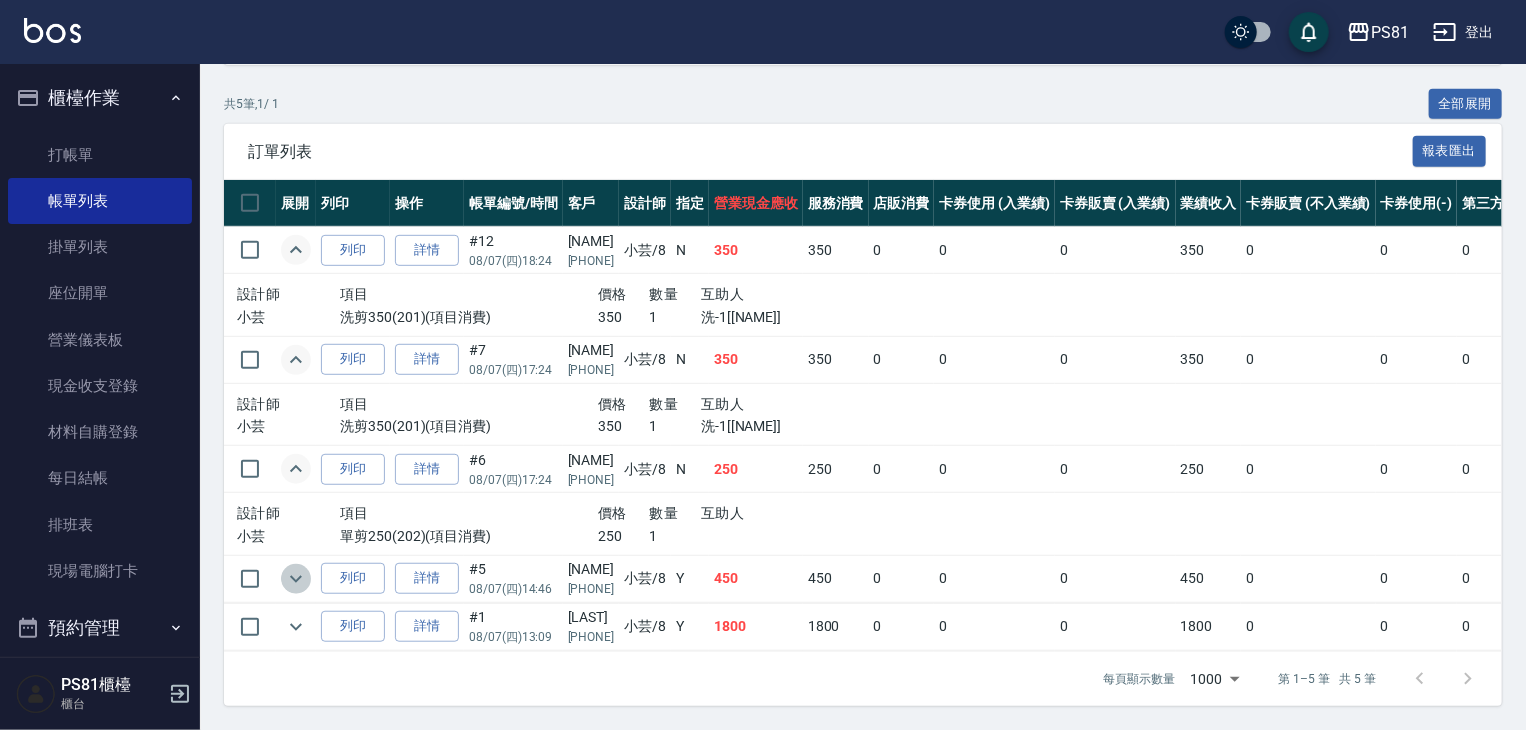 click 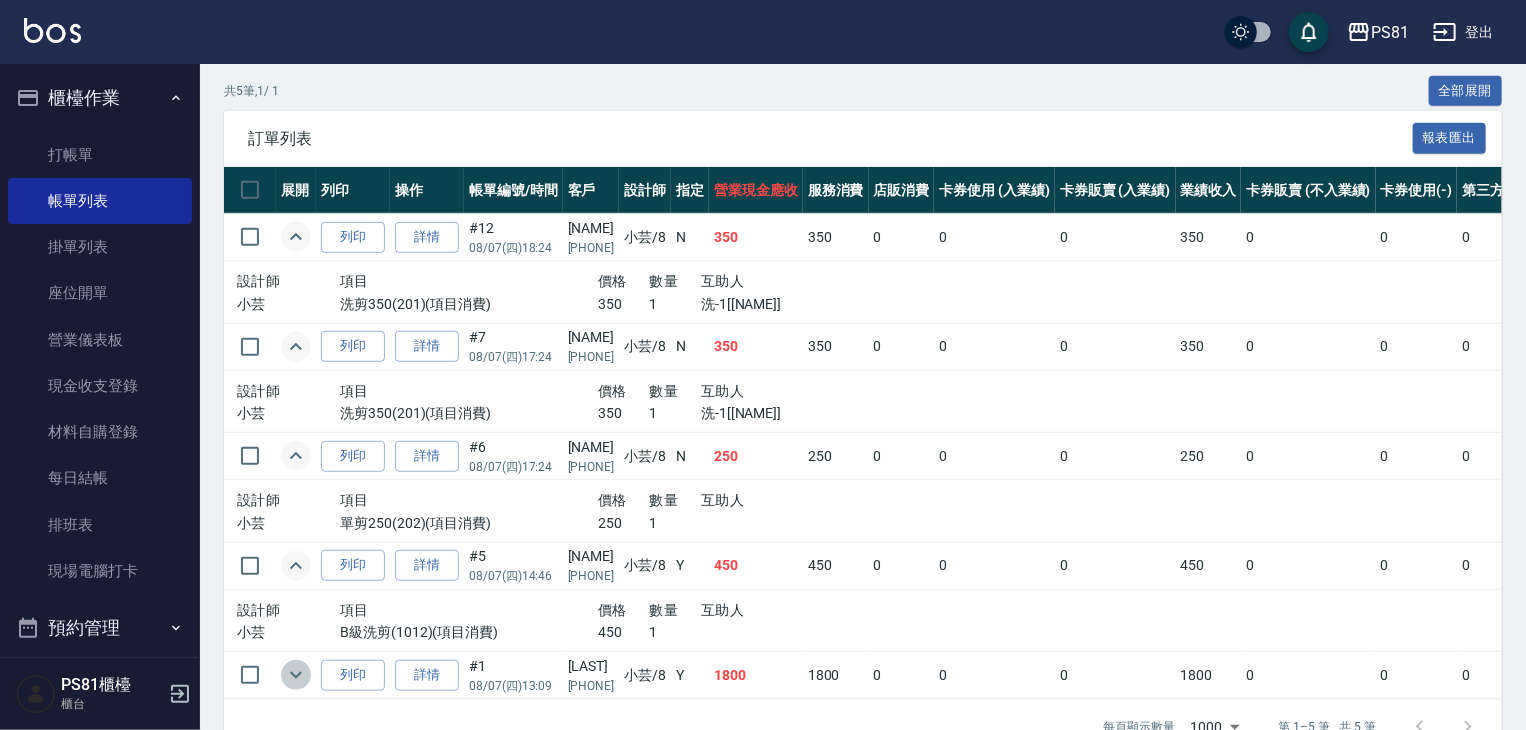 click 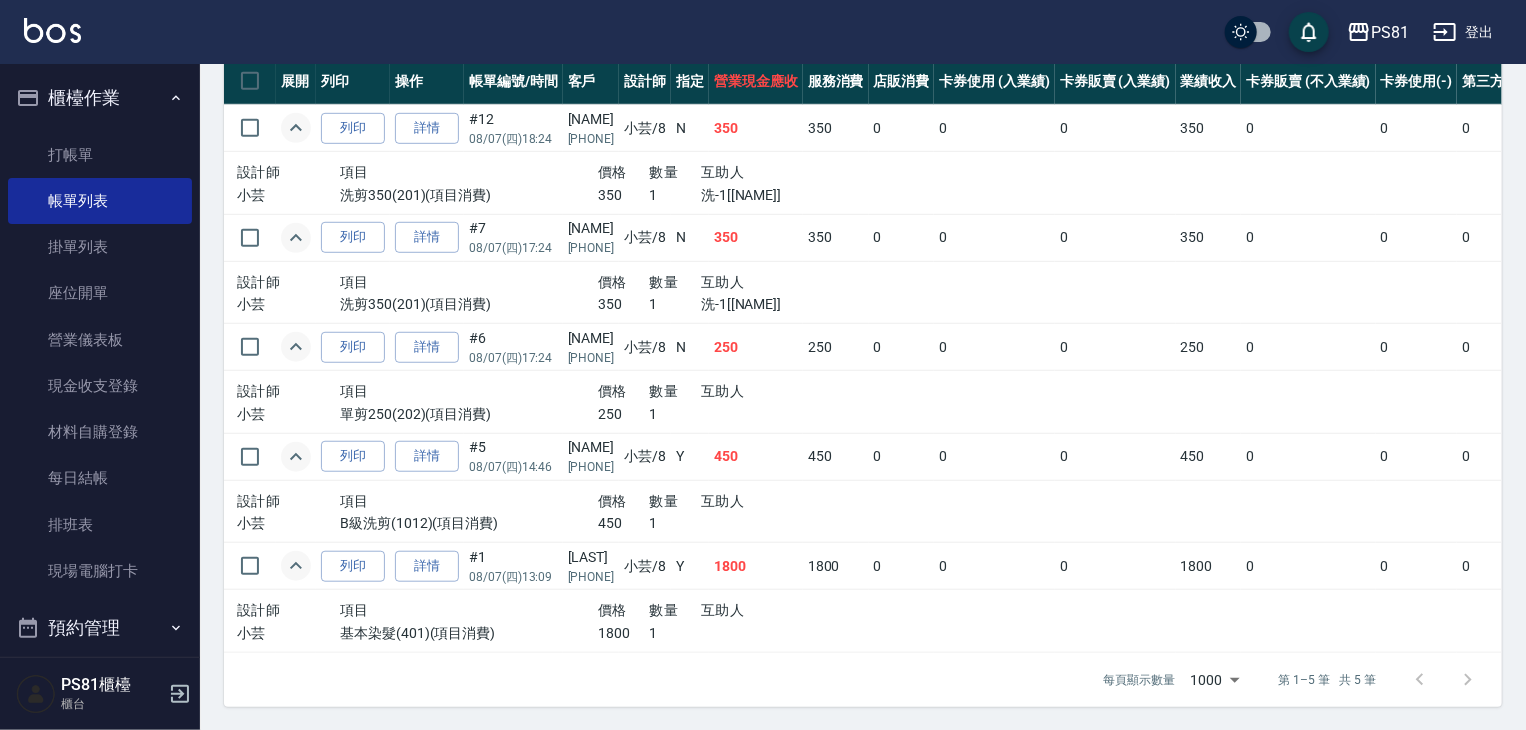 scroll, scrollTop: 573, scrollLeft: 0, axis: vertical 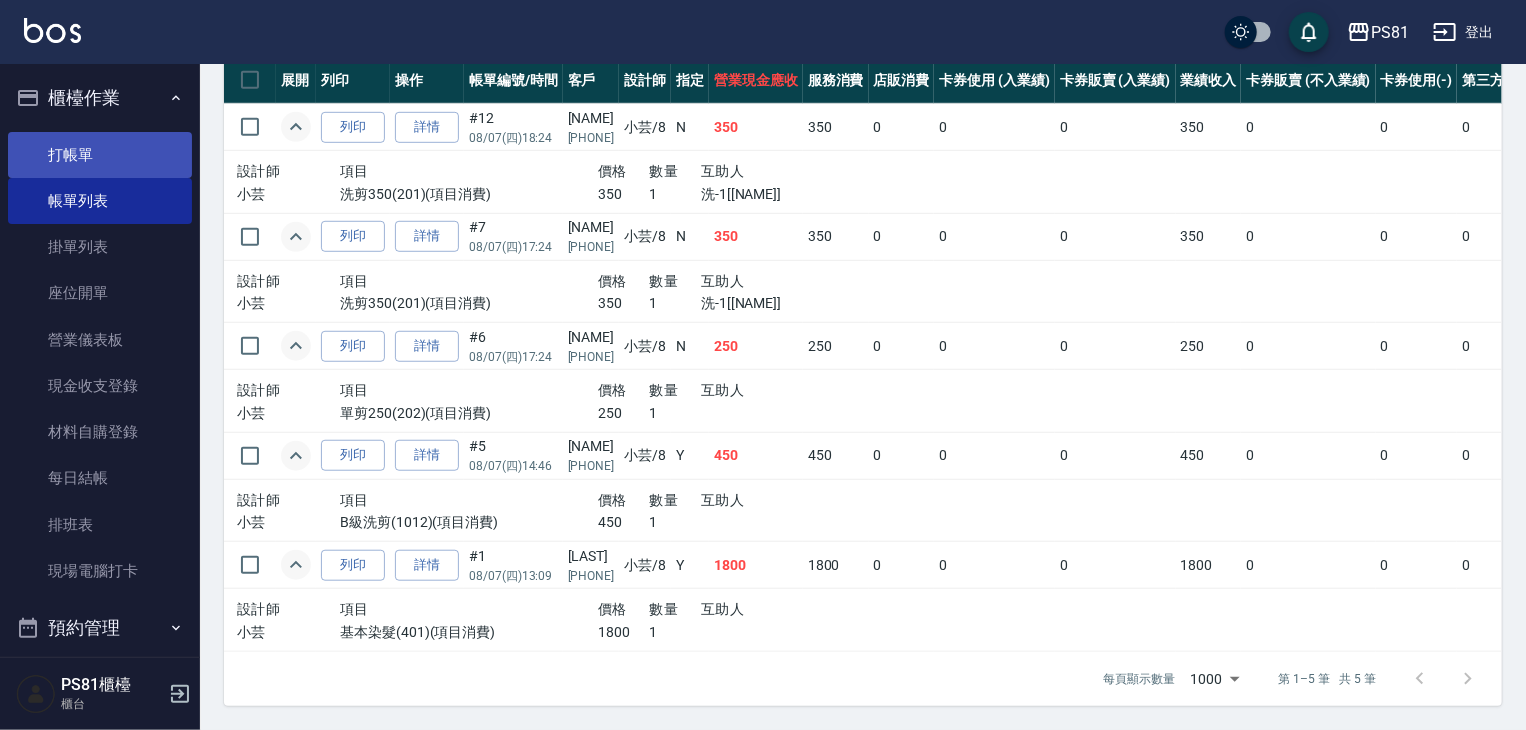 click on "打帳單" at bounding box center [100, 155] 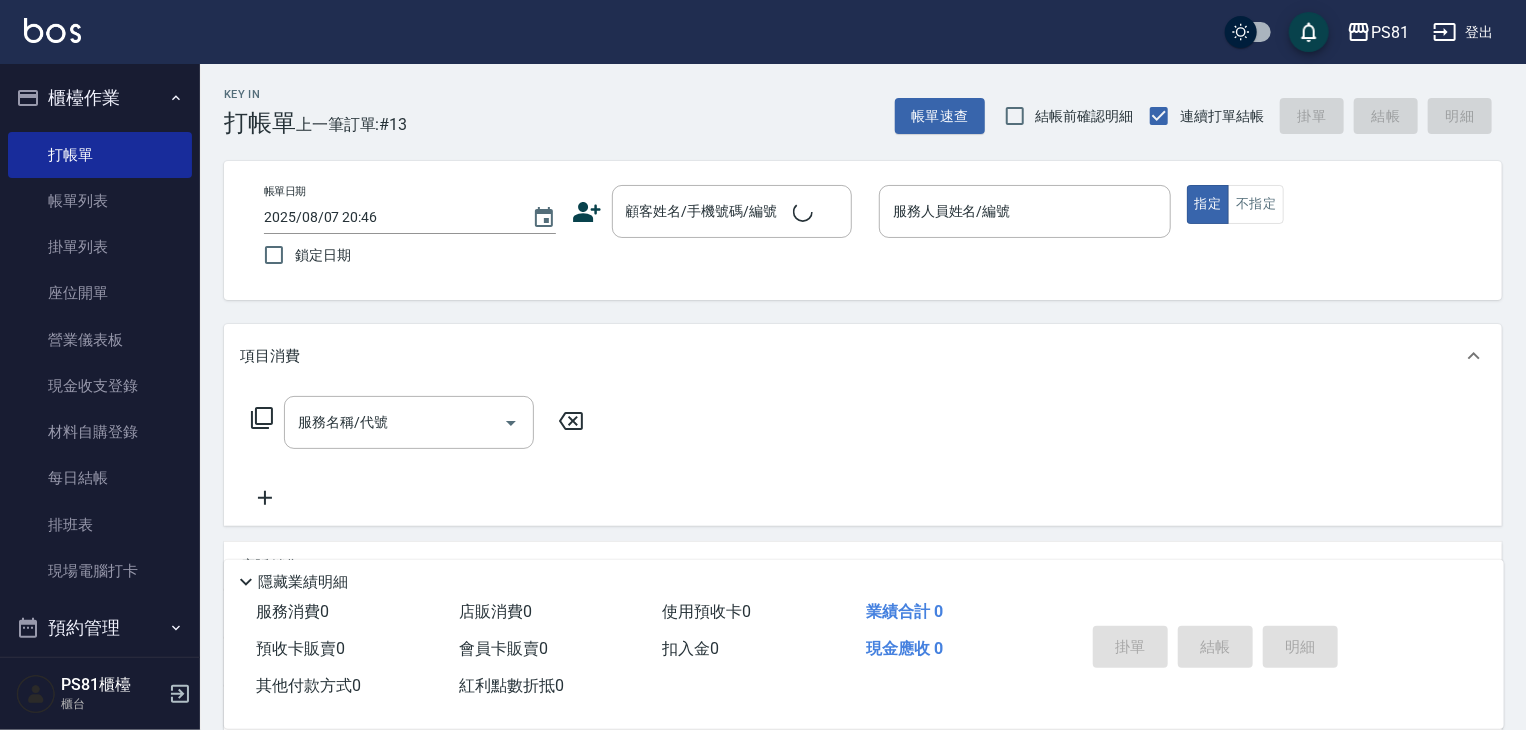 click on "Key In 打帳單 上一筆訂單:#[NUMBER] 帳單速查 結帳前確認明細 連續打單結帳 掛單 結帳 明細 帳單日期 [DATE] [TIME] 鎖定日期 顧客姓名/手機號碼/編號 顧客姓名/手機號碼/編號 服務人員姓名/編號 服務人員姓名/編號 指定 不指定 項目消費 服務名稱/代號 服務名稱/代號 店販銷售 服務人員姓名/編號 服務人員姓名/編號 商品代號/名稱 商品代號/名稱 預收卡販賣 卡券名稱/代號 卡券名稱/代號 使用預收卡 其他付款方式 其他付款方式 其他付款方式 備註及來源 備註 備註 隱藏業績明細 服務消費 0 店販消費 0 使用預收卡 0 業績合計 0 預收卡販賣 0 會員卡販賣 0 扣入金 0 現金應收 0 其他付款方式 0 紅利點數折抵 0 掛單 結帳 明細" at bounding box center (863, 518) 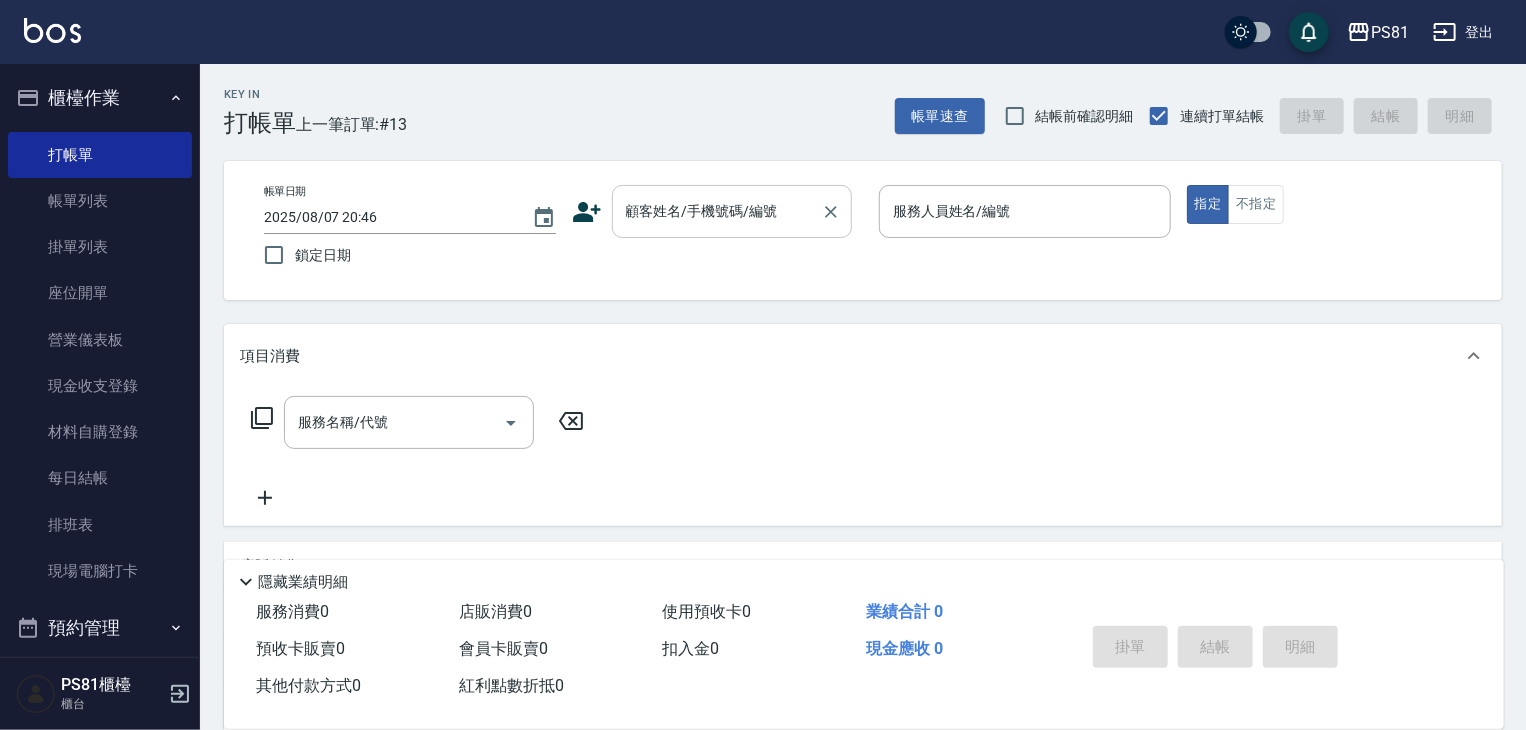 click on "顧客姓名/手機號碼/編號" at bounding box center [717, 211] 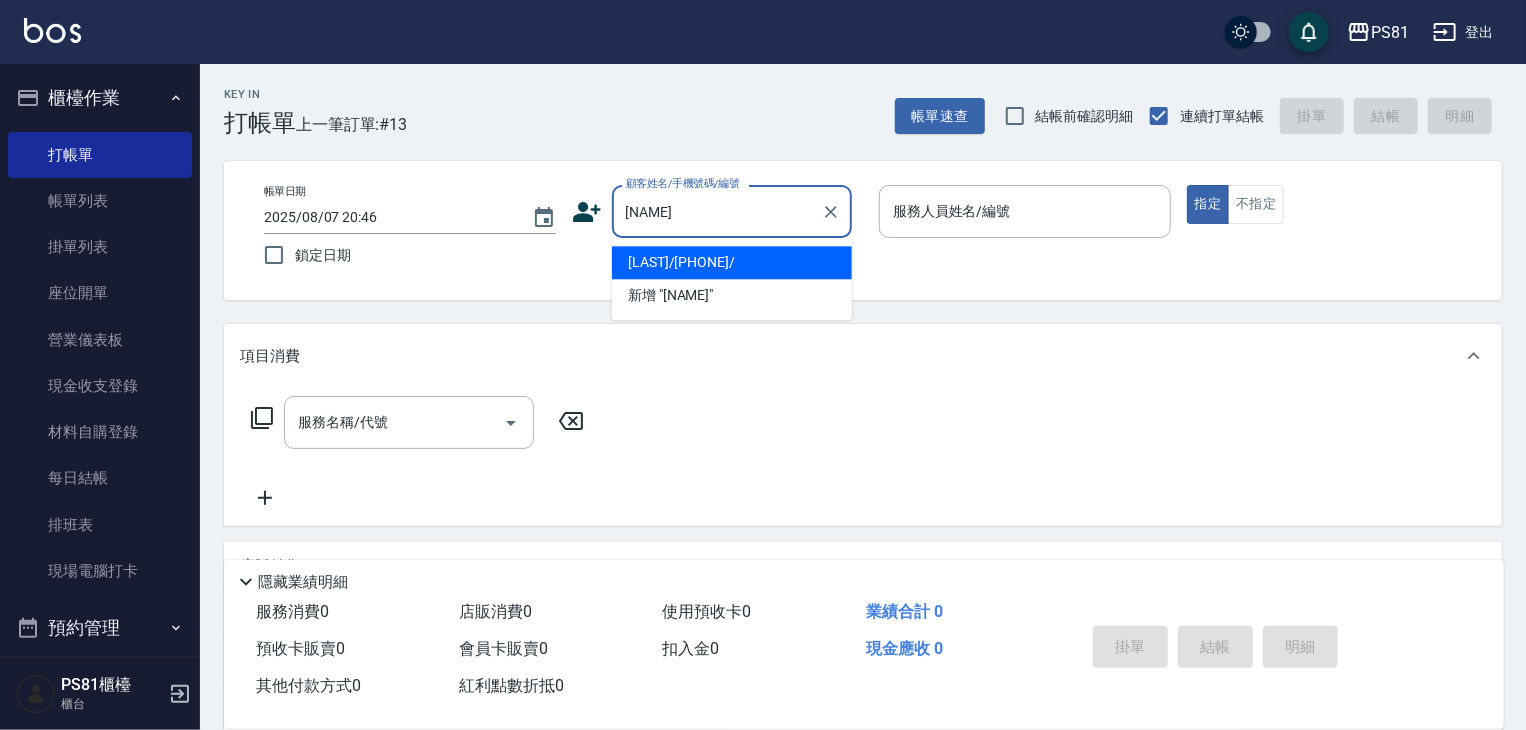 click on "[LAST]/[PHONE]/" at bounding box center [732, 262] 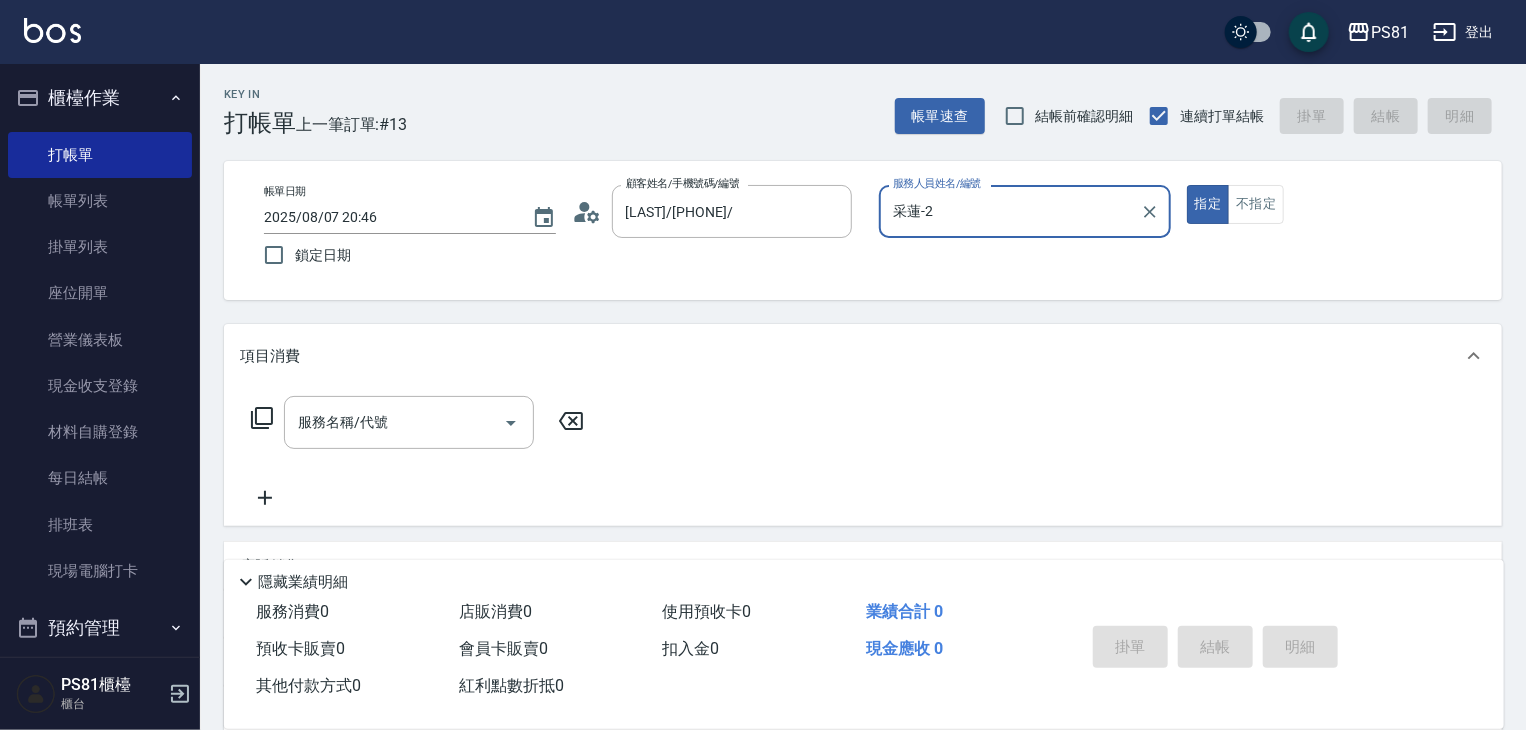 type on "采蓮-2" 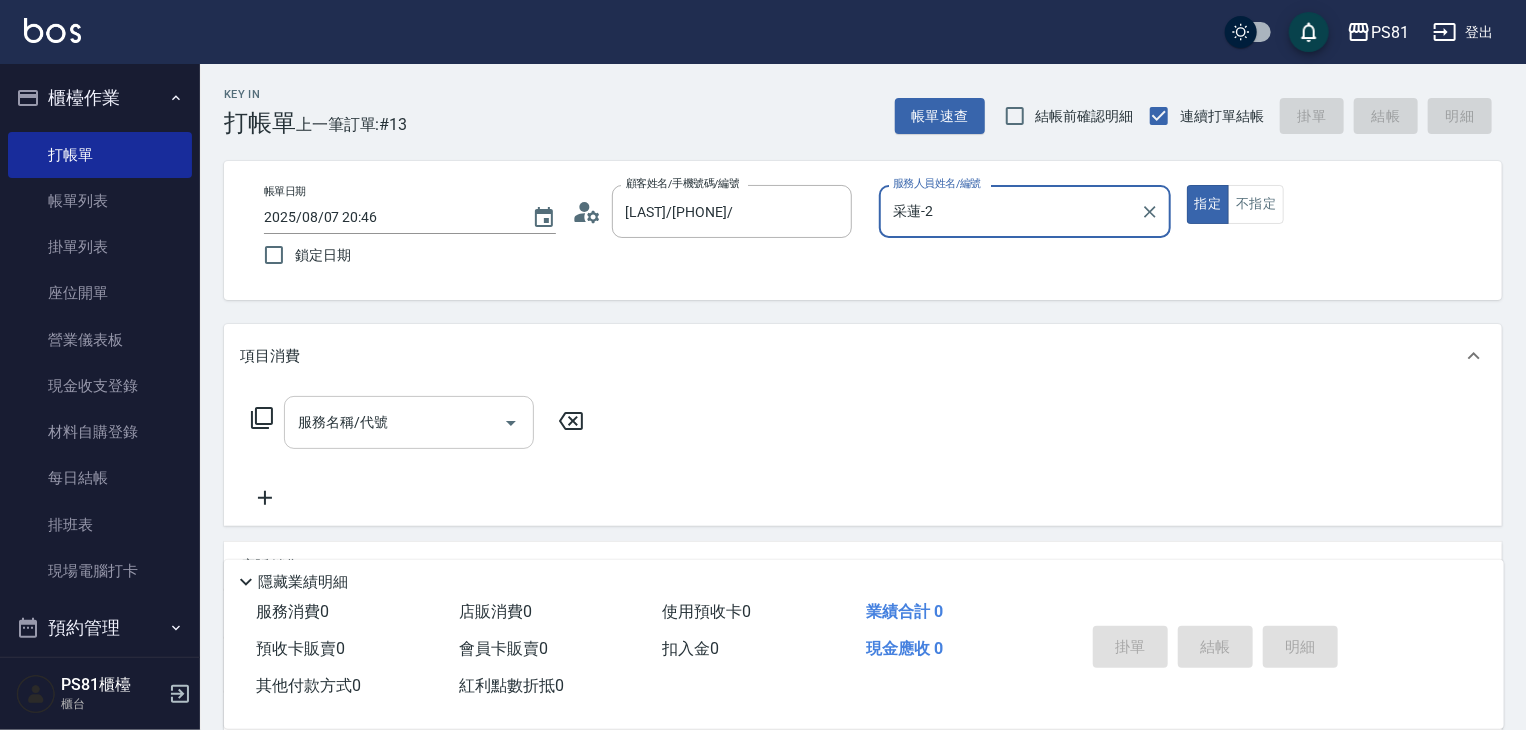click on "服務名稱/代號" at bounding box center (394, 422) 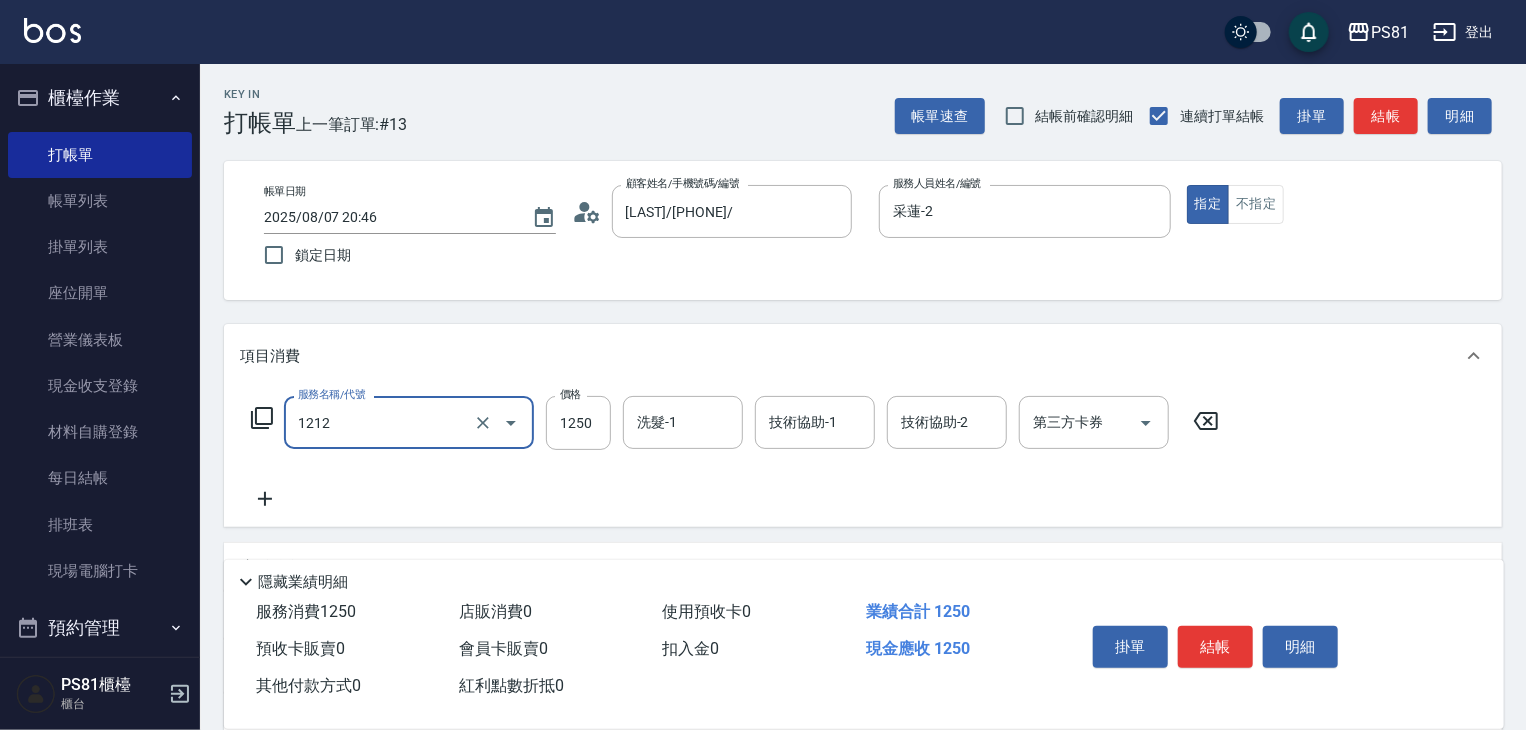 type on "頭皮卡使用(2024)(1212)" 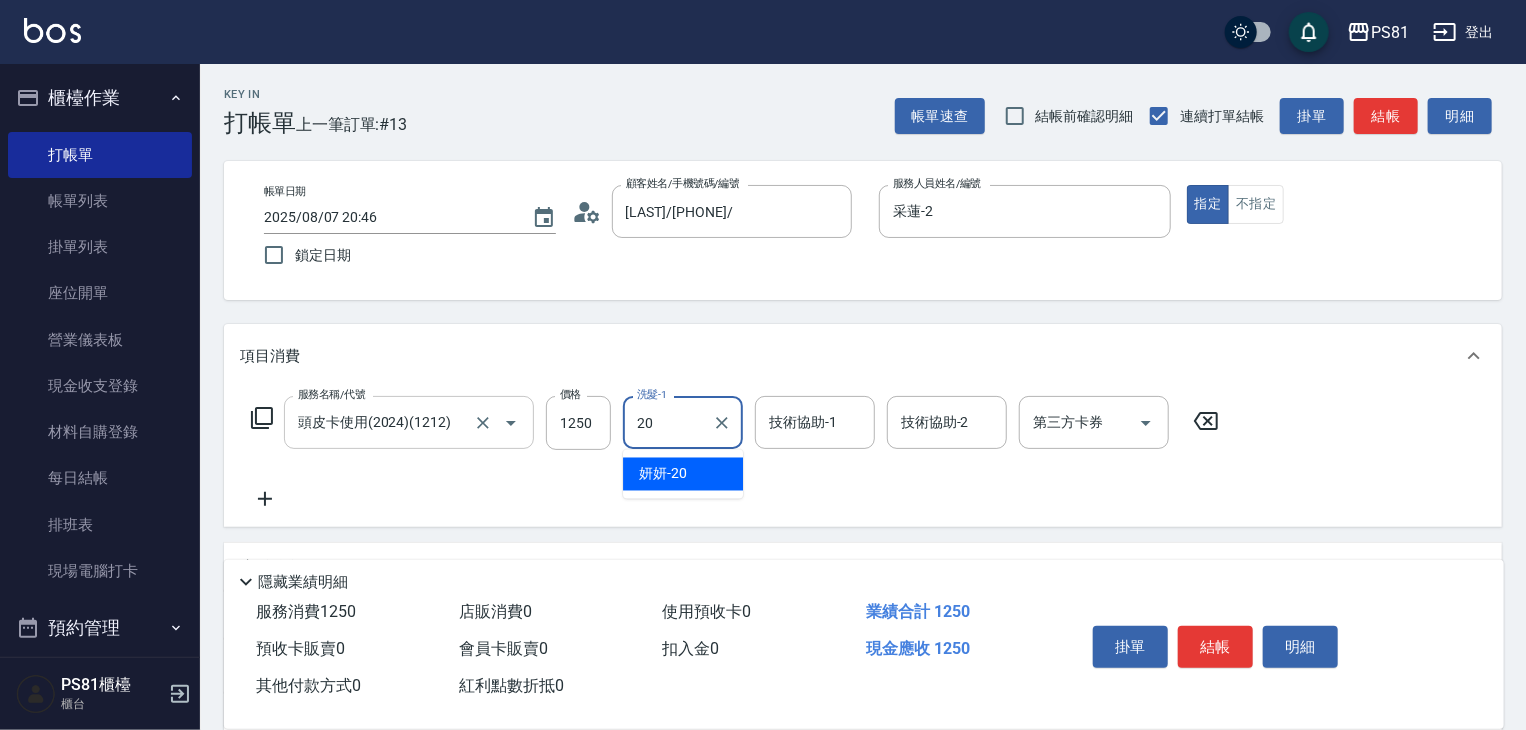 type on "妍妍-20" 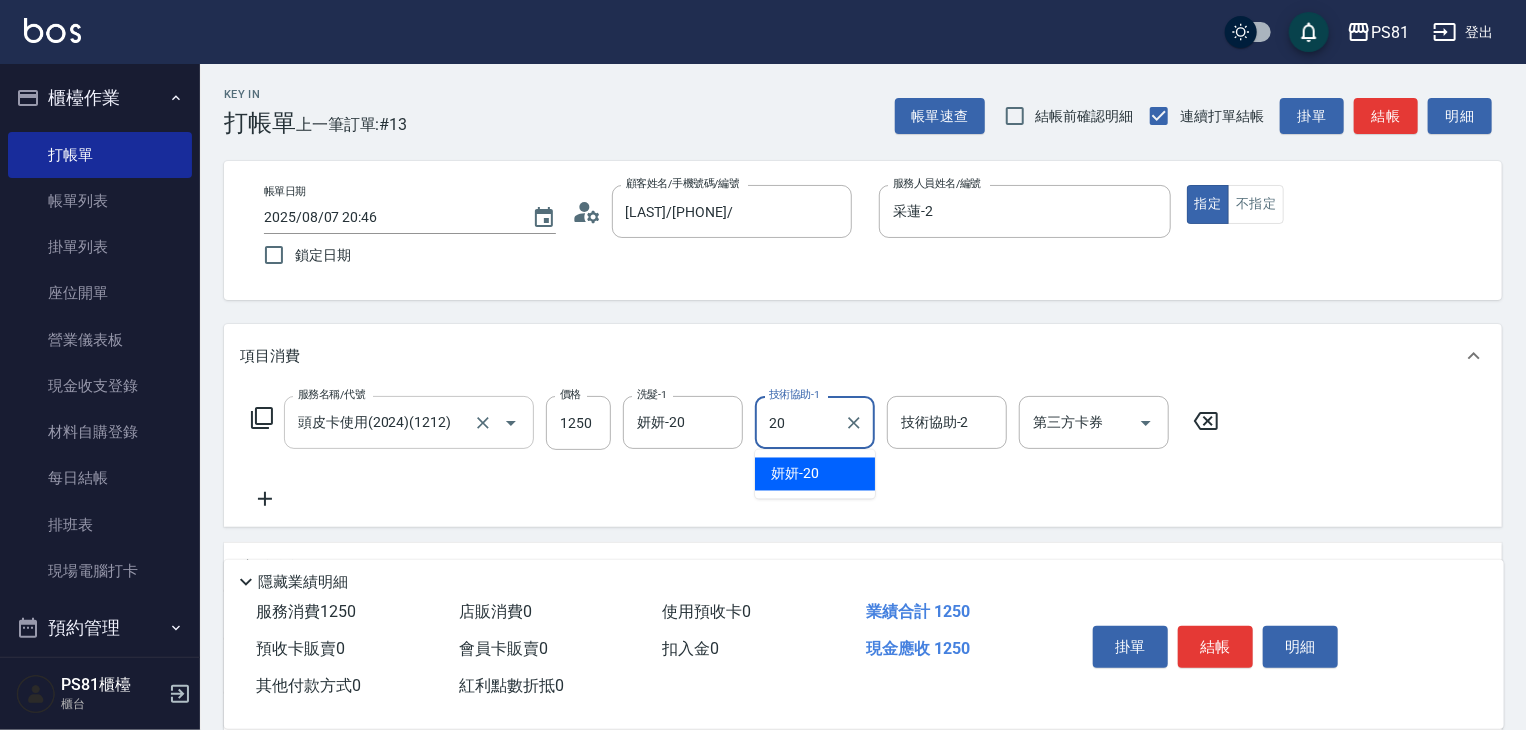 type on "妍妍-20" 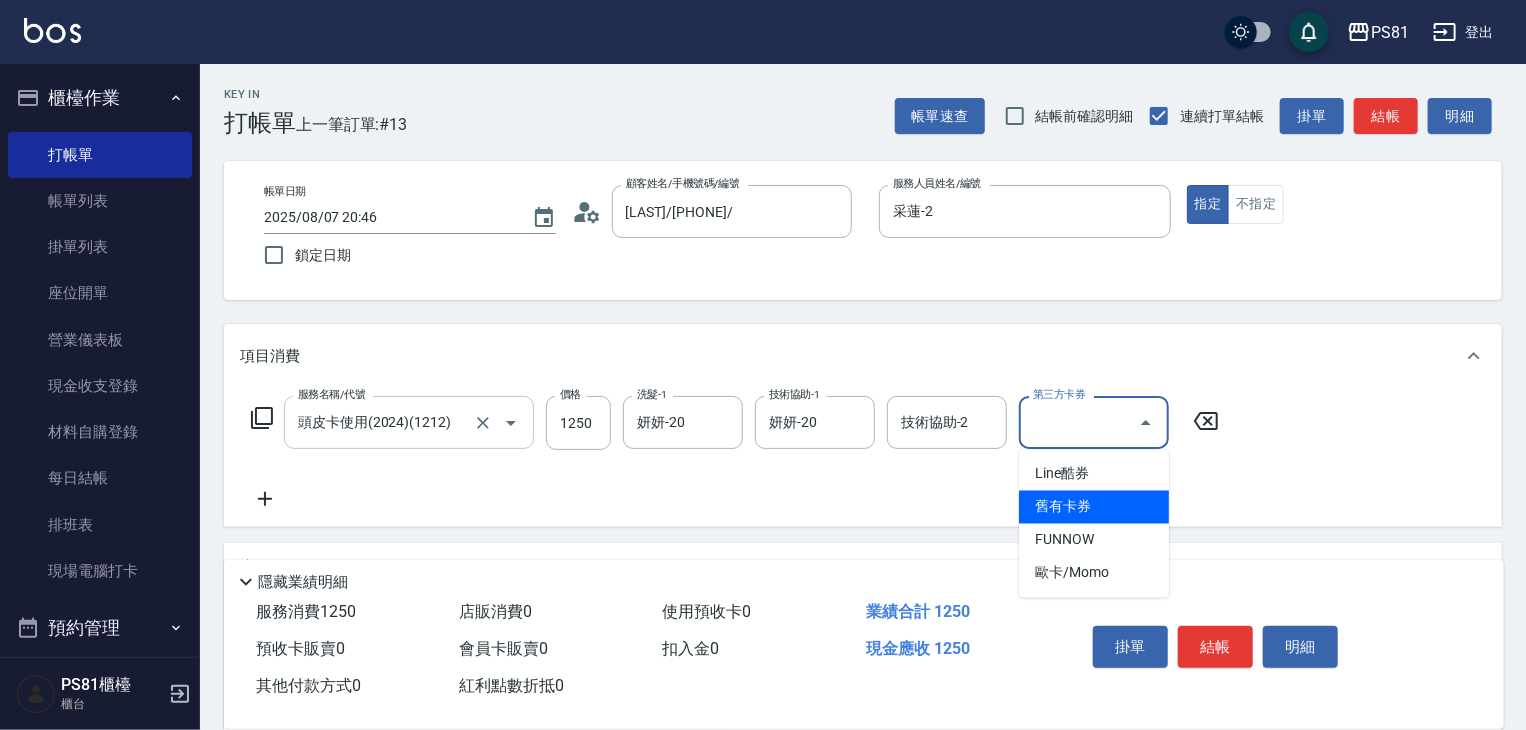 type on "舊有卡券" 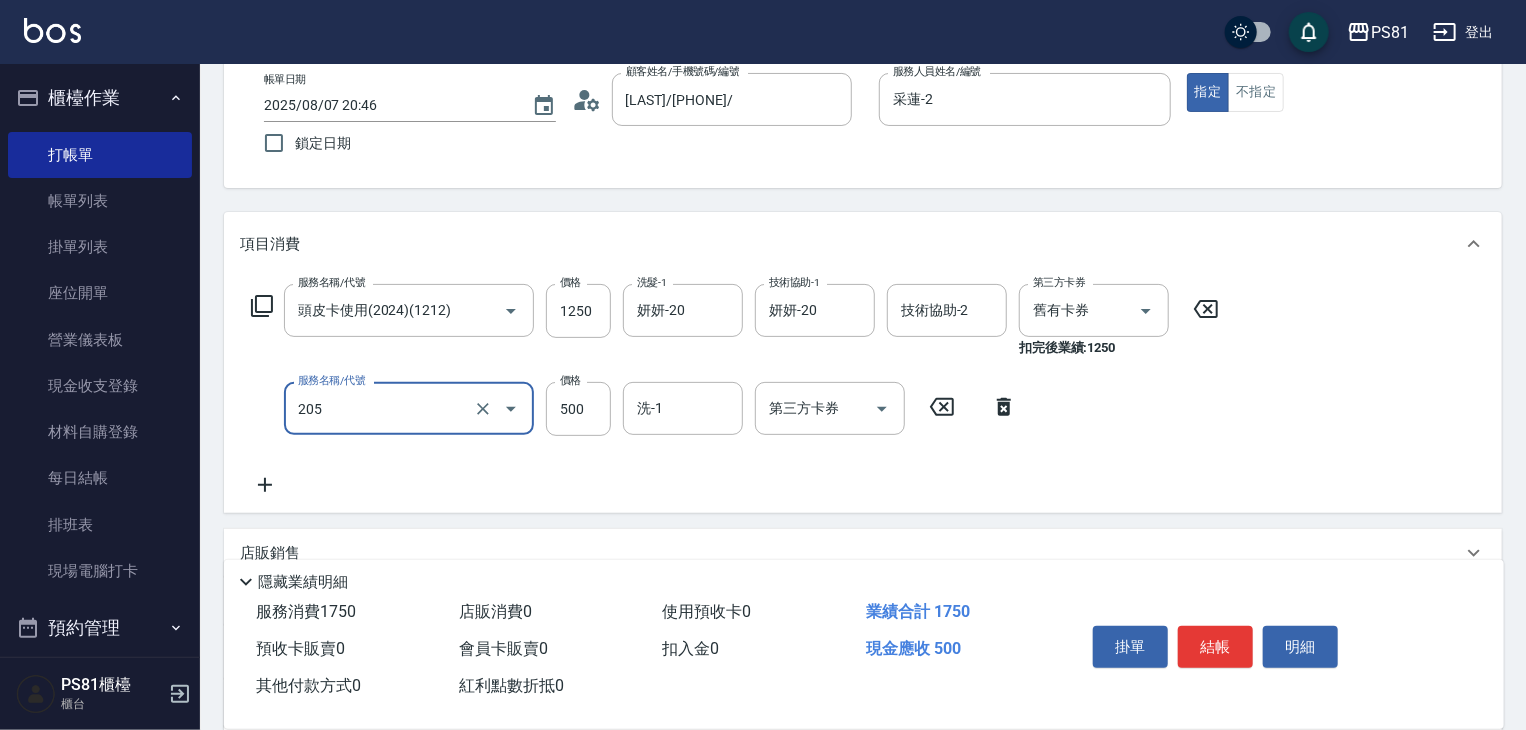 scroll, scrollTop: 200, scrollLeft: 0, axis: vertical 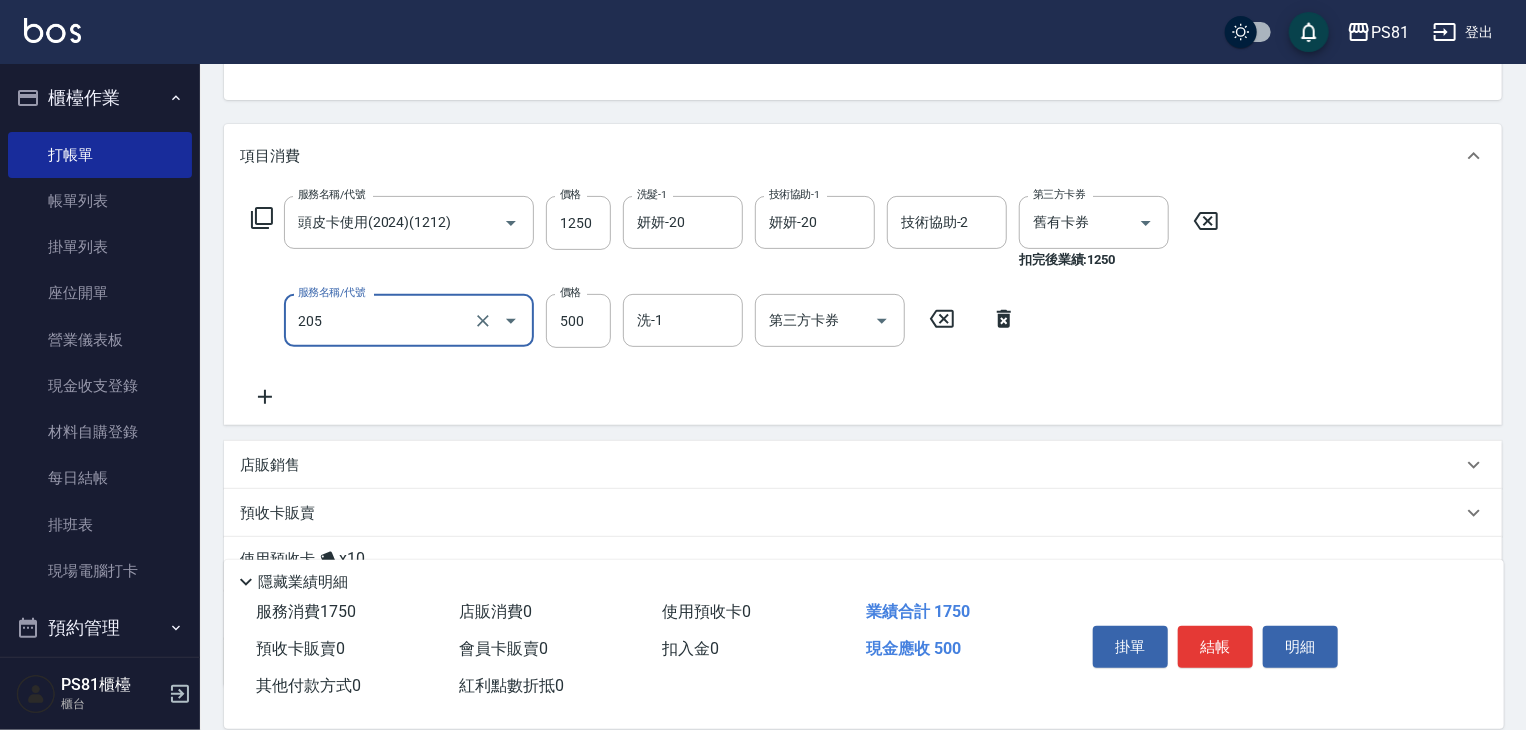 type on "A級單剪400(205)" 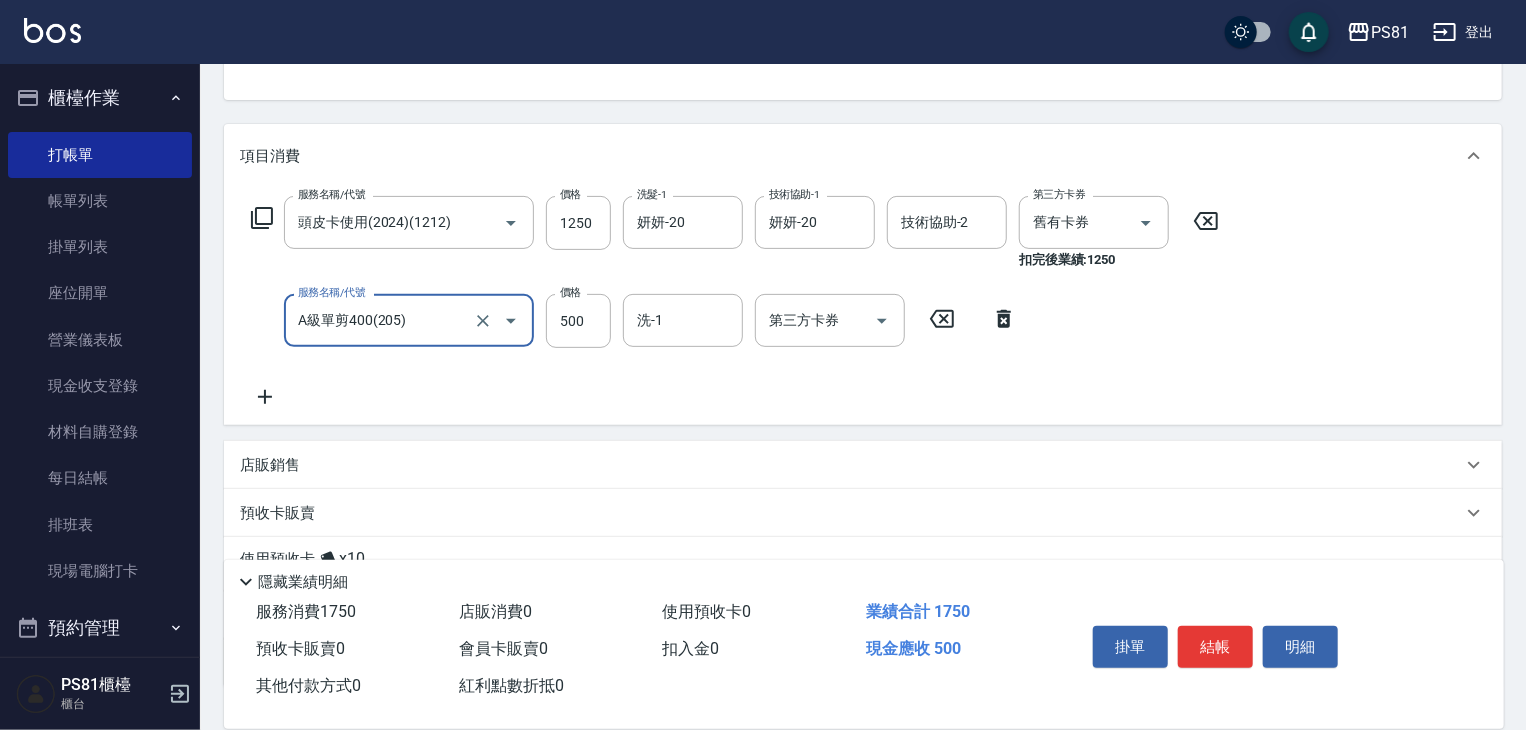 click on "服務名稱/代號 頭皮卡使用([YEAR])([NUMBER]) 服務名稱/代號 價格 [NUMBER] 價格 洗-1 [LAST]-[NUMBER] 洗-1 技術協助-1 [LAST]-[NUMBER] 技術協助-1 技術協助-2 技術協助-2 第三方卡券 舊有卡券 第三方卡券 扣完後業績: [NUMBER] 服務名稱/代號 A級單剪[NUMBER]([NUMBER]) 服務名稱/代號 價格 [NUMBER] 價格 洗-1 洗-1 第三方卡券 第三方卡券" at bounding box center [735, 302] 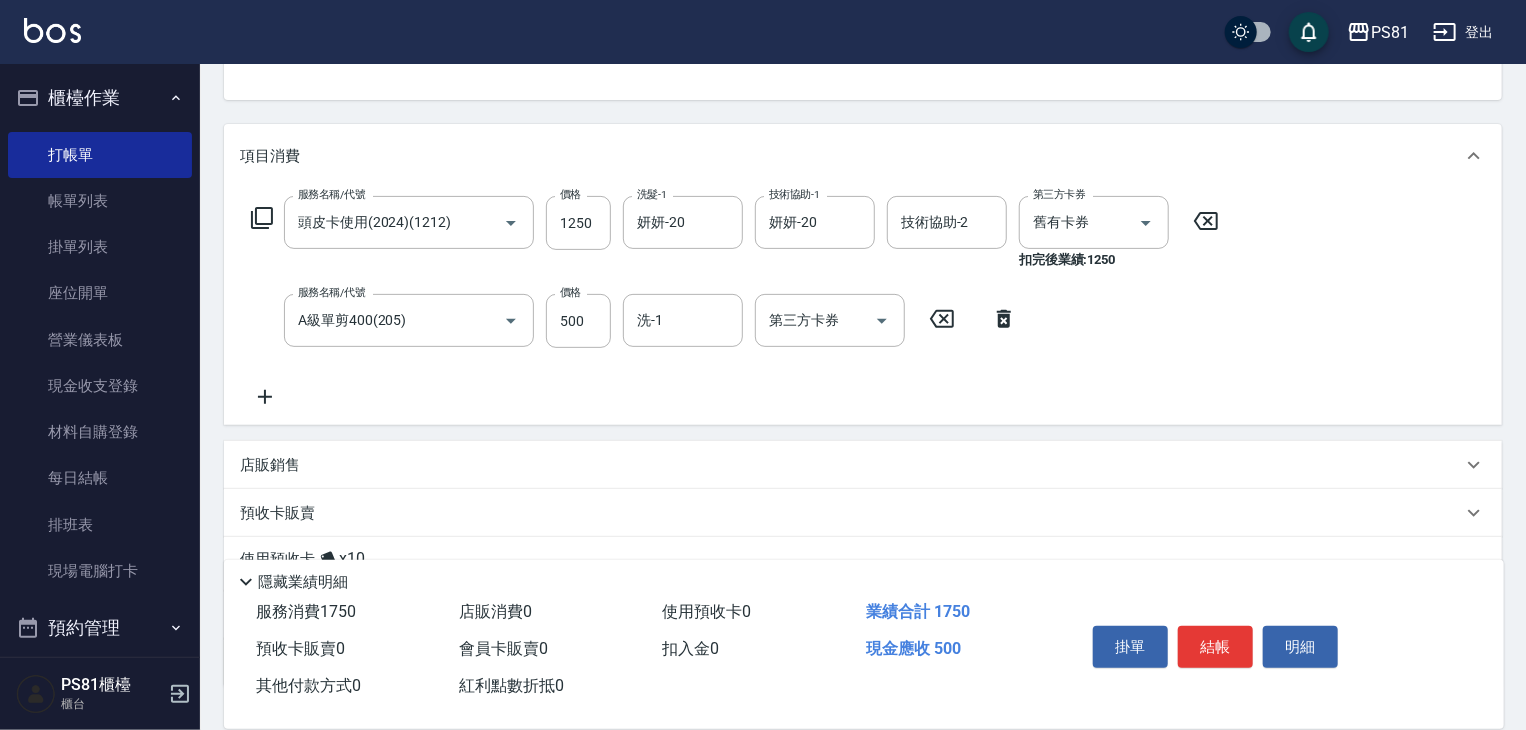 click on "店販銷售" at bounding box center [851, 465] 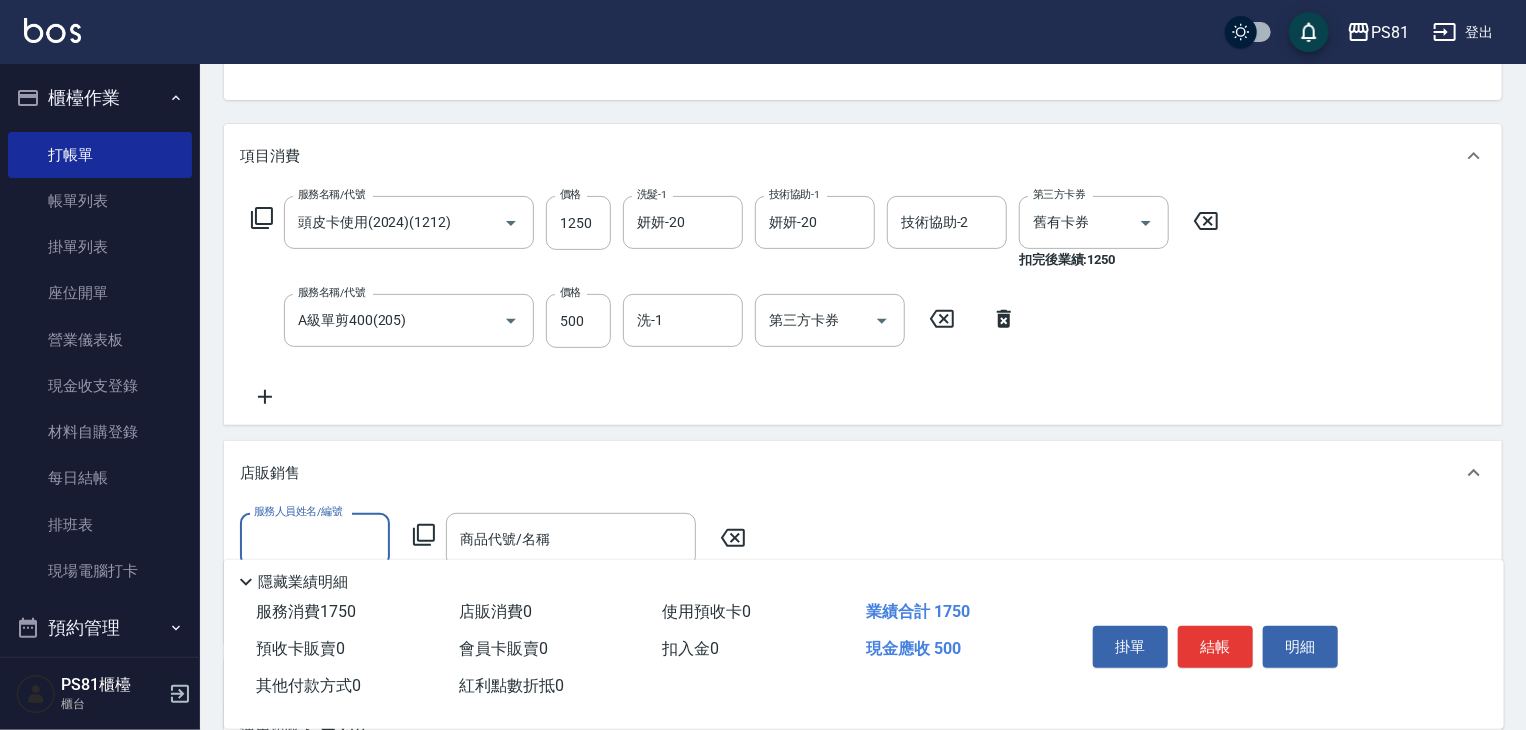 scroll, scrollTop: 0, scrollLeft: 0, axis: both 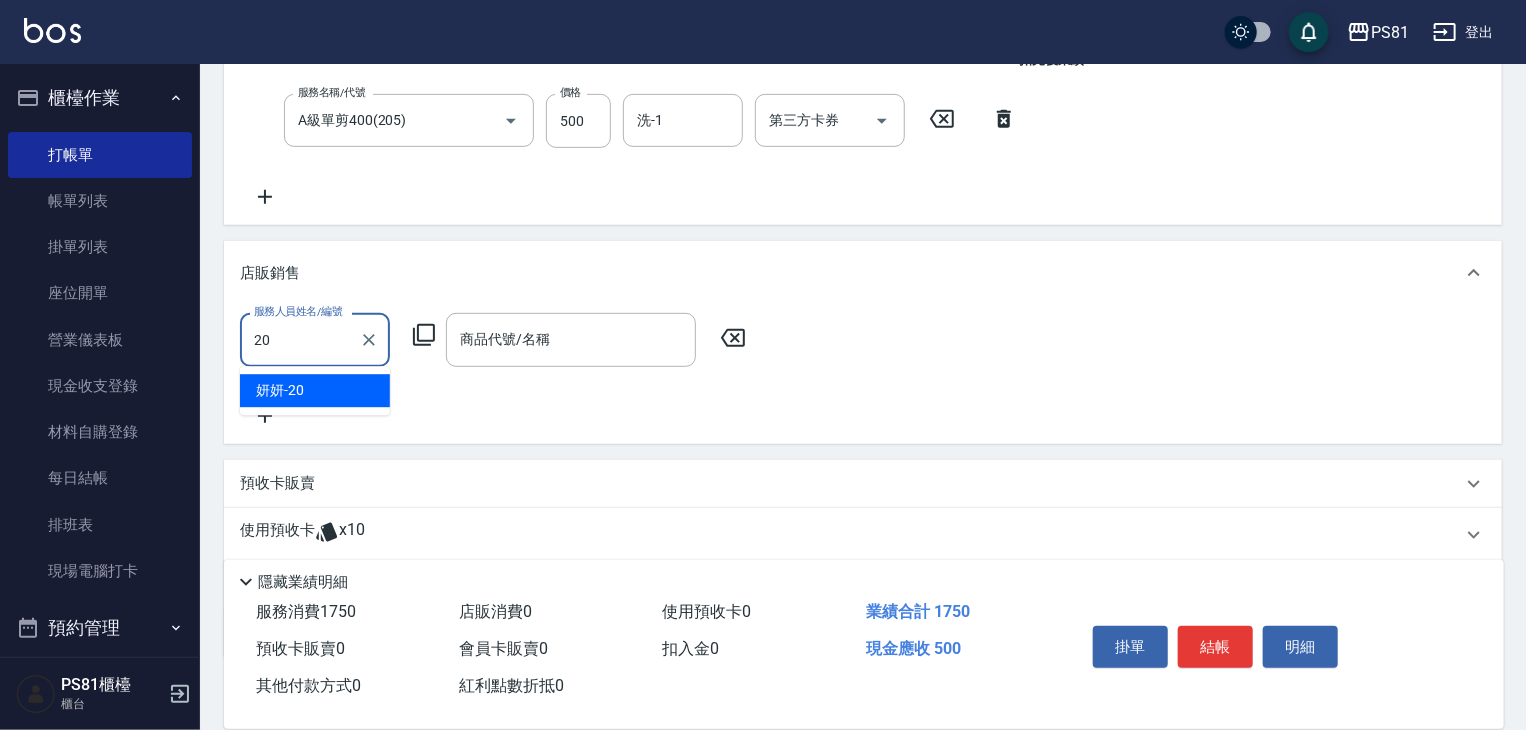 type on "妍妍-20" 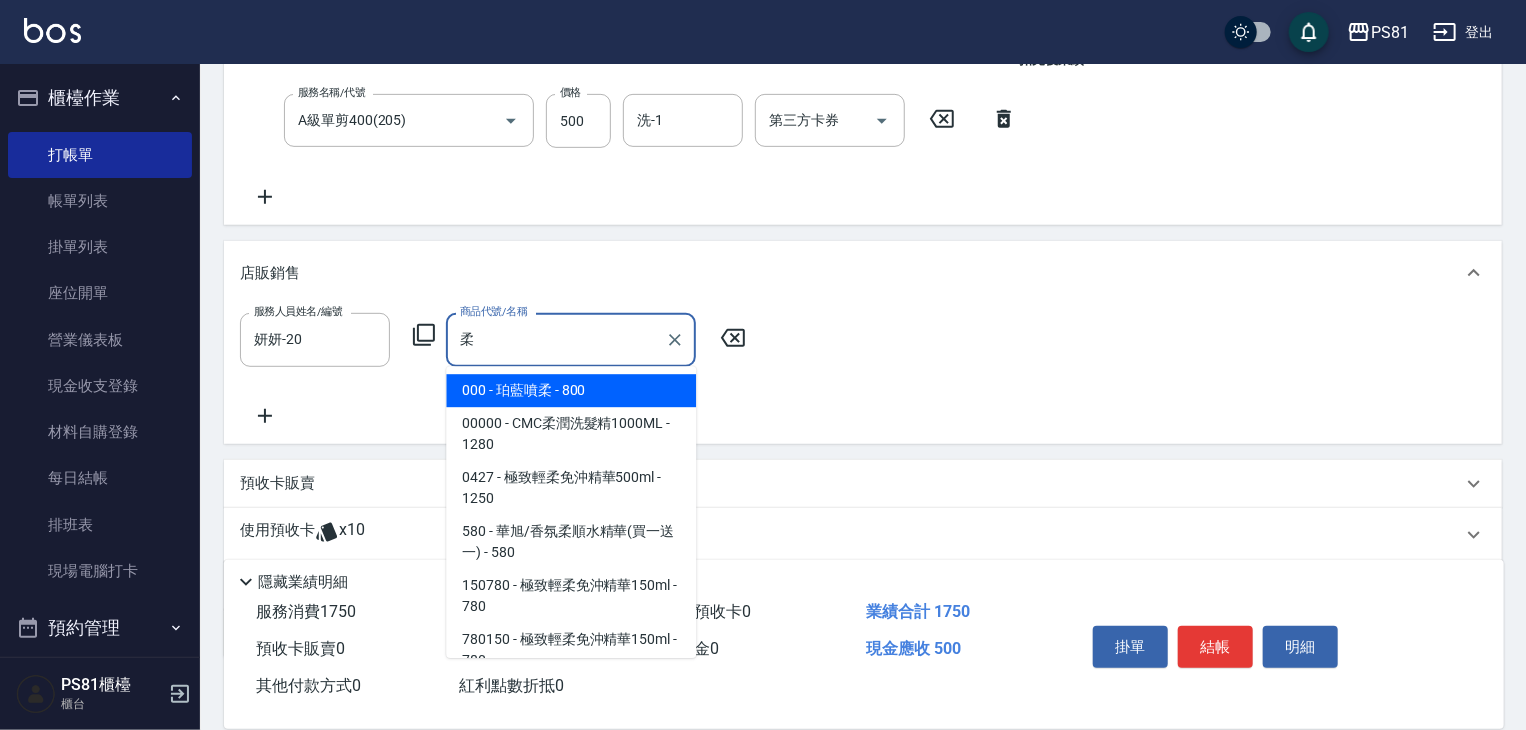 click on "000 - 珀藍噴柔 - 800" at bounding box center [571, 390] 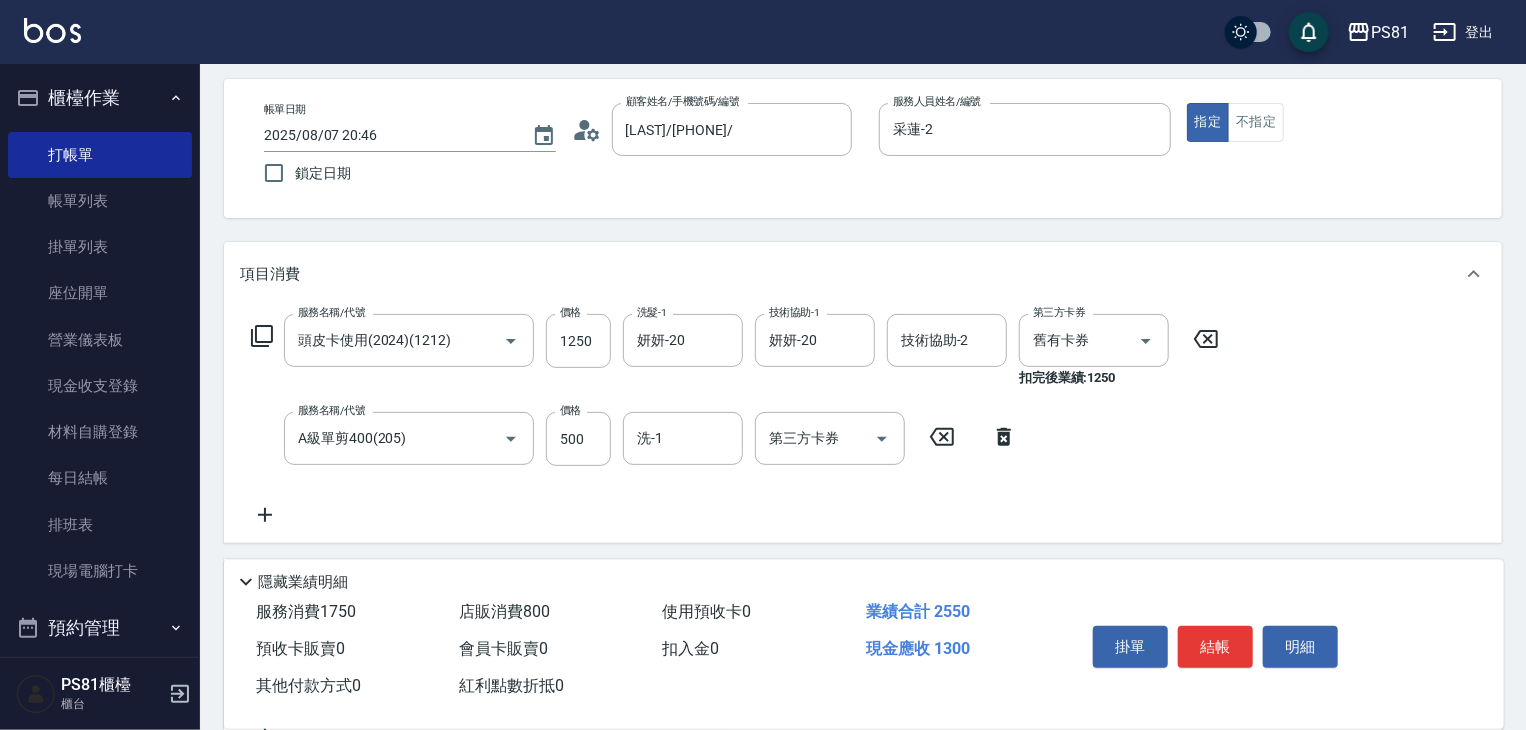 scroll, scrollTop: 0, scrollLeft: 0, axis: both 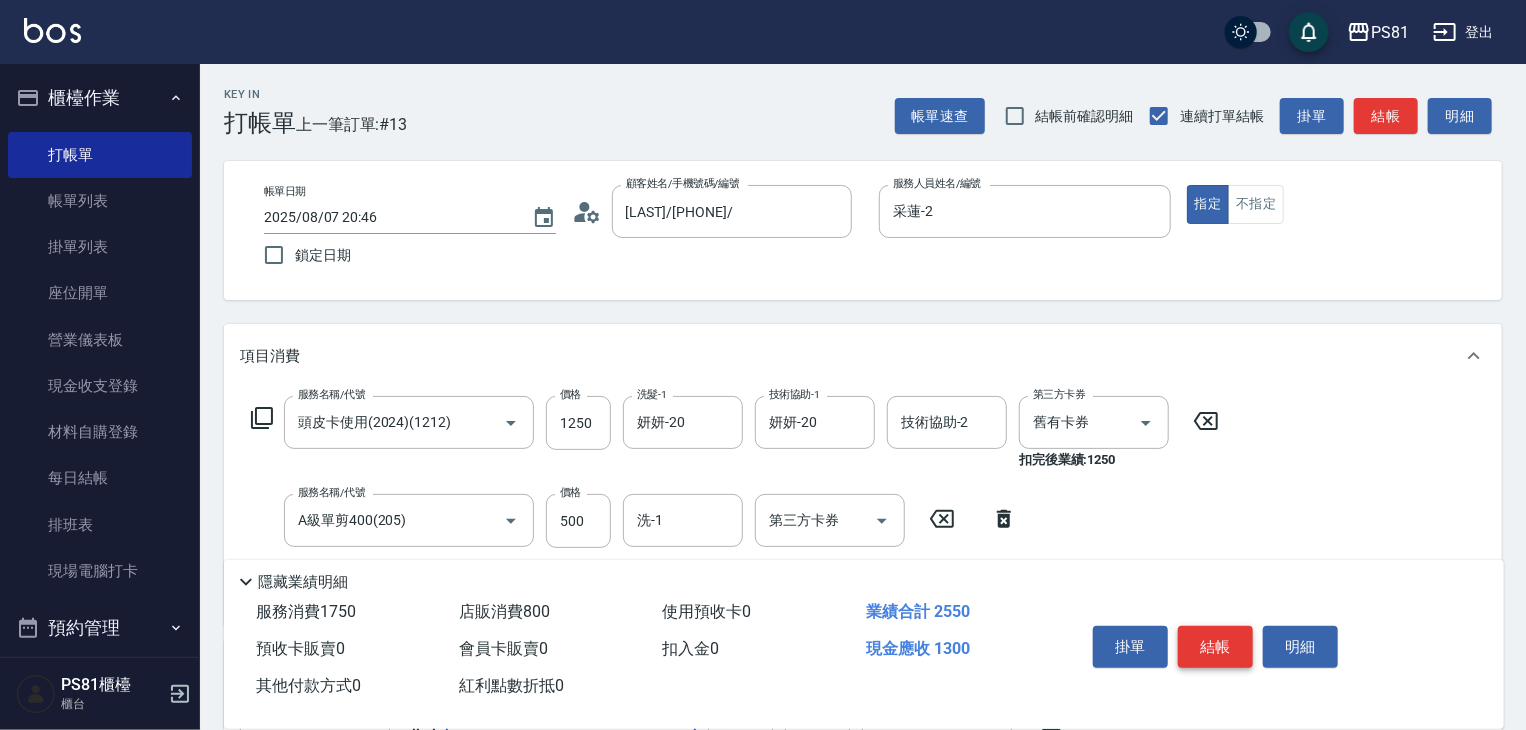 type on "珀藍噴柔" 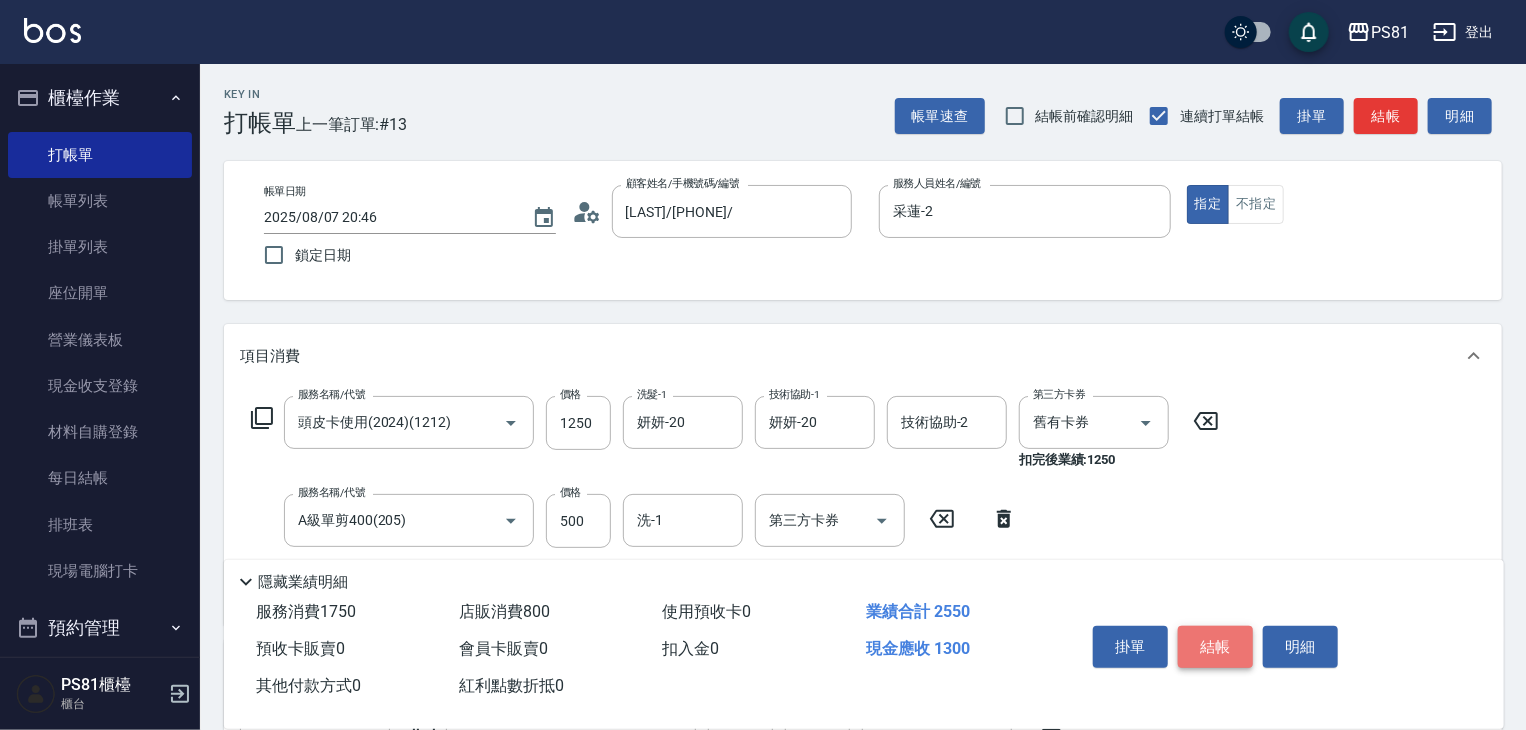 click on "結帳" at bounding box center (1215, 647) 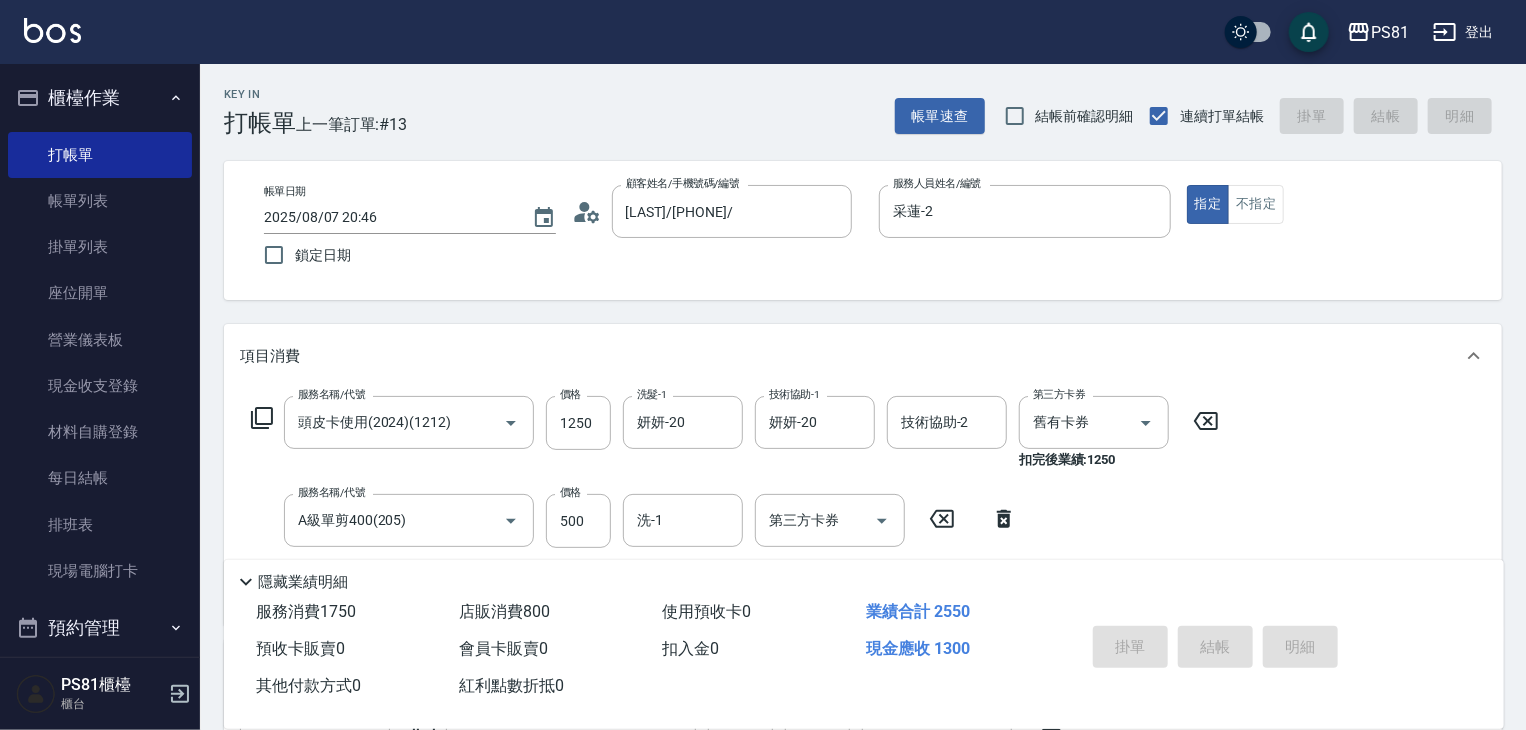 type on "[DATE] [TIME]" 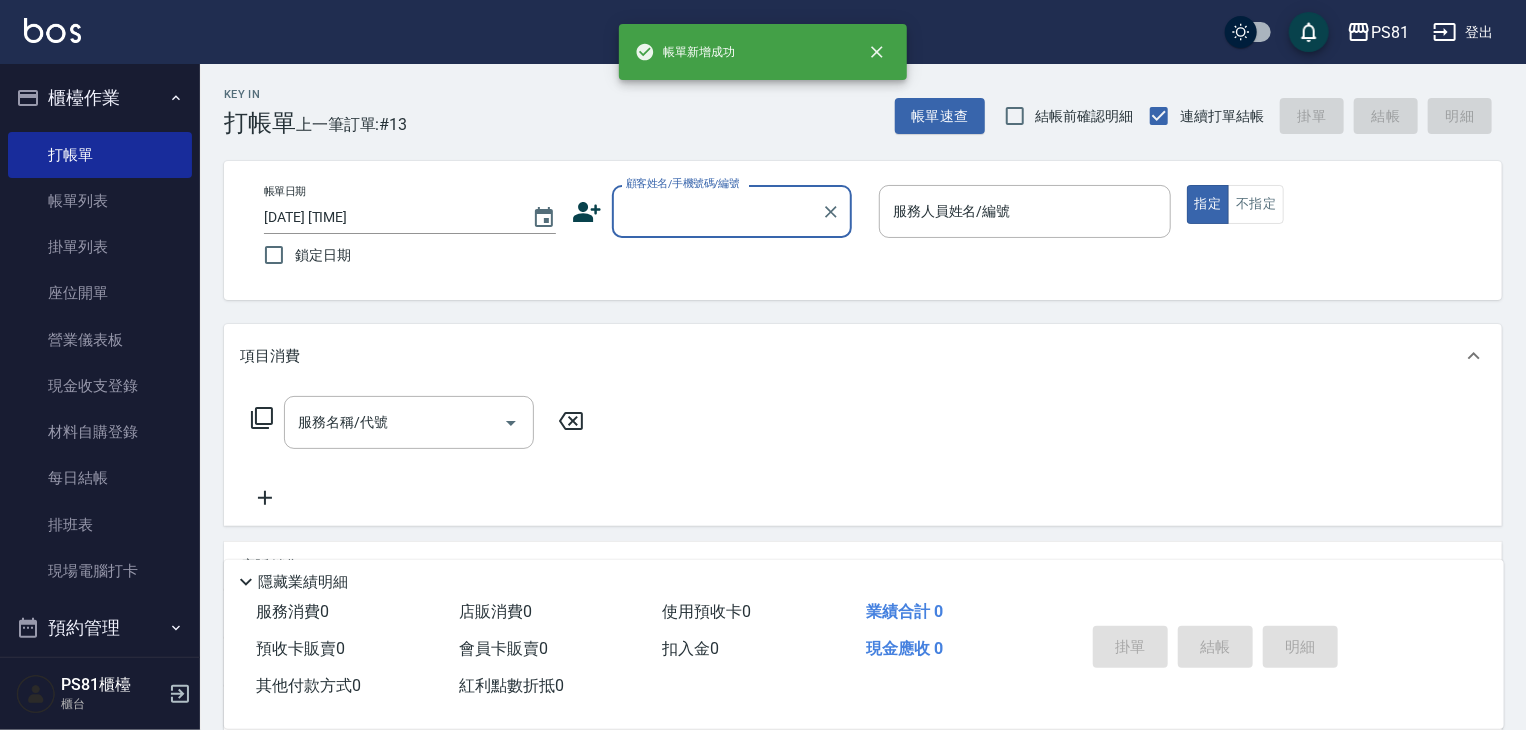 scroll, scrollTop: 0, scrollLeft: 0, axis: both 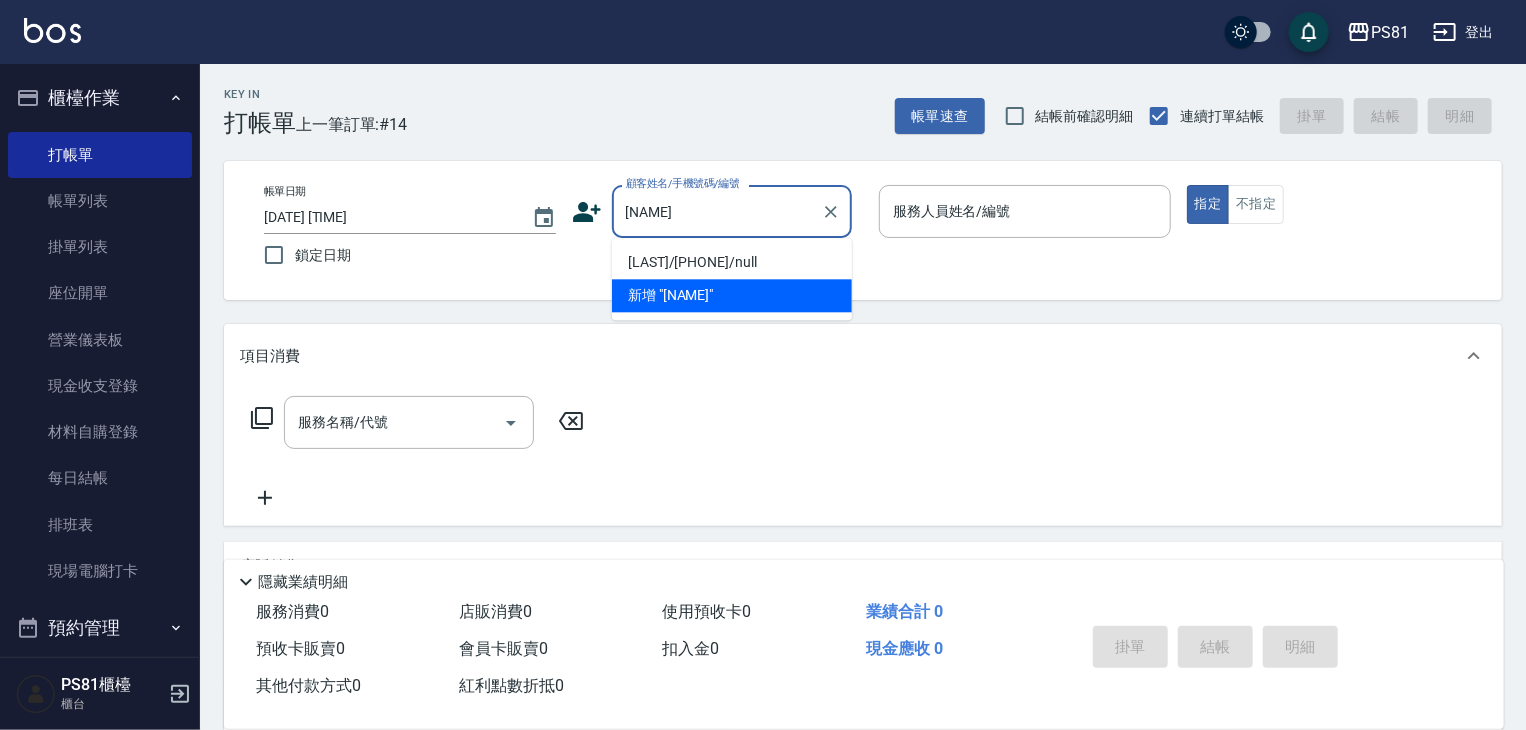 click on "[LAST]/[PHONE]/null" at bounding box center (732, 262) 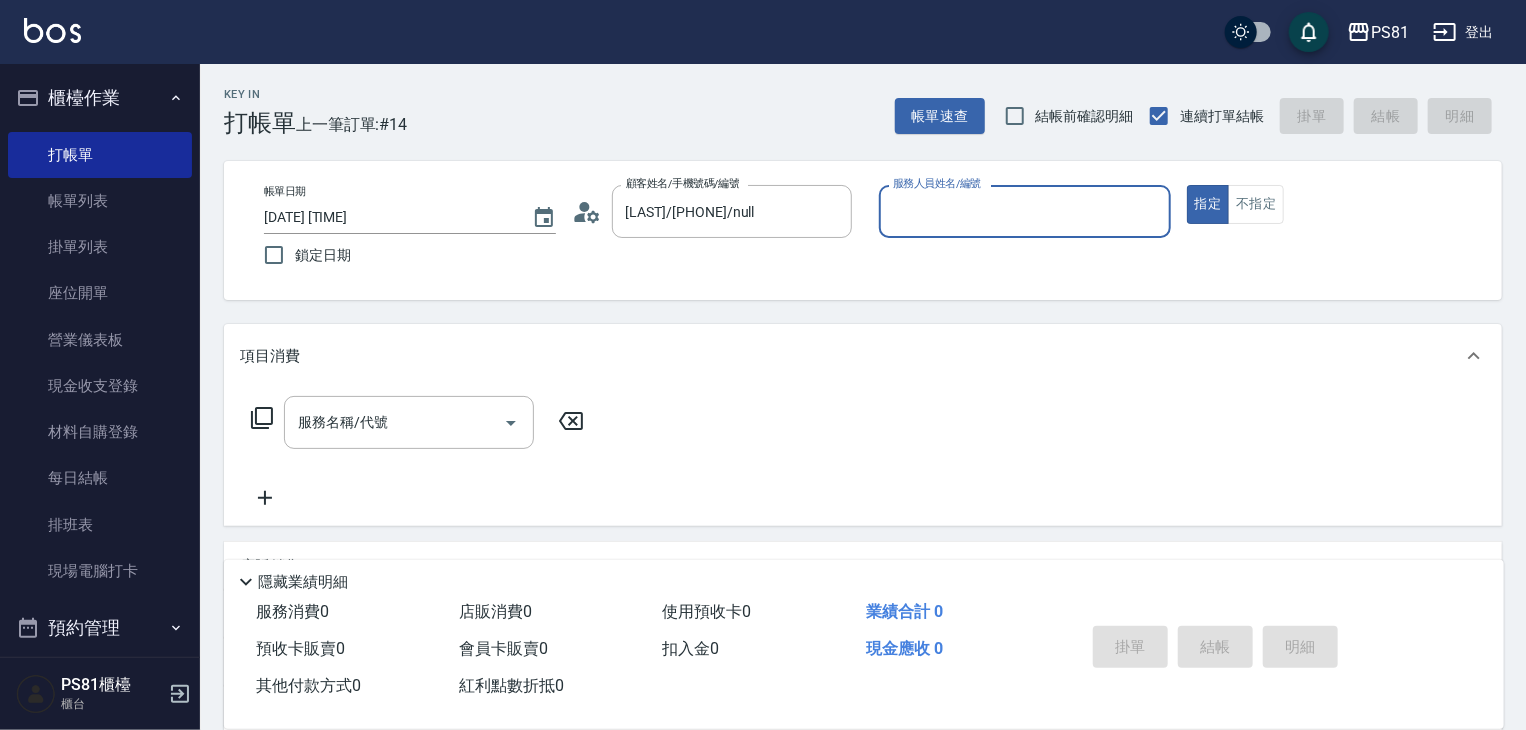 type on "采蓮-2" 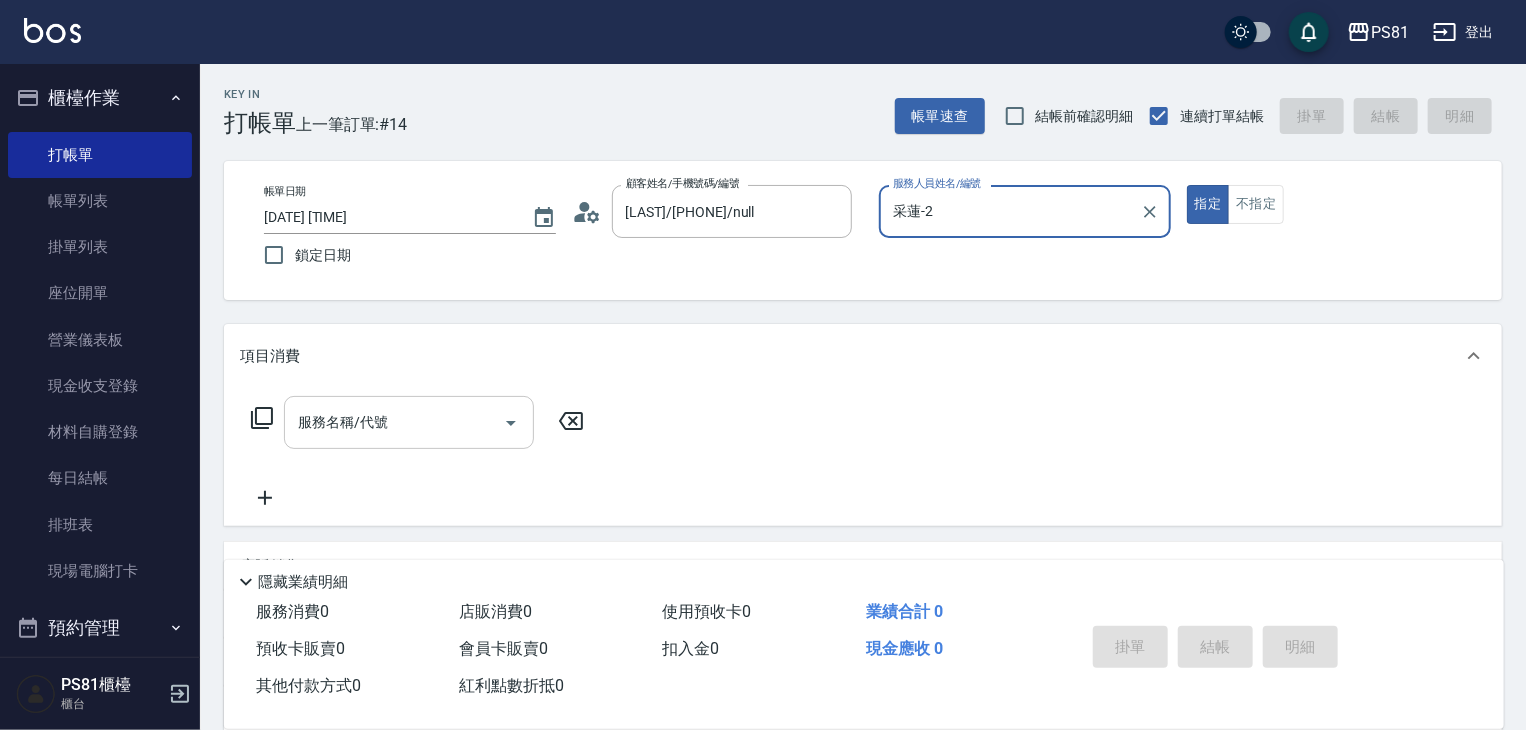 click on "服務名稱/代號" at bounding box center [394, 422] 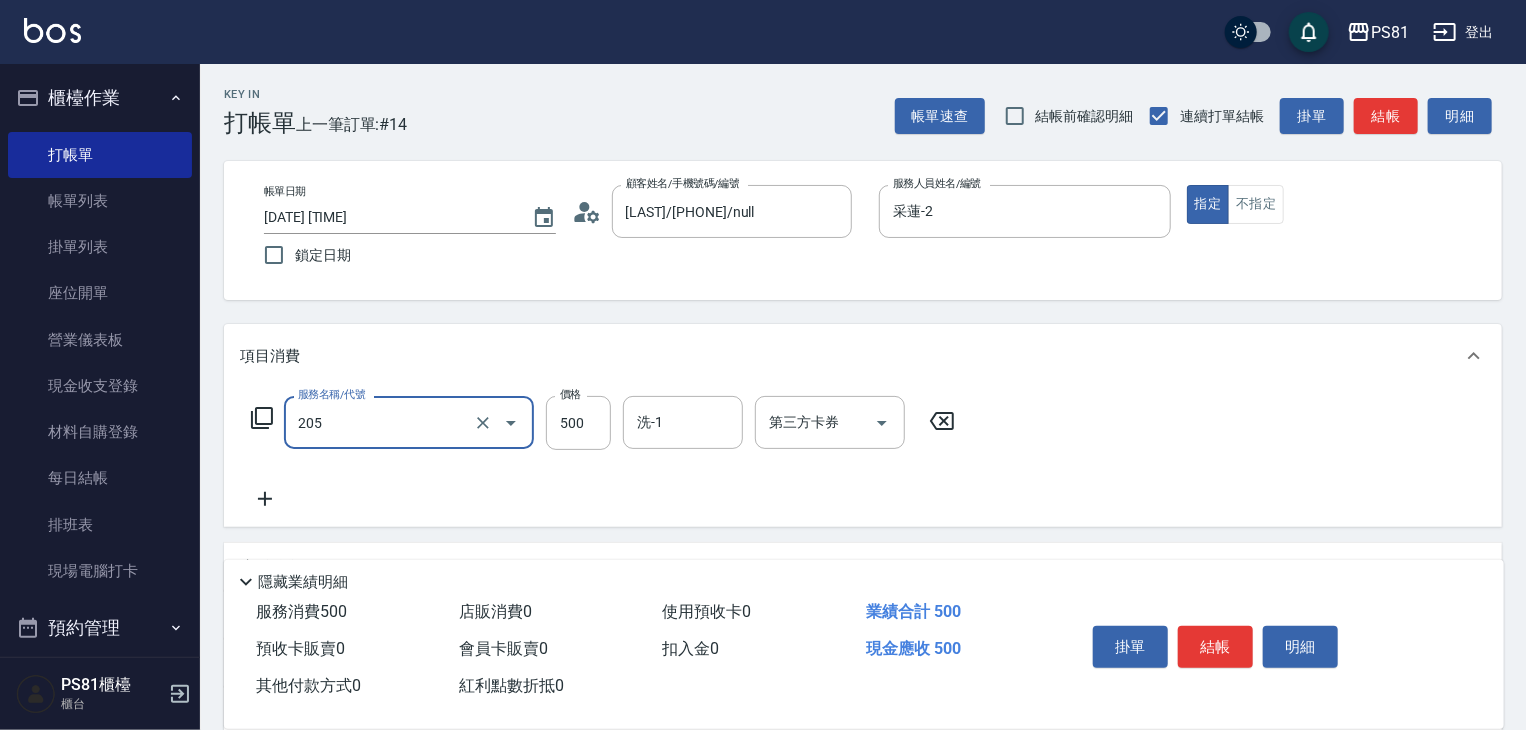 type on "A級單剪400(205)" 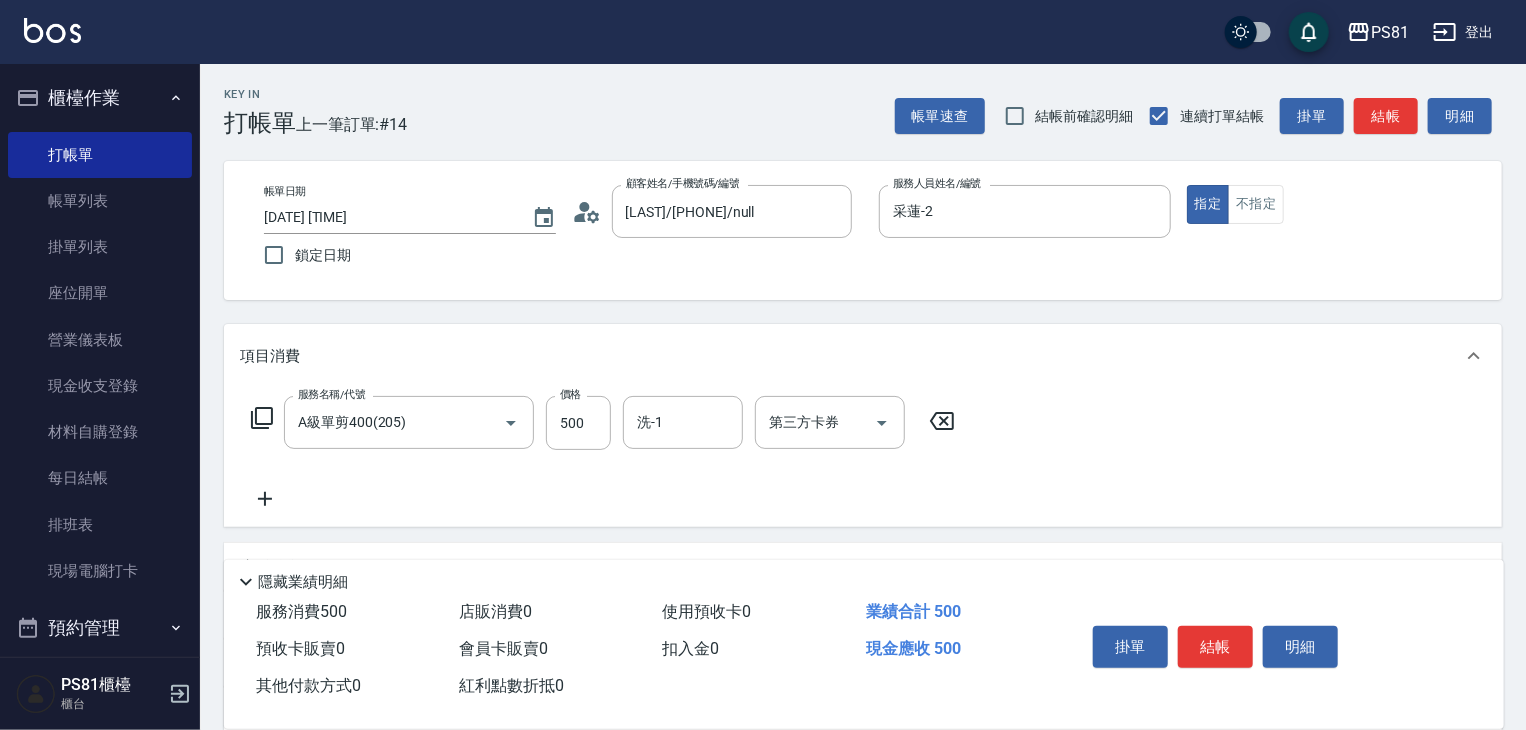 drag, startPoint x: 930, startPoint y: 473, endPoint x: 1254, endPoint y: 603, distance: 349.10742 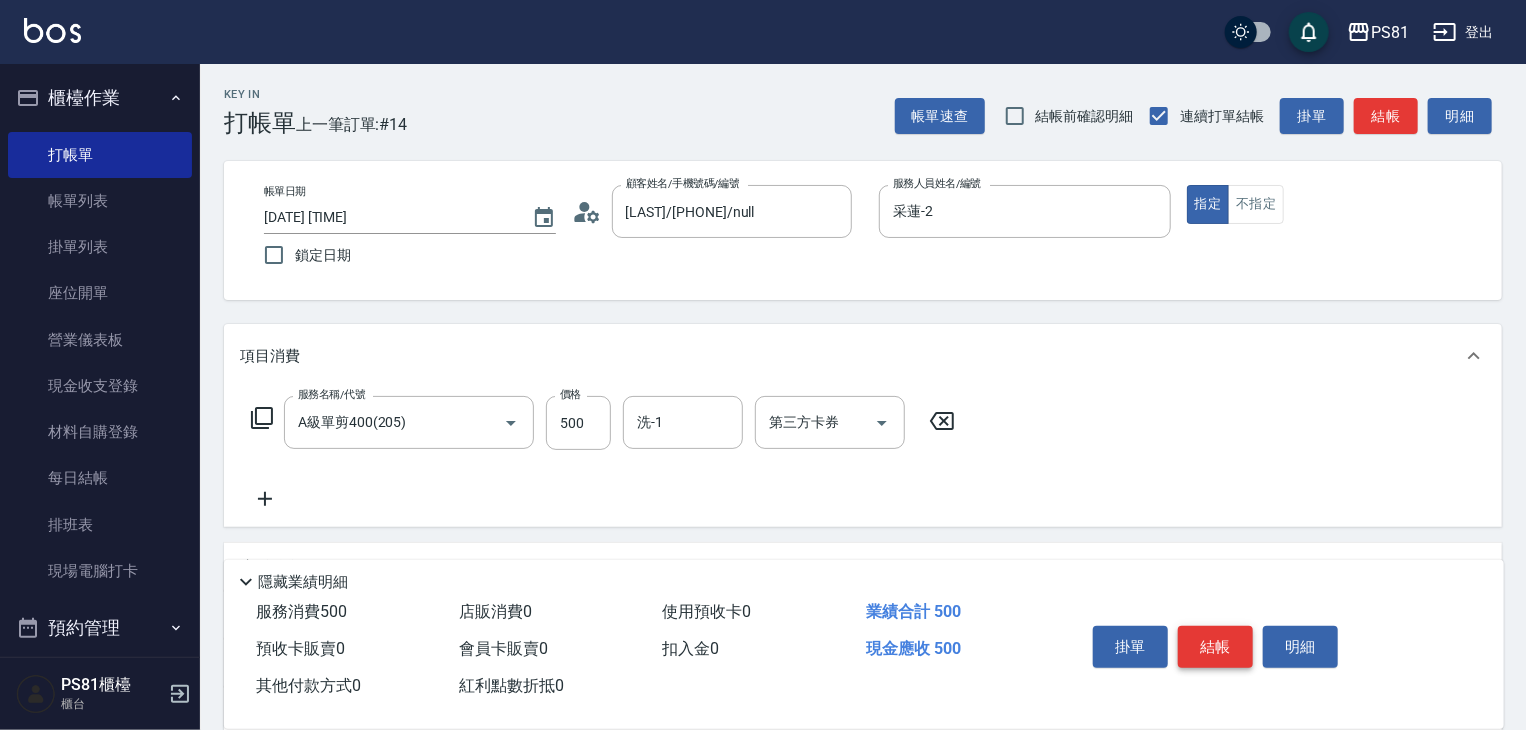 click on "結帳" at bounding box center (1215, 647) 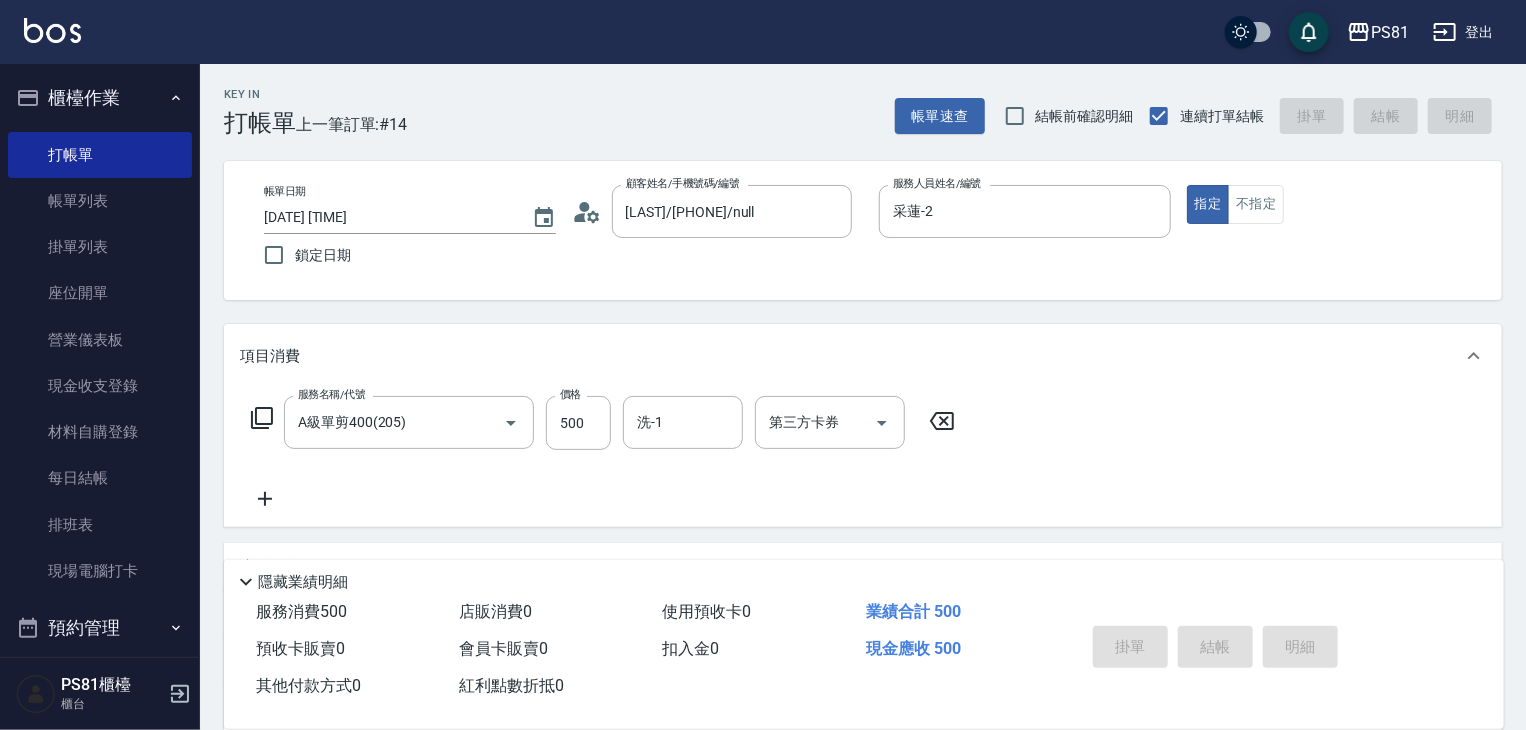 type 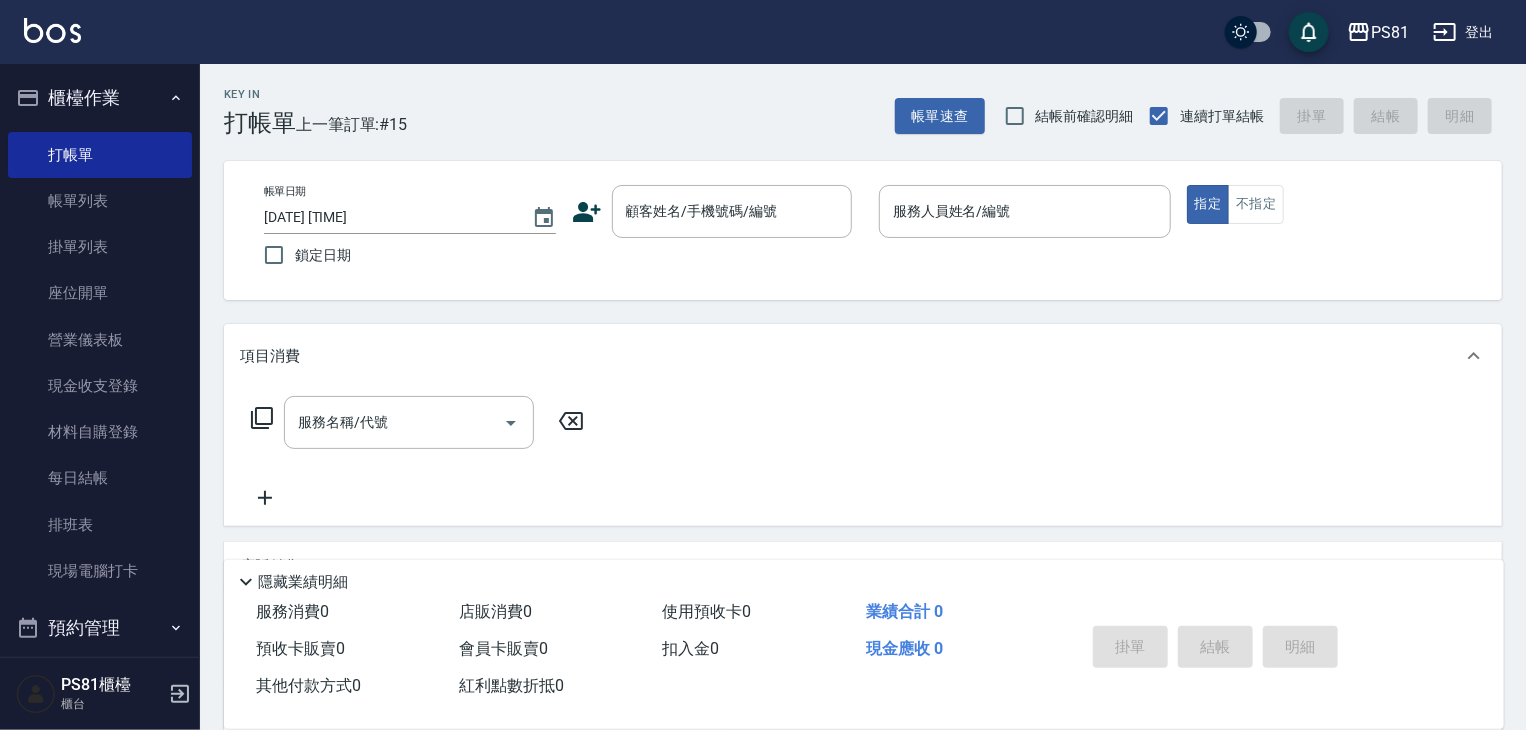drag, startPoint x: 984, startPoint y: 716, endPoint x: 993, endPoint y: 730, distance: 16.643316 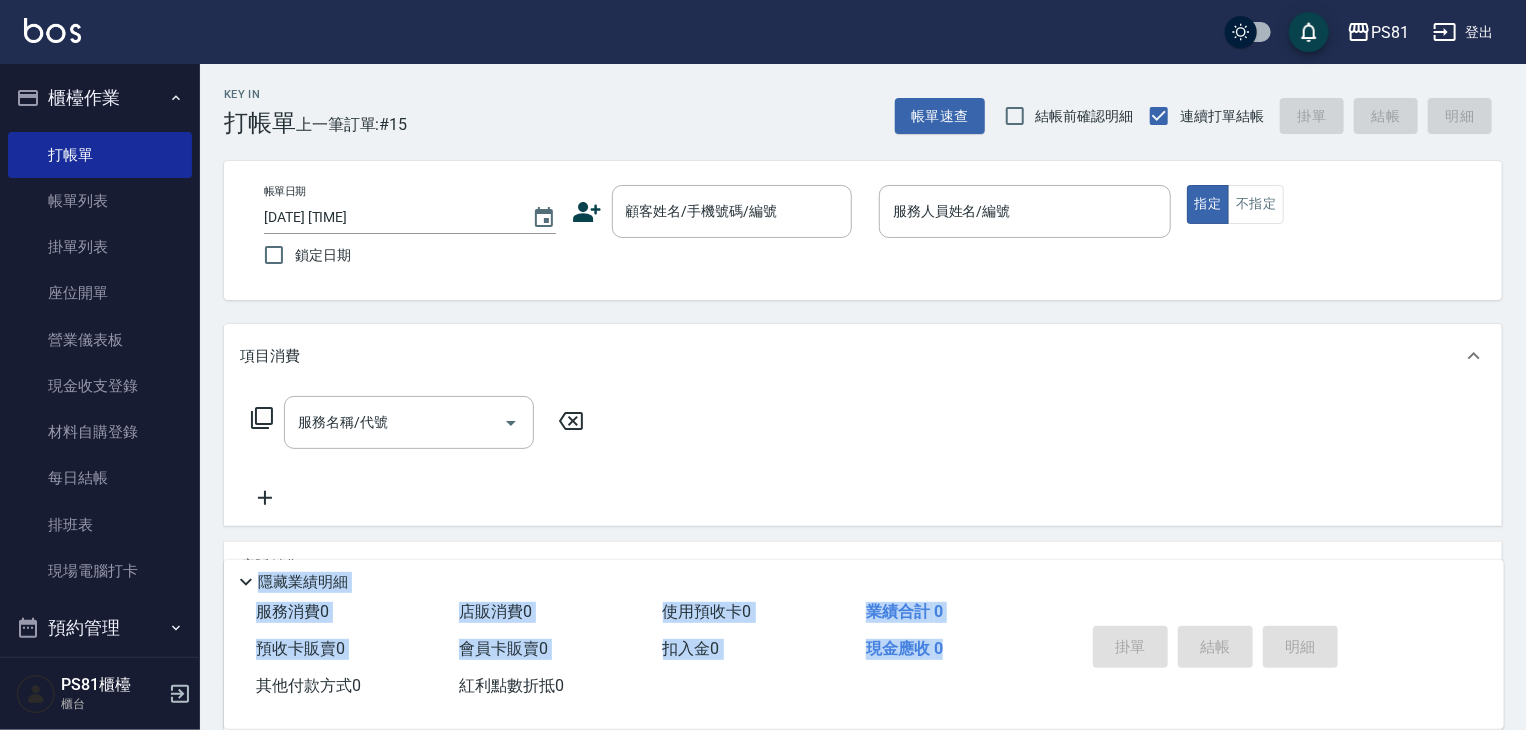 scroll, scrollTop: 16, scrollLeft: 0, axis: vertical 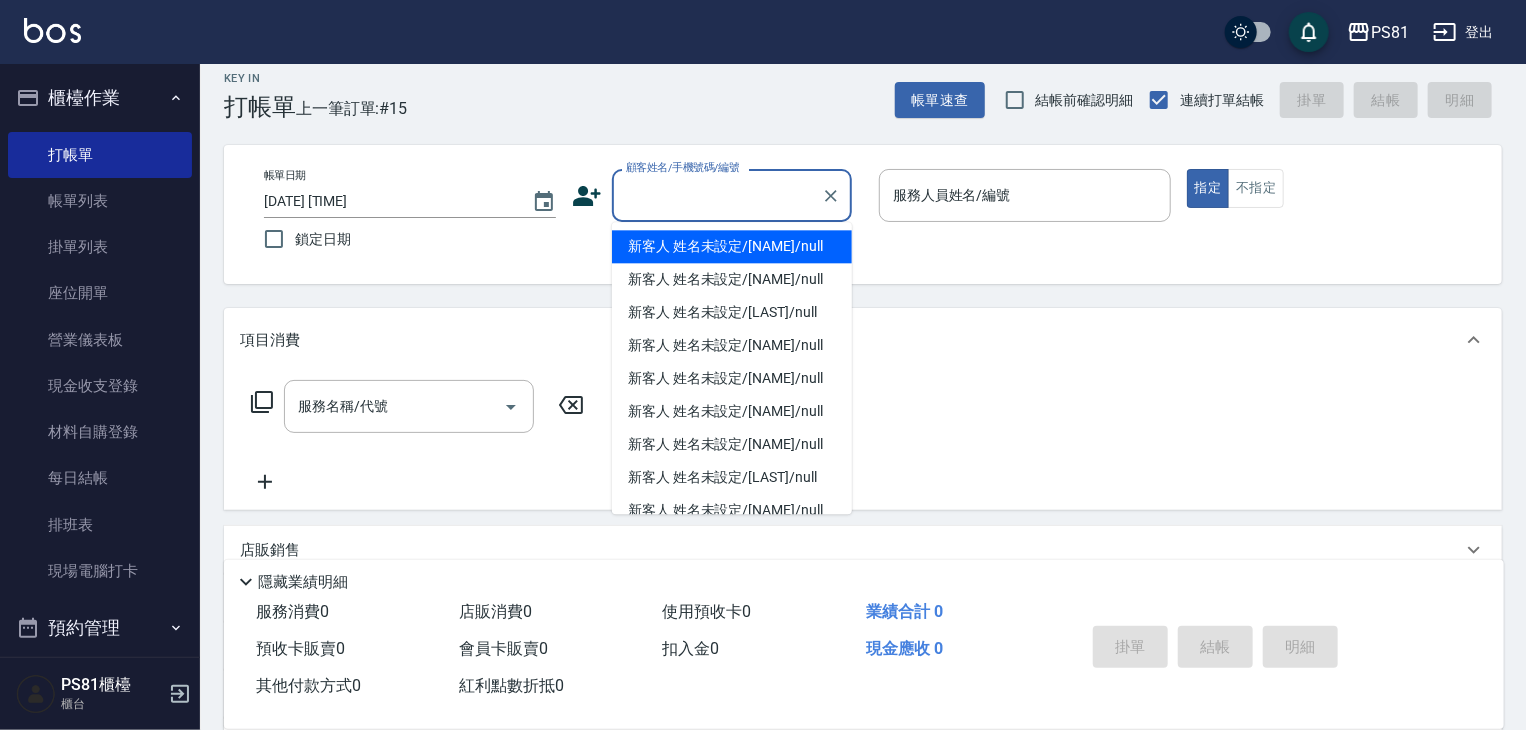 click on "顧客姓名/手機號碼/編號" at bounding box center [717, 195] 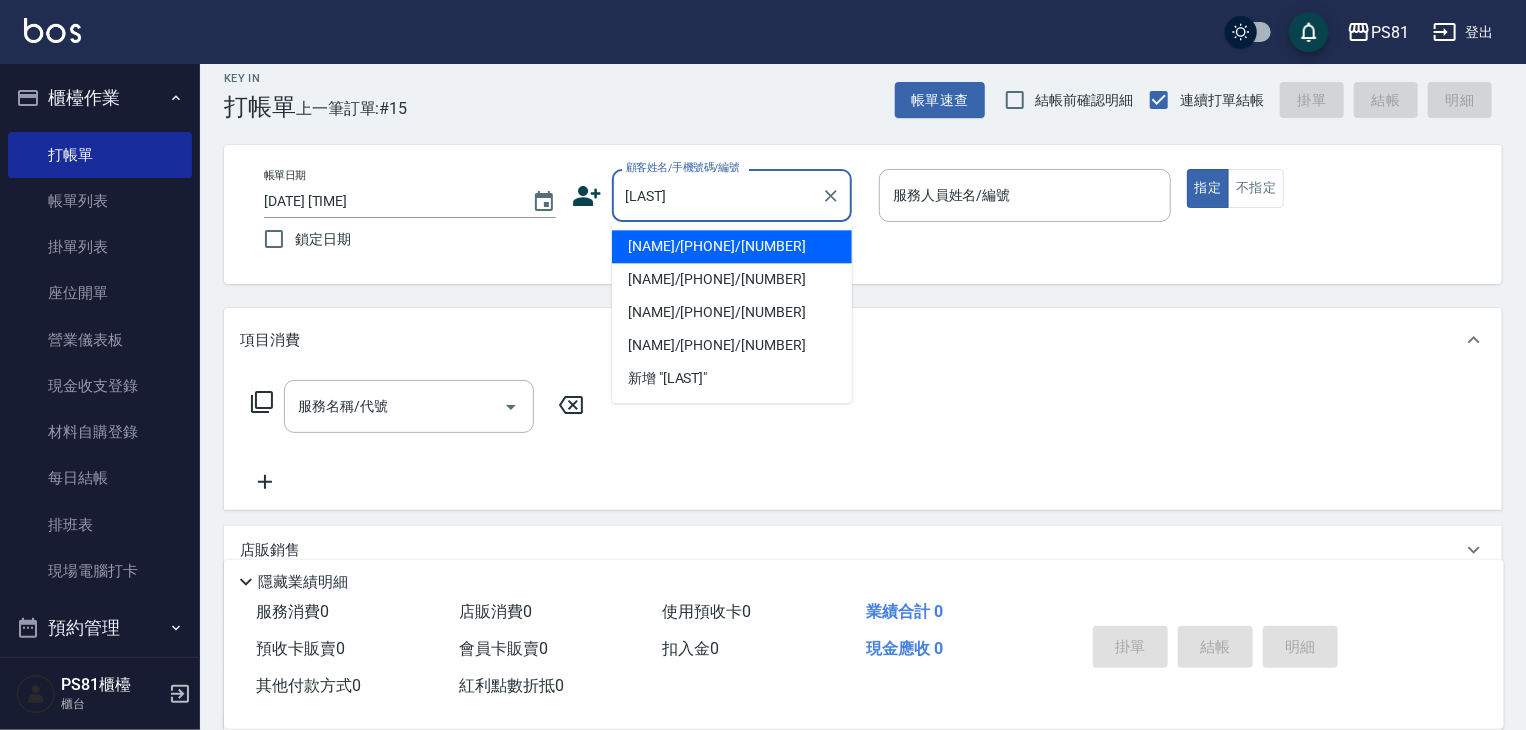 click on "[NAME]/[PHONE]/[NUMBER]" at bounding box center [732, 246] 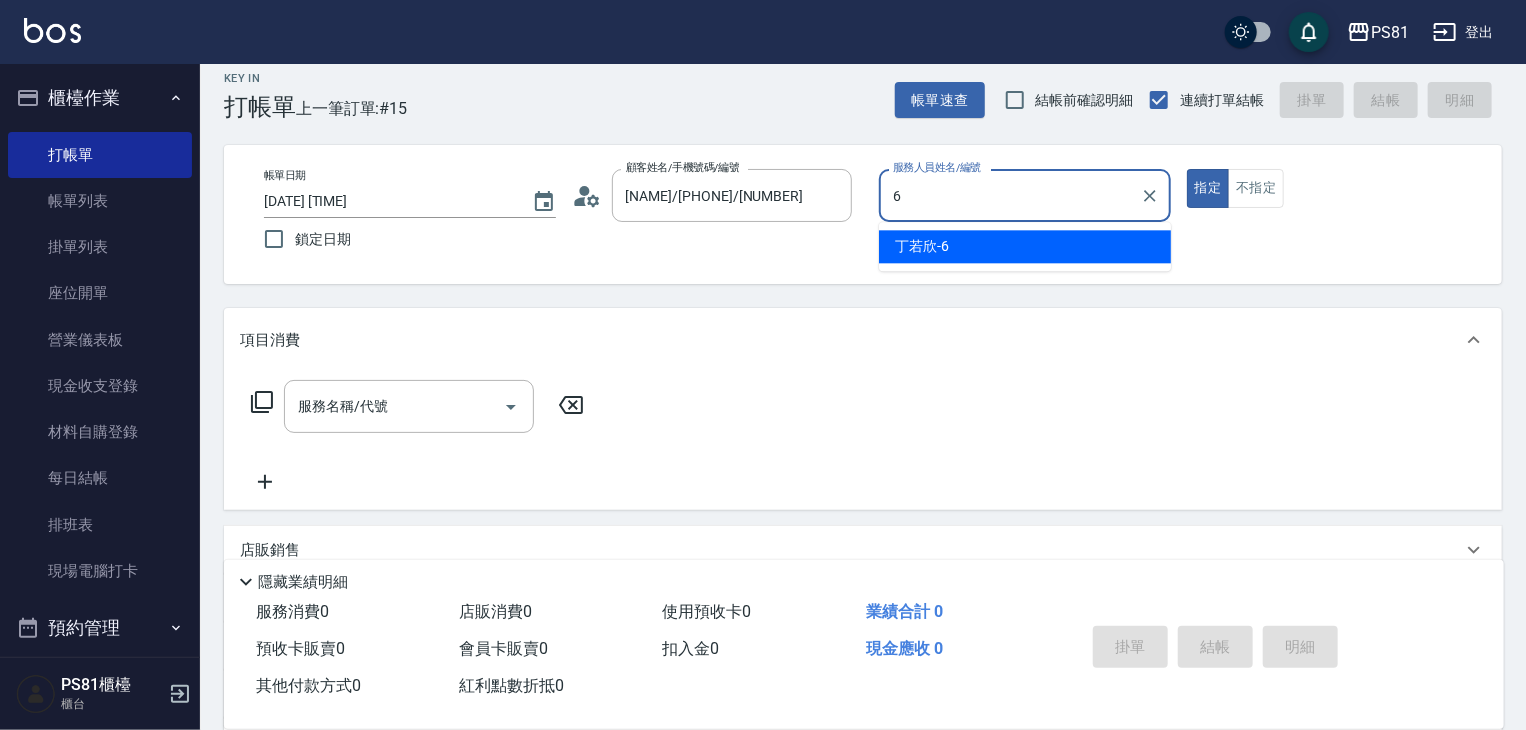 type on "[NAME]-[NUMBER]" 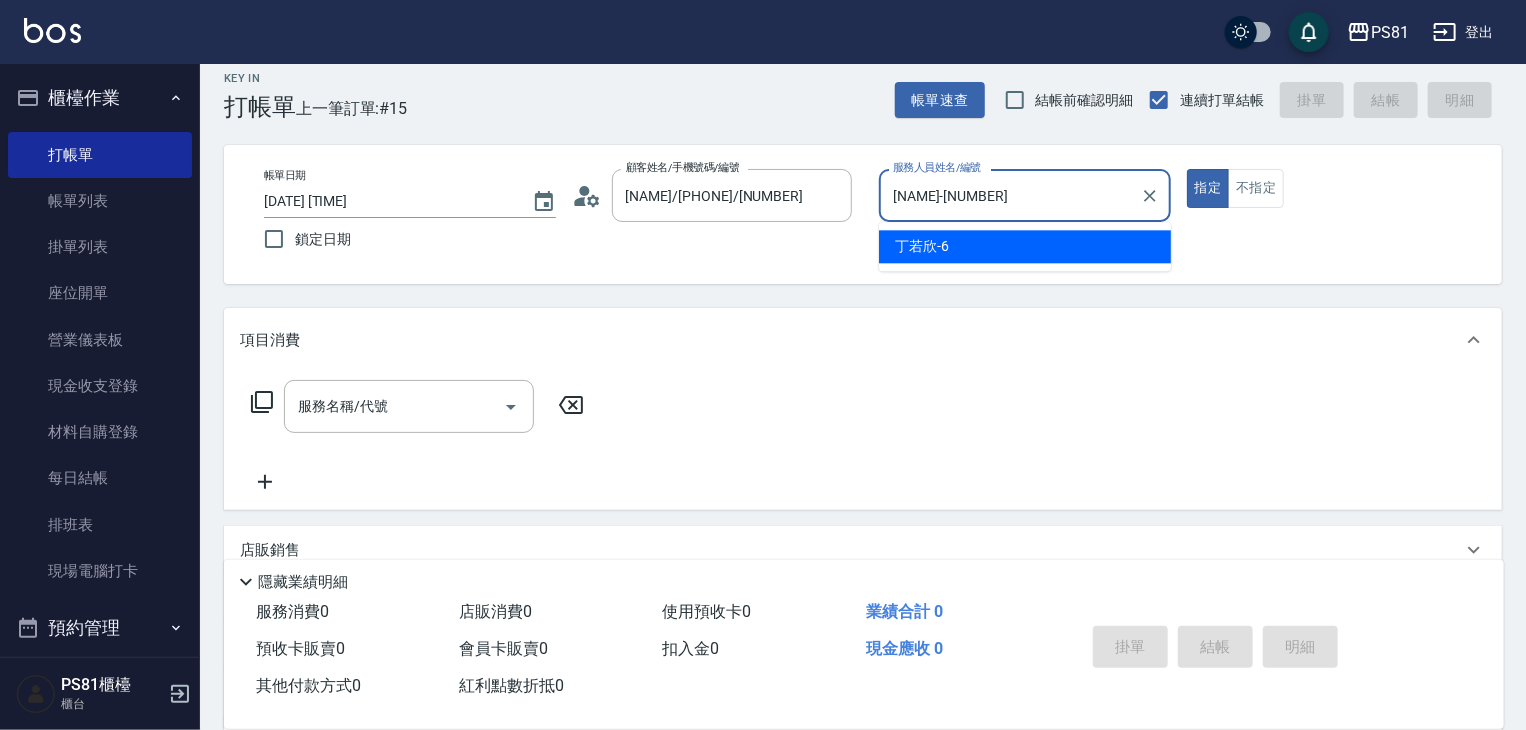 type on "true" 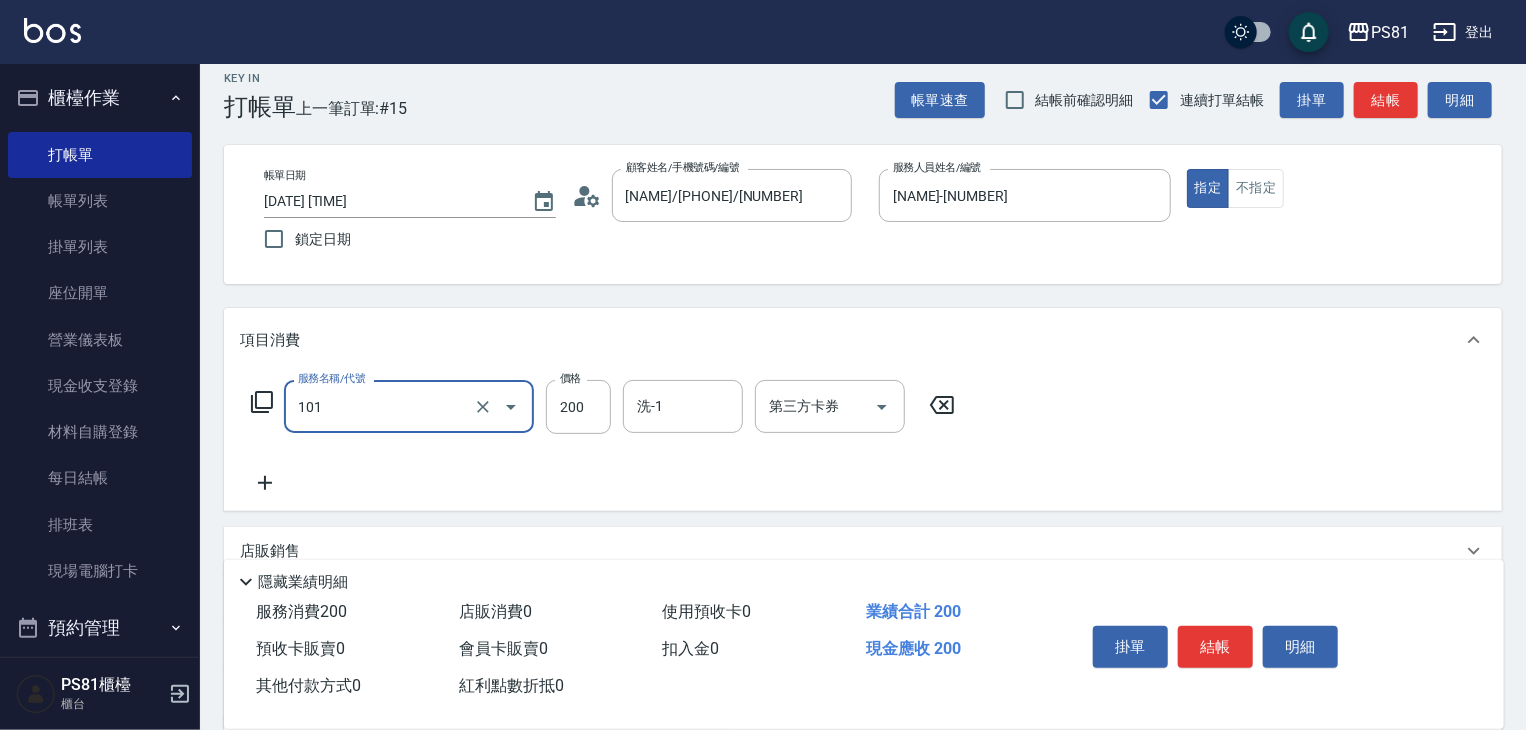 type on "一般洗髮(101)" 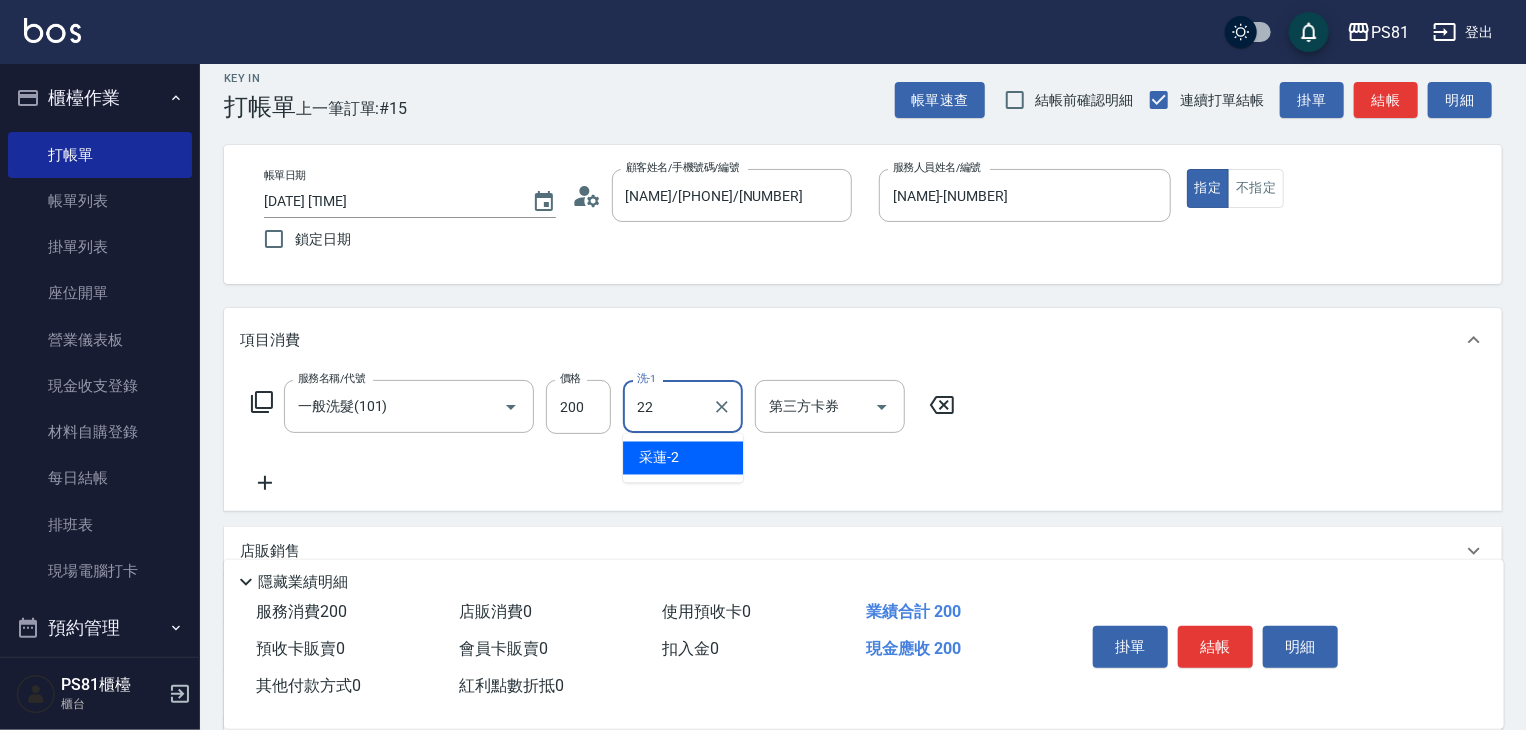 type on "涵文-22" 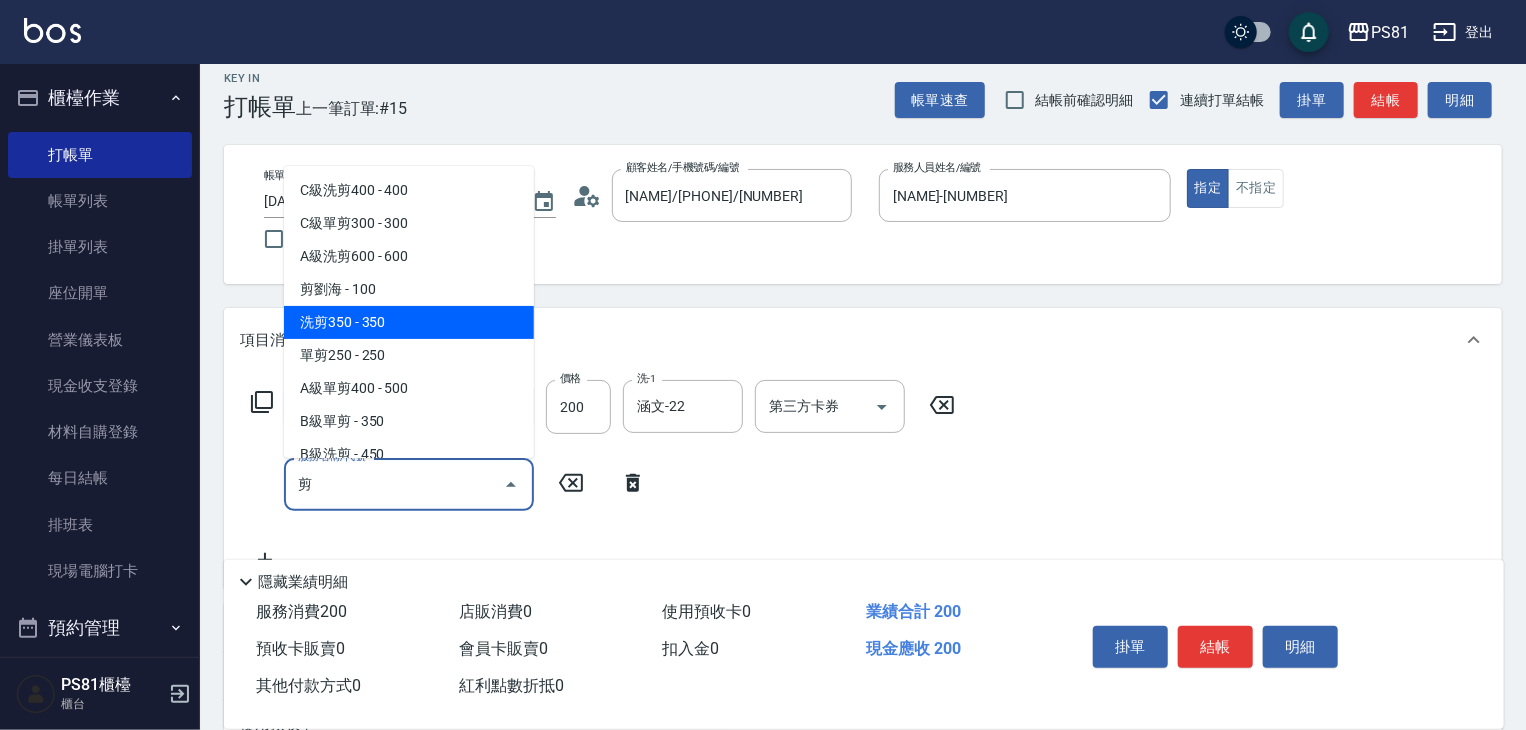 click on "洗剪350 - 350" at bounding box center (409, 322) 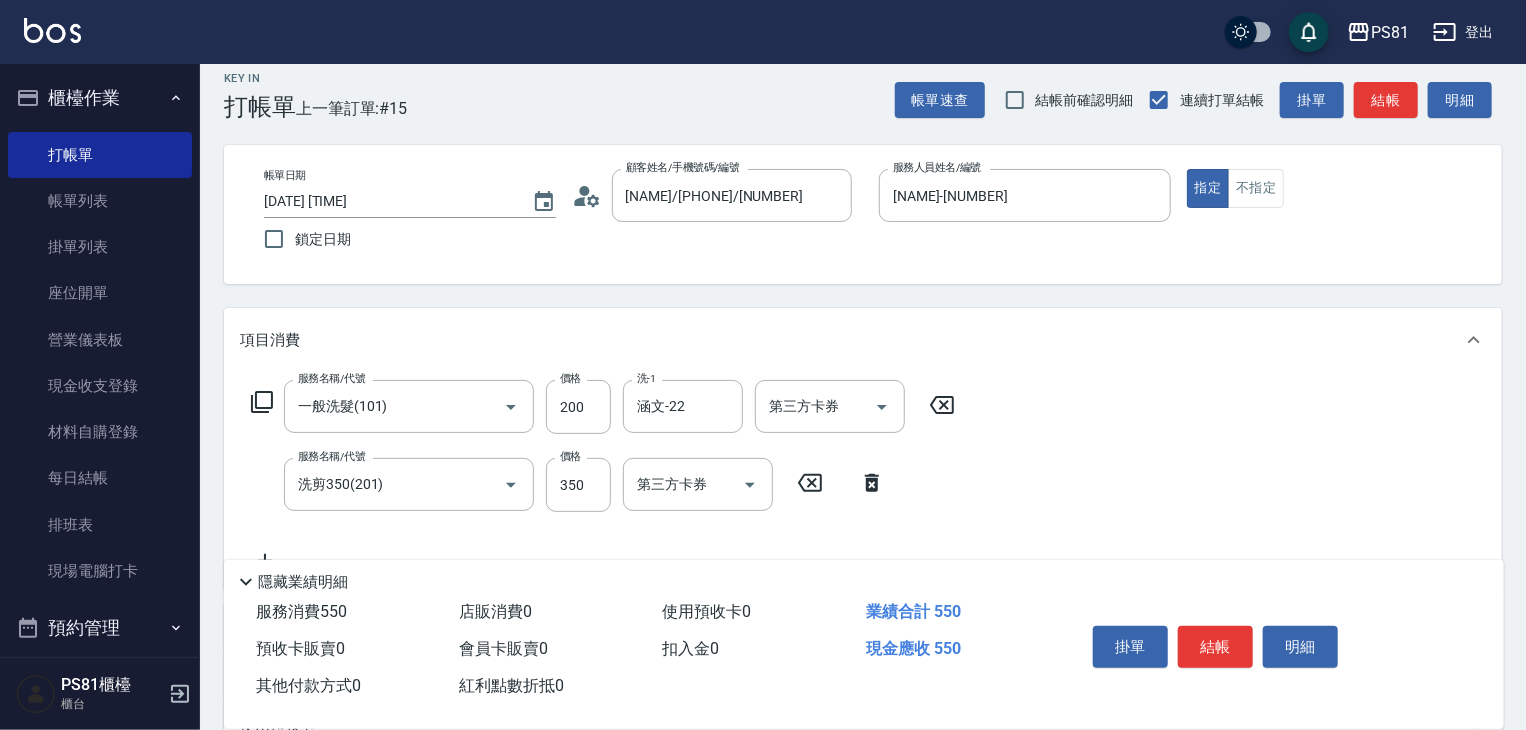 drag, startPoint x: 428, startPoint y: 314, endPoint x: 428, endPoint y: 301, distance: 13 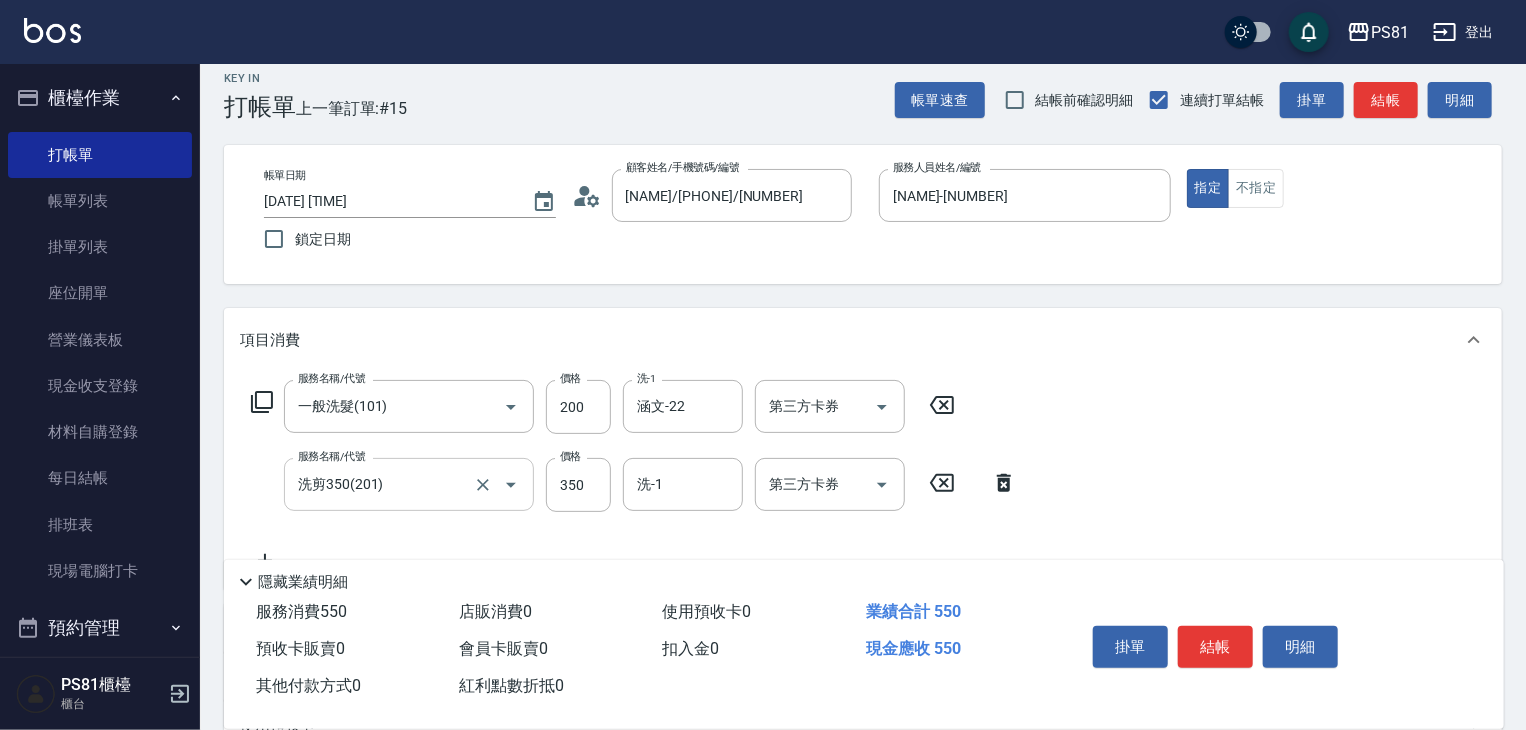 click on "洗剪350(201)" at bounding box center [381, 484] 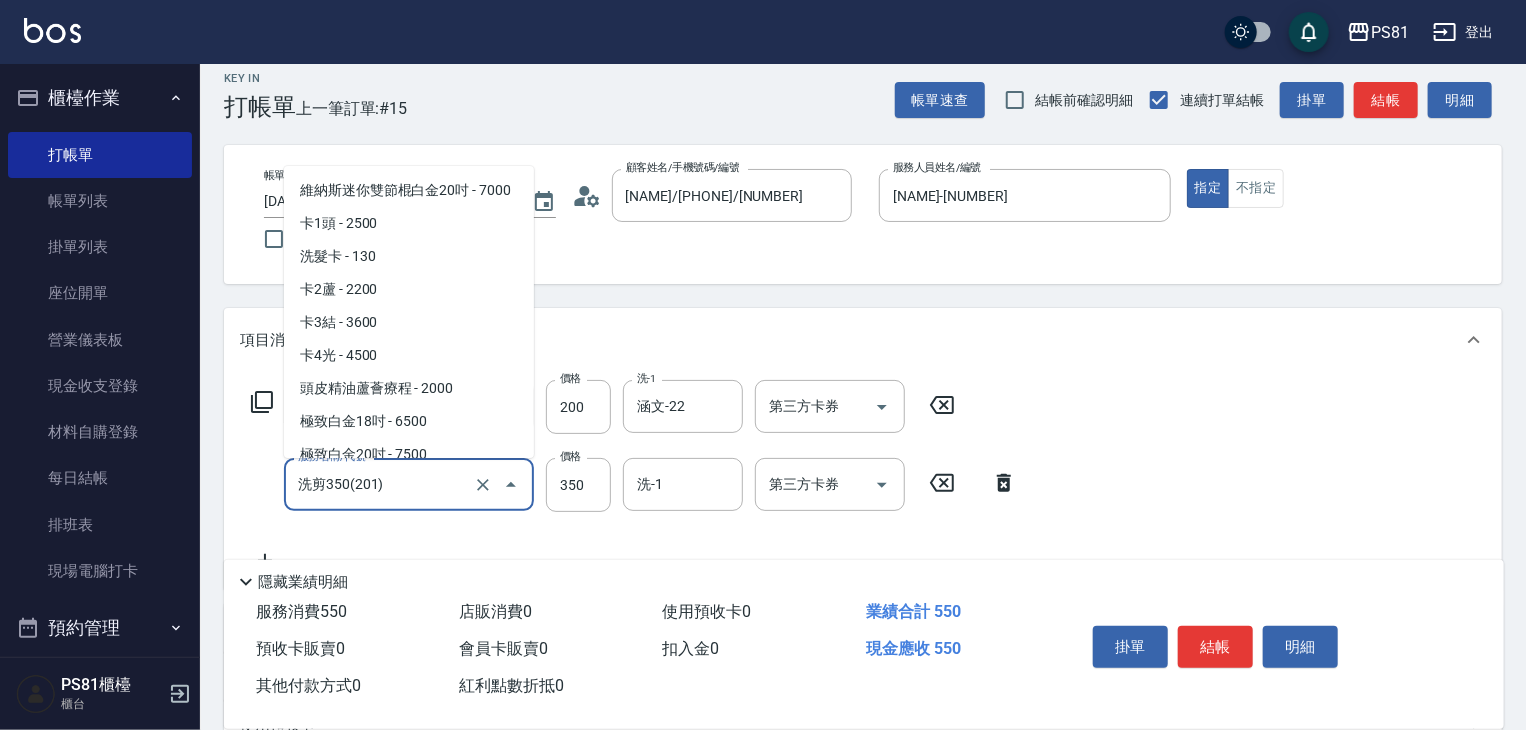 scroll, scrollTop: 1810, scrollLeft: 0, axis: vertical 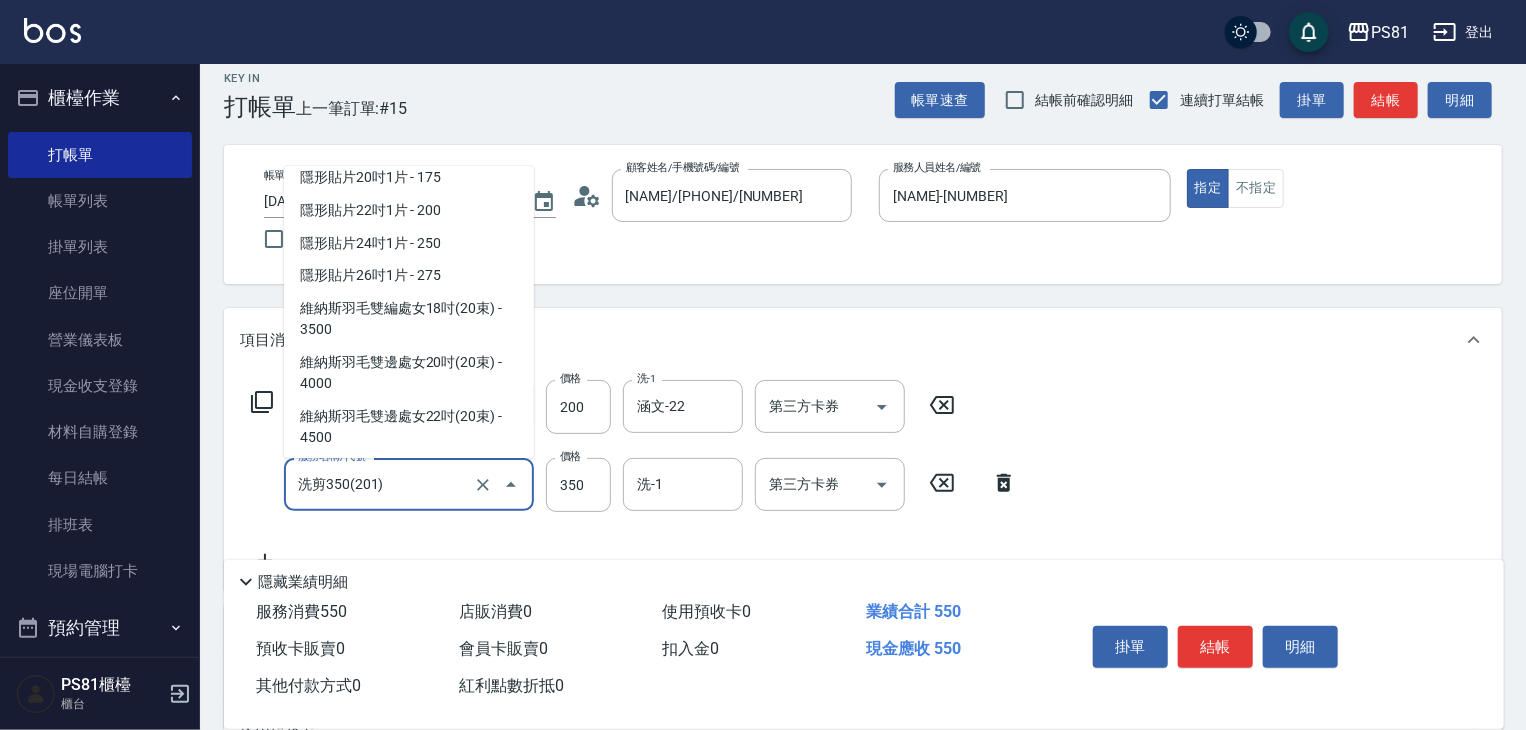 click on "洗剪350(201)" at bounding box center [381, 484] 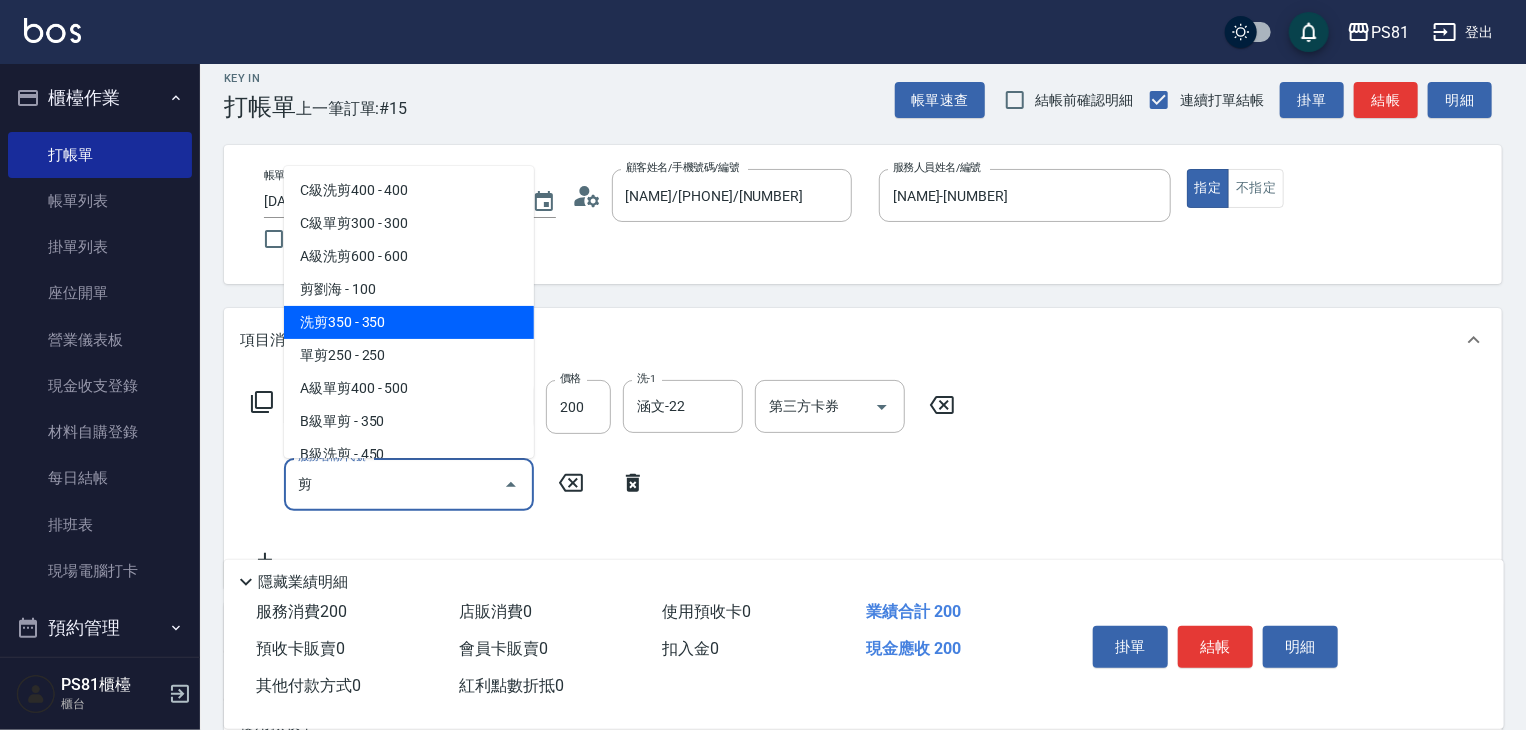 type on "剪剪" 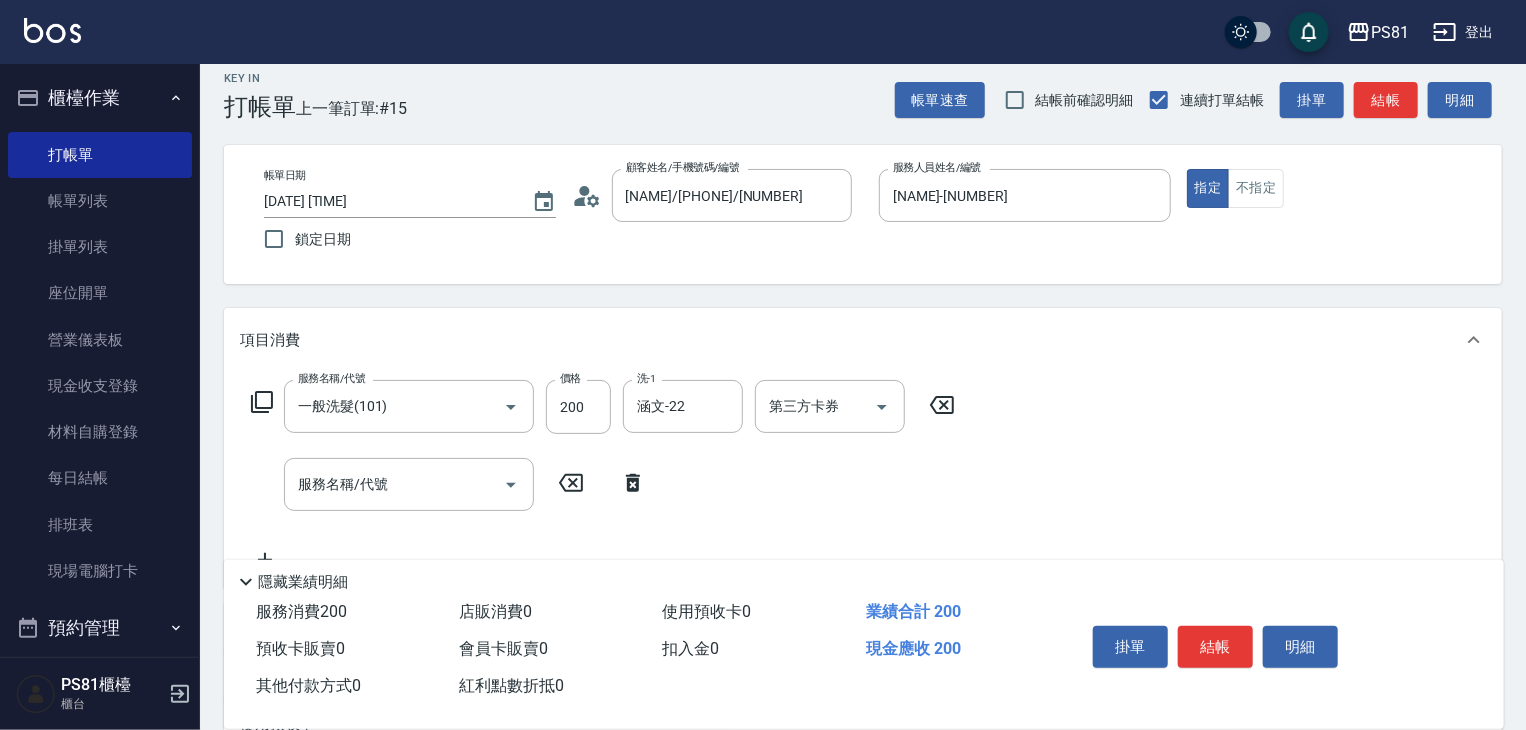 click on "Key In 打帳單 上一筆訂單:#[NUMBER] 帳單速查 結帳前確認明細 連續打單結帳 掛單 結帳 明細 帳單日期 [DATE] [TIME] 鎖定日期 顧客姓名/手機號碼/編號 [NAME]/[PHONE]/[NUMBER] 顧客姓名/手機號碼/編號 服務人員姓名/編號 [NAME]-[NUMBER] 服務人員姓名/編號 指定 不指定 項目消費 服務名稱/代號 一般洗髮(101) 服務名稱/代號 價格 [NUMBER] 價格 洗-1 涵文-22 洗-1 第三方卡券 第三方卡券 服務名稱/代號 服務名稱/代號 店販銷售 服務人員姓名/編號 服務人員姓名/編號 商品代號/名稱 商品代號/名稱 預收卡販賣 卡券名稱/代號 卡券名稱/代號 使用預收卡 卡券代號/名稱 卡券代號/名稱 其他付款方式 入金可用餘額: [NUMBER] 其他付款方式 其他付款方式 入金剩餘： [NUMBER]元 [NUMBER] ​ 整筆扣入金 [NUMBER]元 異動入金 備註及來源 備註 備註 訂單來源 ​ 訂單來源 隱藏業績明細 服務消費 [NUMBER] 店販消費 0 使用預收卡 0 業績合計 [NUMBER] [NUMBER] [NUMBER] [NUMBER]" at bounding box center [863, 541] 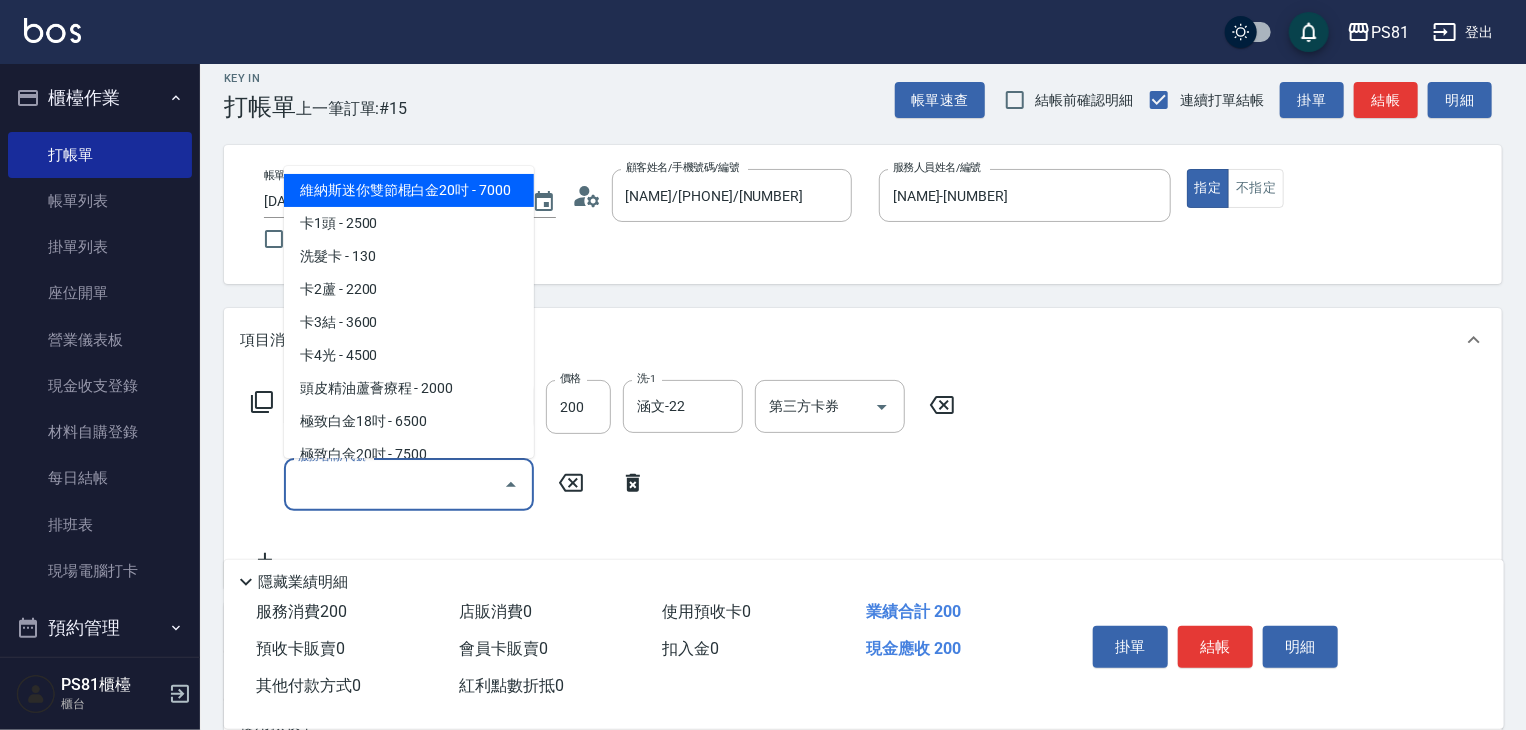 click on "服務名稱/代號" at bounding box center [394, 484] 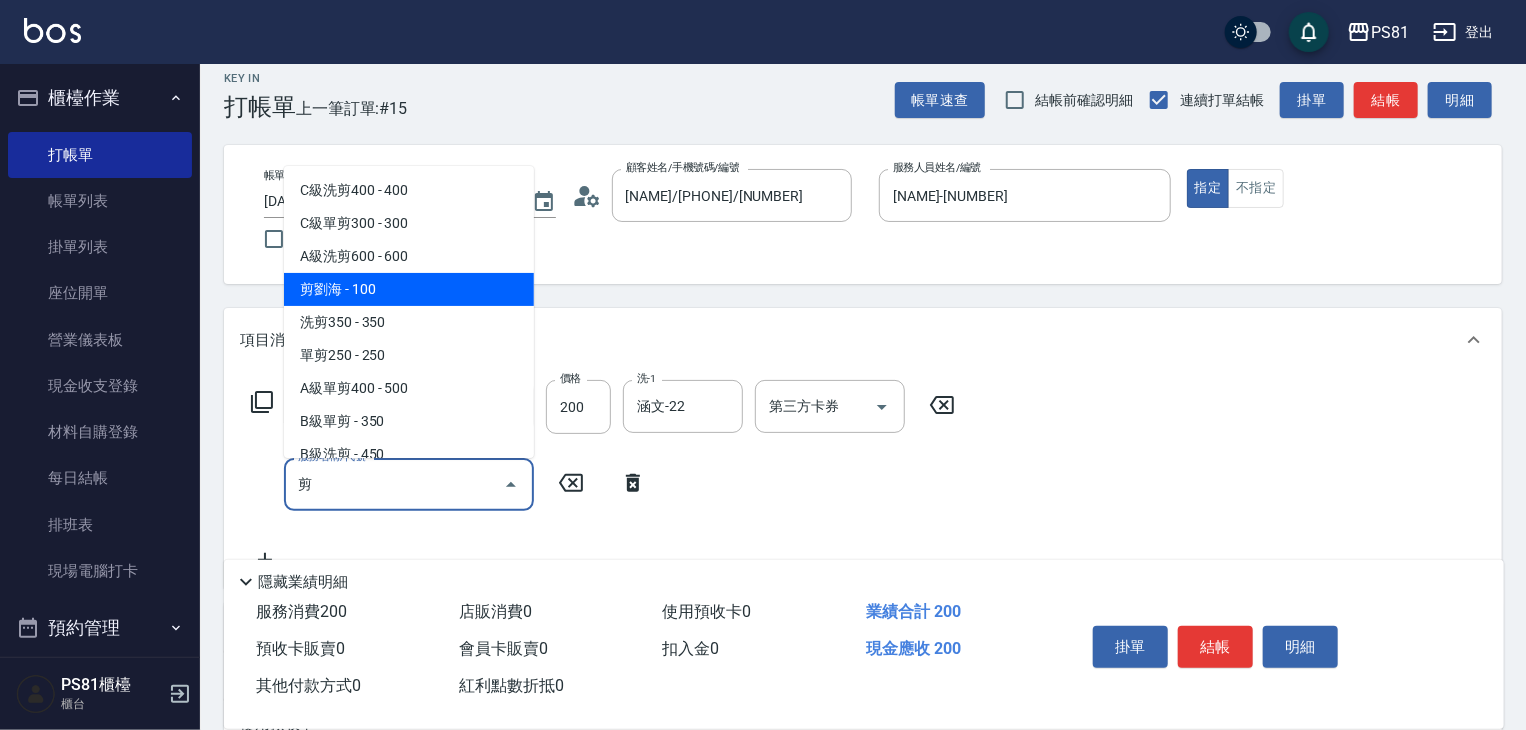click on "剪劉海 - 100" at bounding box center (409, 289) 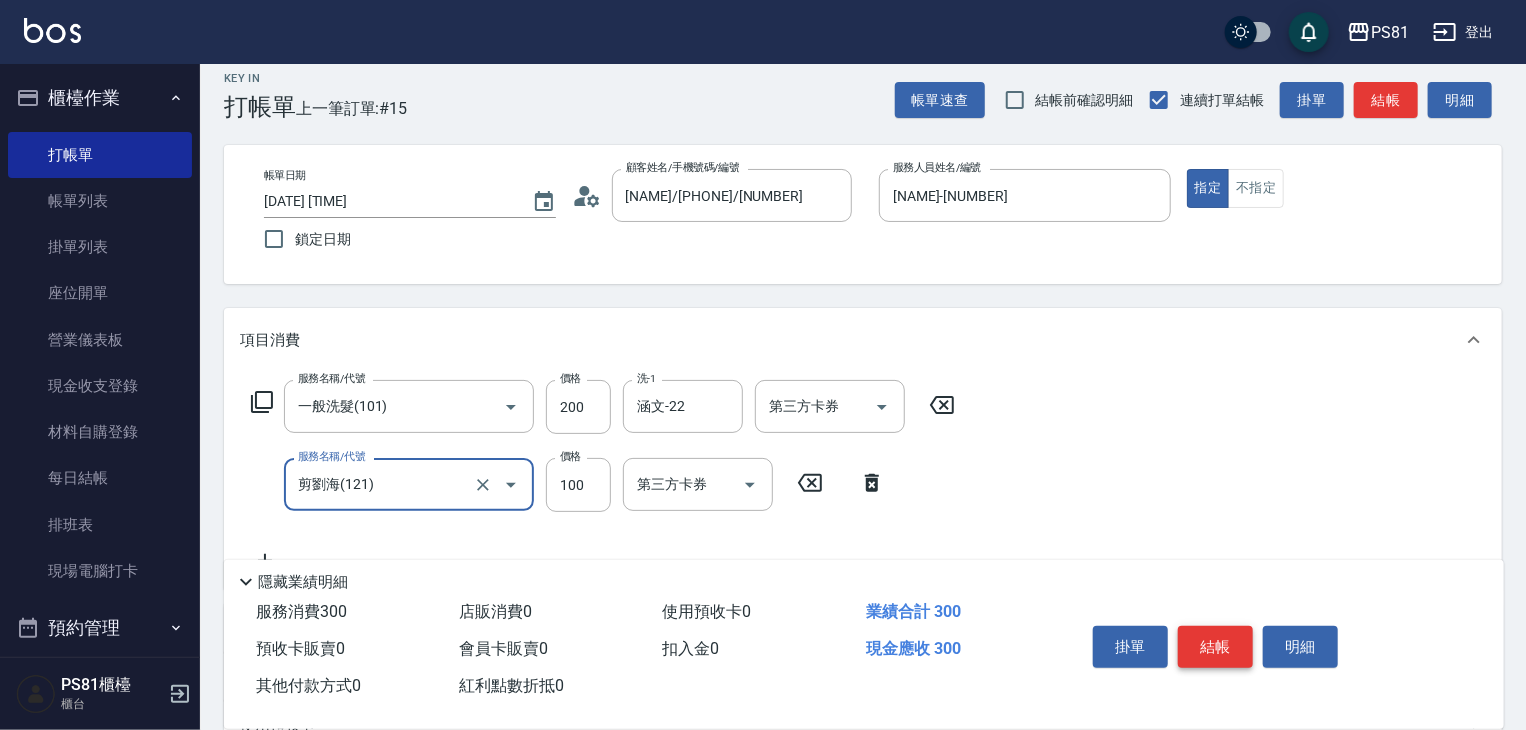 type on "剪劉海(121)" 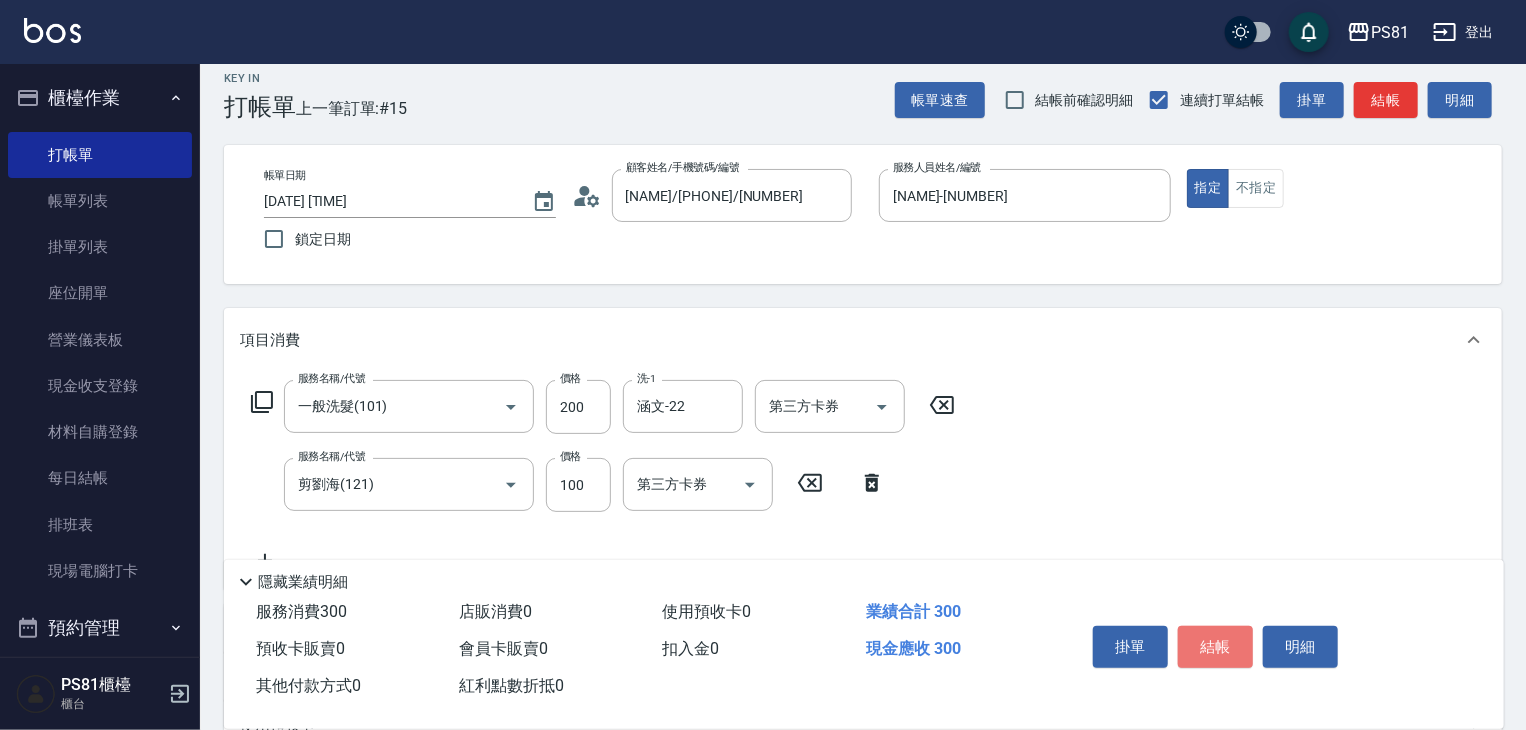 click on "結帳" at bounding box center (1215, 647) 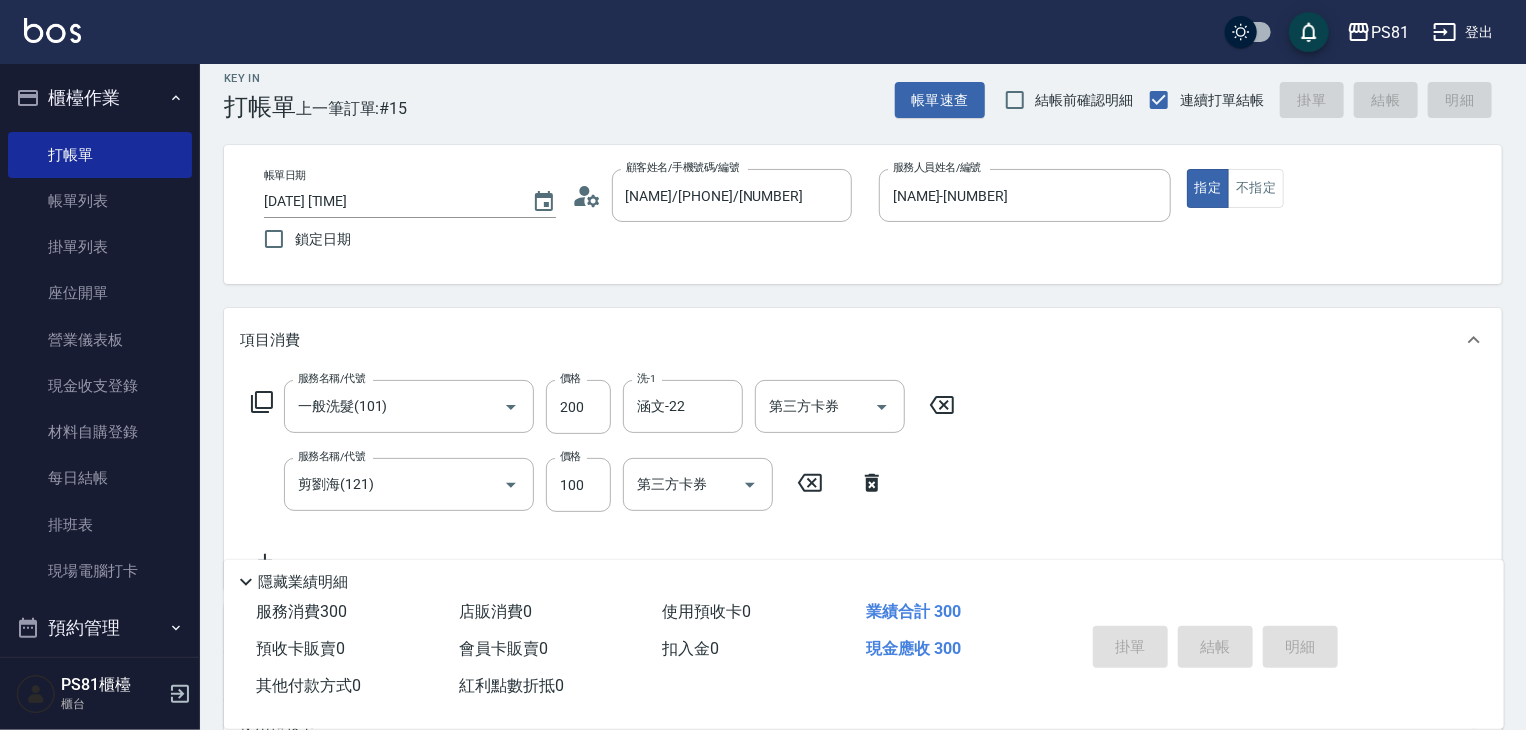 type on "[DATE] [TIME]" 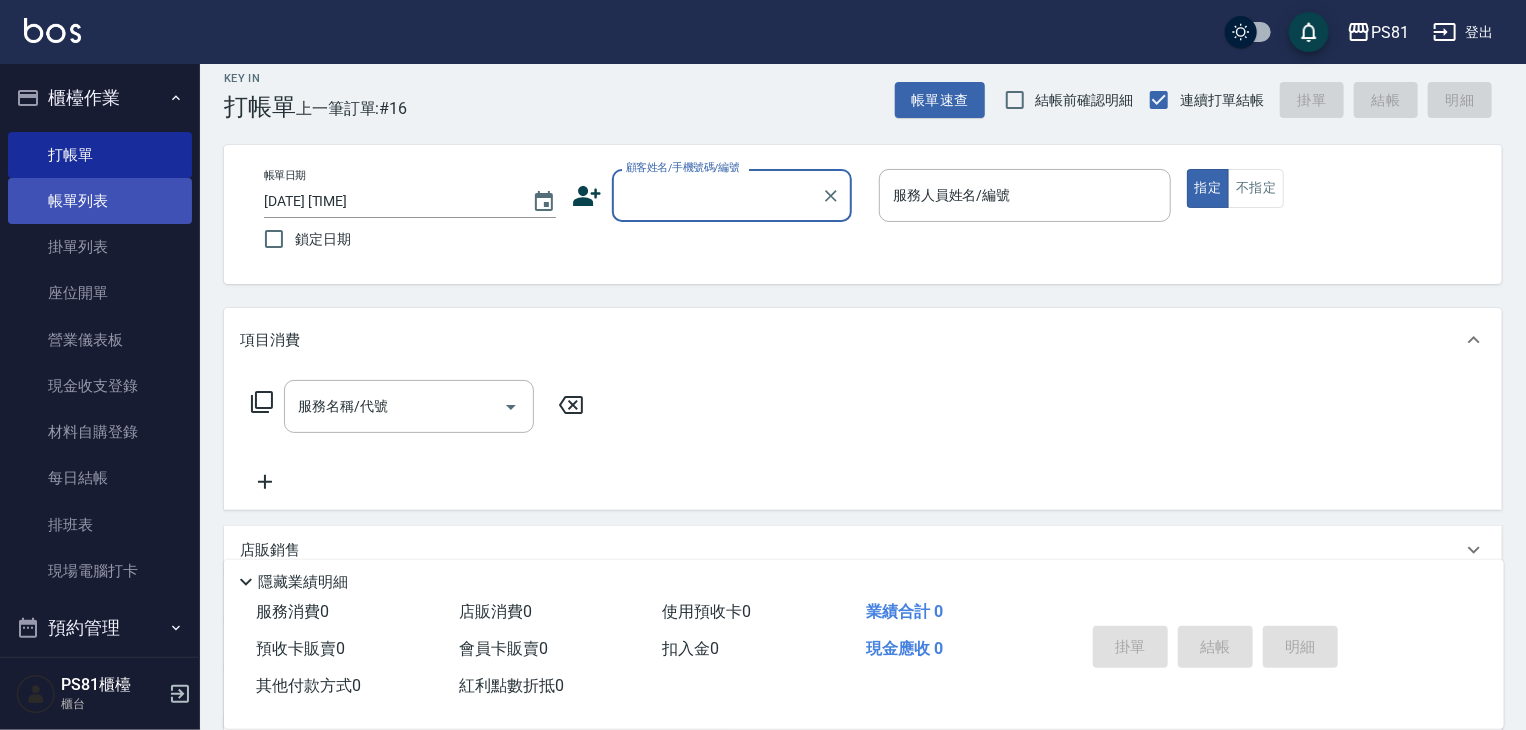 click on "帳單列表" at bounding box center [100, 201] 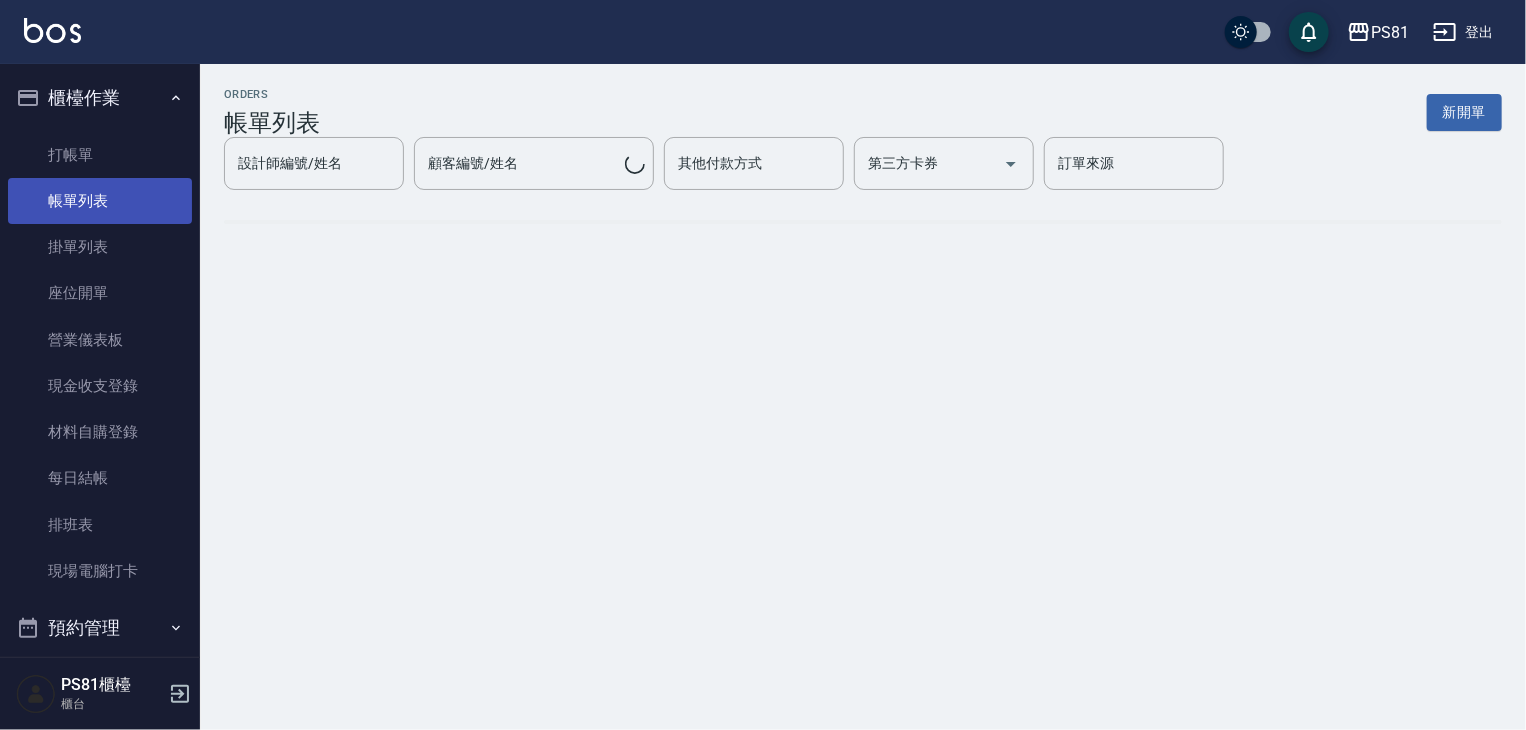 scroll, scrollTop: 0, scrollLeft: 0, axis: both 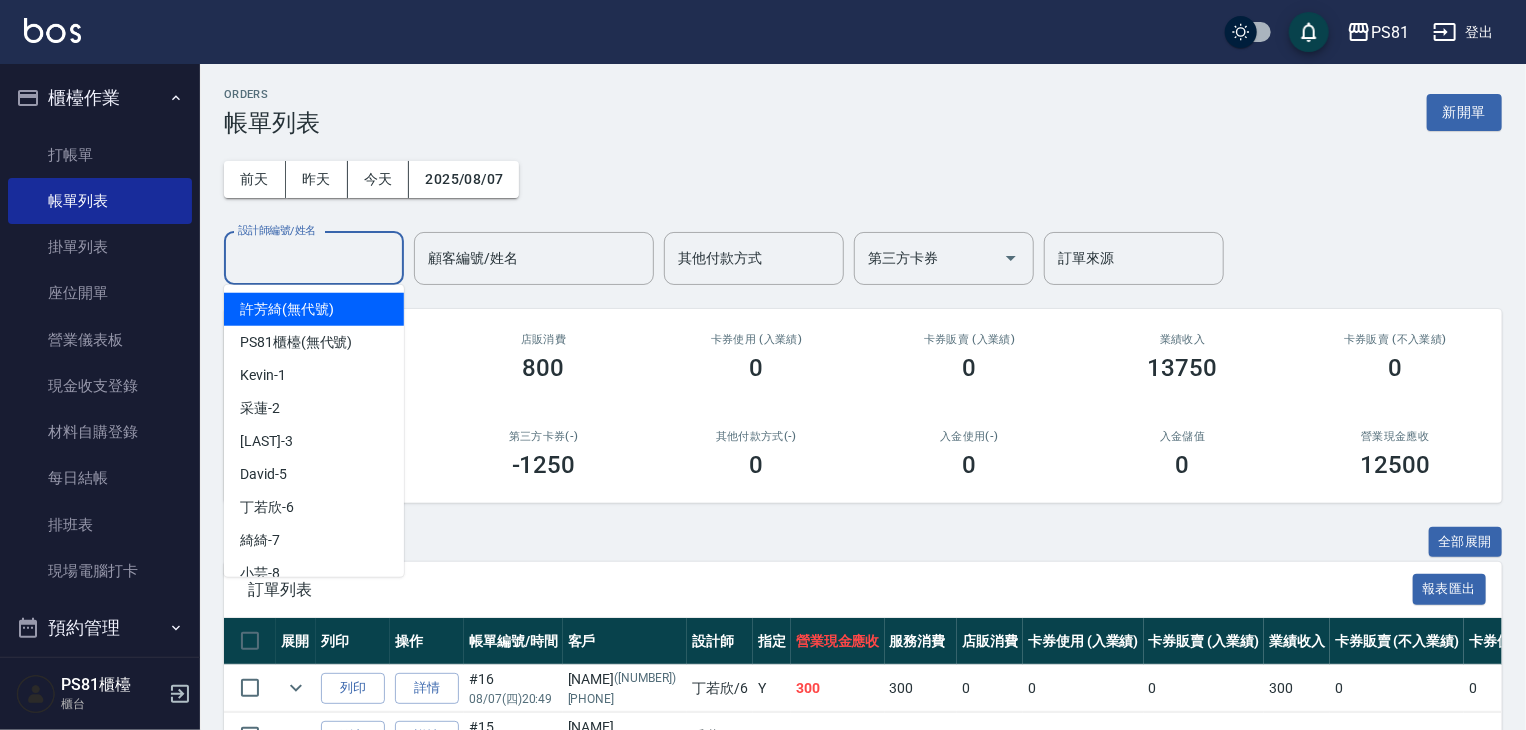 click on "設計師編號/姓名" at bounding box center (314, 258) 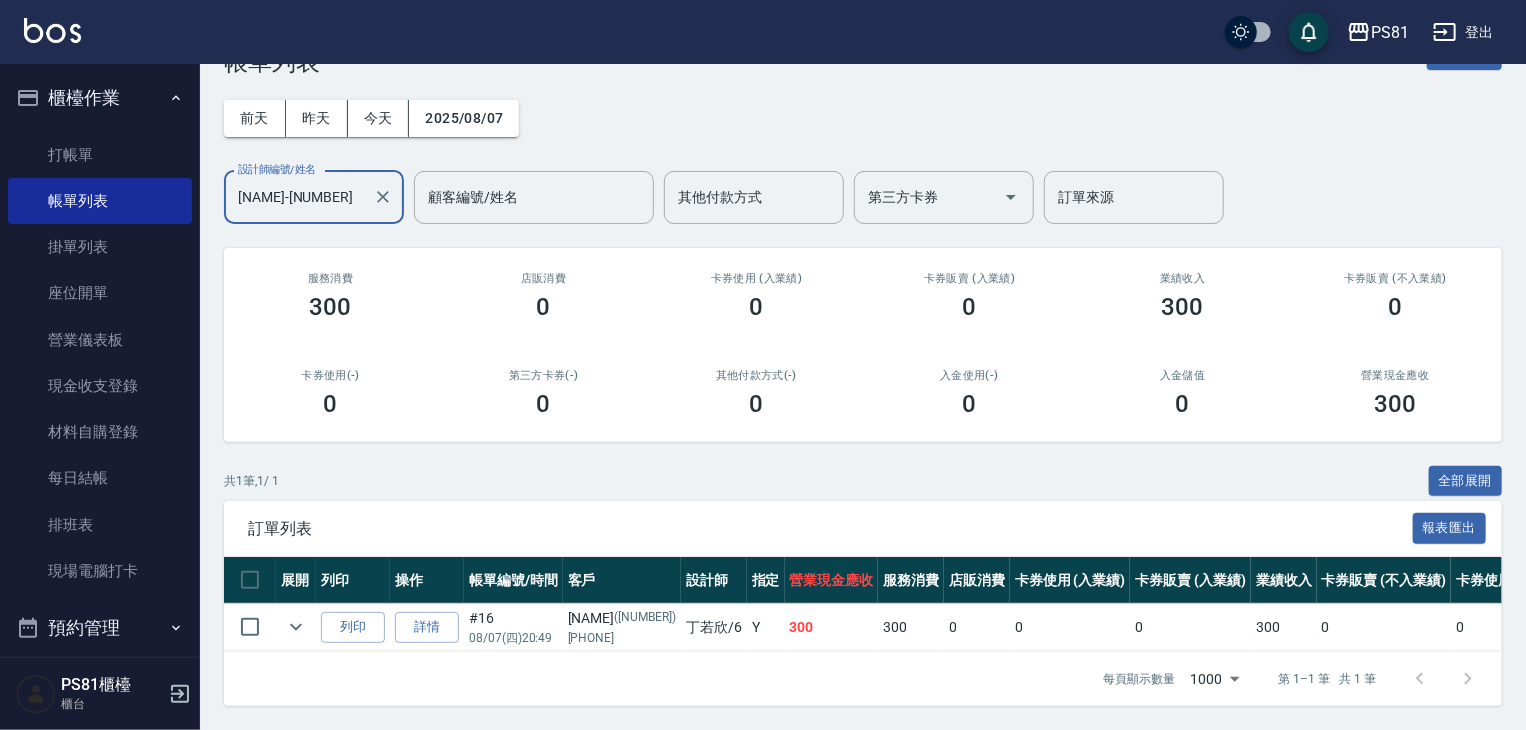 scroll, scrollTop: 0, scrollLeft: 0, axis: both 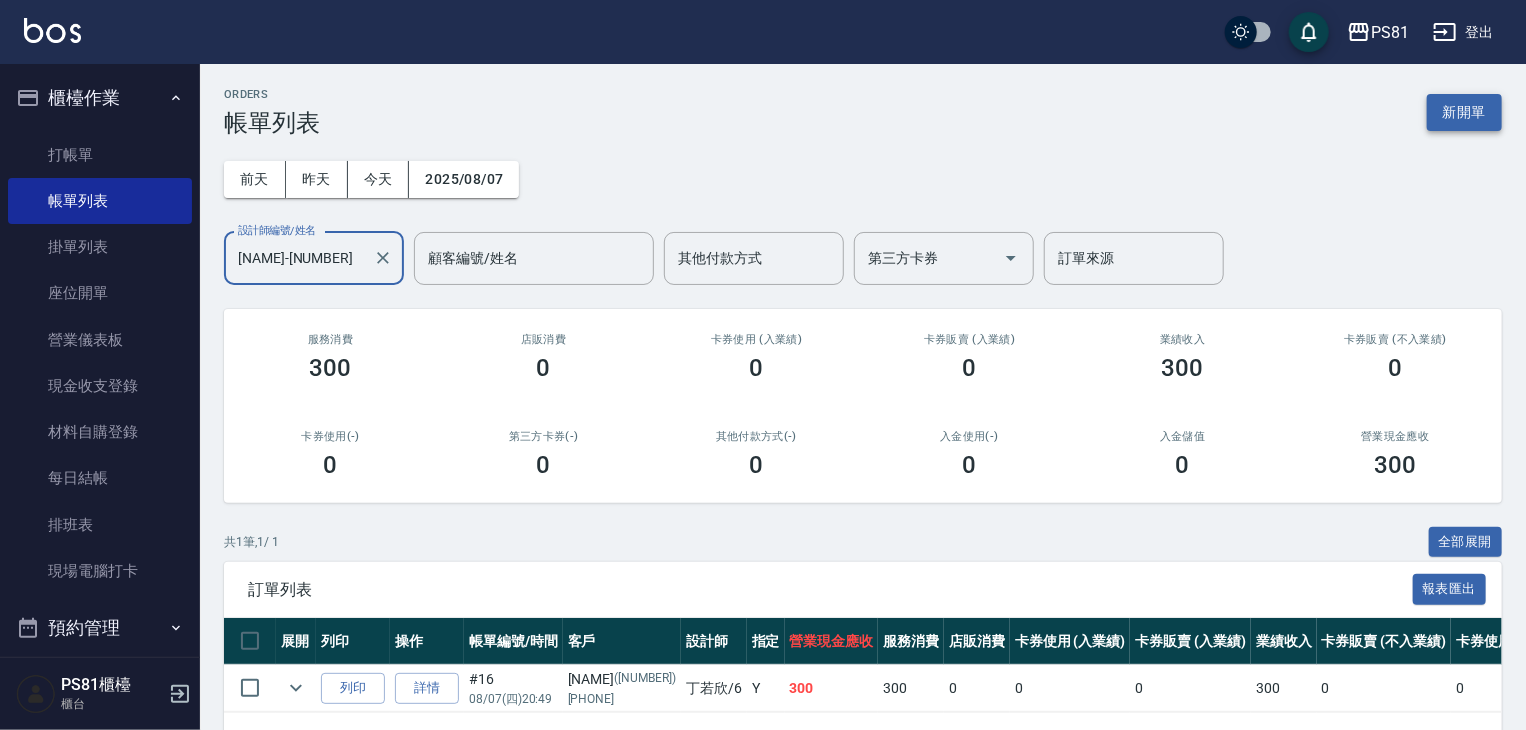 type on "[NAME]-[NUMBER]" 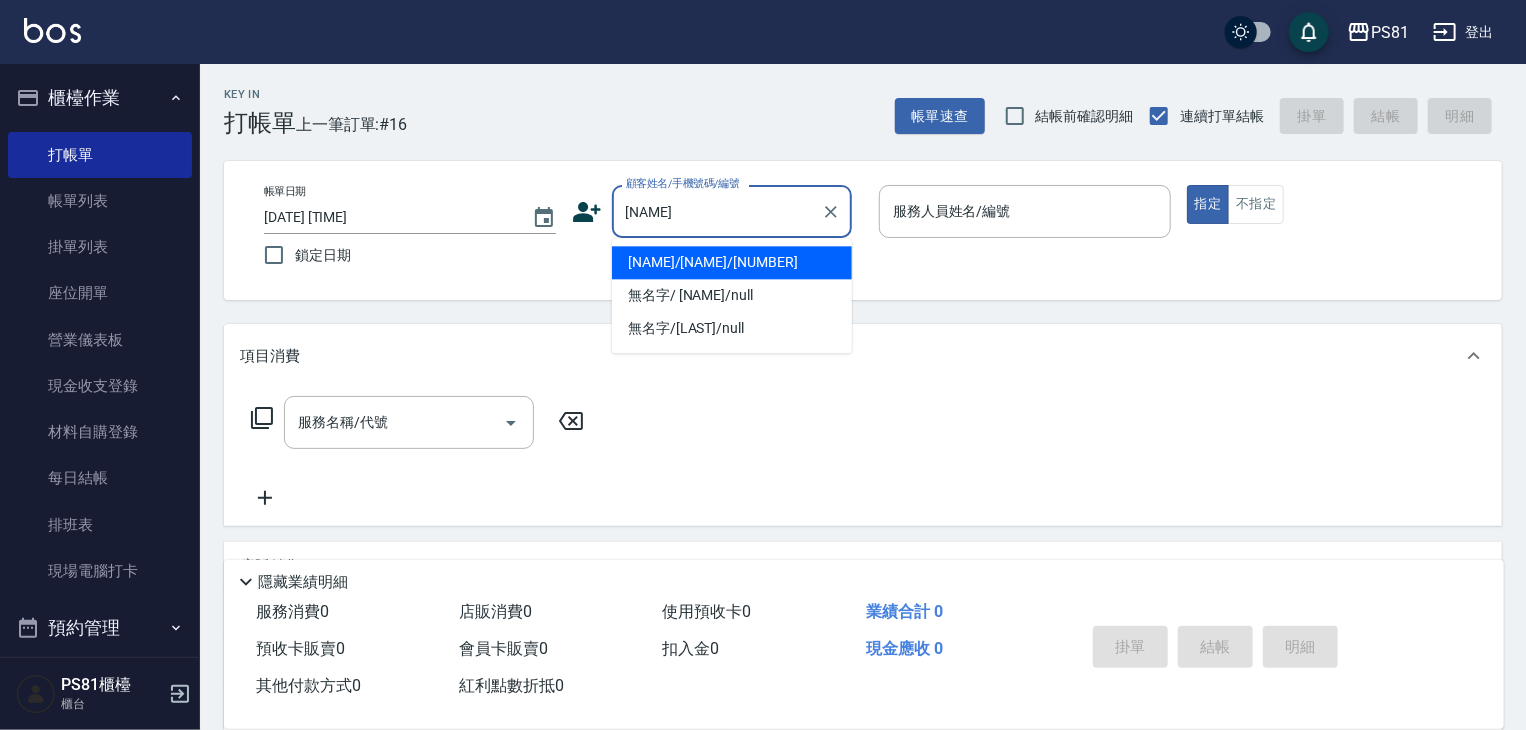 click on "[NAME]/[NAME]/[NUMBER]" at bounding box center (732, 262) 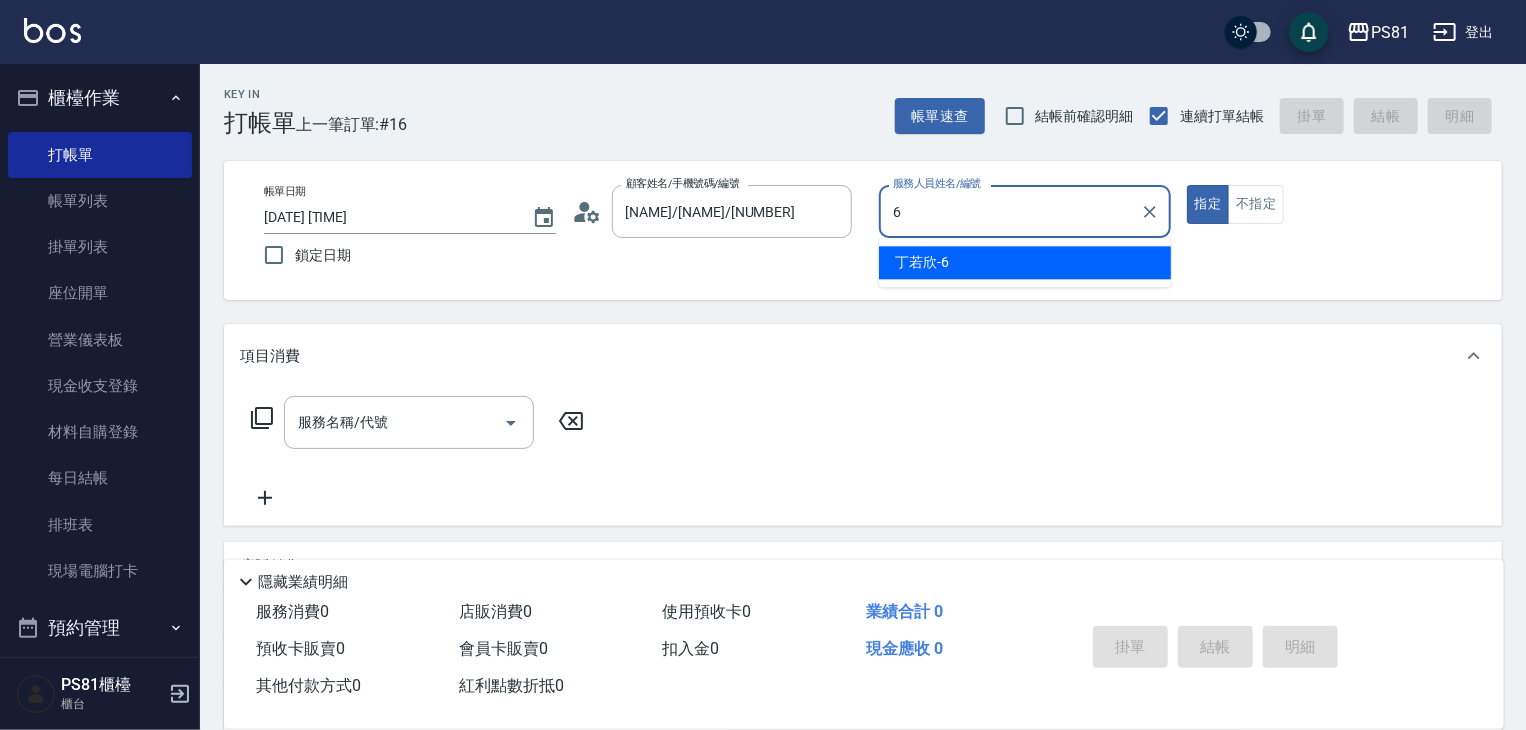 type on "[NAME]-[NUMBER]" 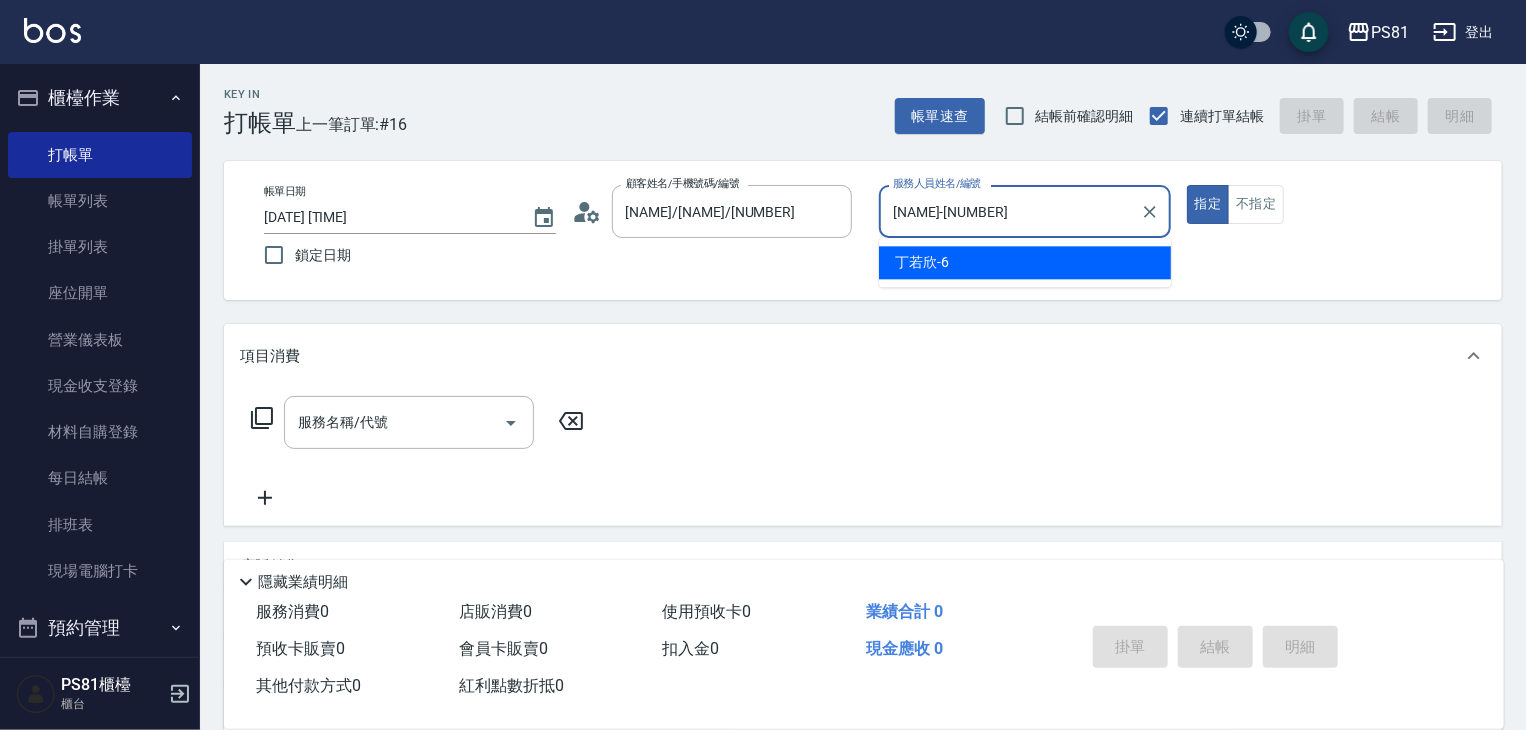 type on "true" 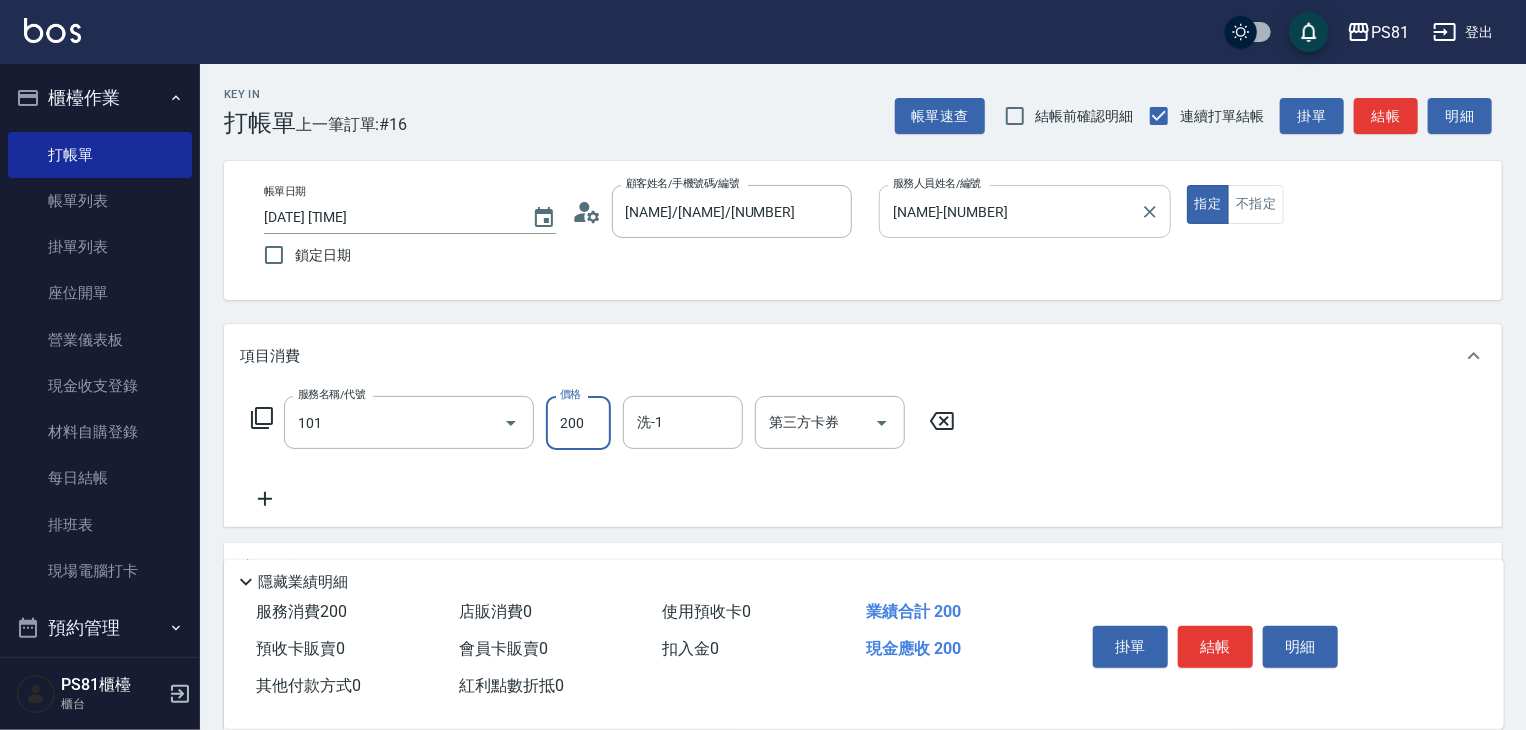 type on "一般洗髮(101)" 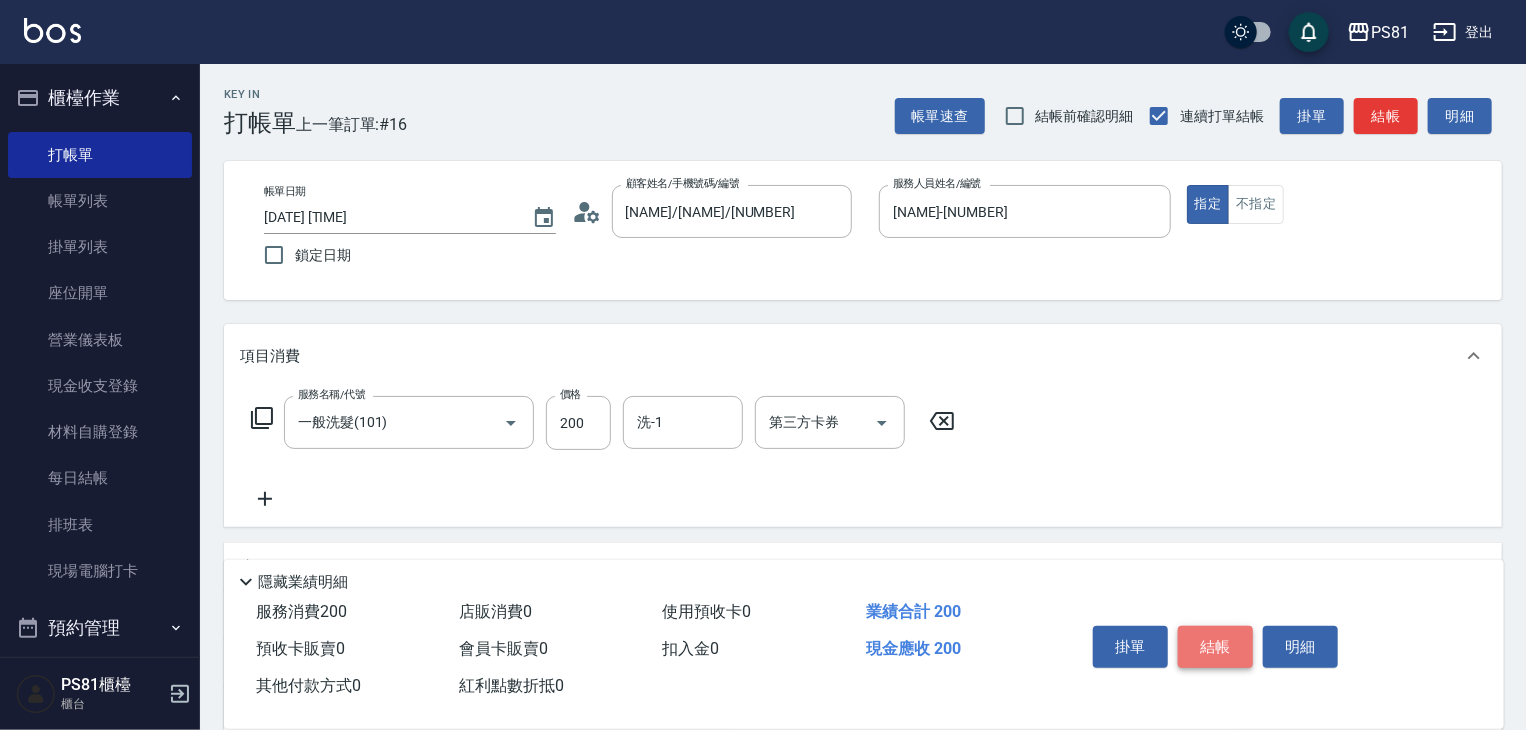 click on "結帳" at bounding box center [1215, 647] 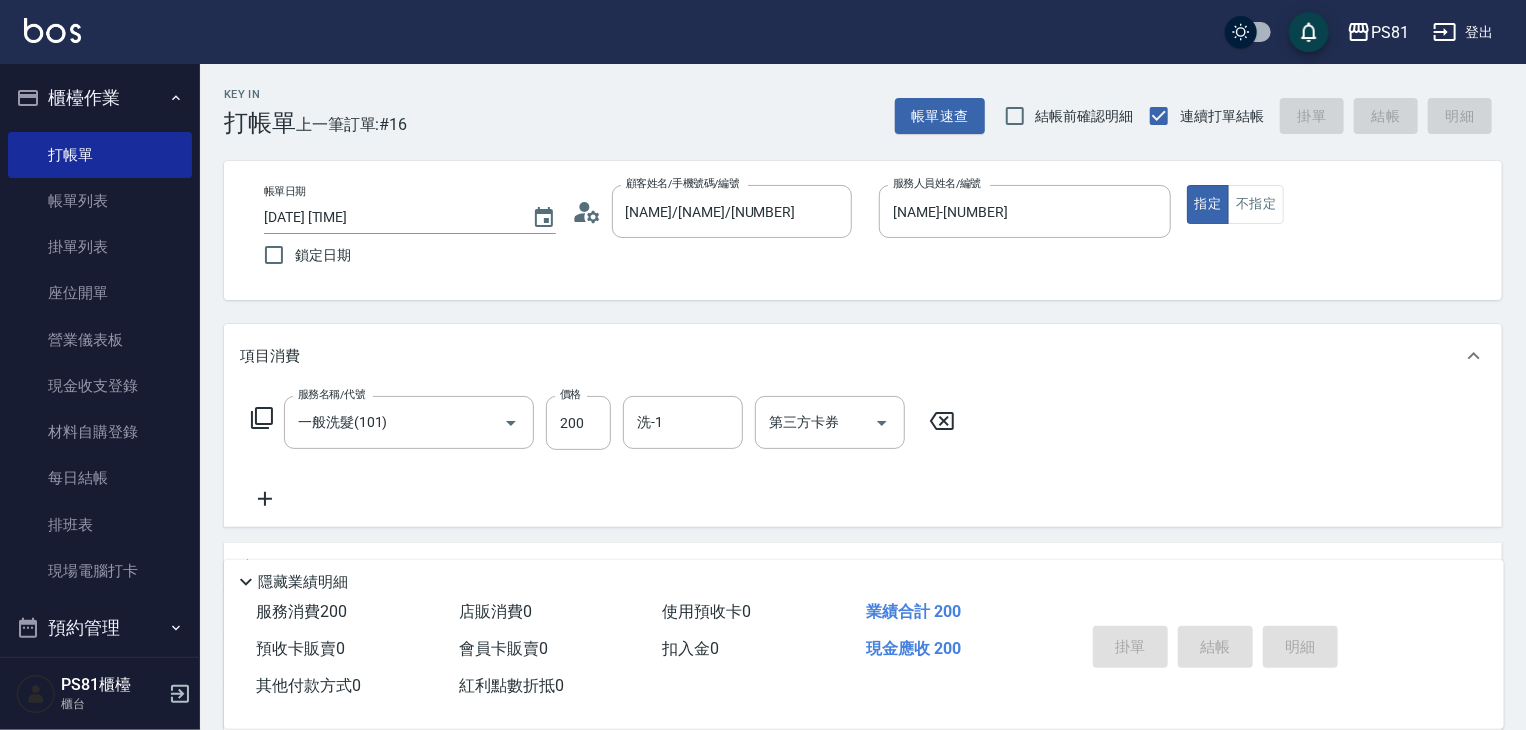 type 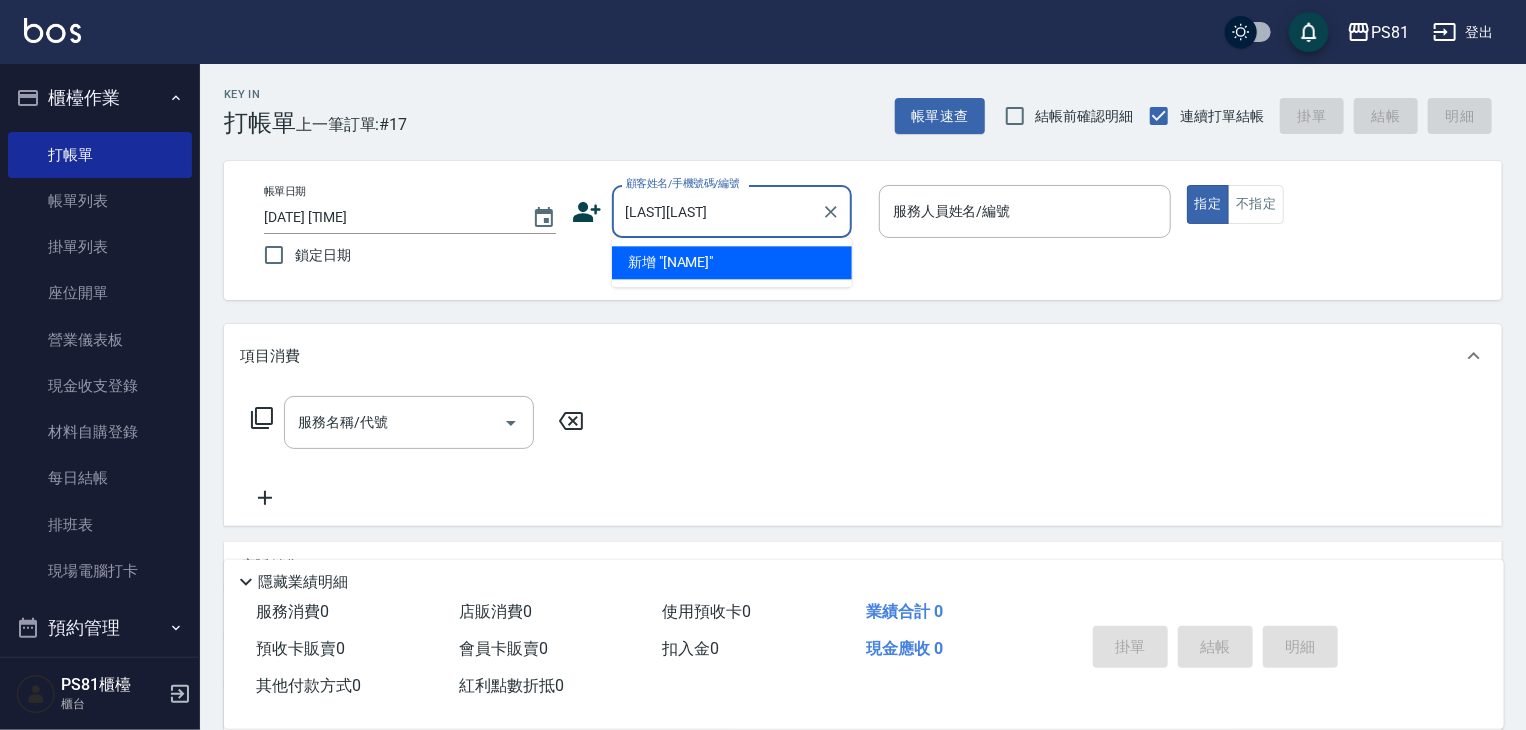 click on "新增 "[NAME]"" at bounding box center [732, 262] 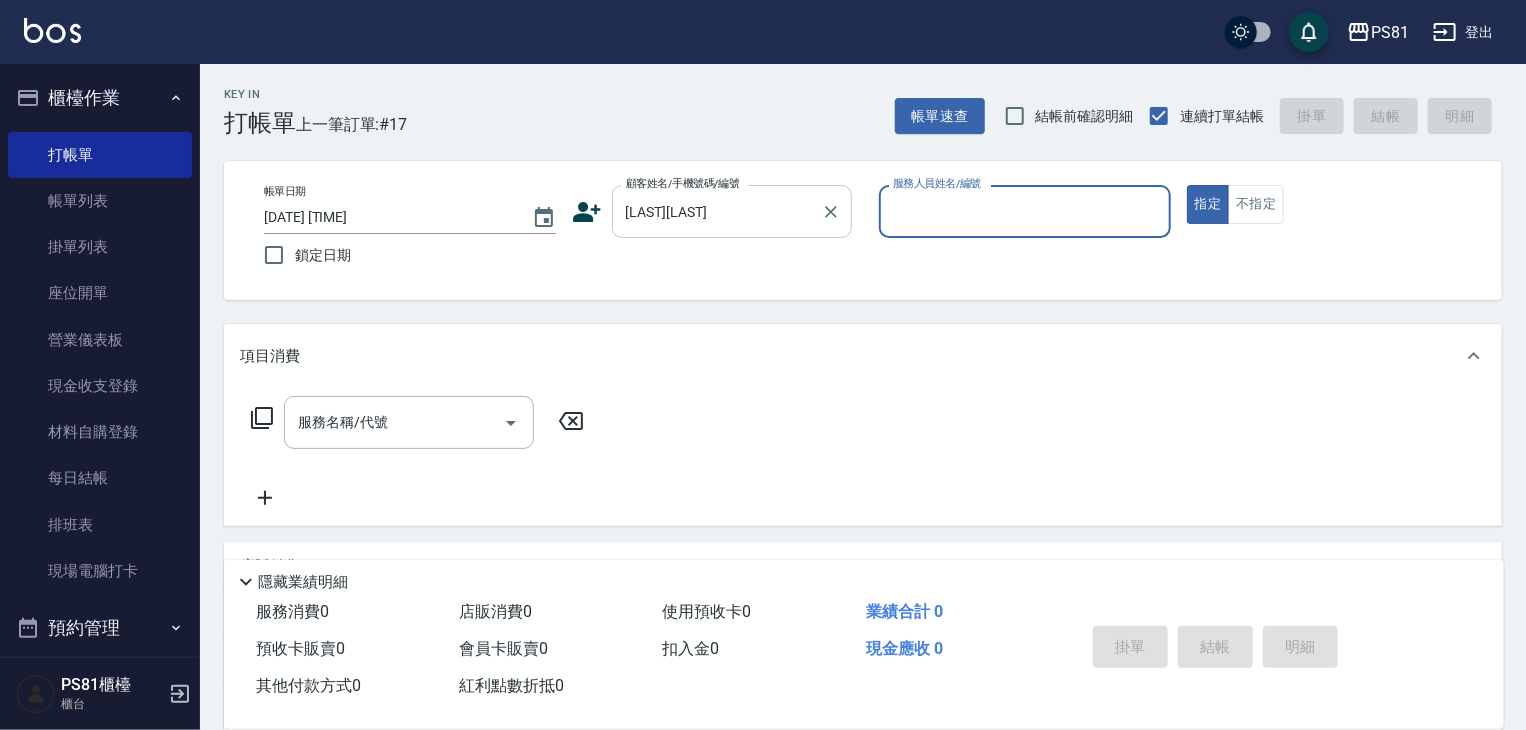click on "[LAST][LAST]" at bounding box center [717, 211] 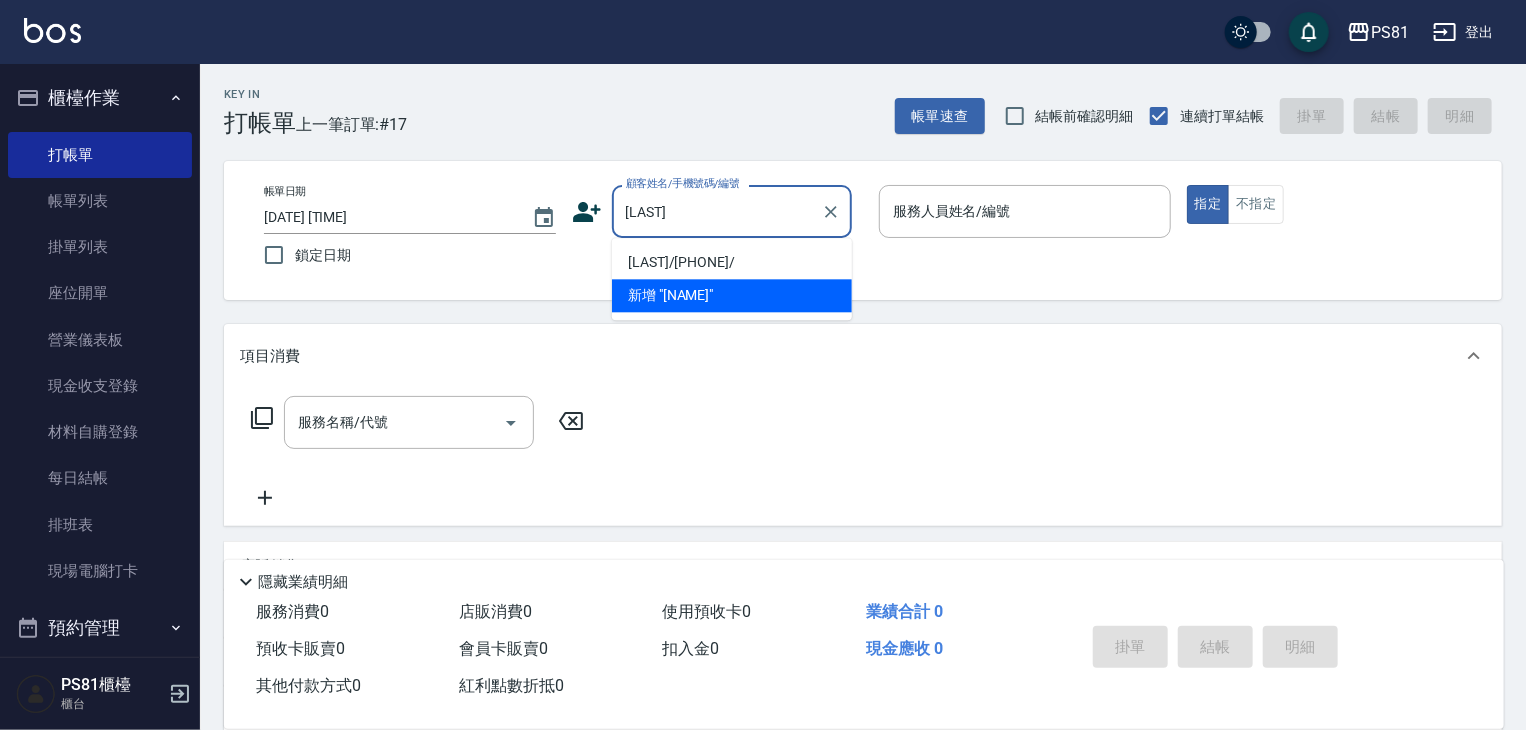 click on "[LAST]/[PHONE]/" at bounding box center (732, 262) 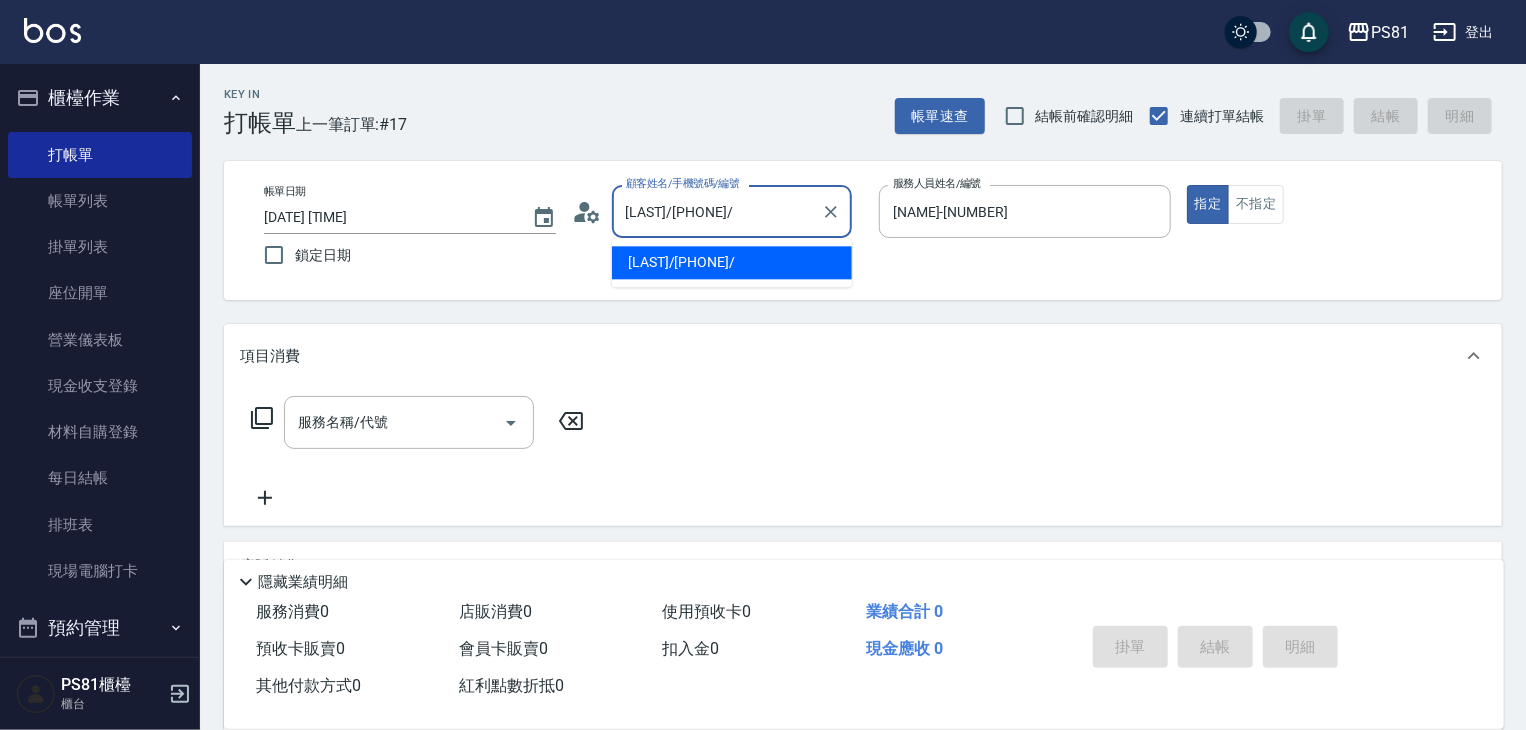 click on "[LAST]/[PHONE]/" at bounding box center [717, 211] 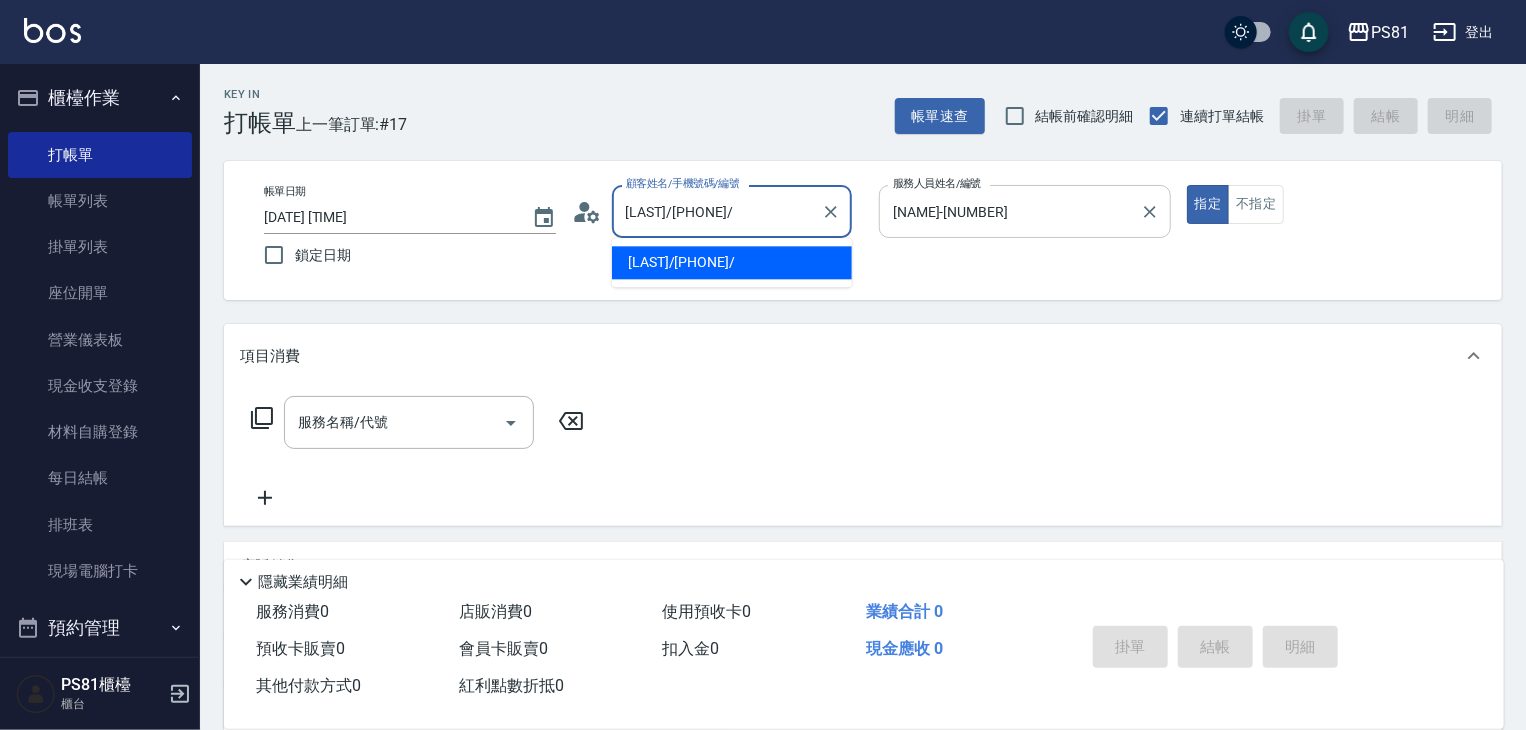 click on "[NAME]-[NUMBER]" at bounding box center (1010, 211) 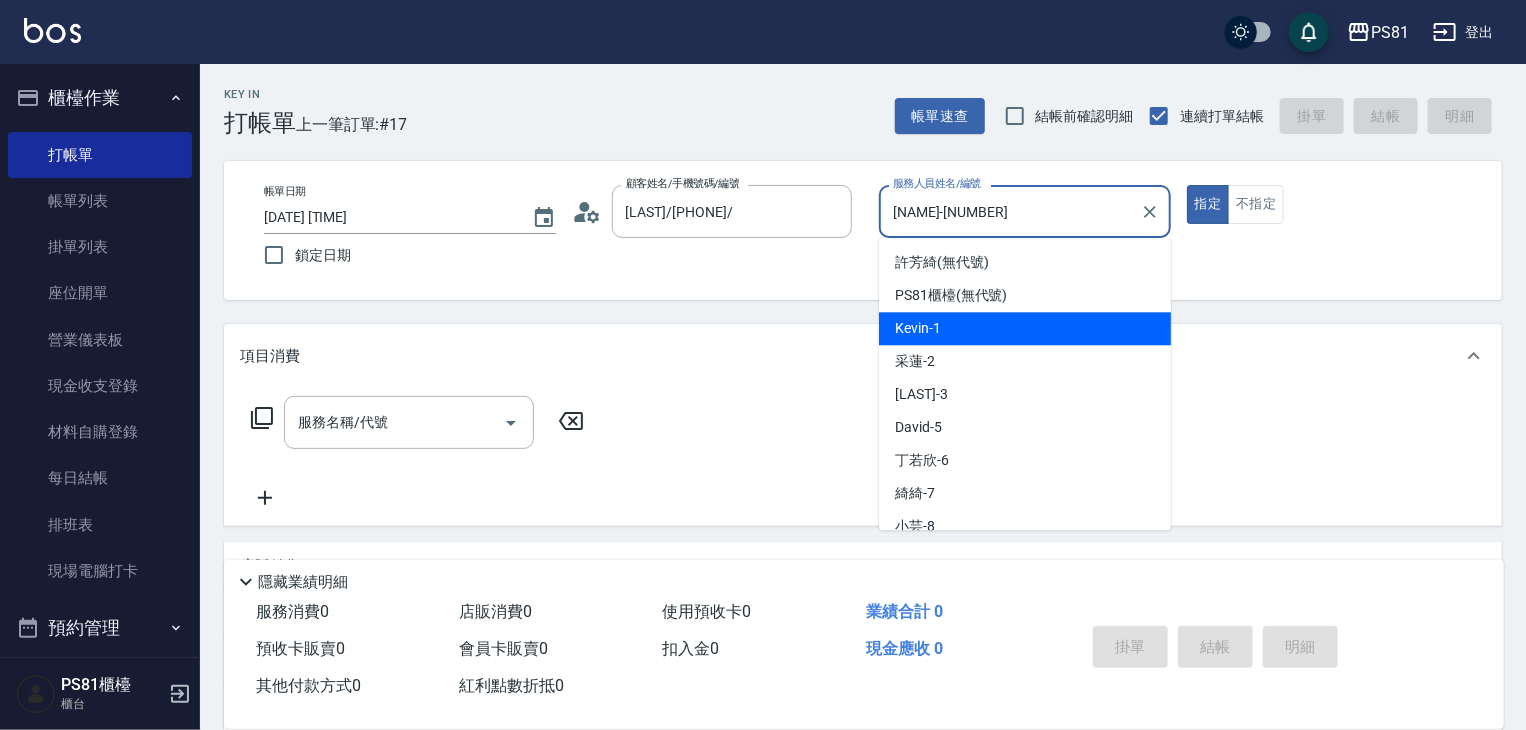 click on "[NAME]-[NUMBER]" at bounding box center (1010, 211) 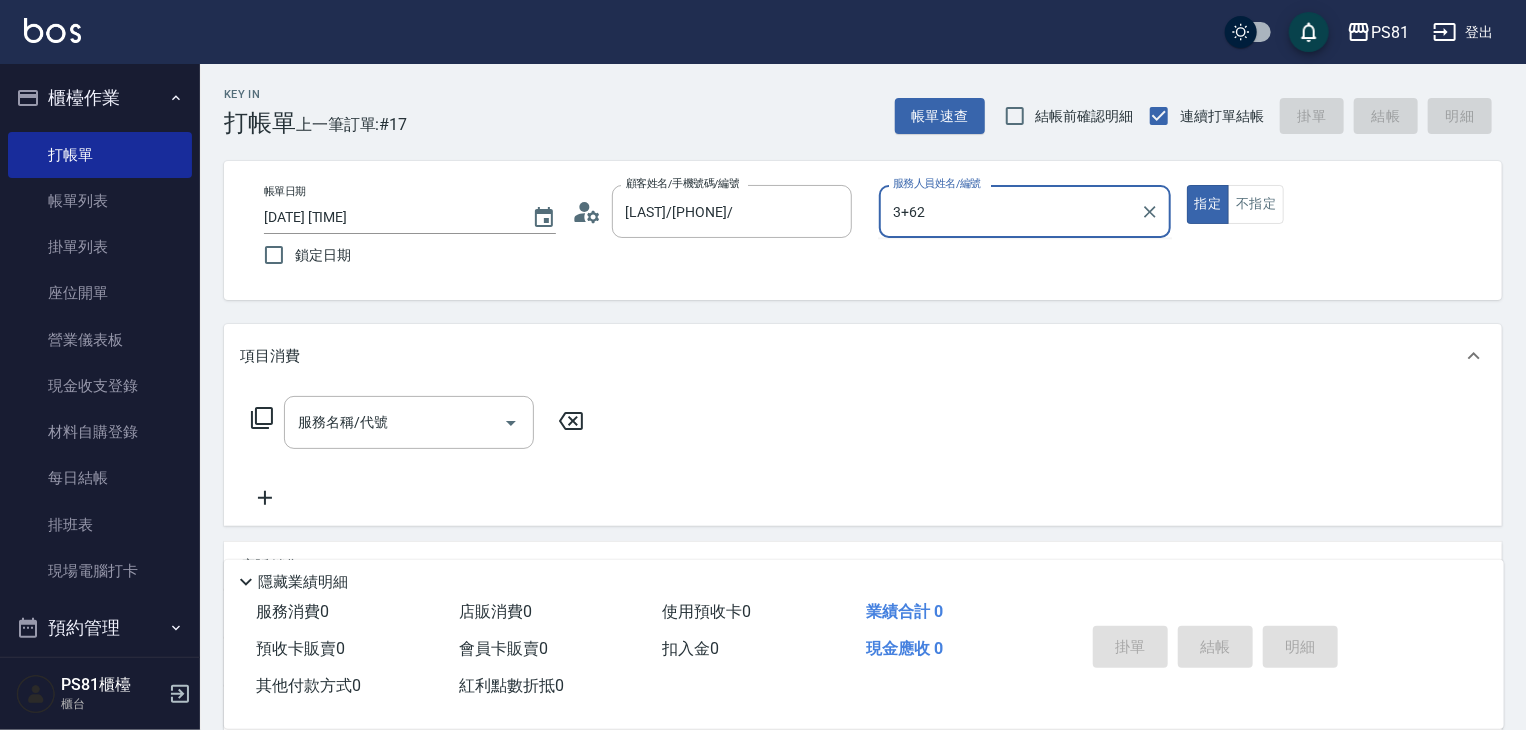 click on "服務人員姓名/編號 [NUMBER] 服務人員姓名/編號" at bounding box center [1025, 222] 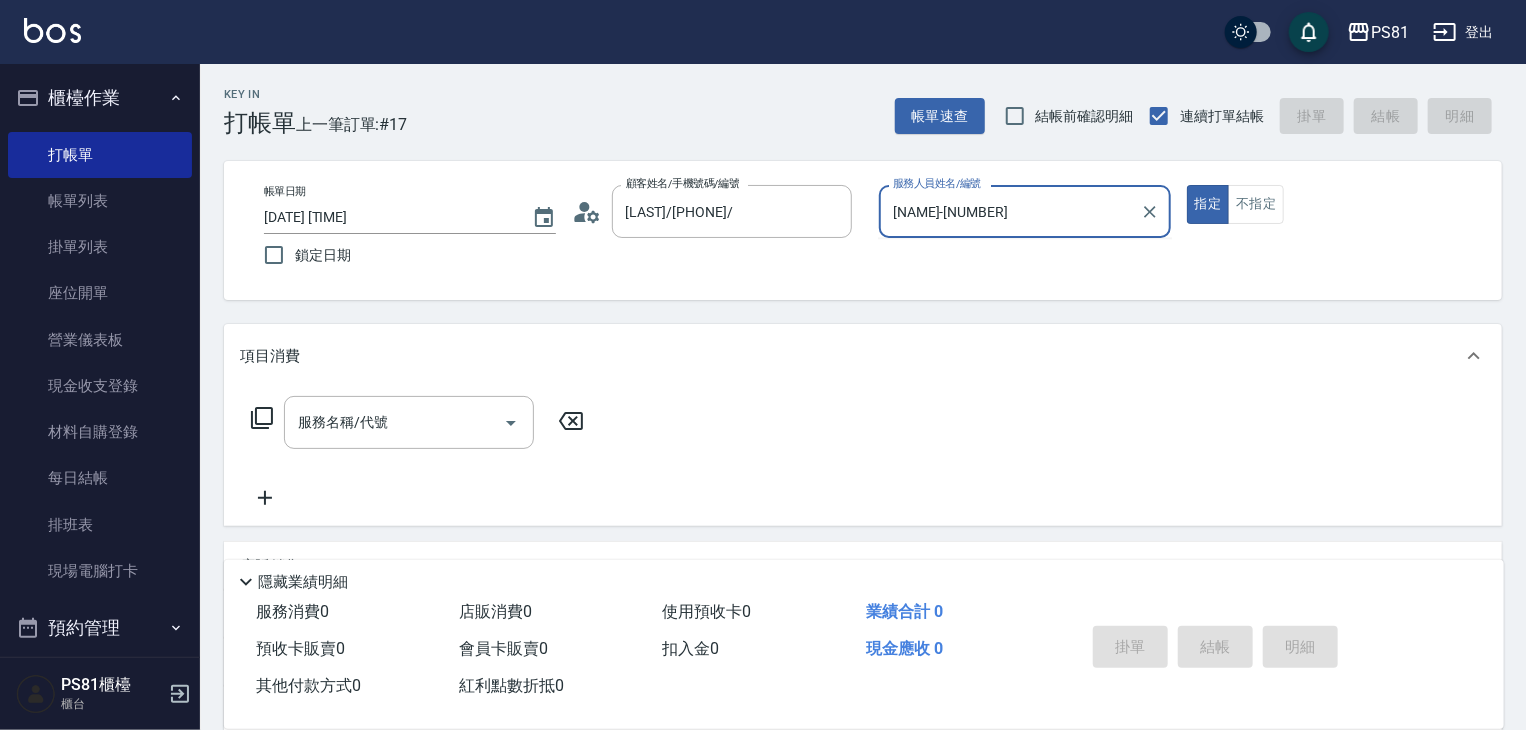 click at bounding box center (1025, 248) 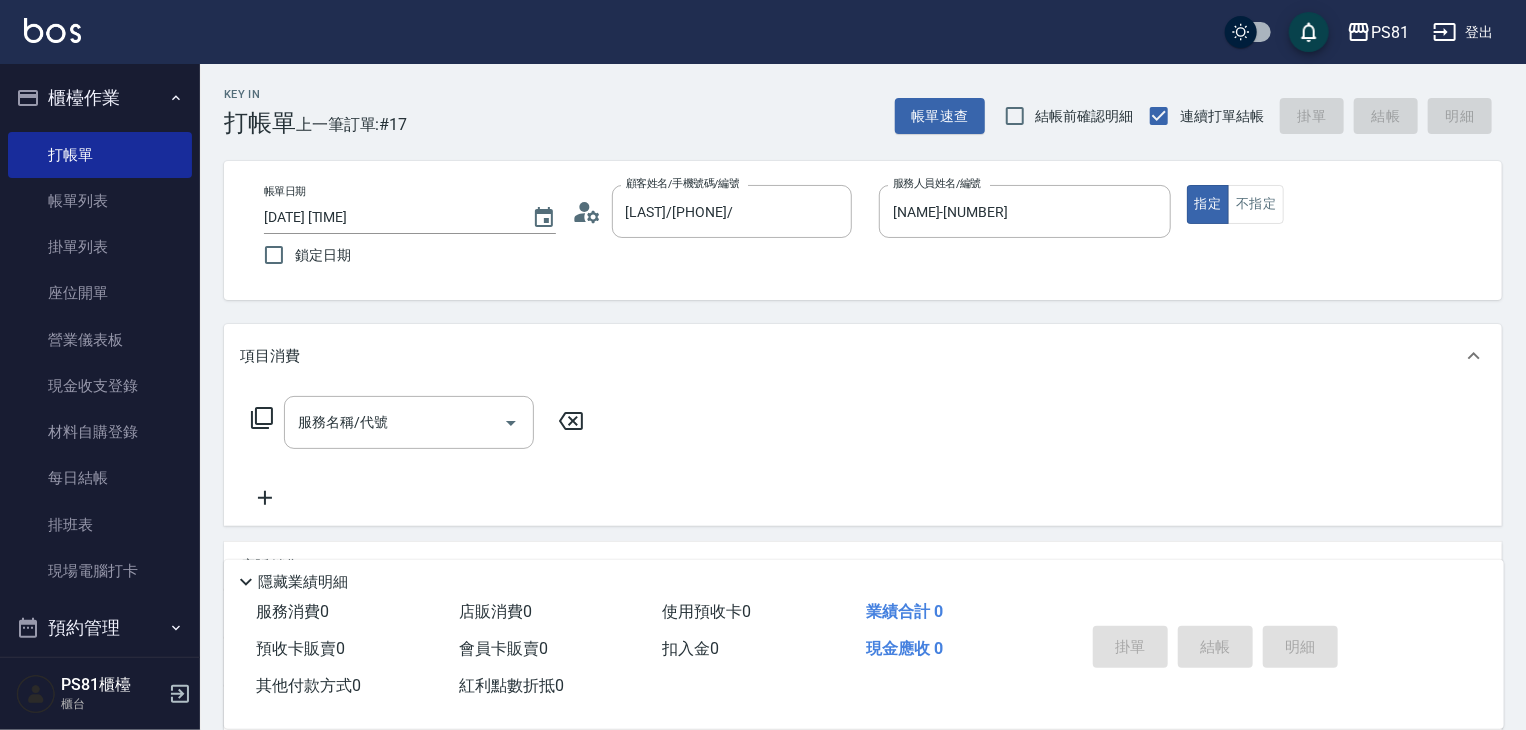 click at bounding box center [1025, 248] 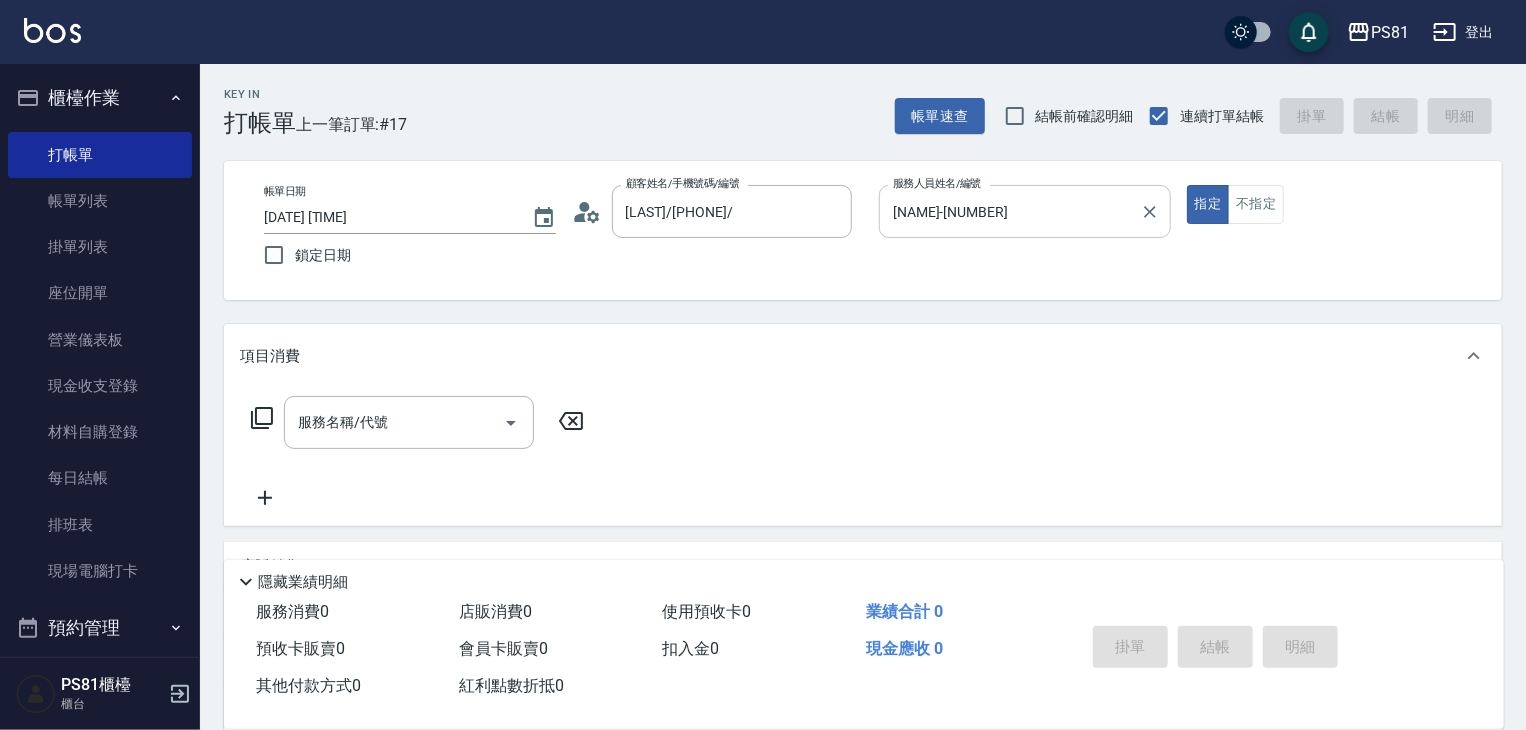 click on "[NAME]-[NUMBER]" at bounding box center (1010, 211) 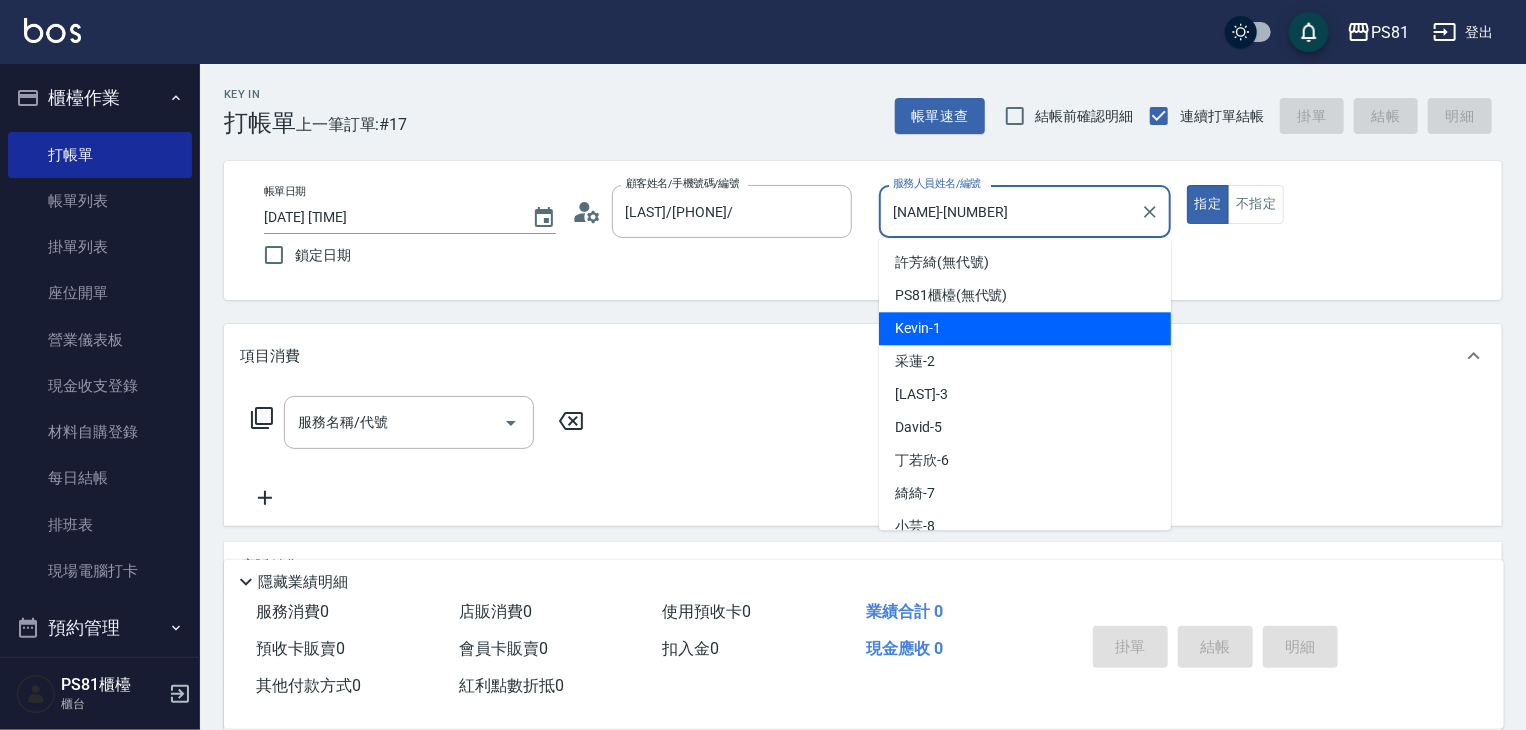 click on "[NAME]-[NUMBER]" at bounding box center [1010, 211] 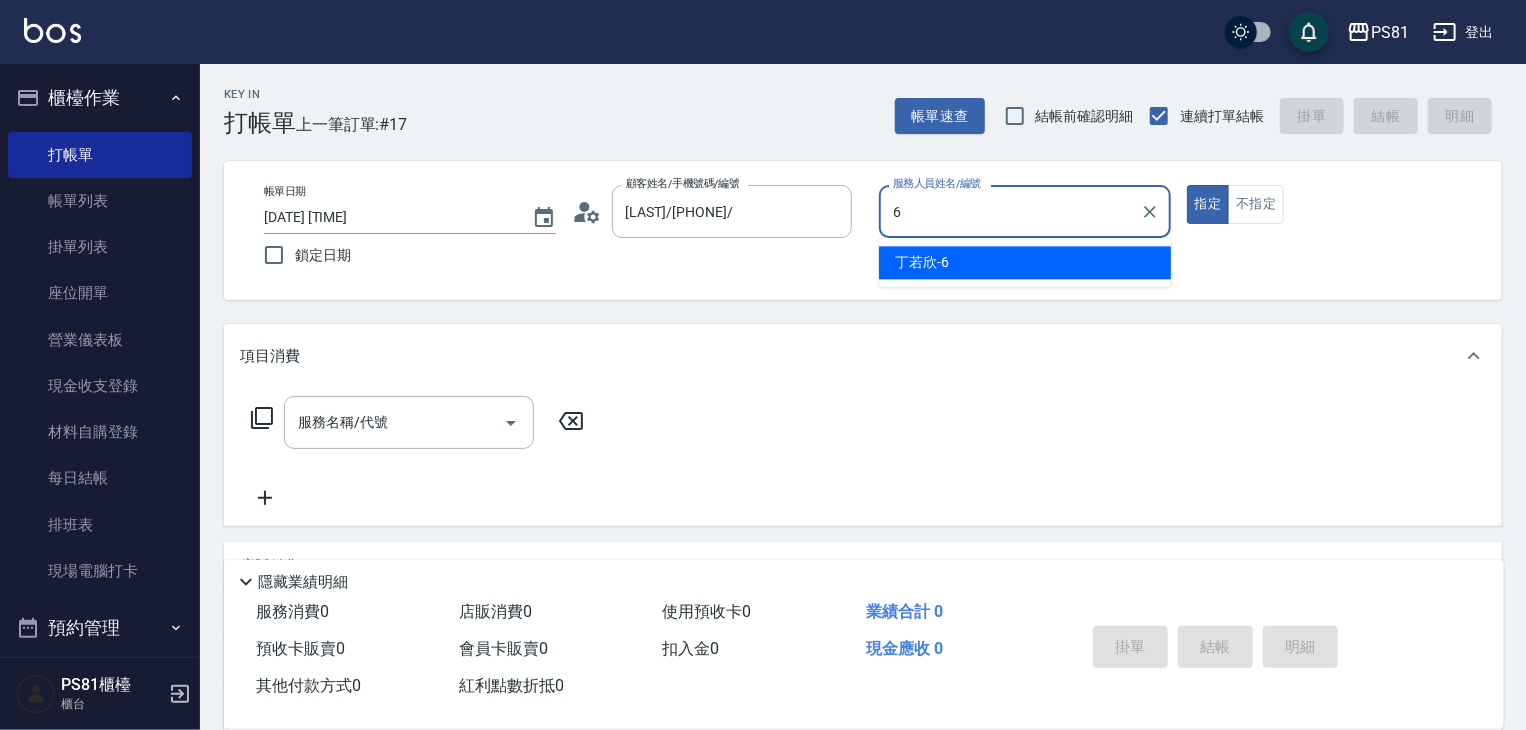 type on "[NAME]-[NUMBER]" 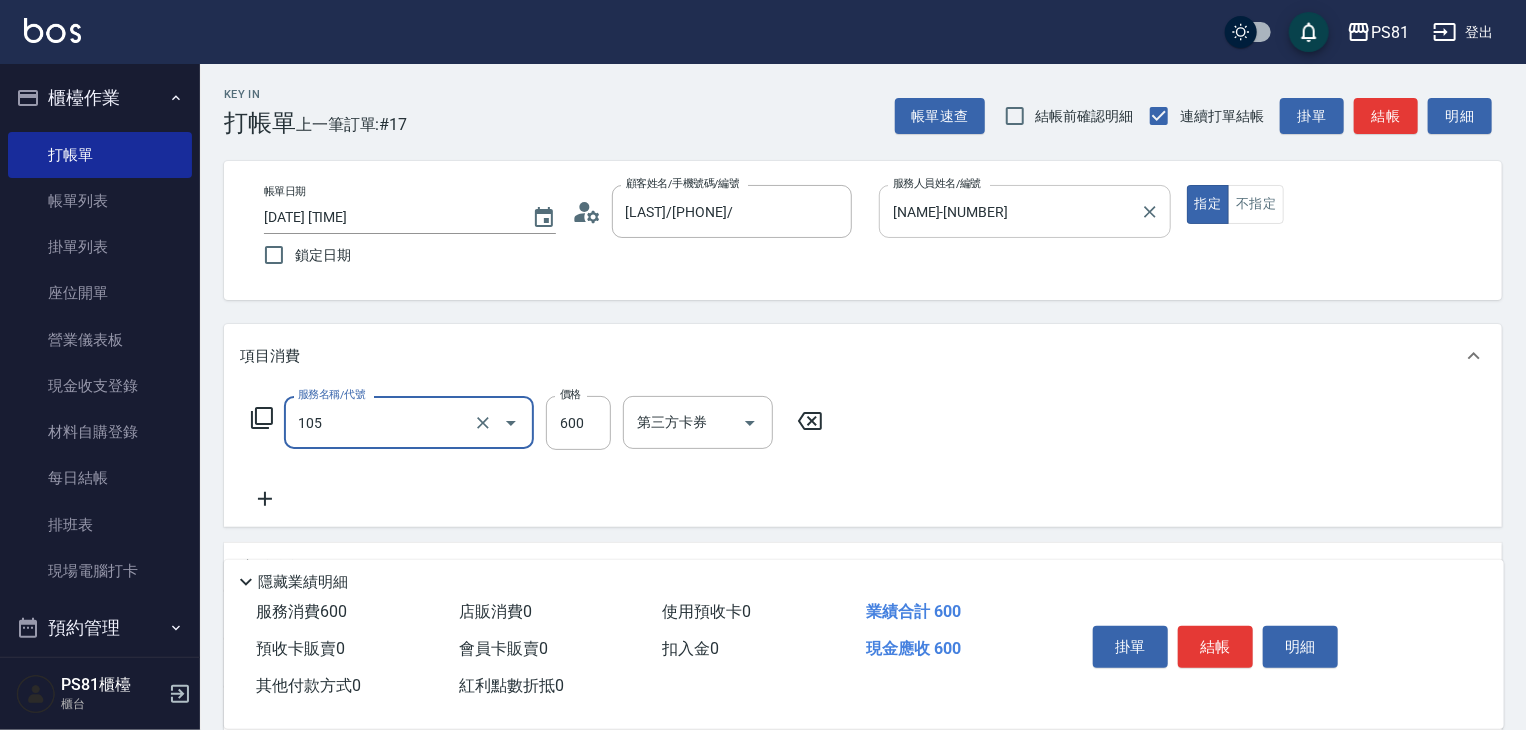 type on "A級洗剪600(105)" 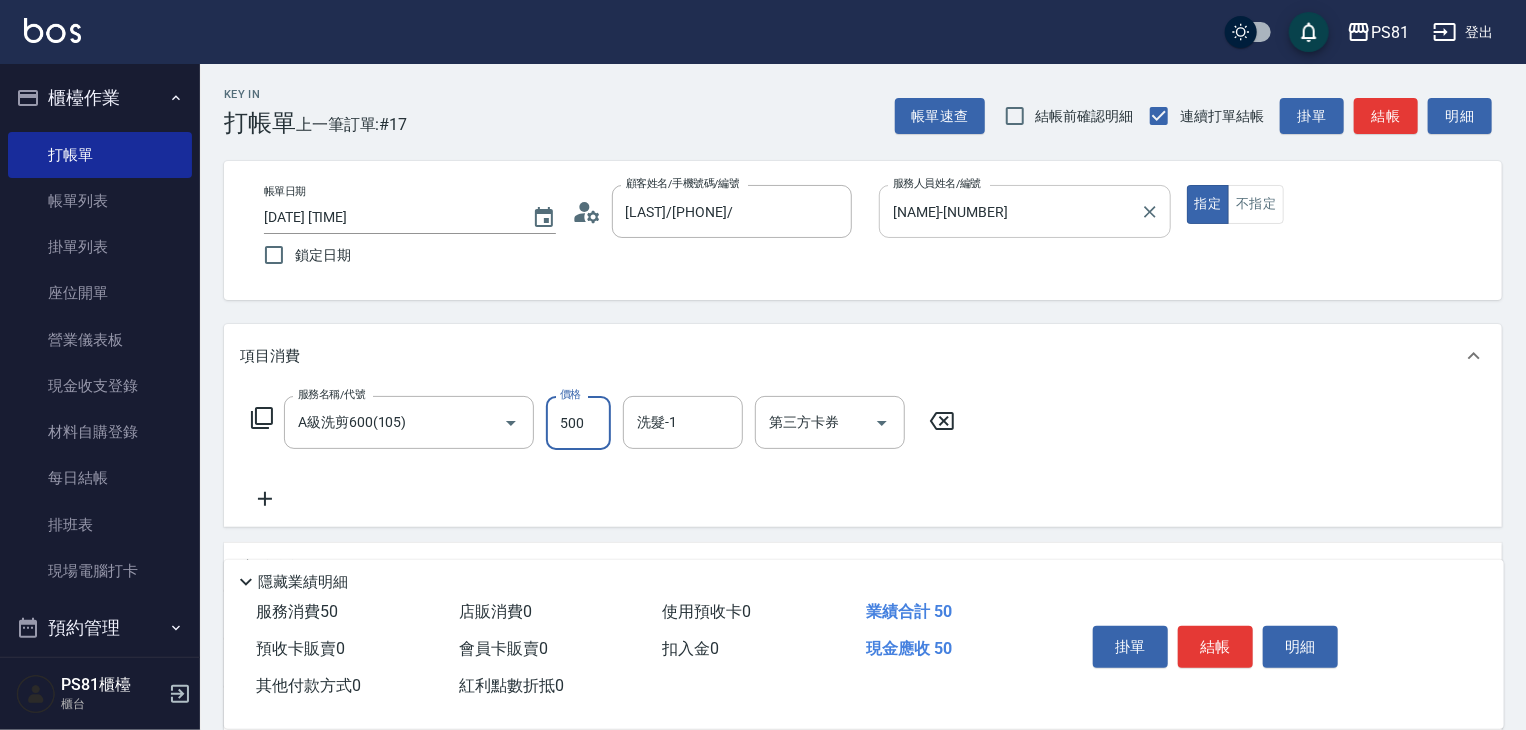 type on "500" 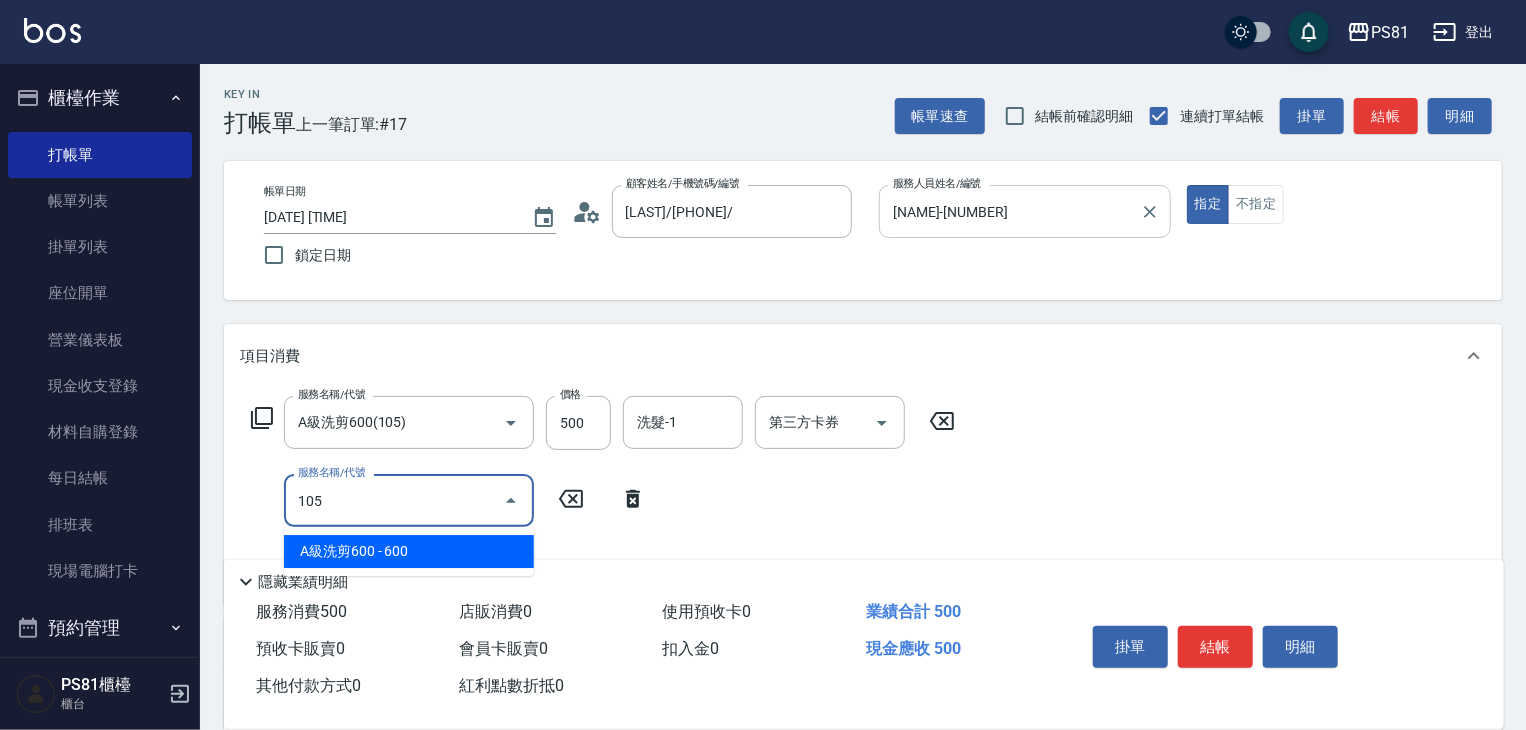 type on "A級洗剪600(105)" 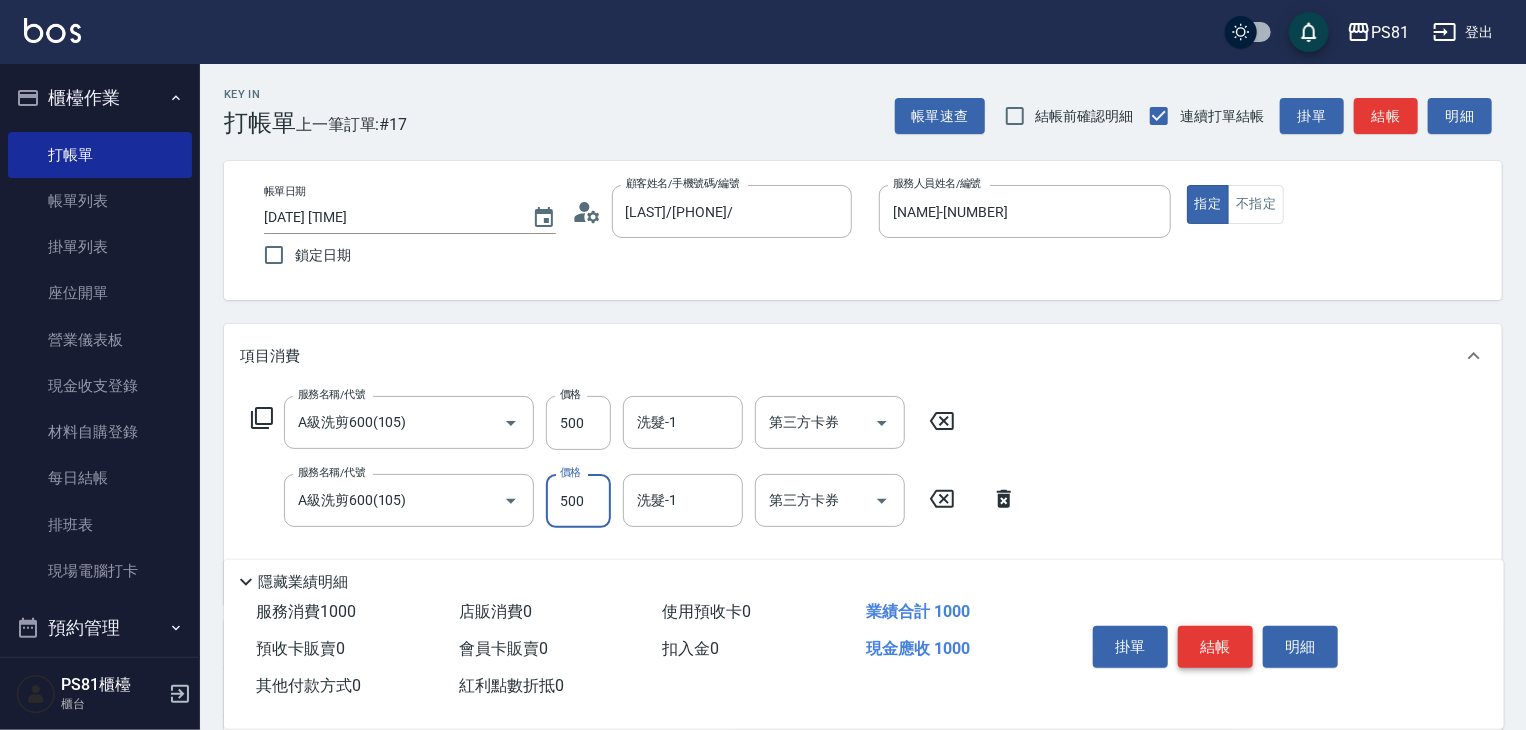 type on "500" 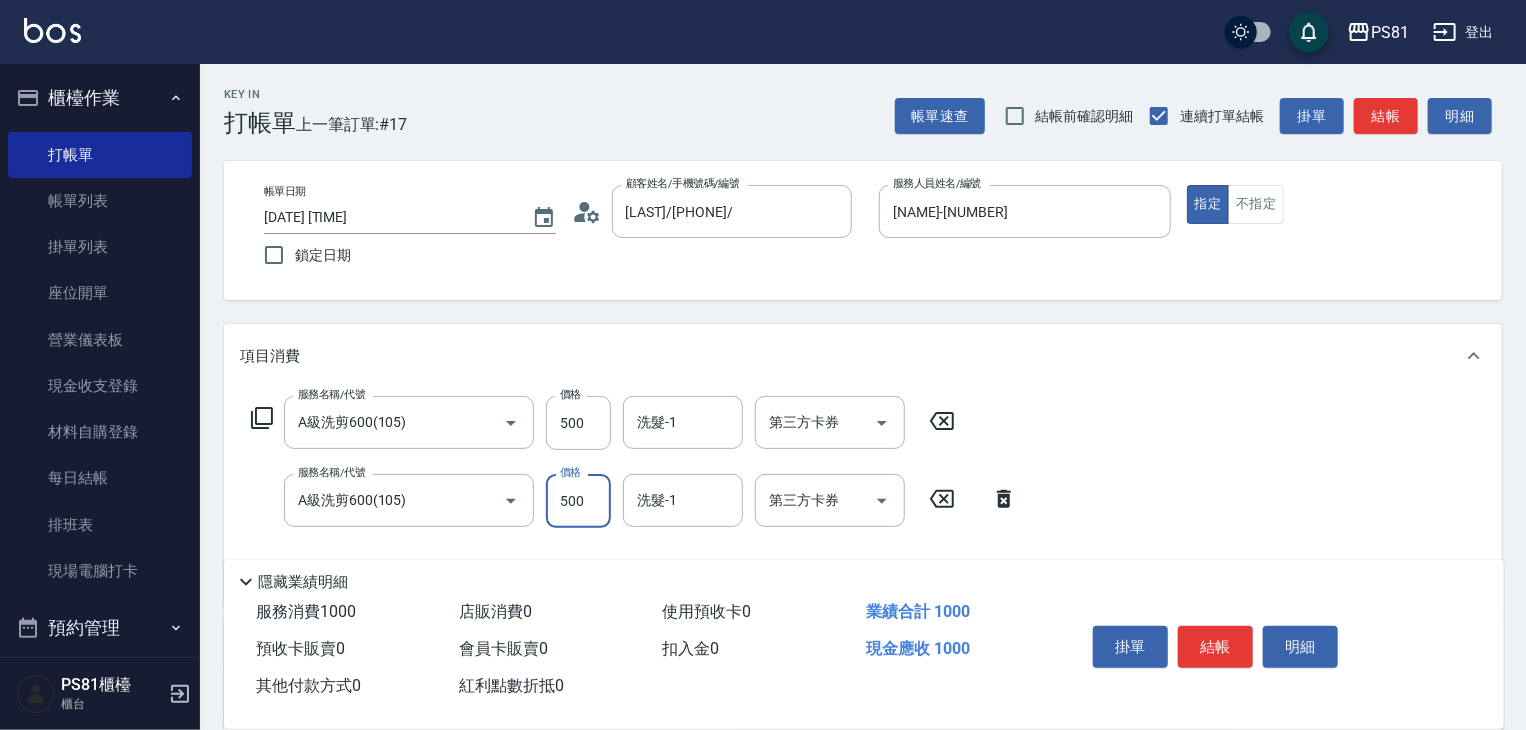 click on "結帳" at bounding box center (1215, 647) 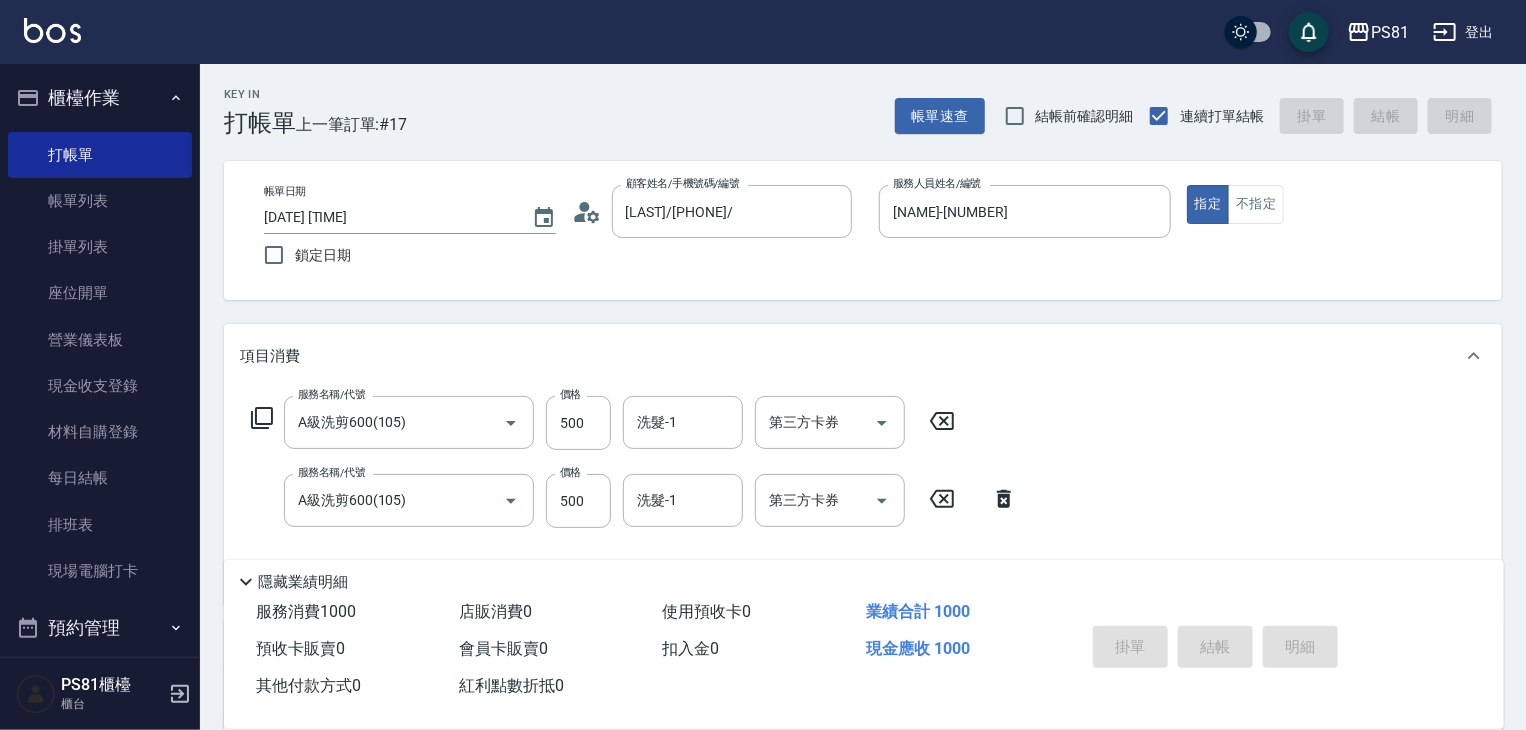 type on "[DATE] [TIME]" 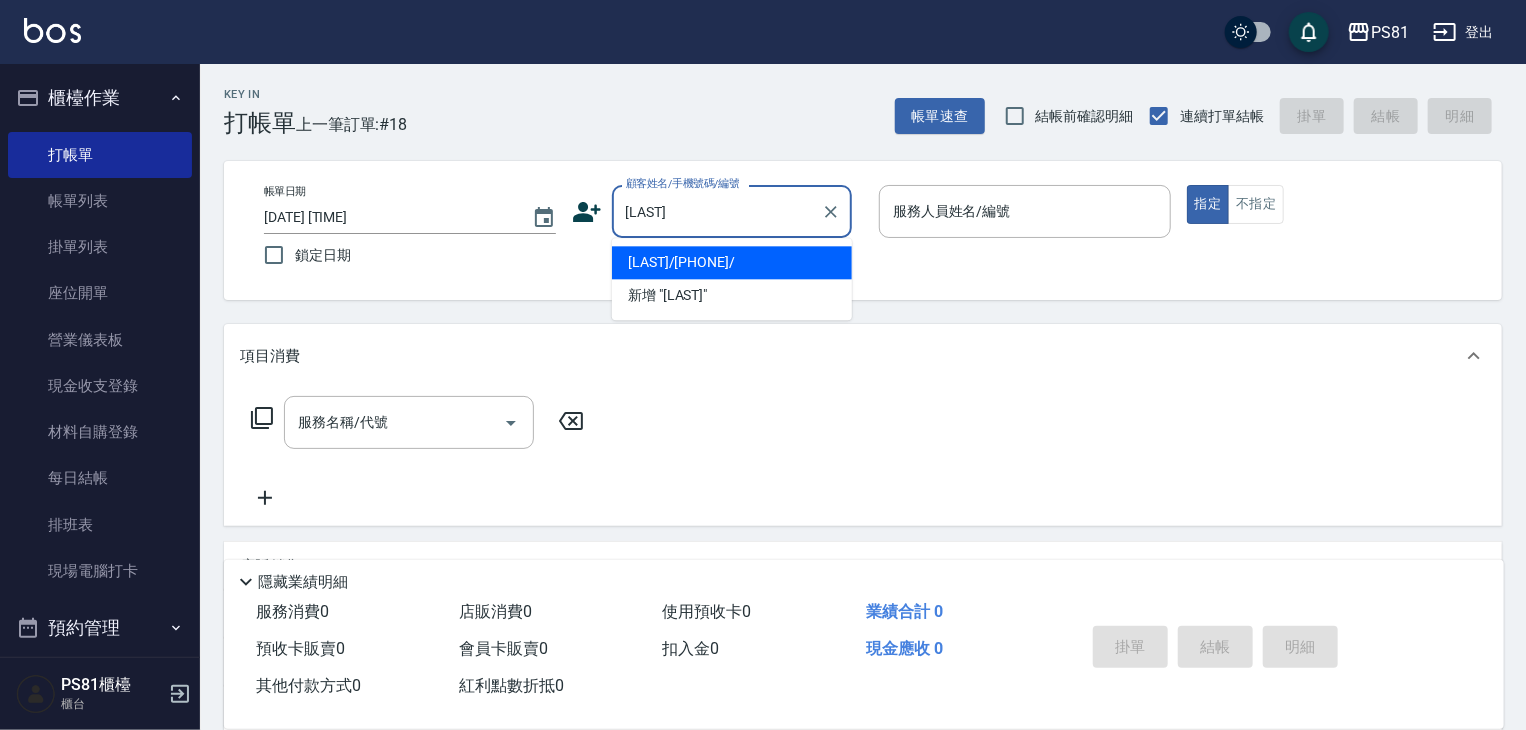 click on "[LAST]/[PHONE]/" at bounding box center (732, 262) 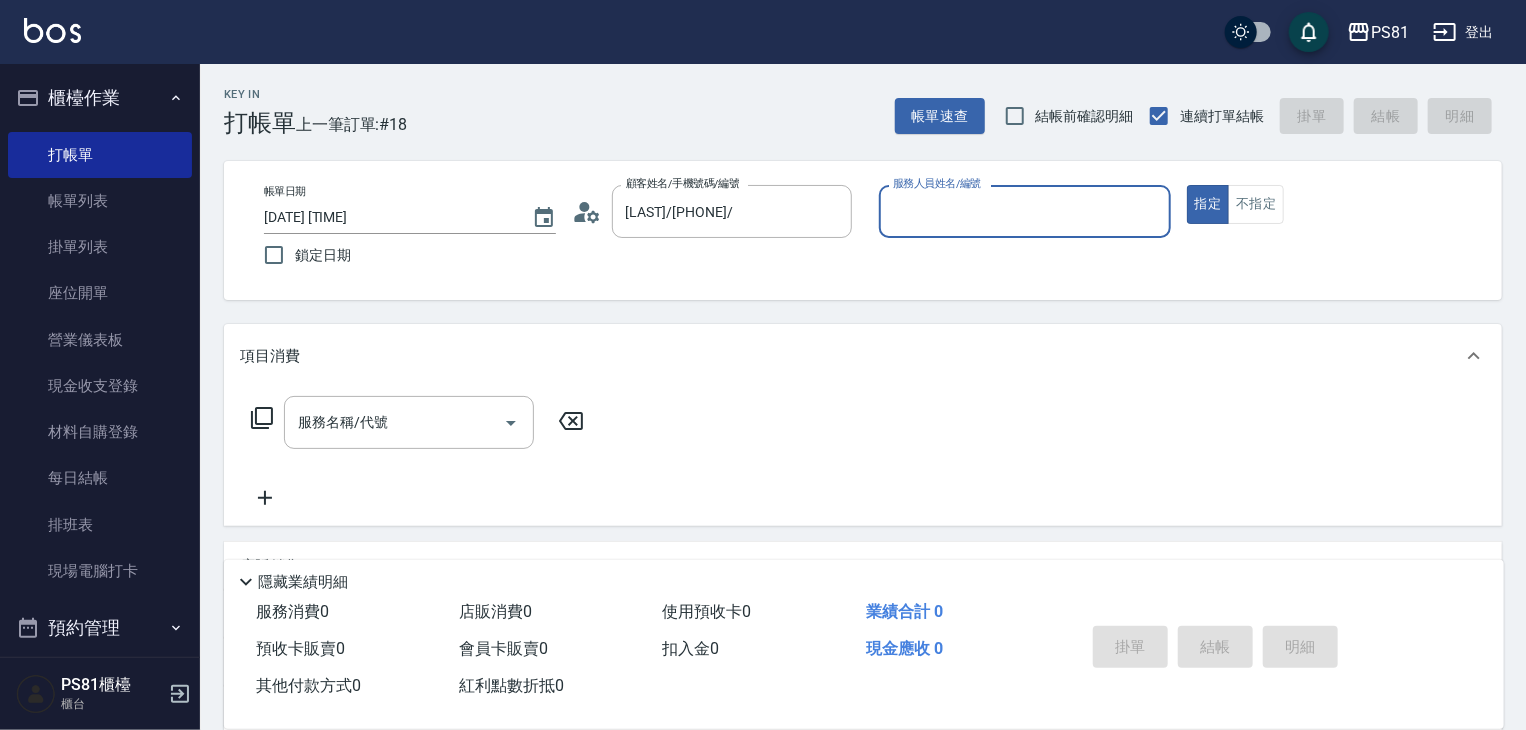 type on "[NAME]-[NUMBER]" 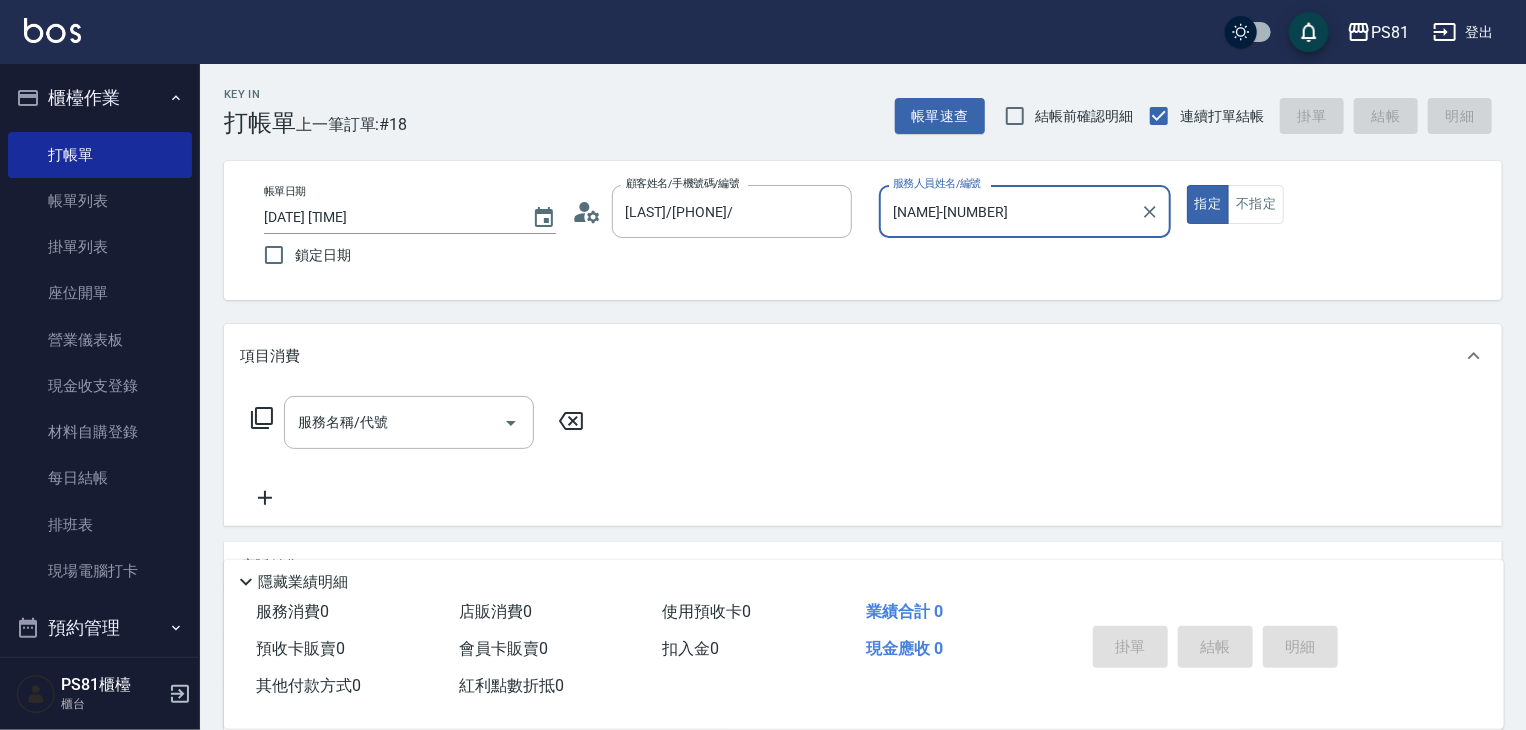 click on "指定" at bounding box center (1208, 204) 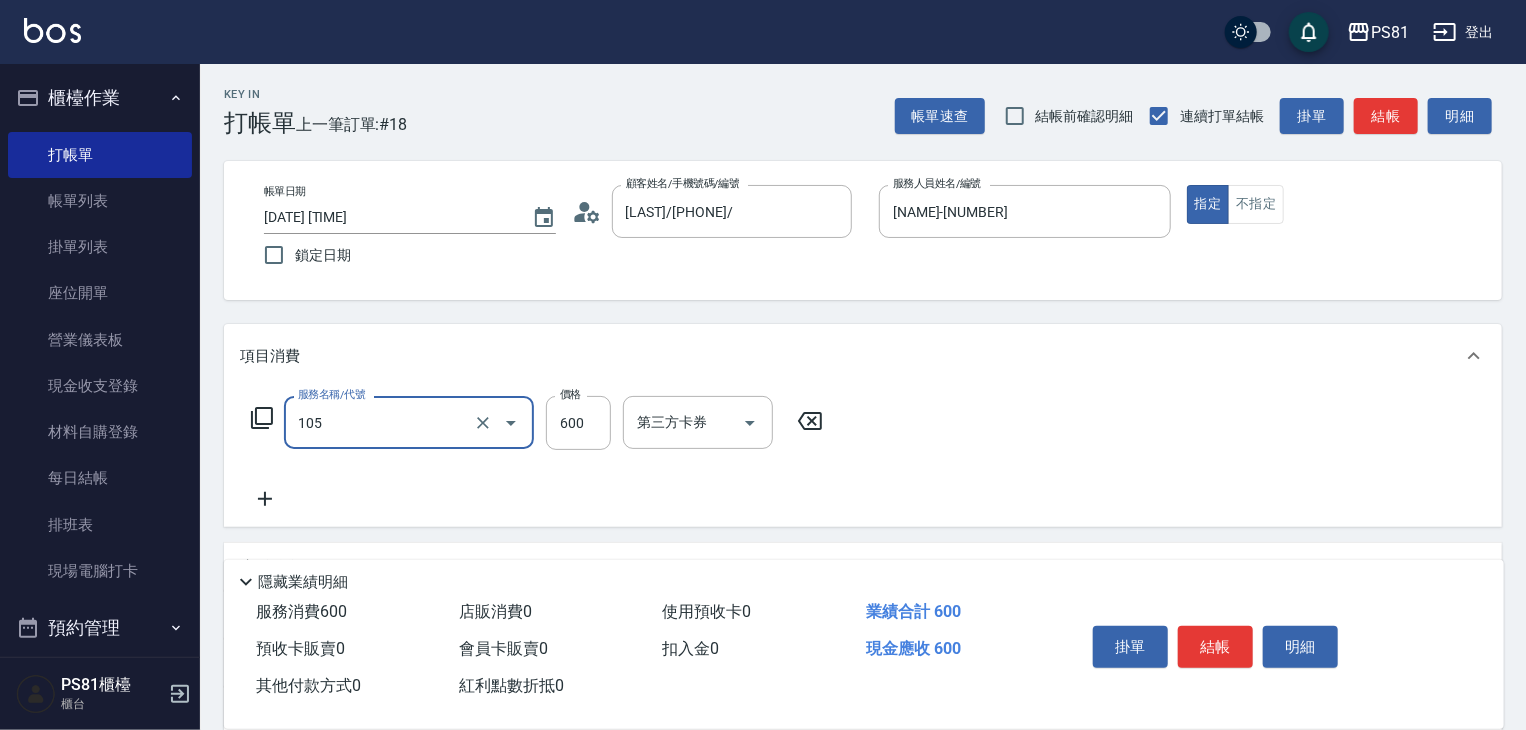 type on "A級洗剪600(105)" 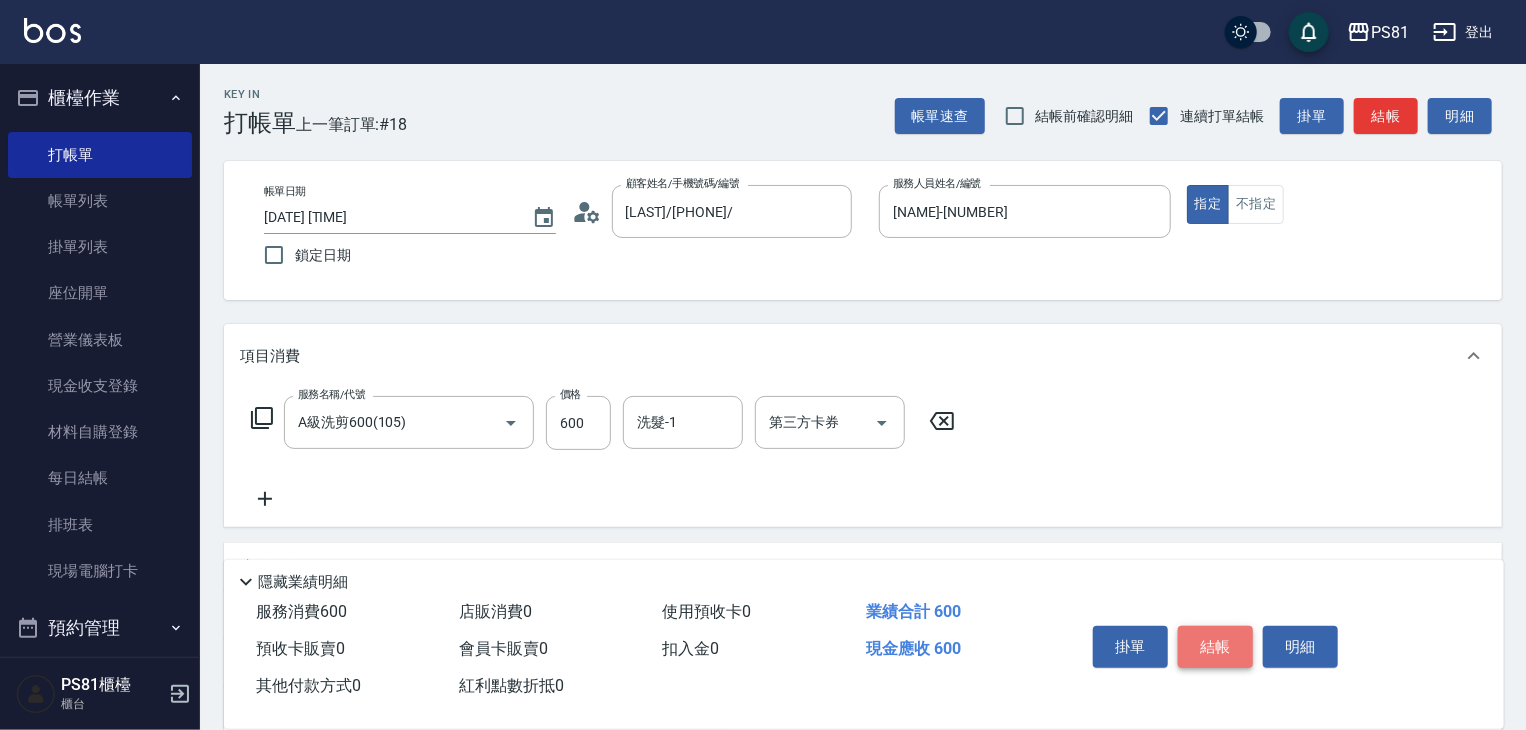 click on "結帳" at bounding box center (1215, 647) 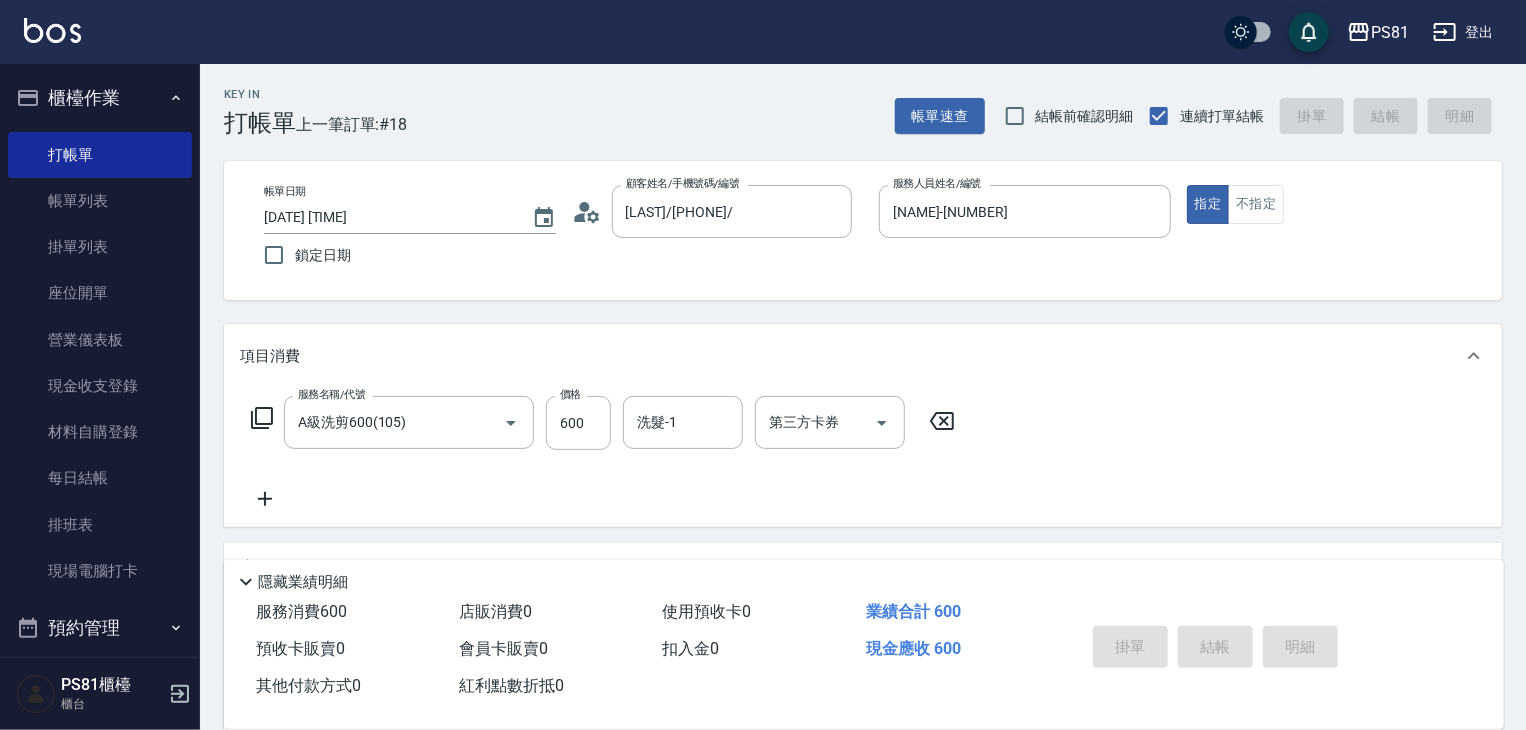 type 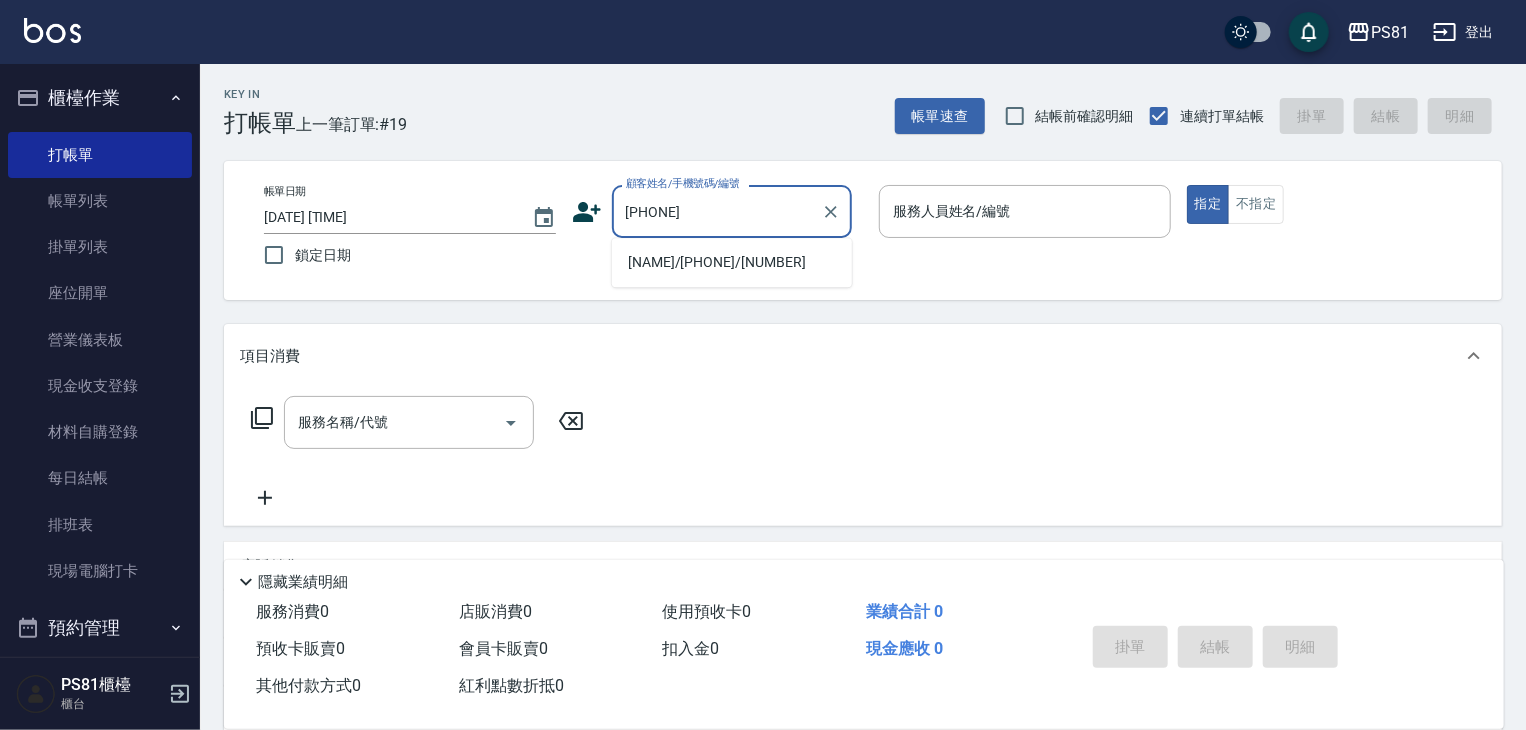 click on "[NAME]/[PHONE]/[NUMBER]" at bounding box center (732, 262) 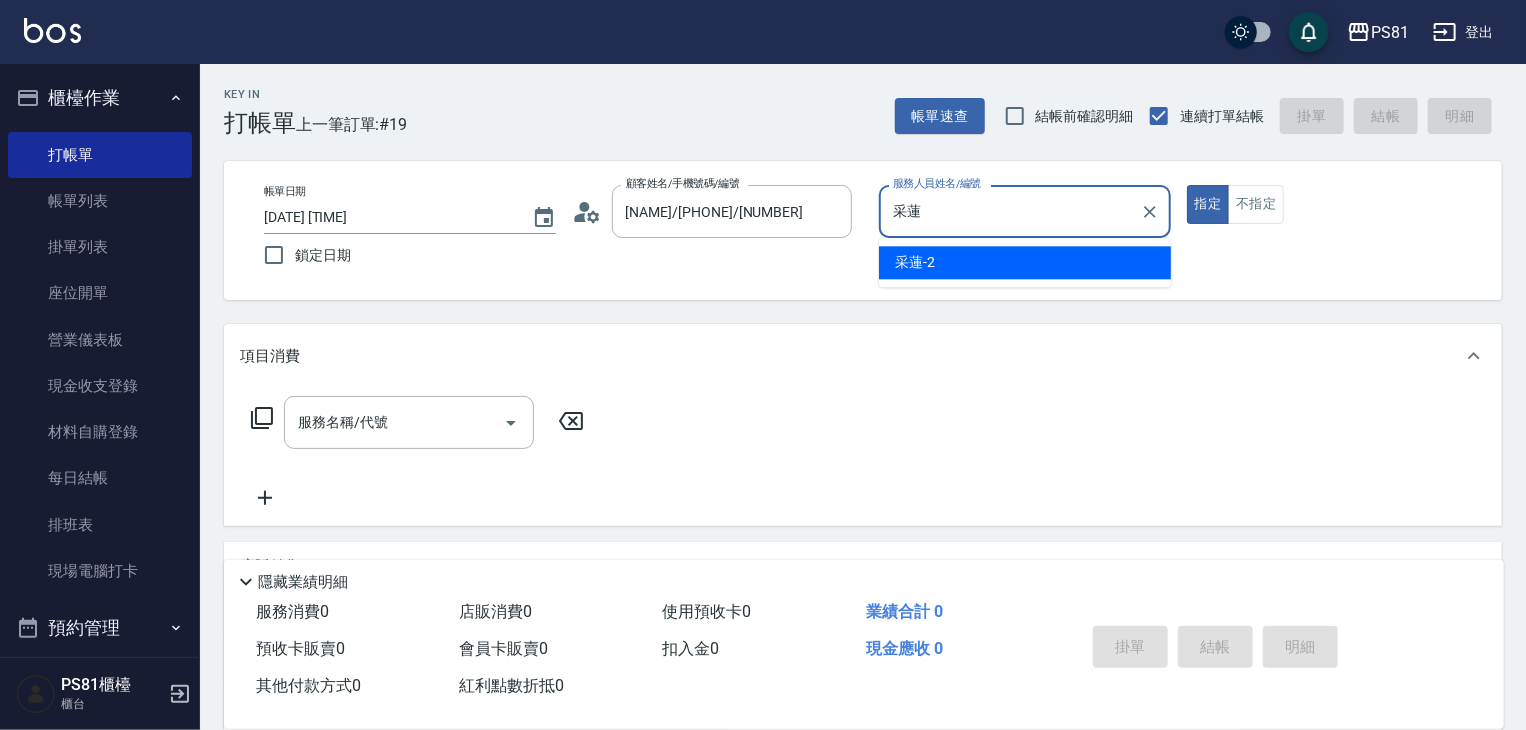 type on "[NAME]" 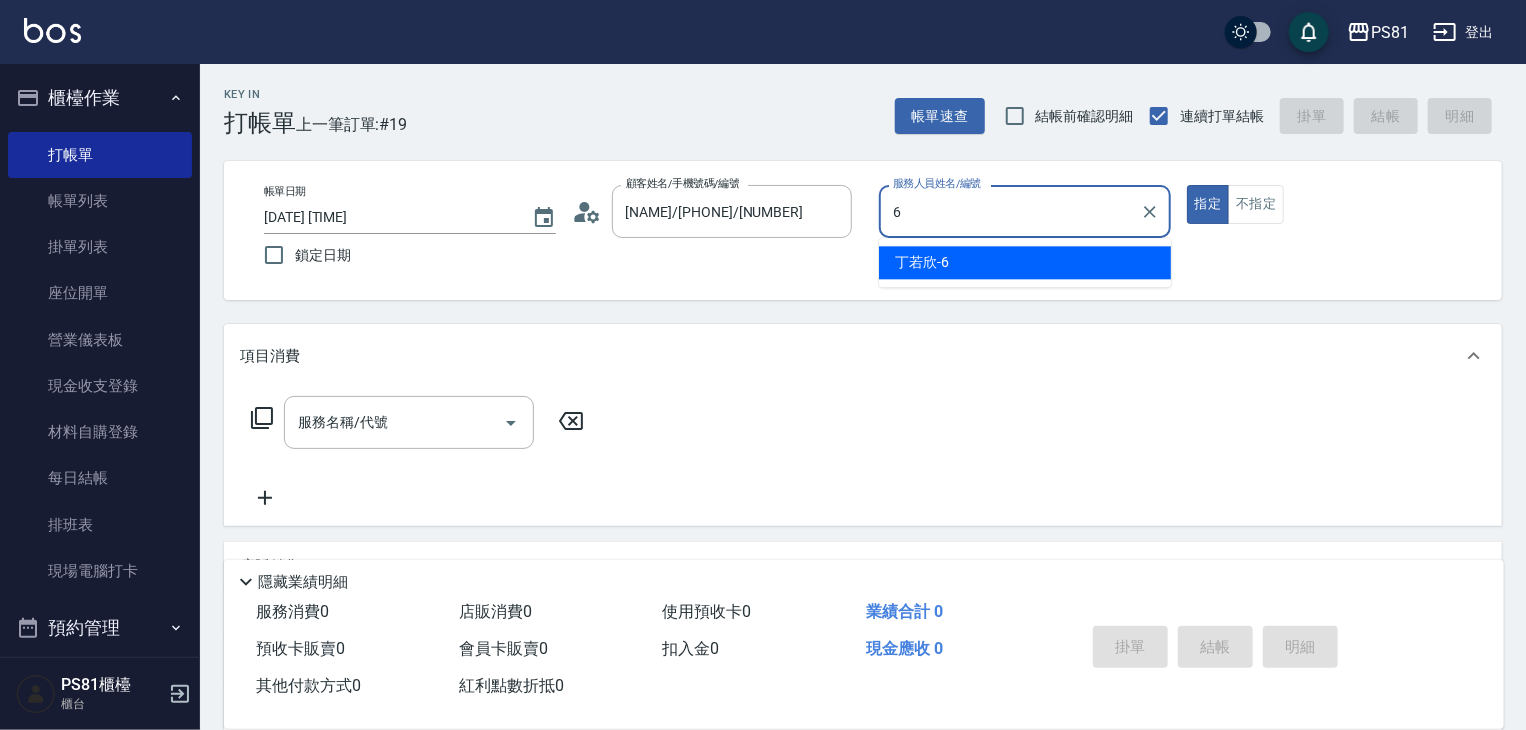 type on "[NAME]-[NUMBER]" 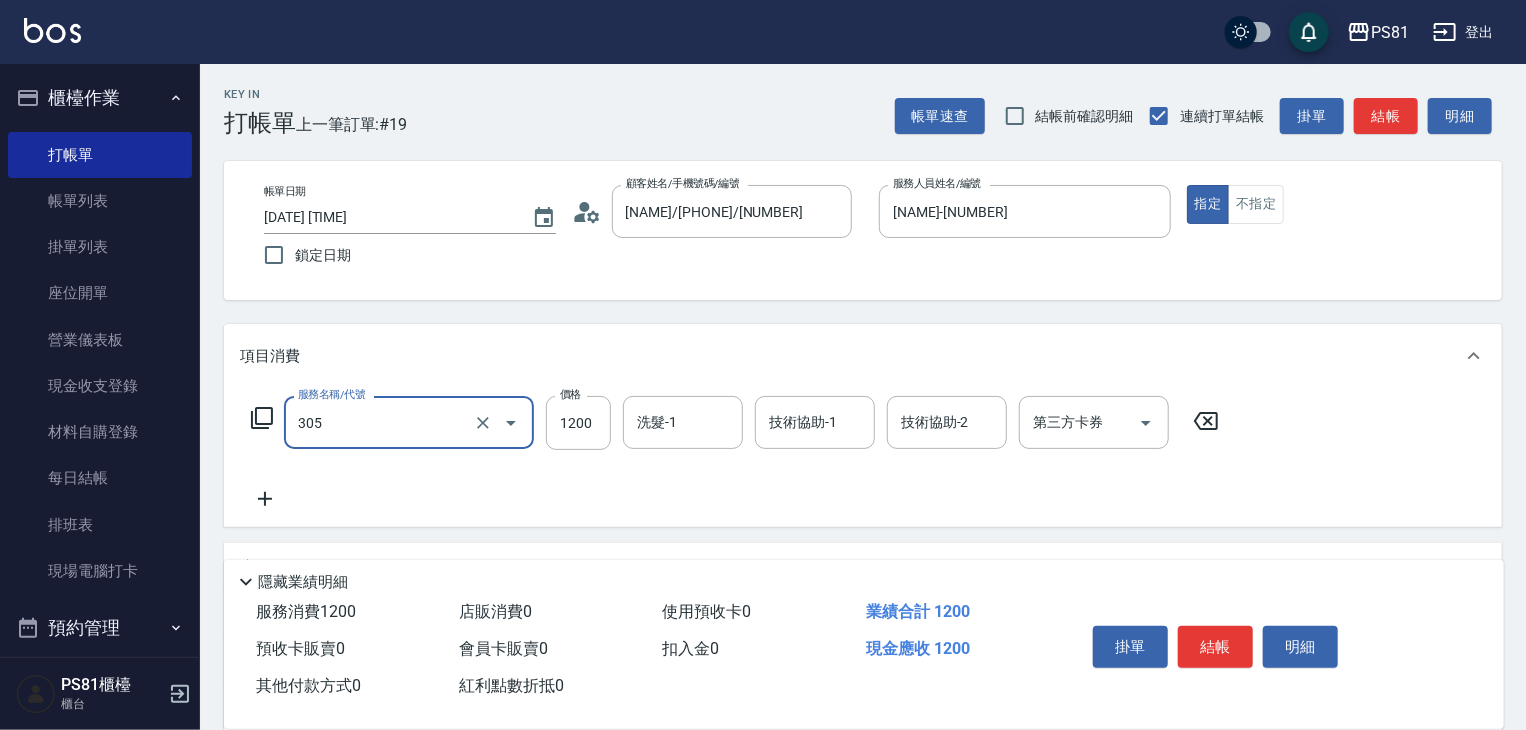 type on "基本離子燙(305)" 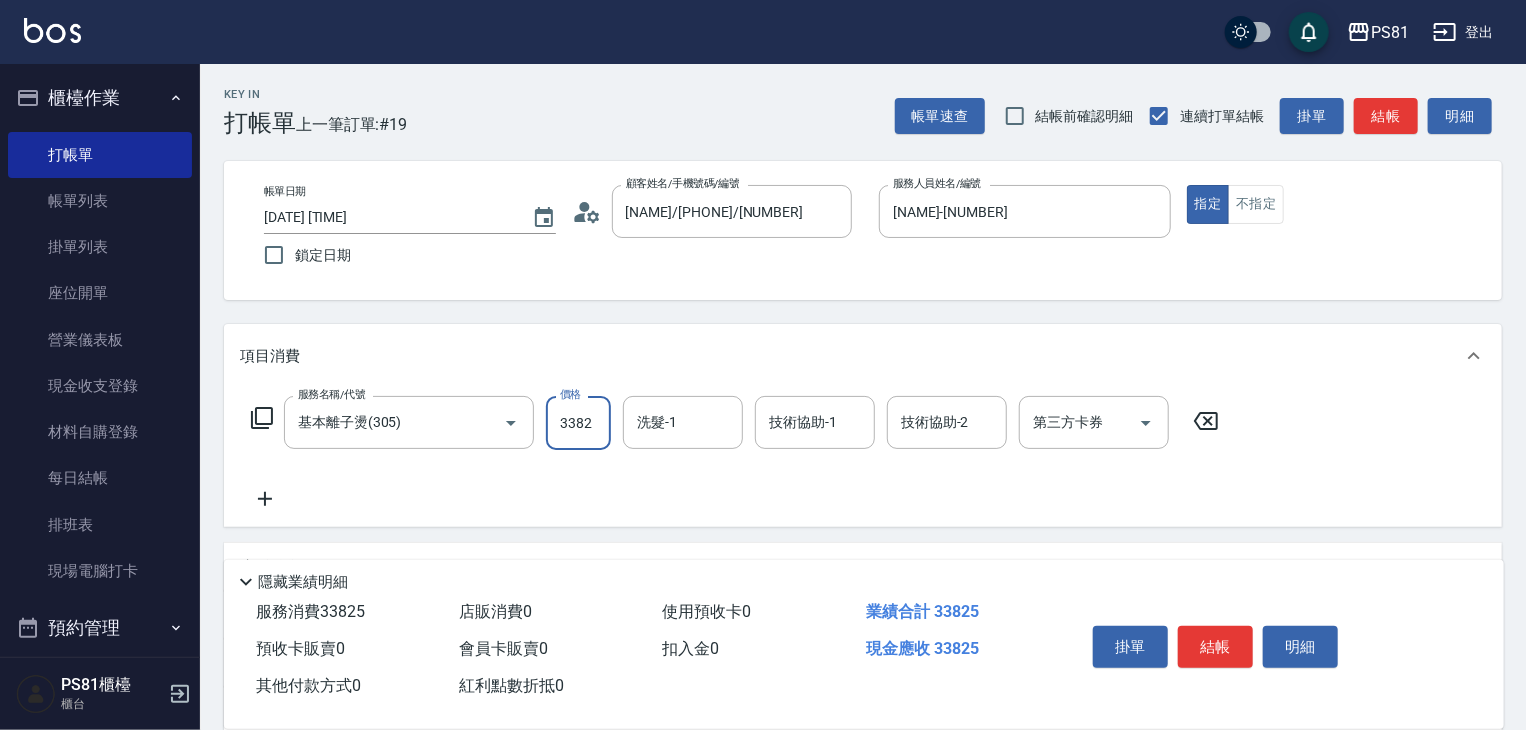 scroll, scrollTop: 0, scrollLeft: 0, axis: both 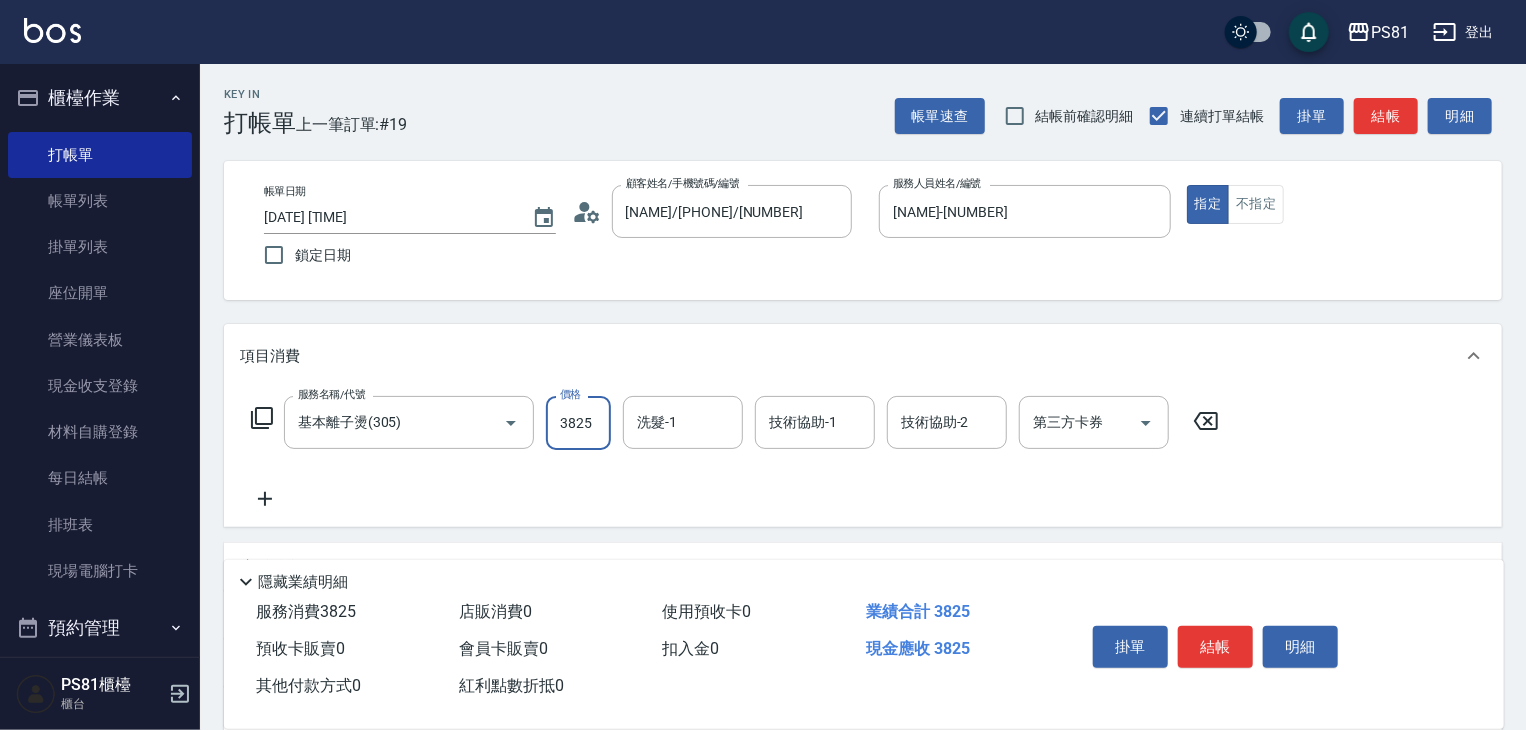 type on "3825" 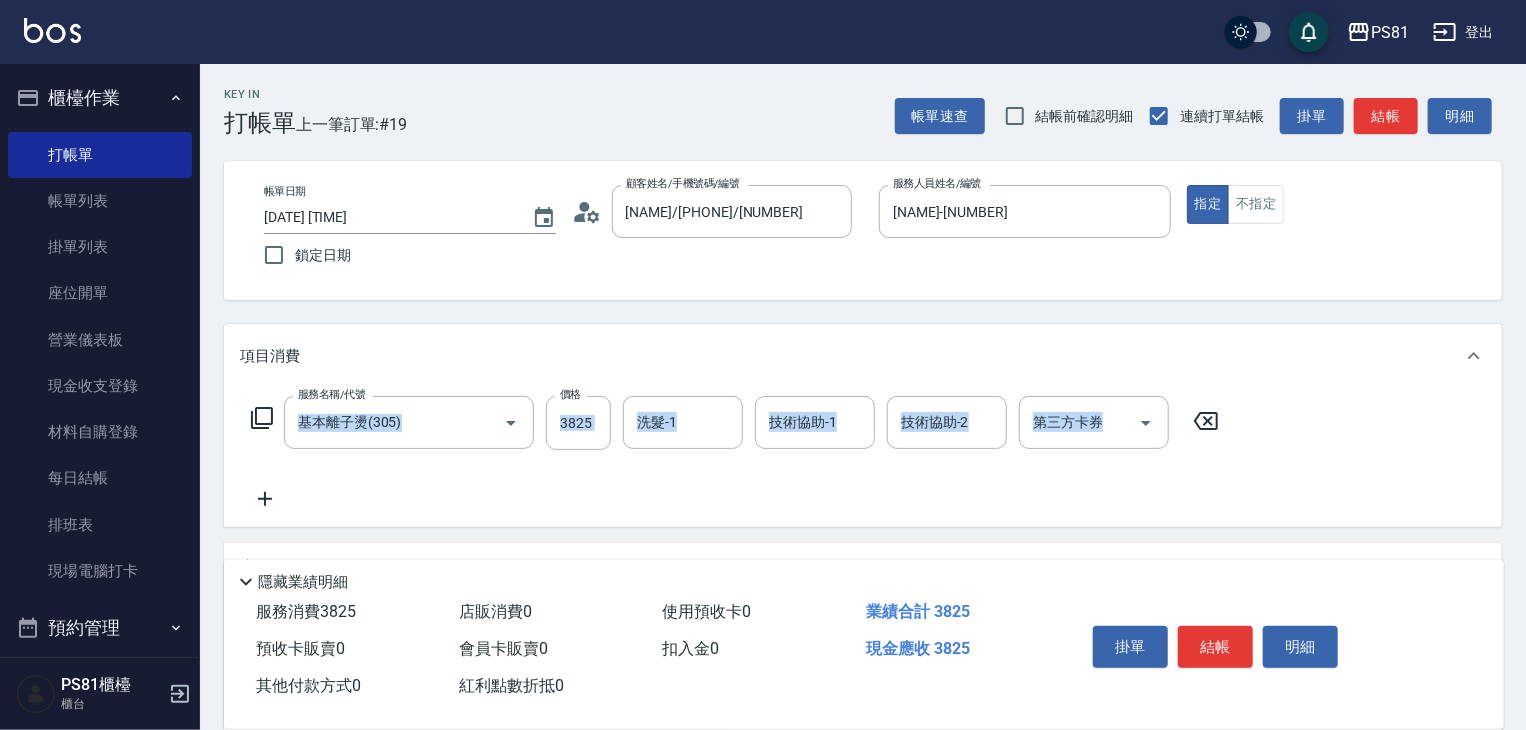 drag, startPoint x: 1368, startPoint y: 289, endPoint x: 1535, endPoint y: 349, distance: 177.4514 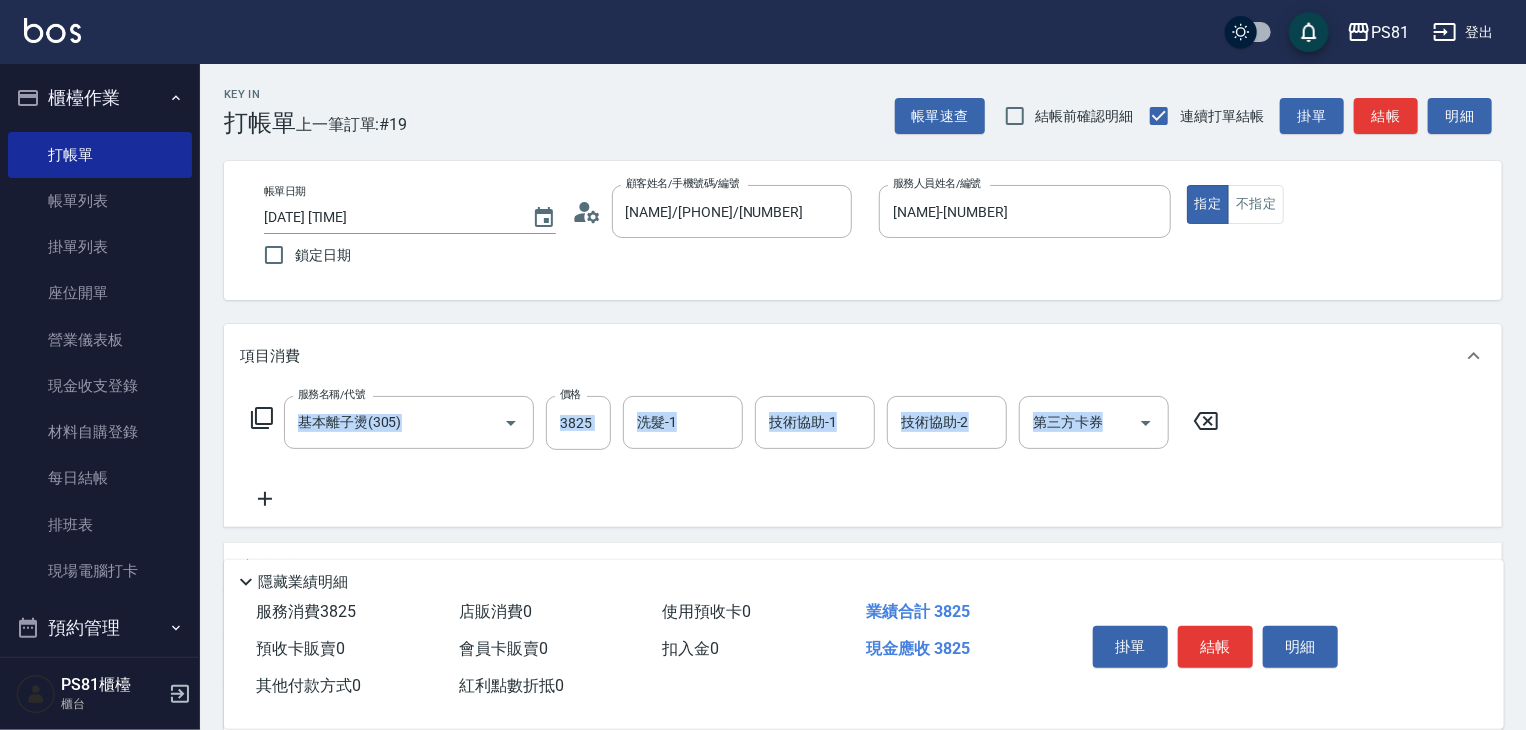 click on "Key In 打帳單 上一筆訂單:#[NUMBER] 帳單速查 結帳前確認明細 連續打單結帳 掛單 結帳 明細 帳單日期 [DATE] [TIME] 鎖定日期 顧客姓名/手機號碼/編號 [LAST]/[PHONE]/[NUMBER] 顧客姓名/手機號碼/編號 服務人員姓名/編號 [LAST]-[NUMBER] 服務人員姓名/編號 指定 不指定 項目消費 服務名稱/代號 基本離子燙([NUMBER]) 服務名稱/代號 價格 [NUMBER] 價格 洗髮-1 洗髮-1 技術協助-1 技術協助-1 技術協助-2 技術協助-2 第三方卡券 第三方卡券 店販銷售 服務人員姓名/編號 服務人員姓名/編號 商品代號/名稱 商品代號/名稱 預收卡販賣 卡券名稱/代號 卡券名稱/代號 使用預收卡 卡券代號/名稱 卡券代號/名稱 其他付款方式 入金可用餘額: [NUMBER] 其他付款方式 其他付款方式 入金剩餘： [NUMBER]元 [NUMBER] ​ 整筆扣入金 [NUMBER]元 異動入金 備註及來源 備註 備註 訂單來源 ​ 訂單來源 隱藏業績明細 服務消費 [NUMBER] 店販消費 [NUMBER] 使用預收卡 [NUMBER] [NUMBER]" at bounding box center (863, 518) 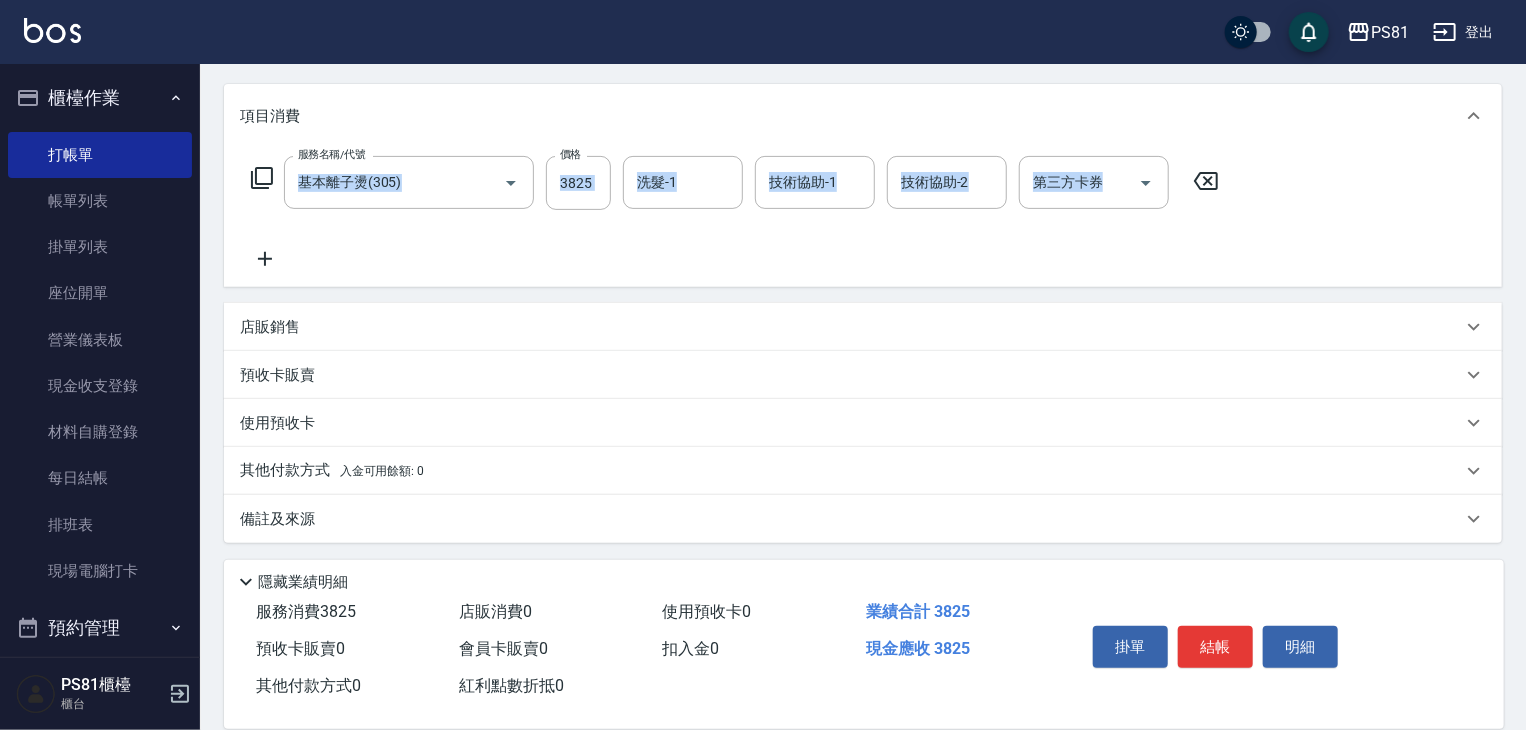 scroll, scrollTop: 244, scrollLeft: 0, axis: vertical 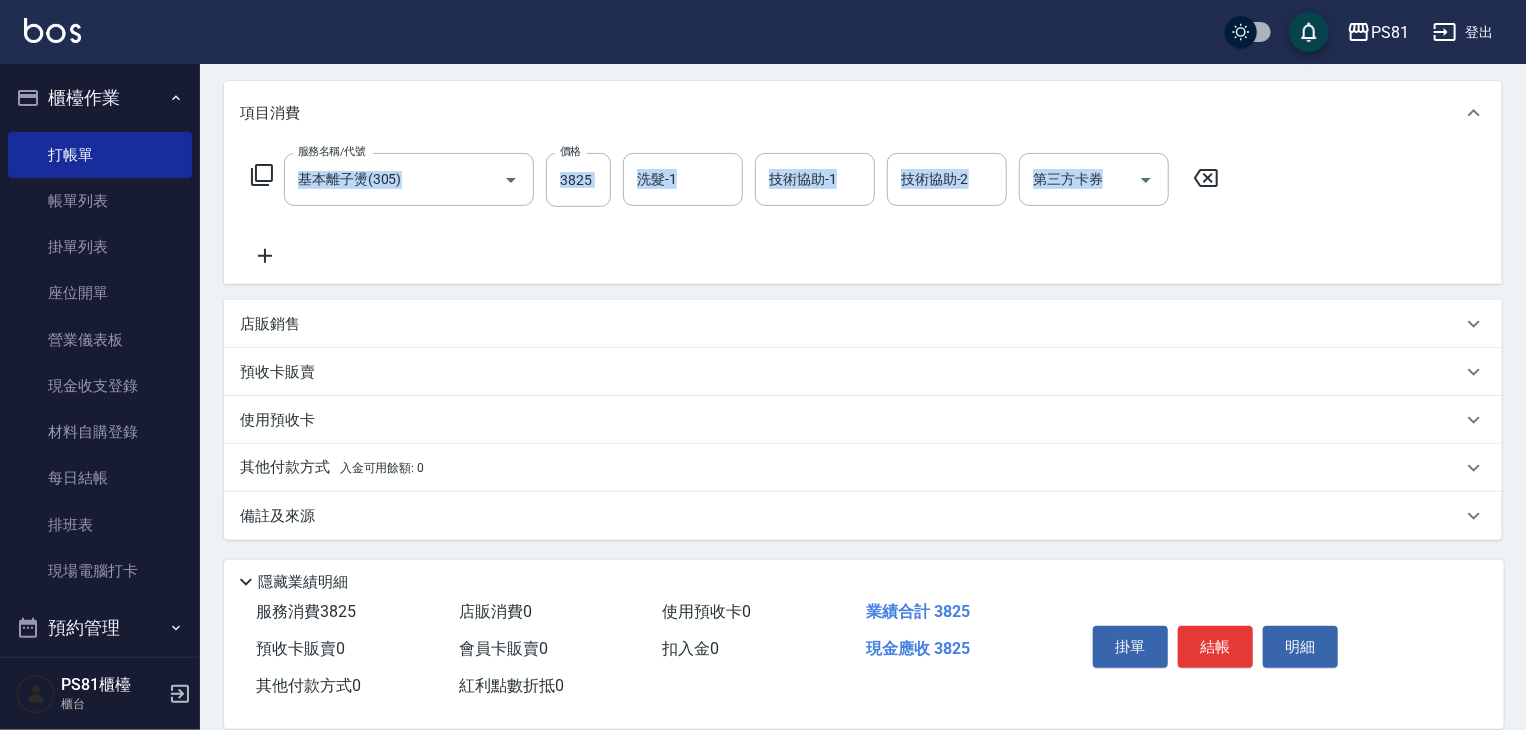 click on "結帳" at bounding box center [1215, 647] 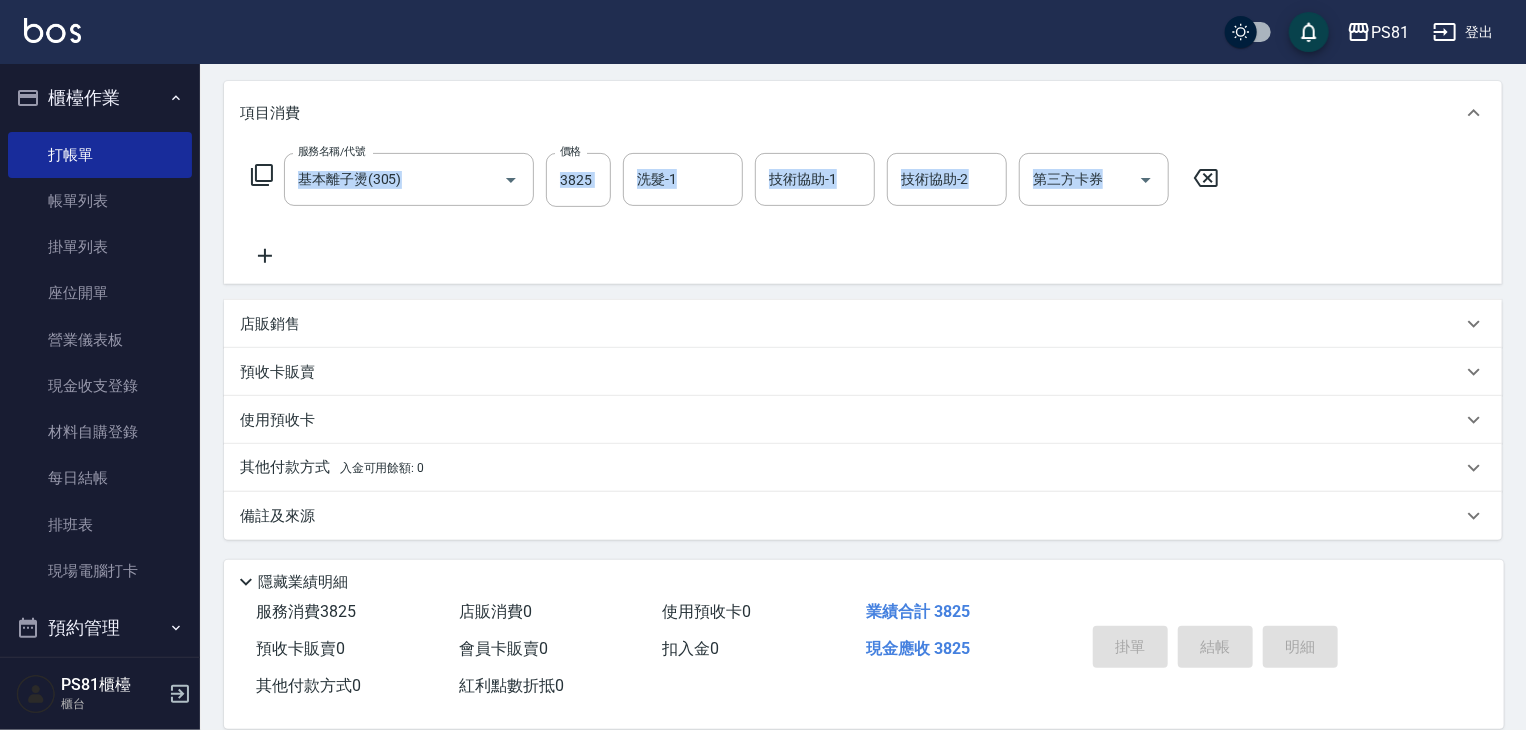 type 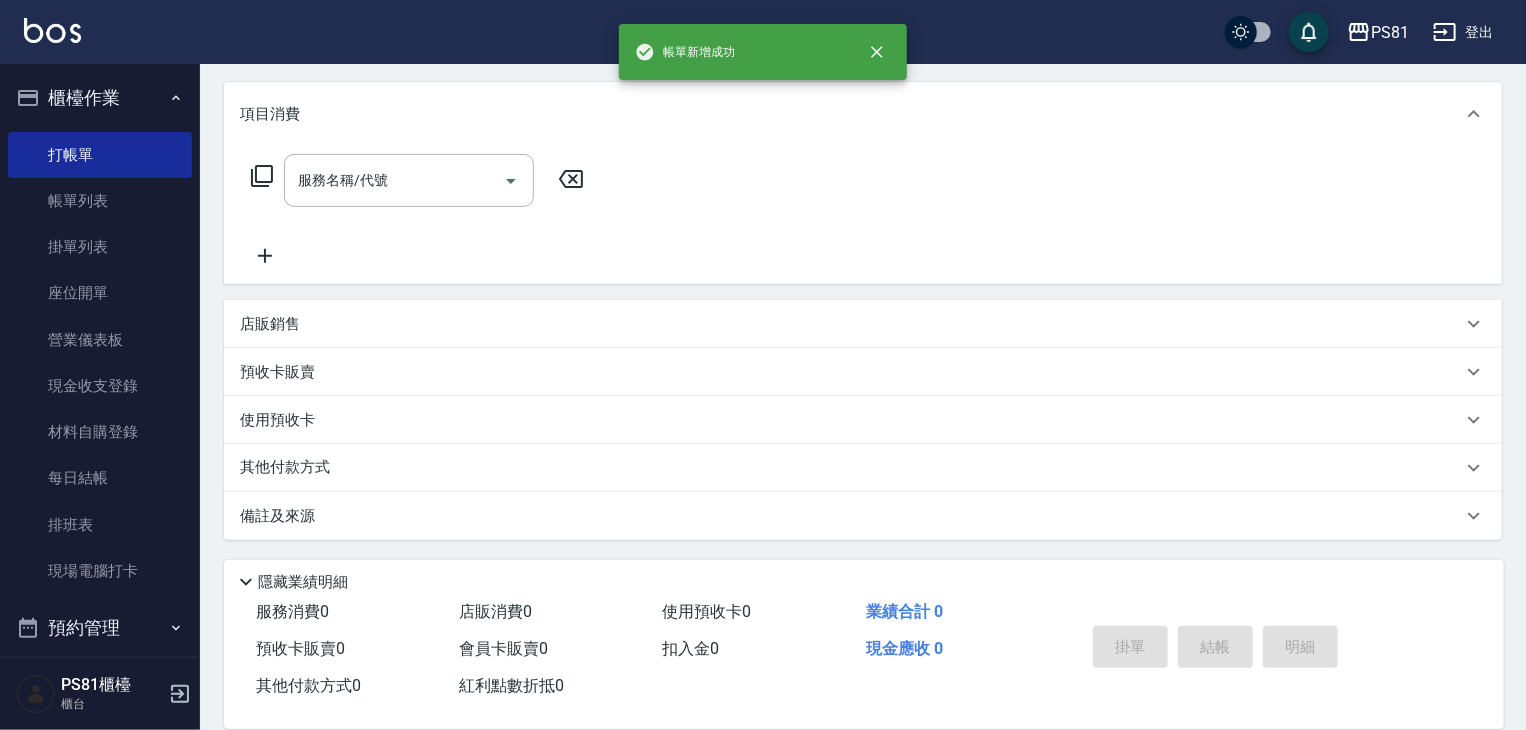 scroll, scrollTop: 0, scrollLeft: 0, axis: both 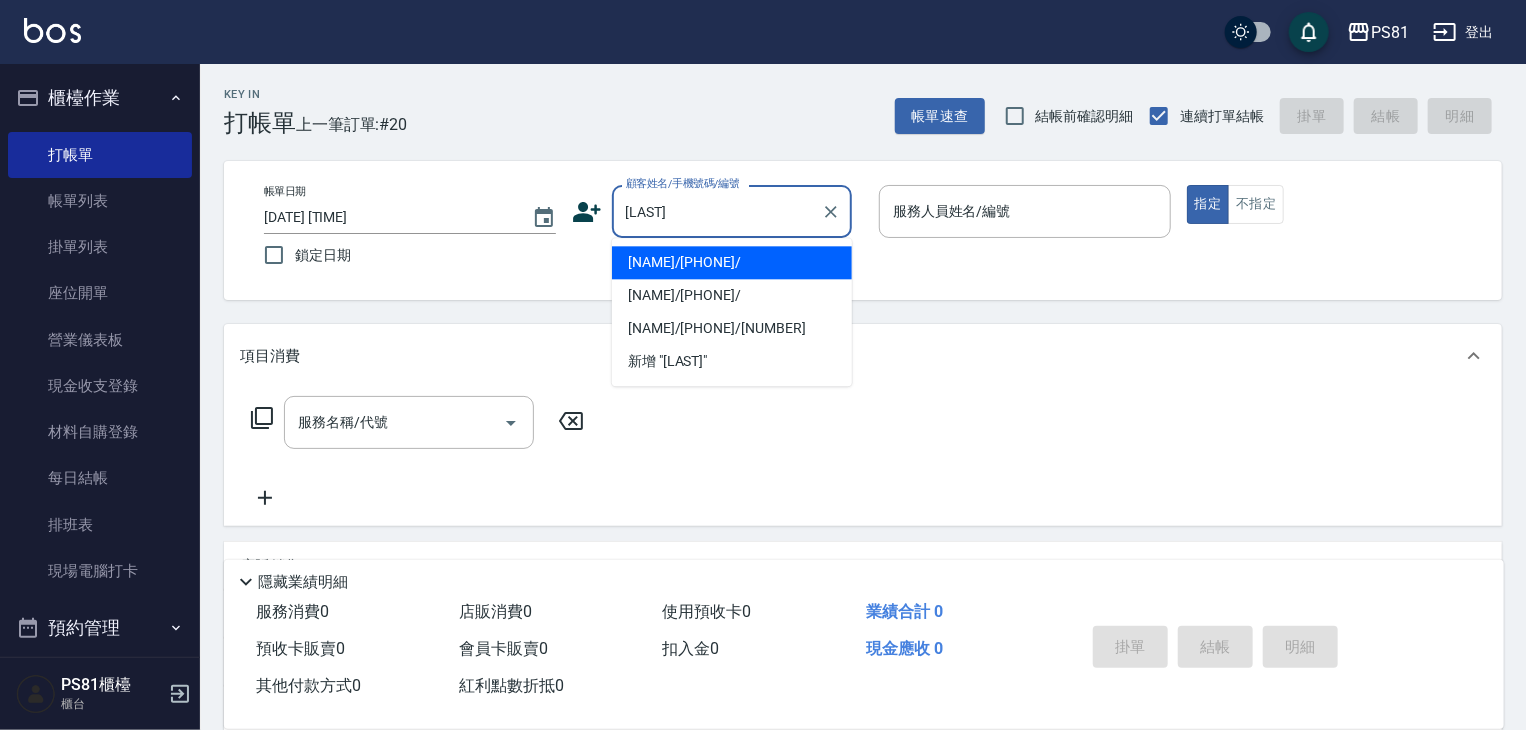 click on "[NAME]/[PHONE]/" at bounding box center (732, 262) 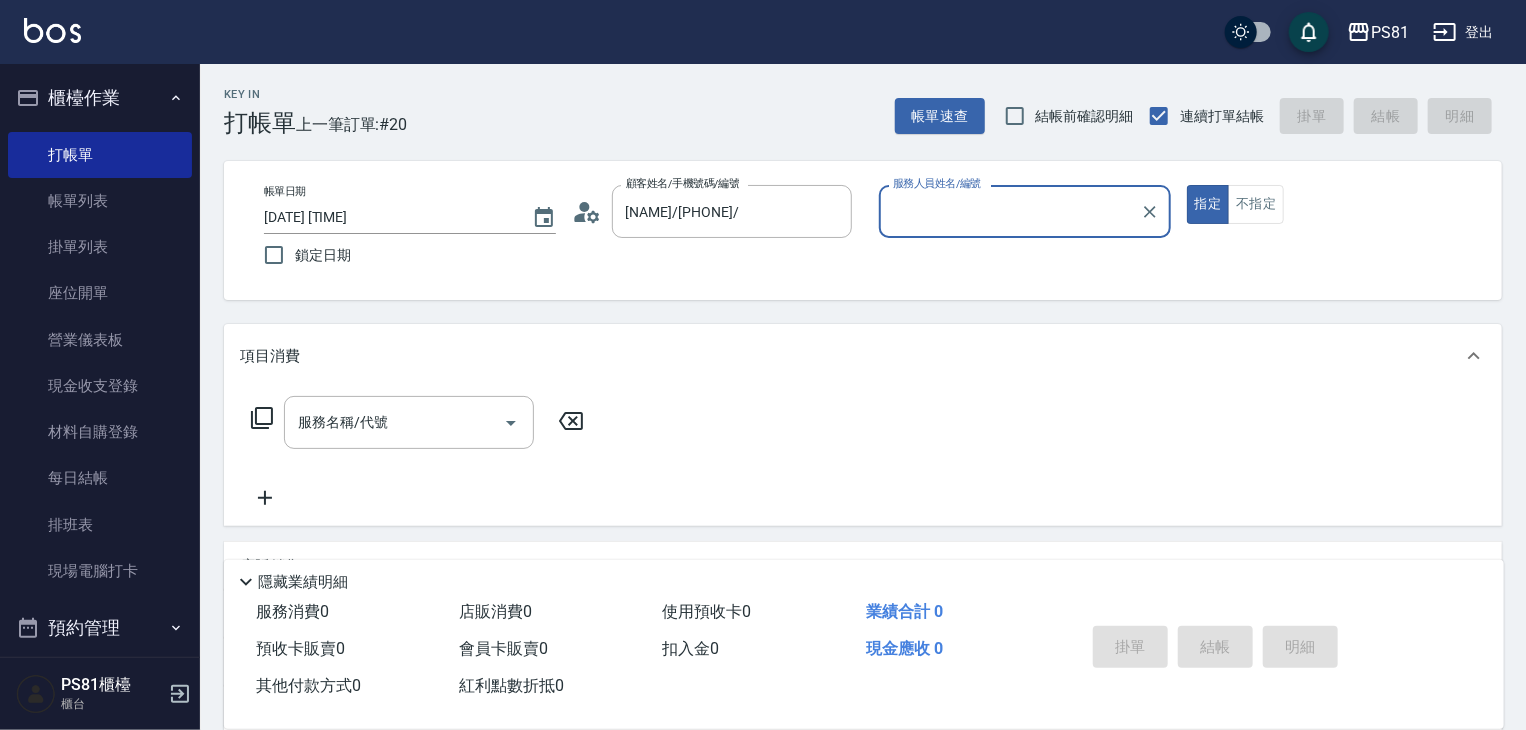type on "[NAME]-[NUMBER]" 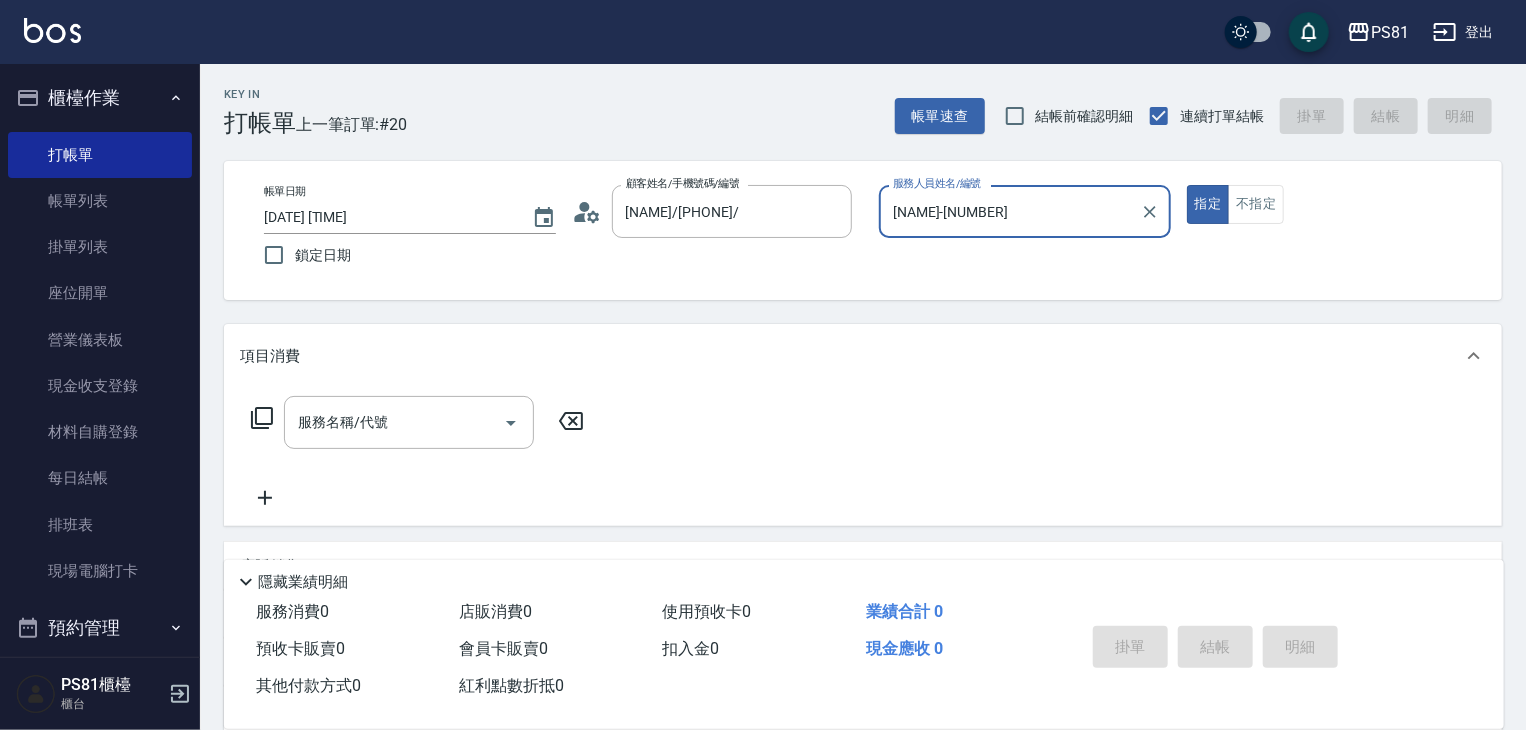 click on "指定" at bounding box center [1208, 204] 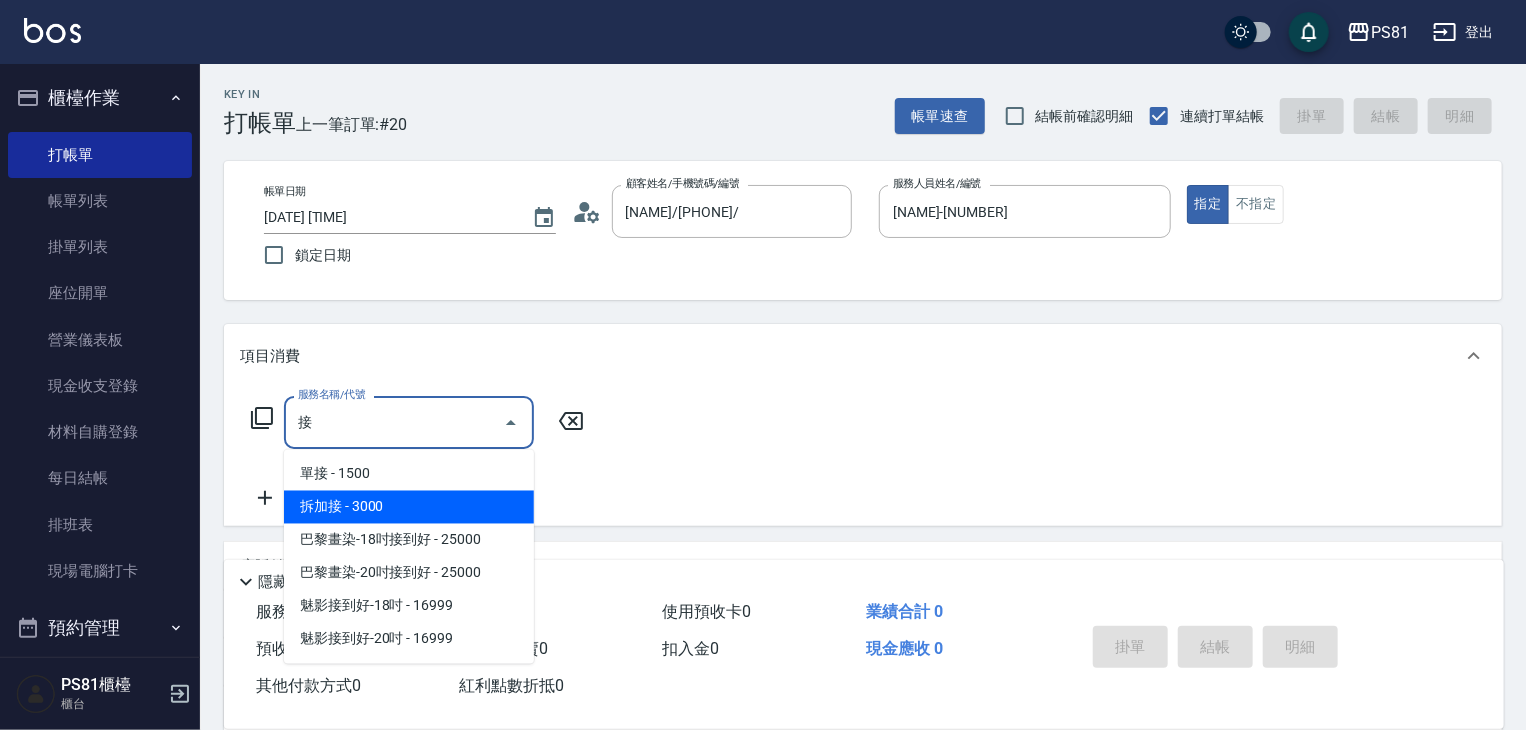 click on "拆加接 - 3000" at bounding box center [409, 507] 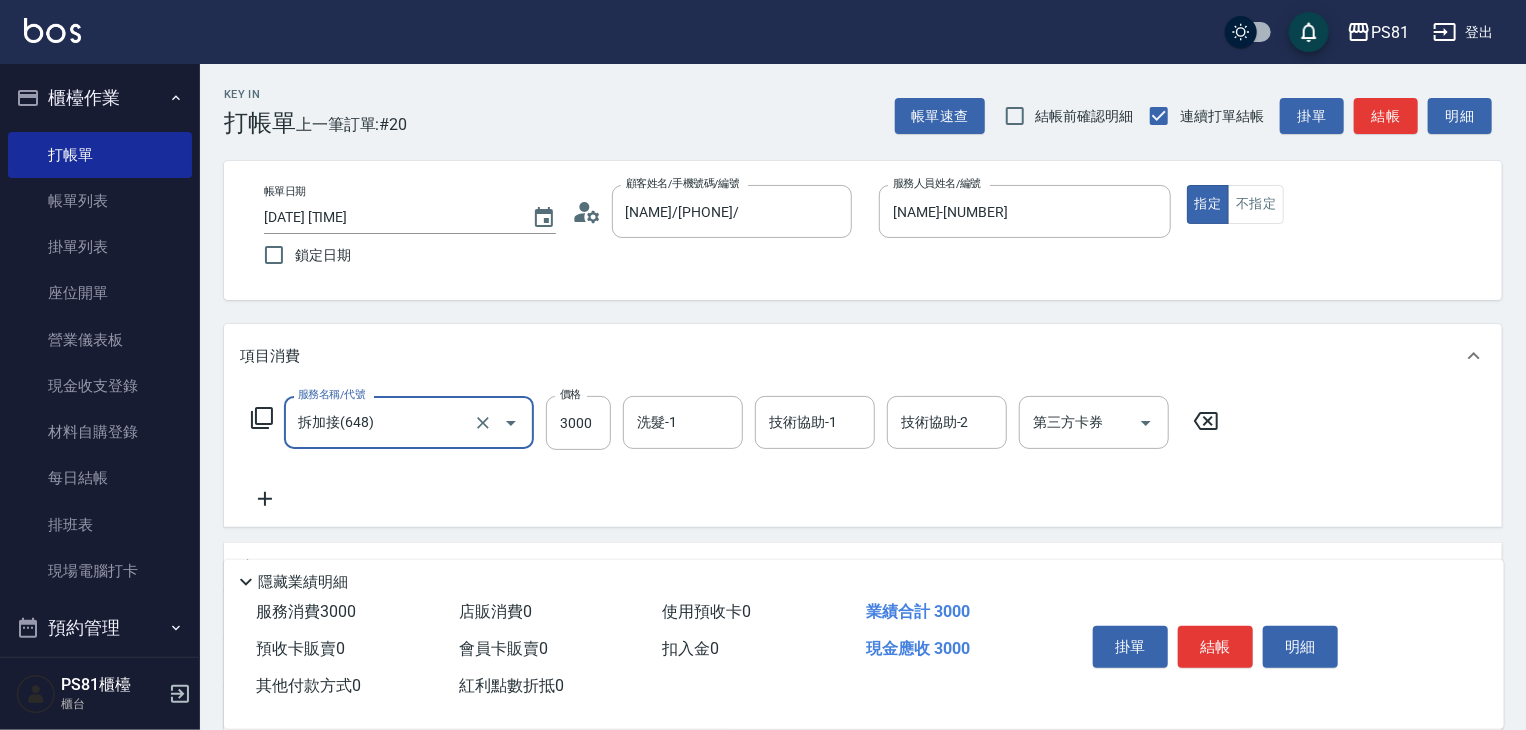 type on "拆加接(648)" 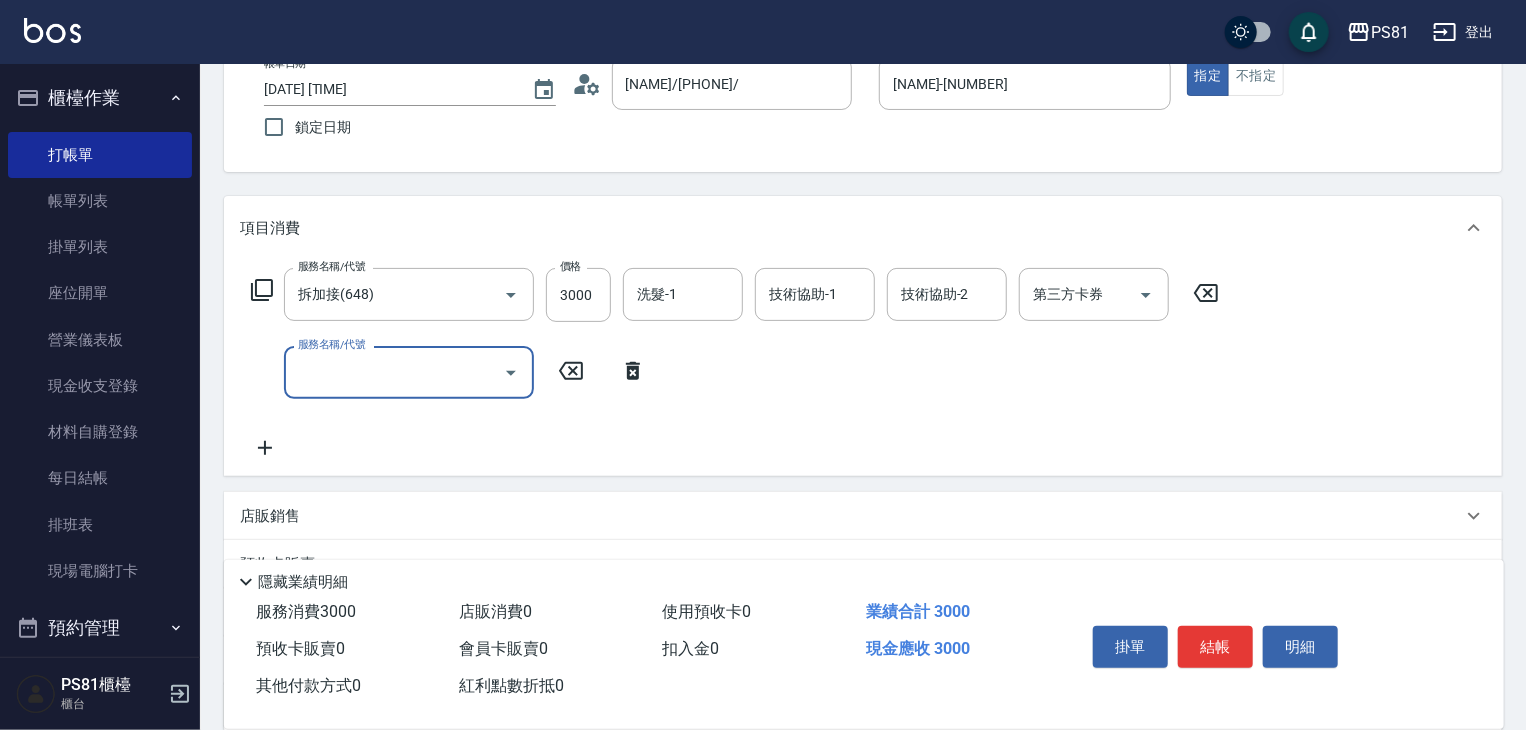 scroll, scrollTop: 132, scrollLeft: 0, axis: vertical 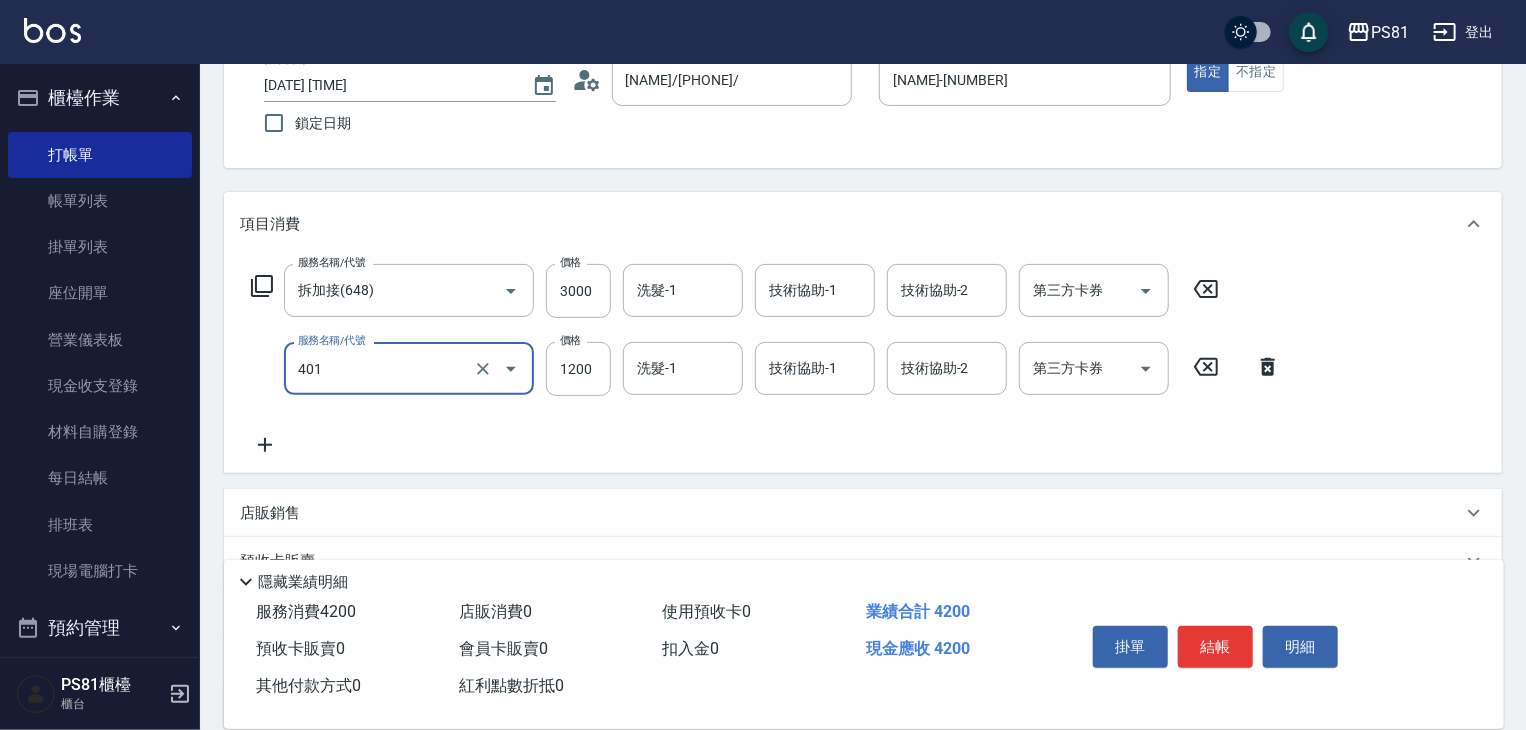 type on "基本染髮(401)" 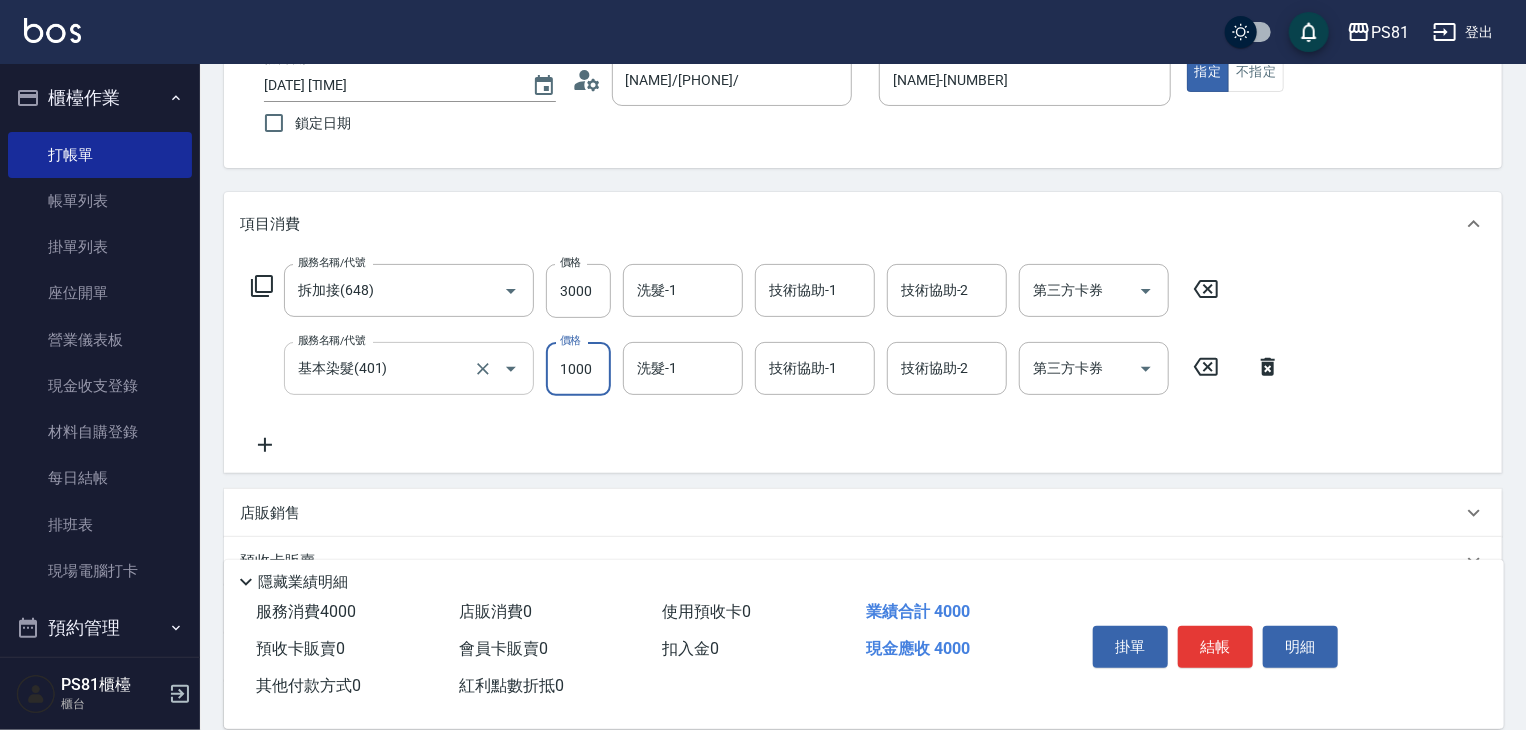 type on "1000" 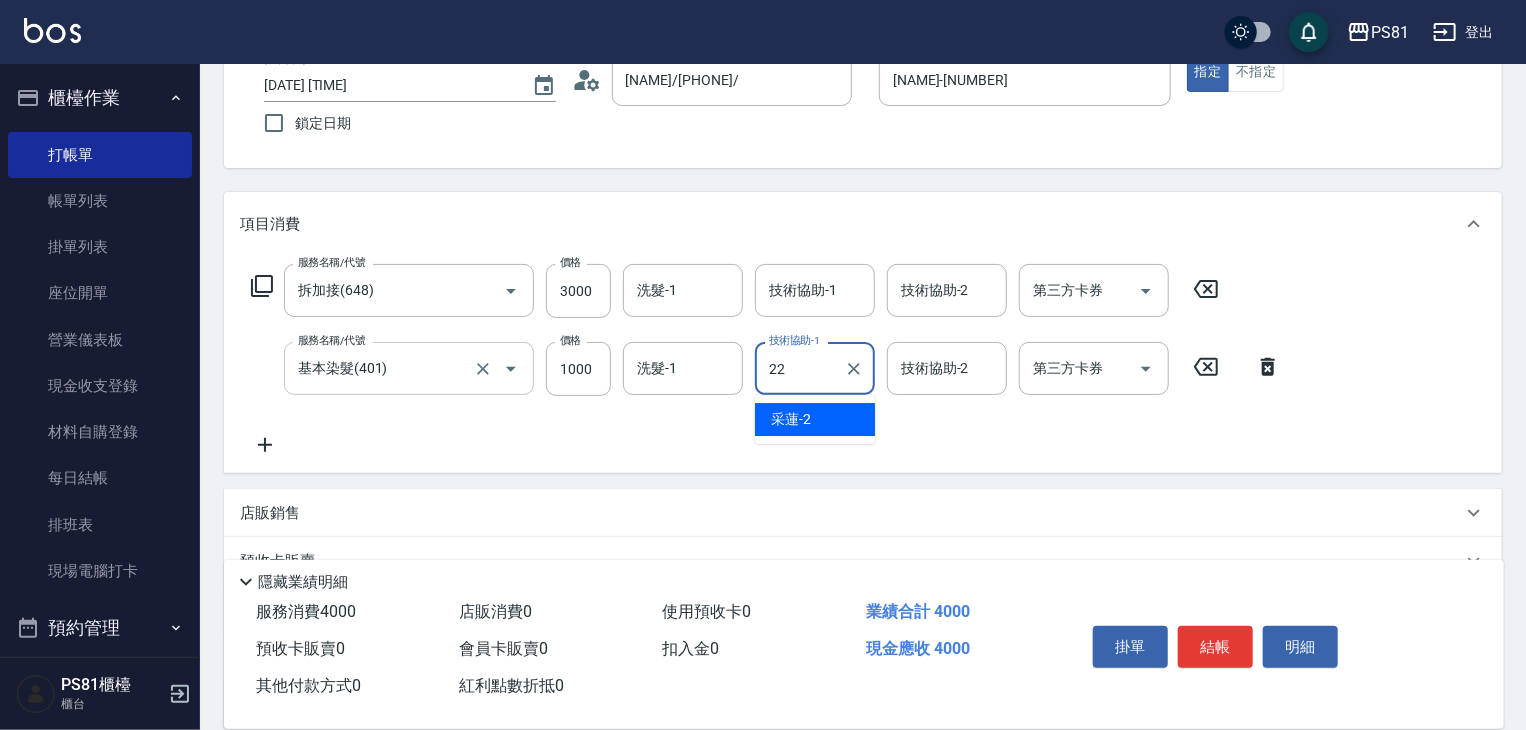 type on "涵文-22" 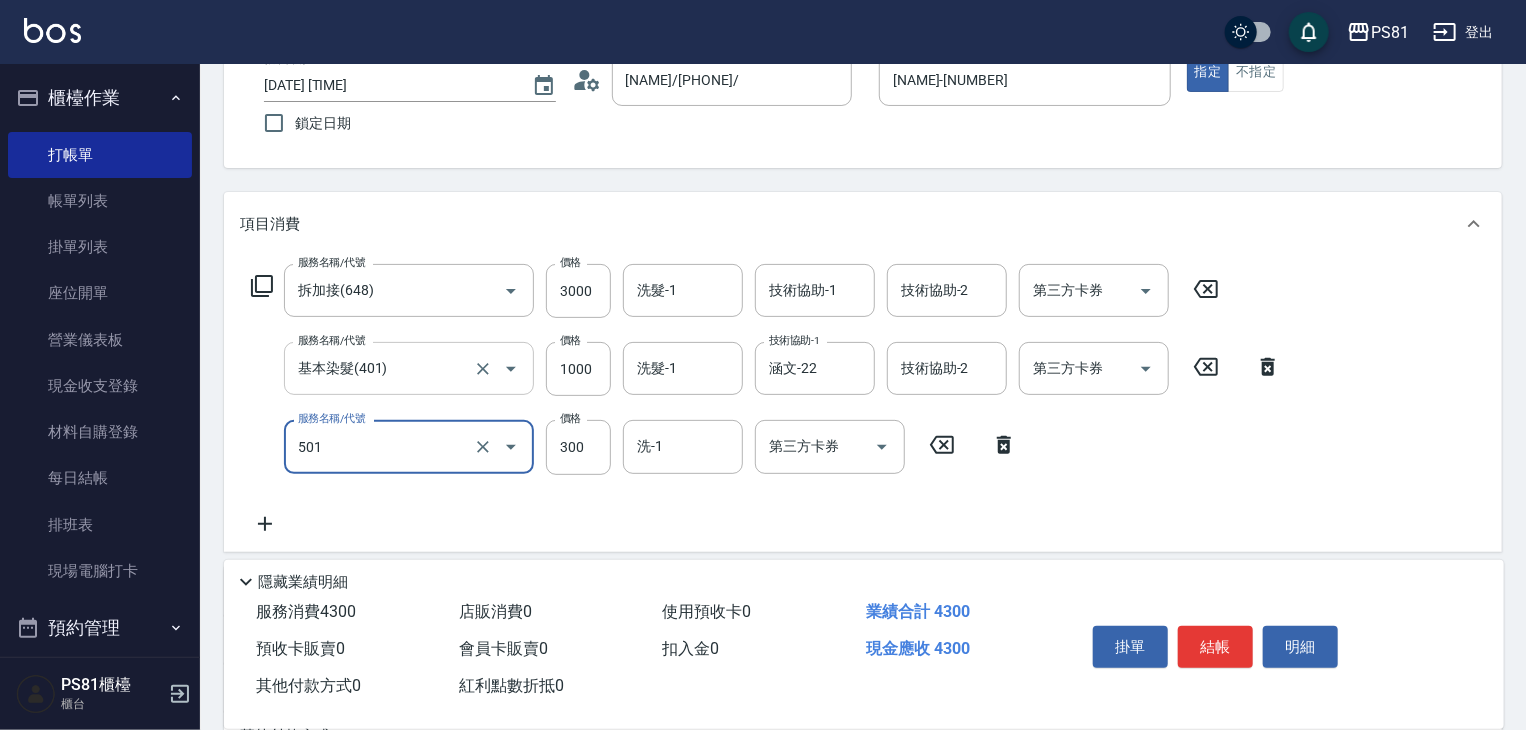 type on "自備護髮(501)" 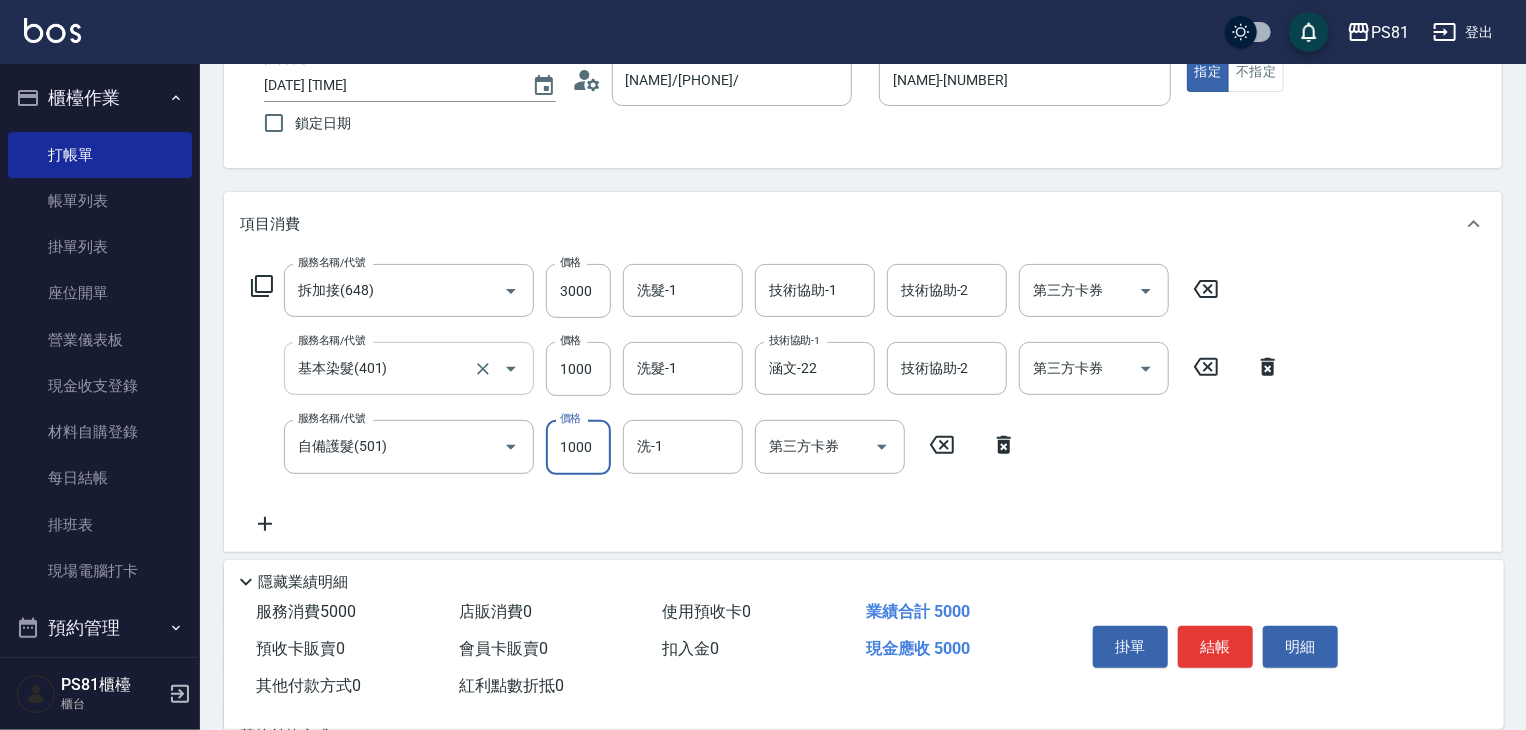 type on "1000" 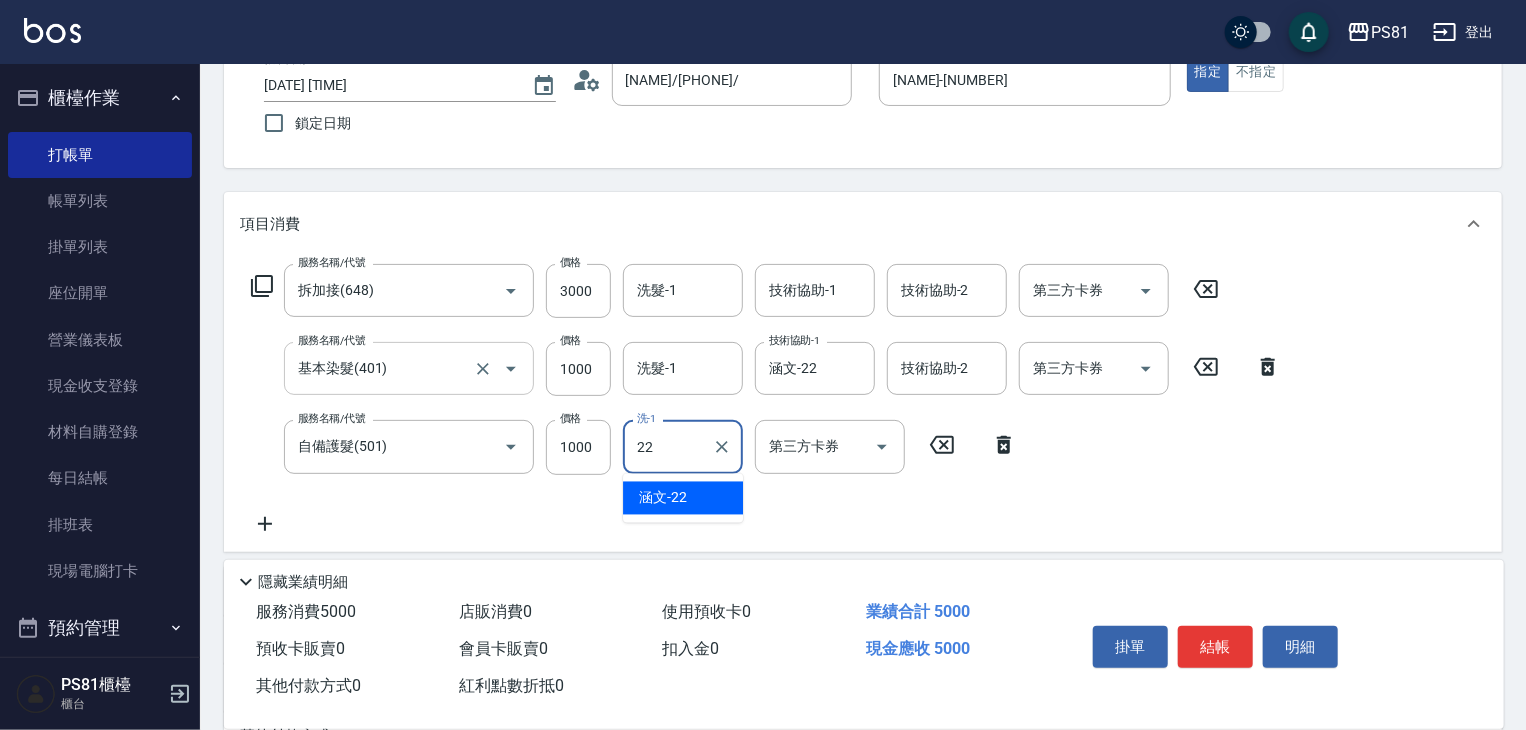 type on "涵文-22" 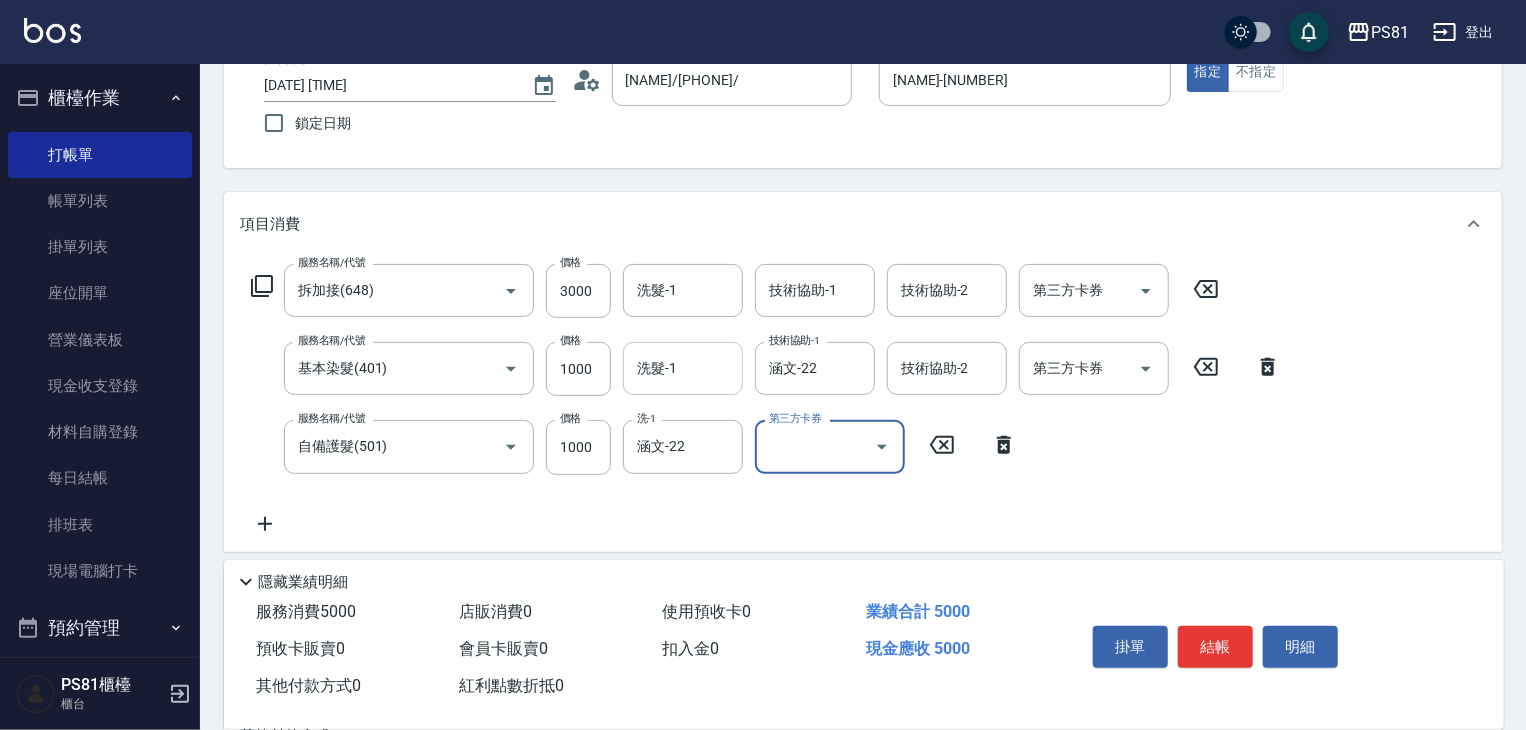 click on "洗髮-1" at bounding box center (683, 368) 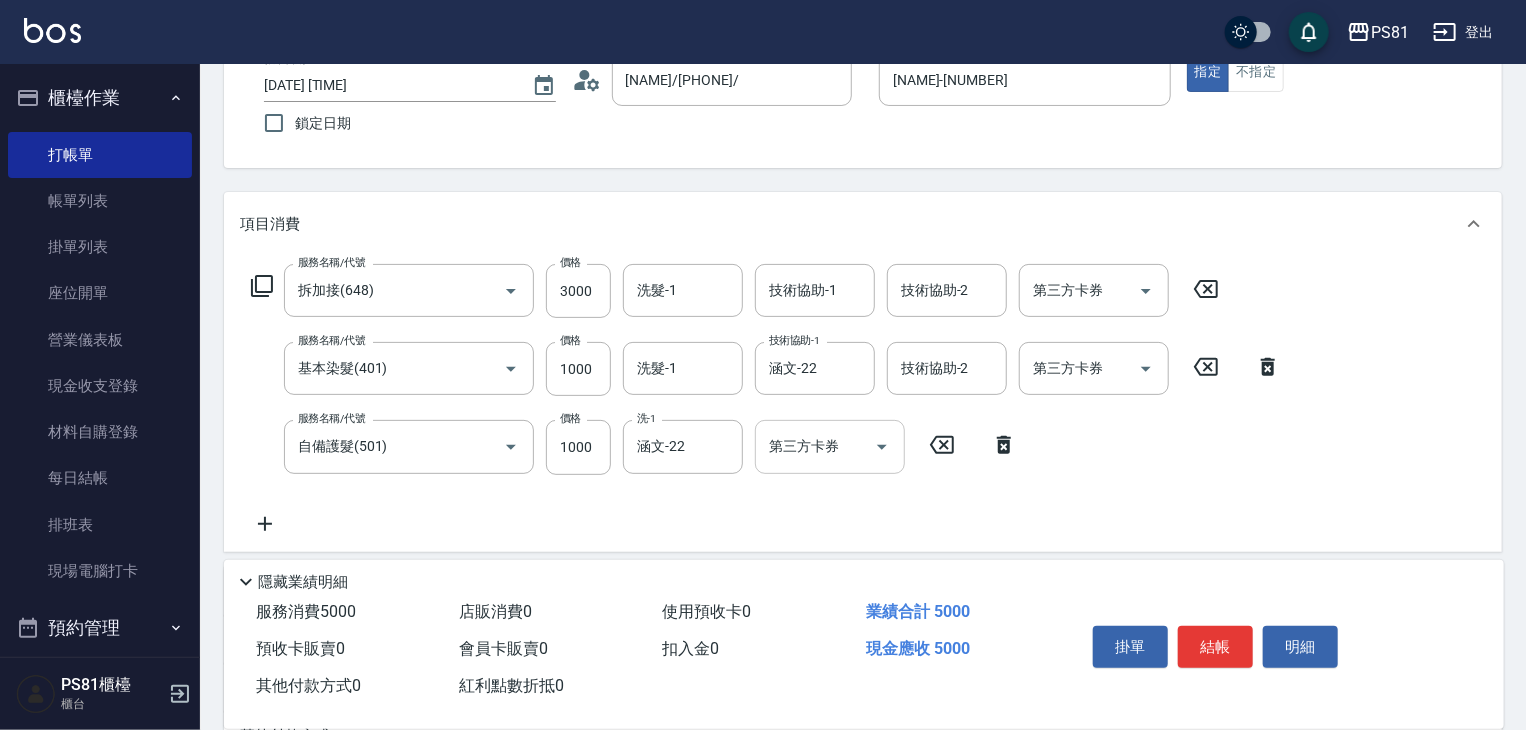 drag, startPoint x: 950, startPoint y: 489, endPoint x: 836, endPoint y: 425, distance: 130.73637 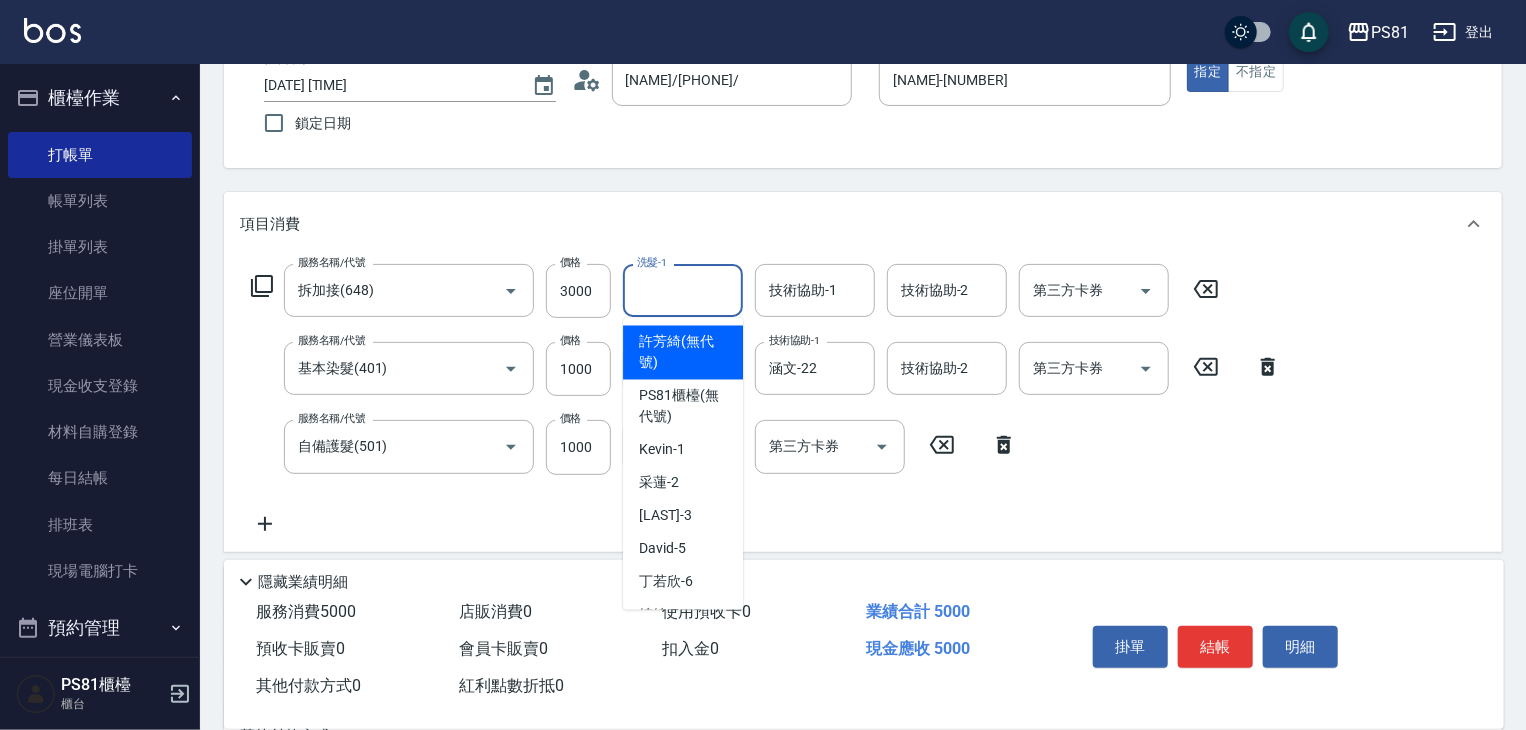 click on "洗髮-1" at bounding box center (683, 290) 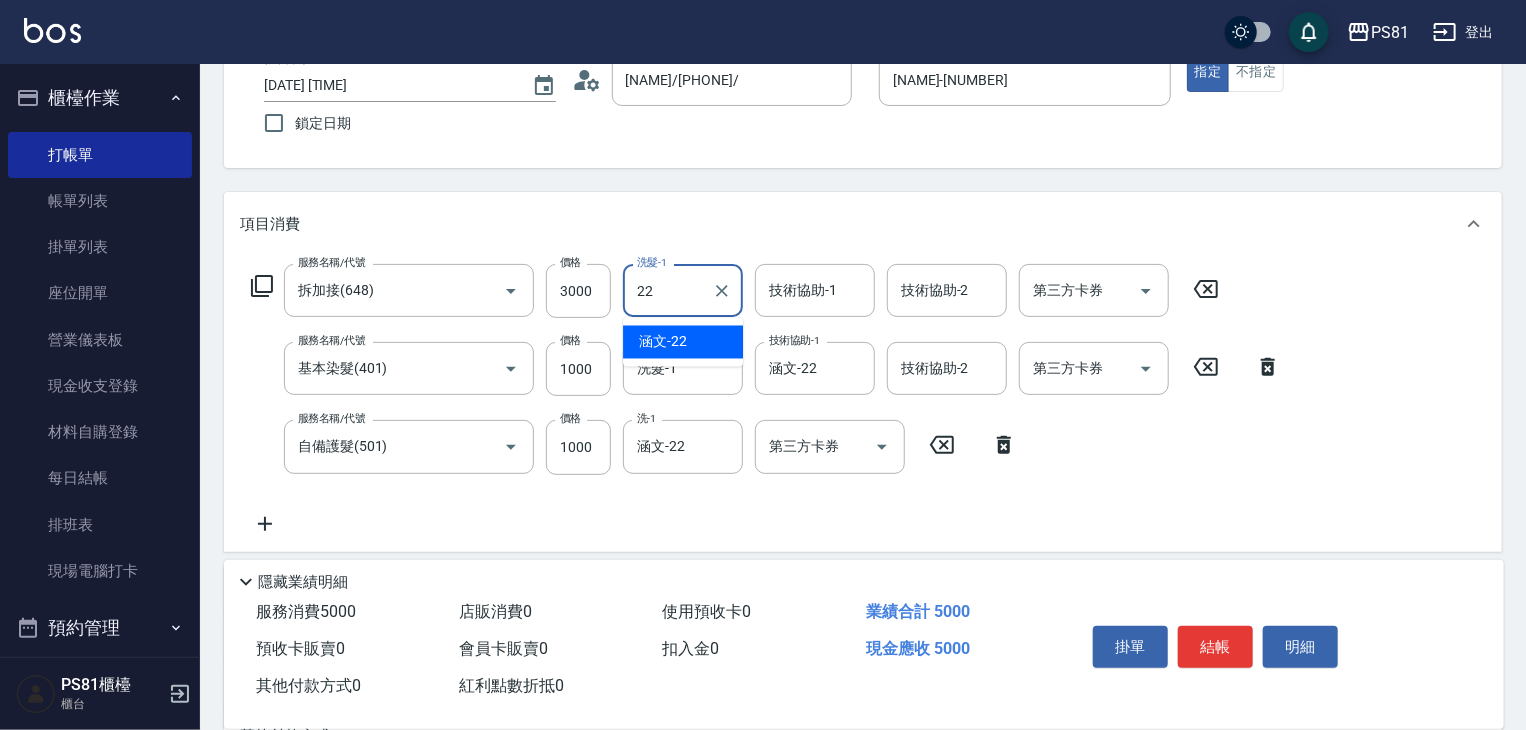 type on "涵文-22" 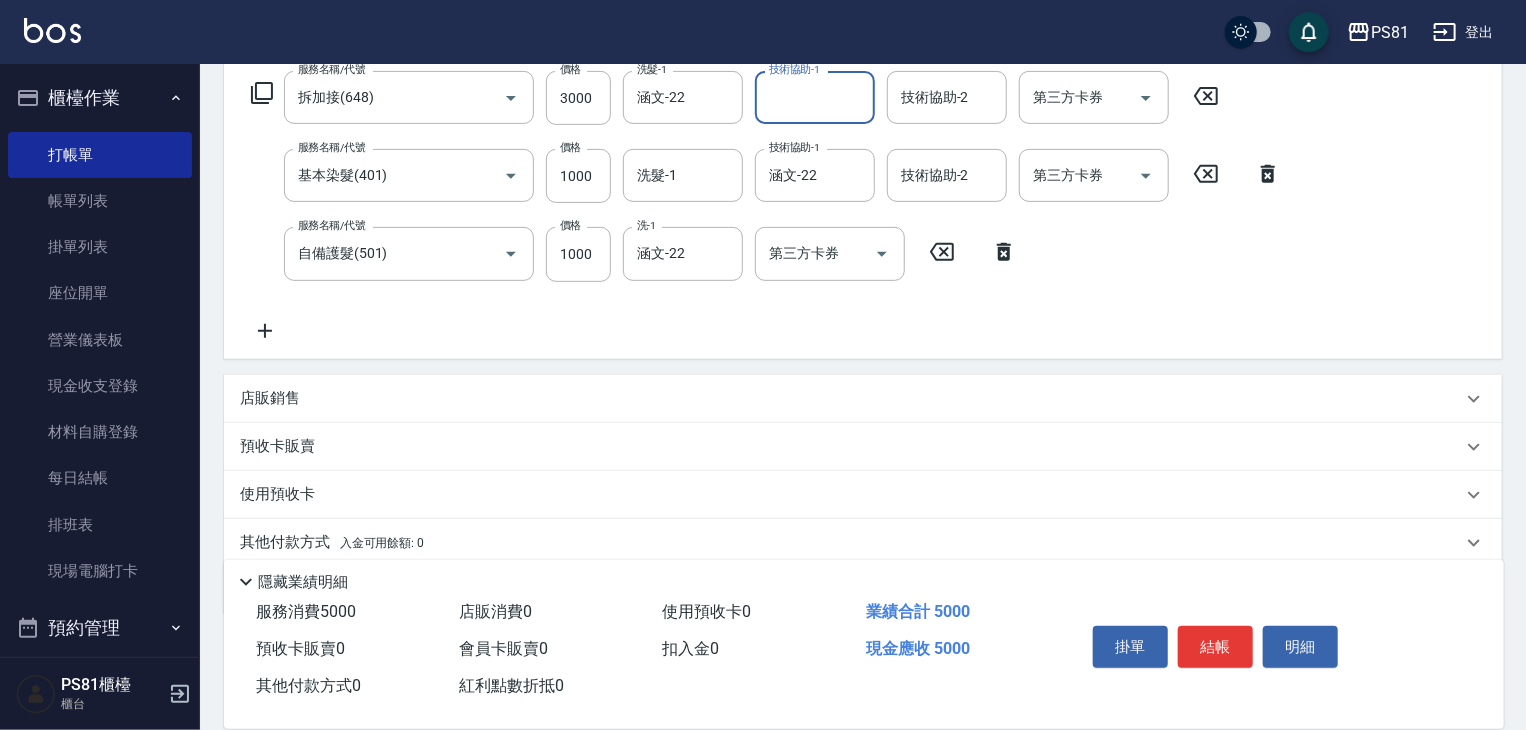 scroll, scrollTop: 400, scrollLeft: 0, axis: vertical 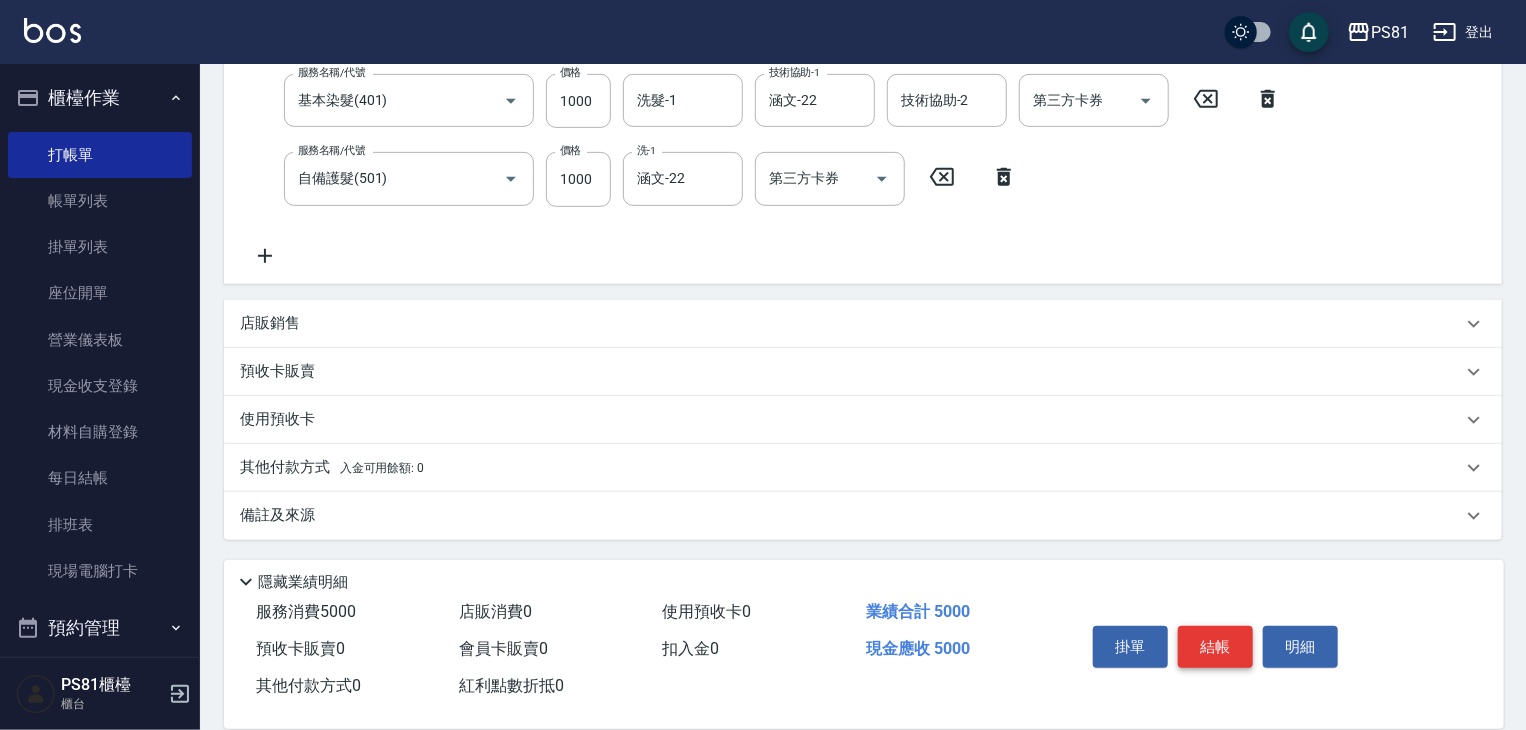 click on "結帳" at bounding box center [1215, 647] 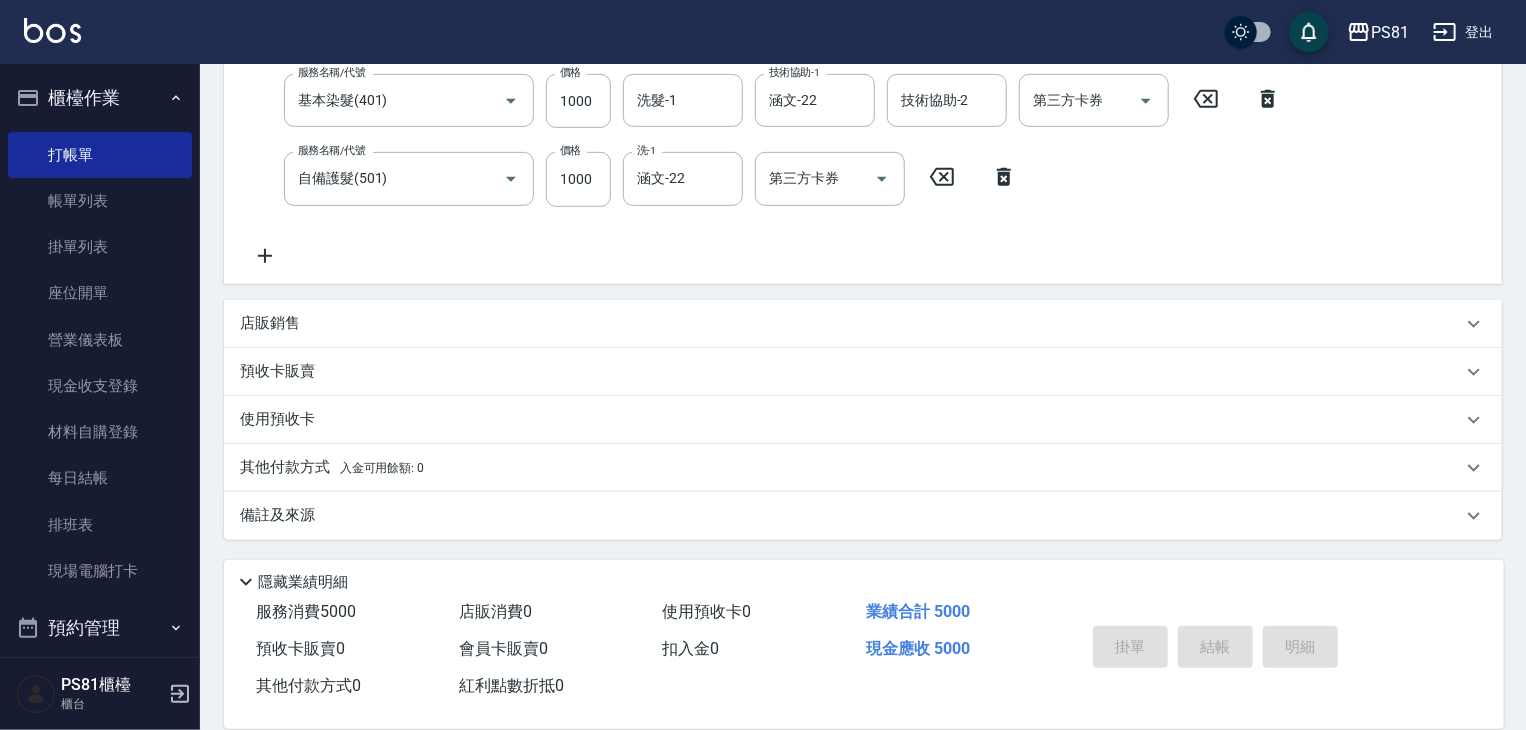 type on "[DATE] [TIME]" 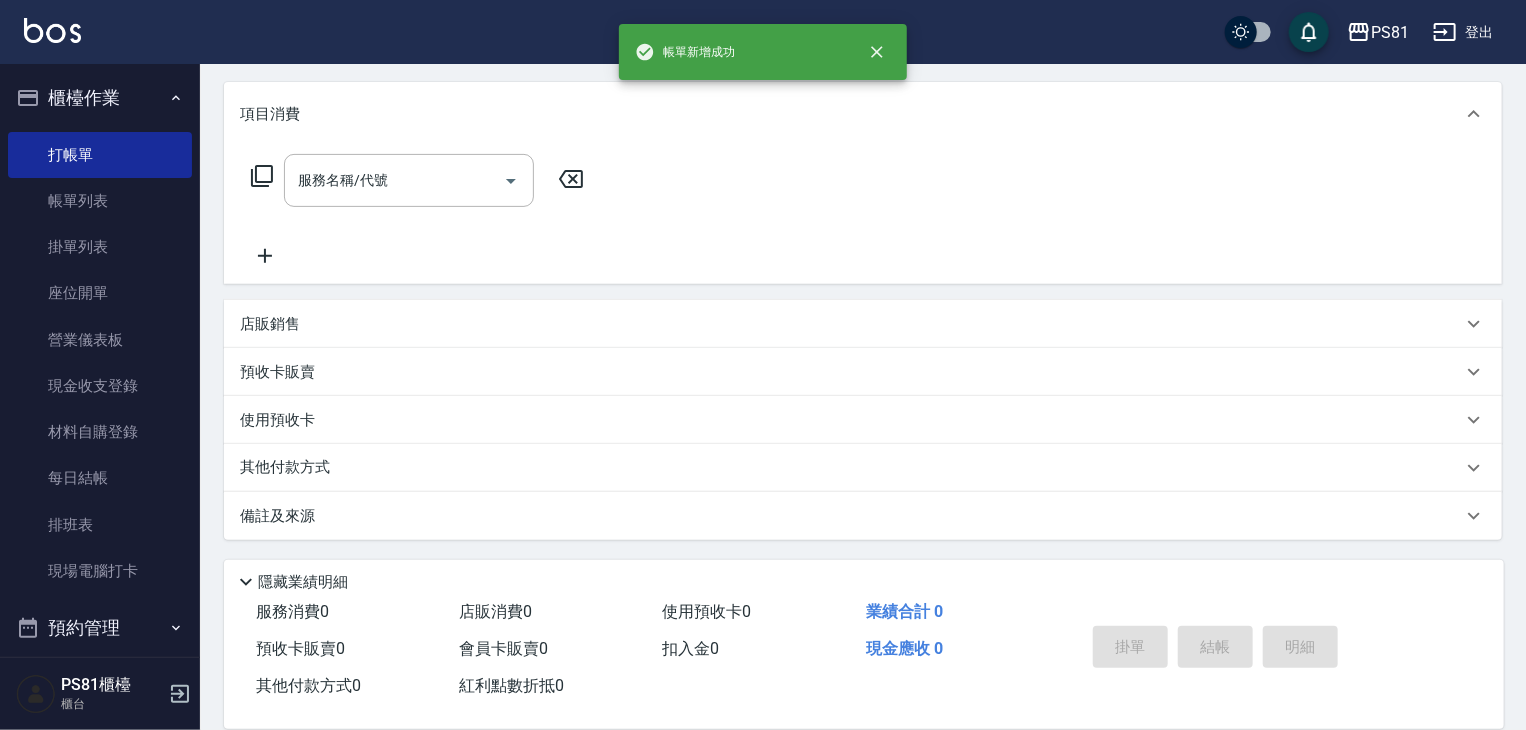 scroll, scrollTop: 0, scrollLeft: 0, axis: both 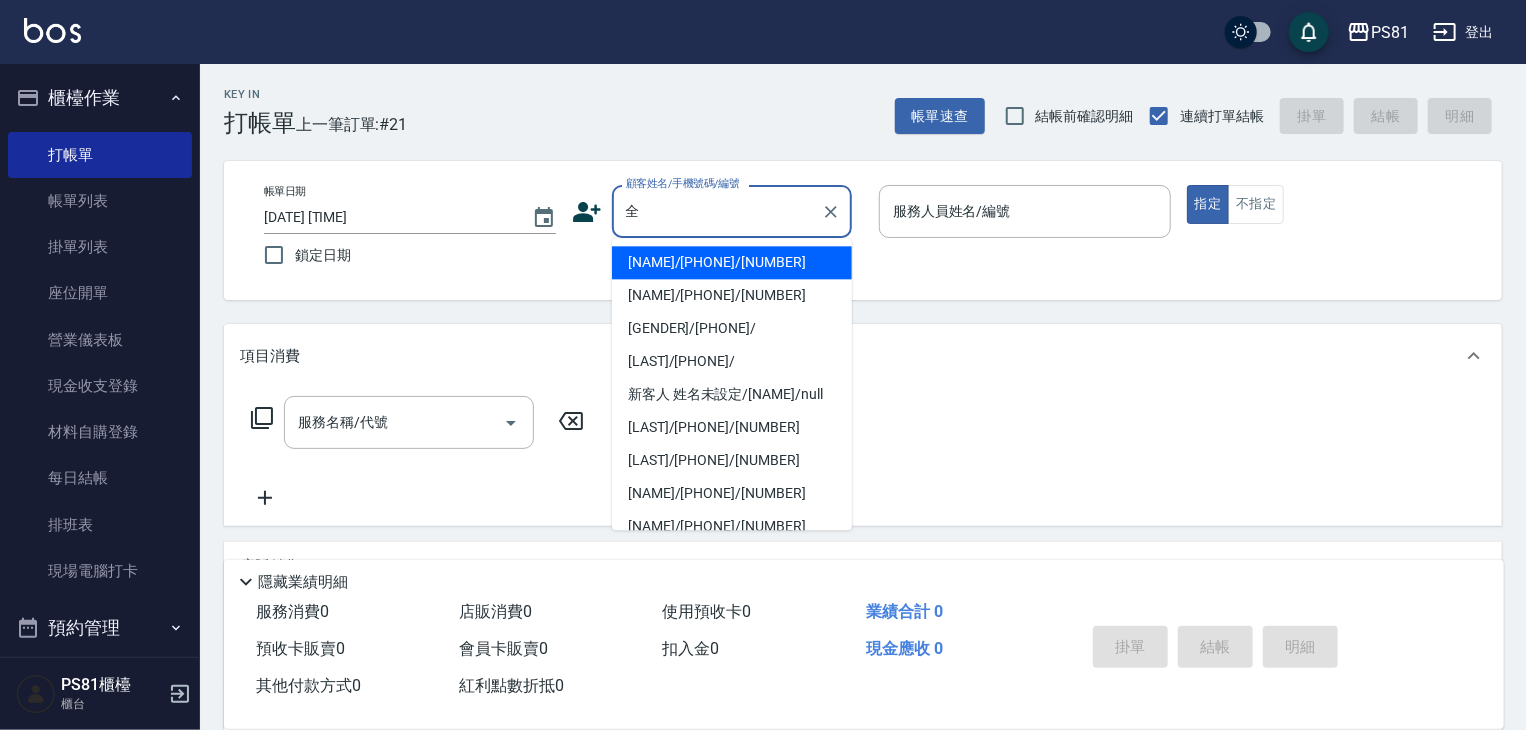 click on "[GENDER]/[PHONE]/" at bounding box center (732, 328) 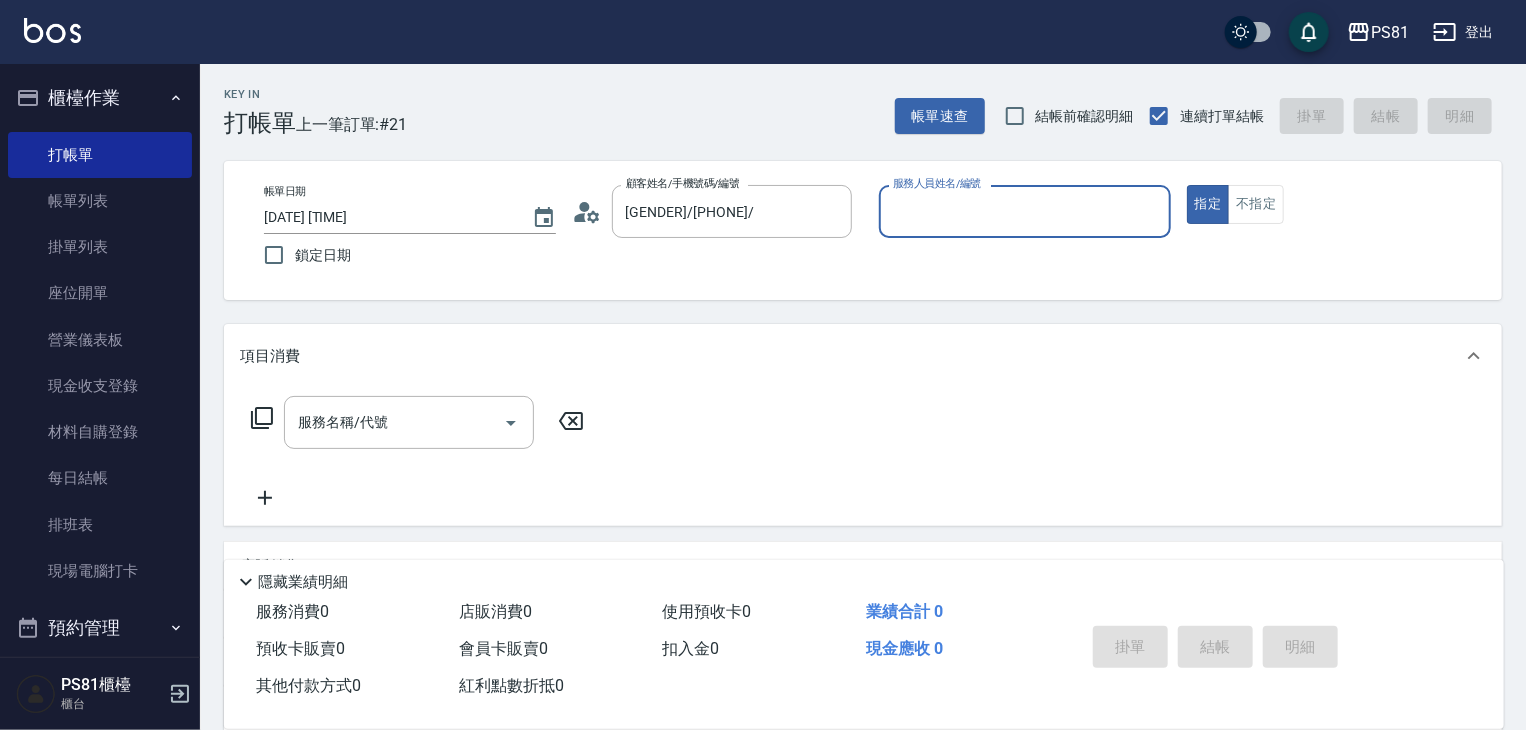 type on "[NAME]-[NUMBER]" 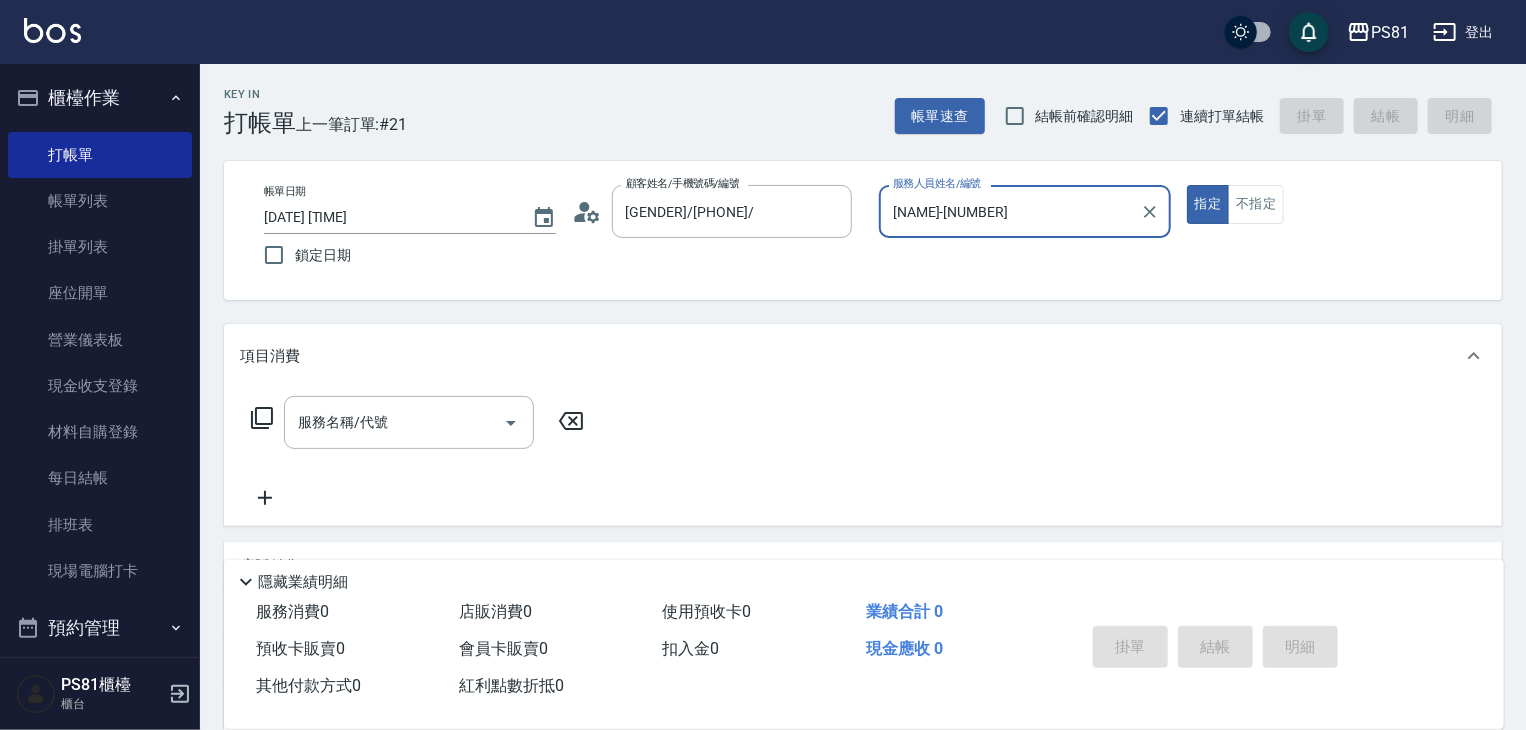 click on "指定" at bounding box center [1208, 204] 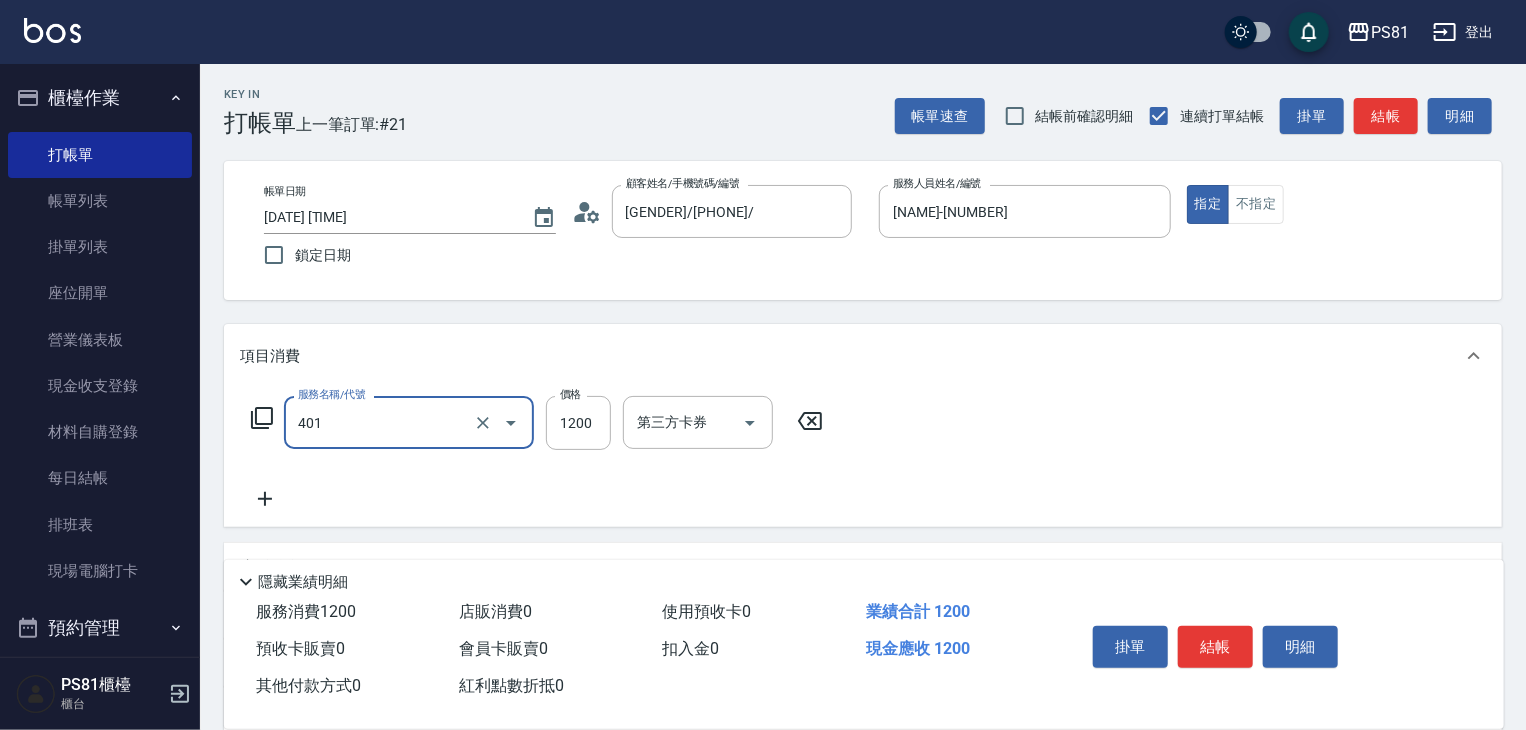 type on "基本染髮(401)" 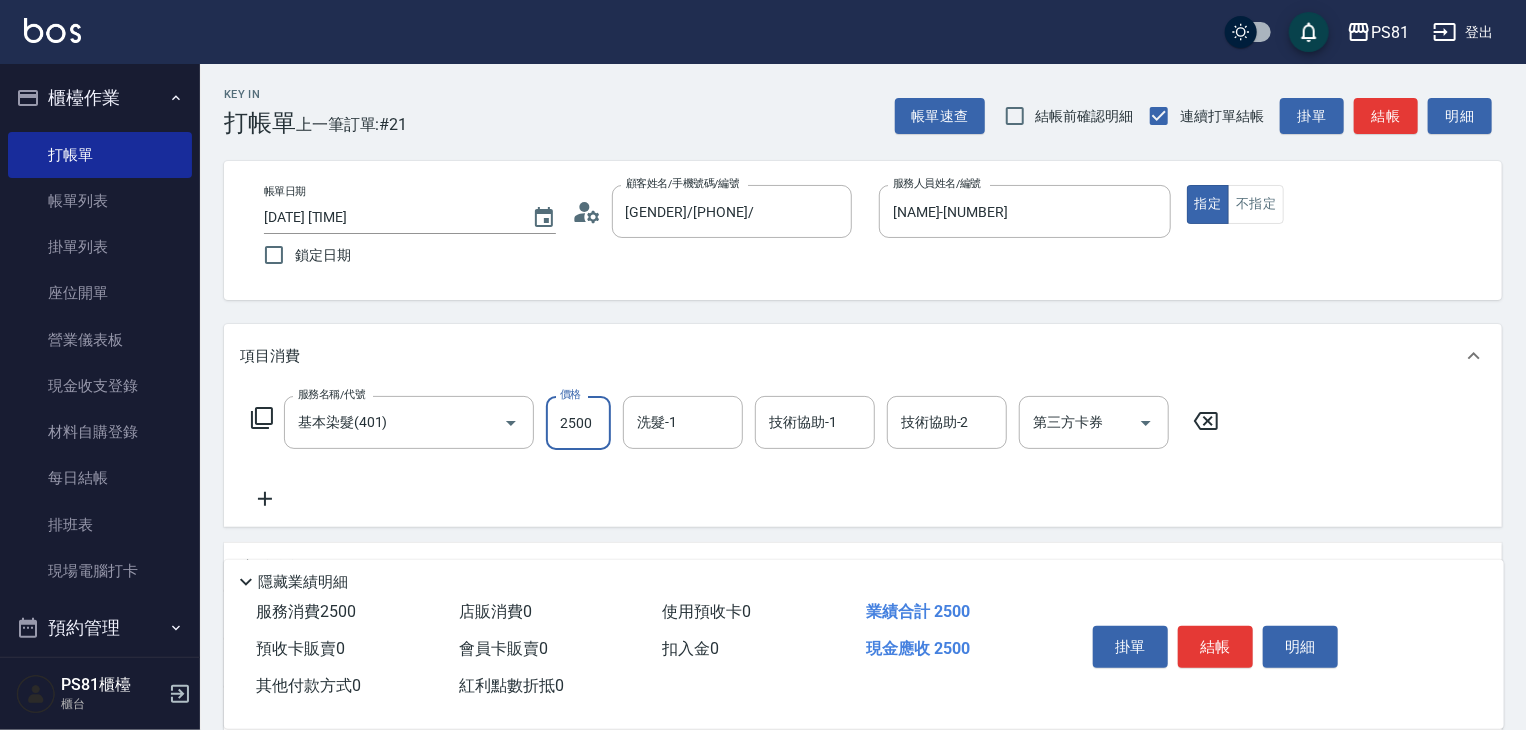 type on "2500" 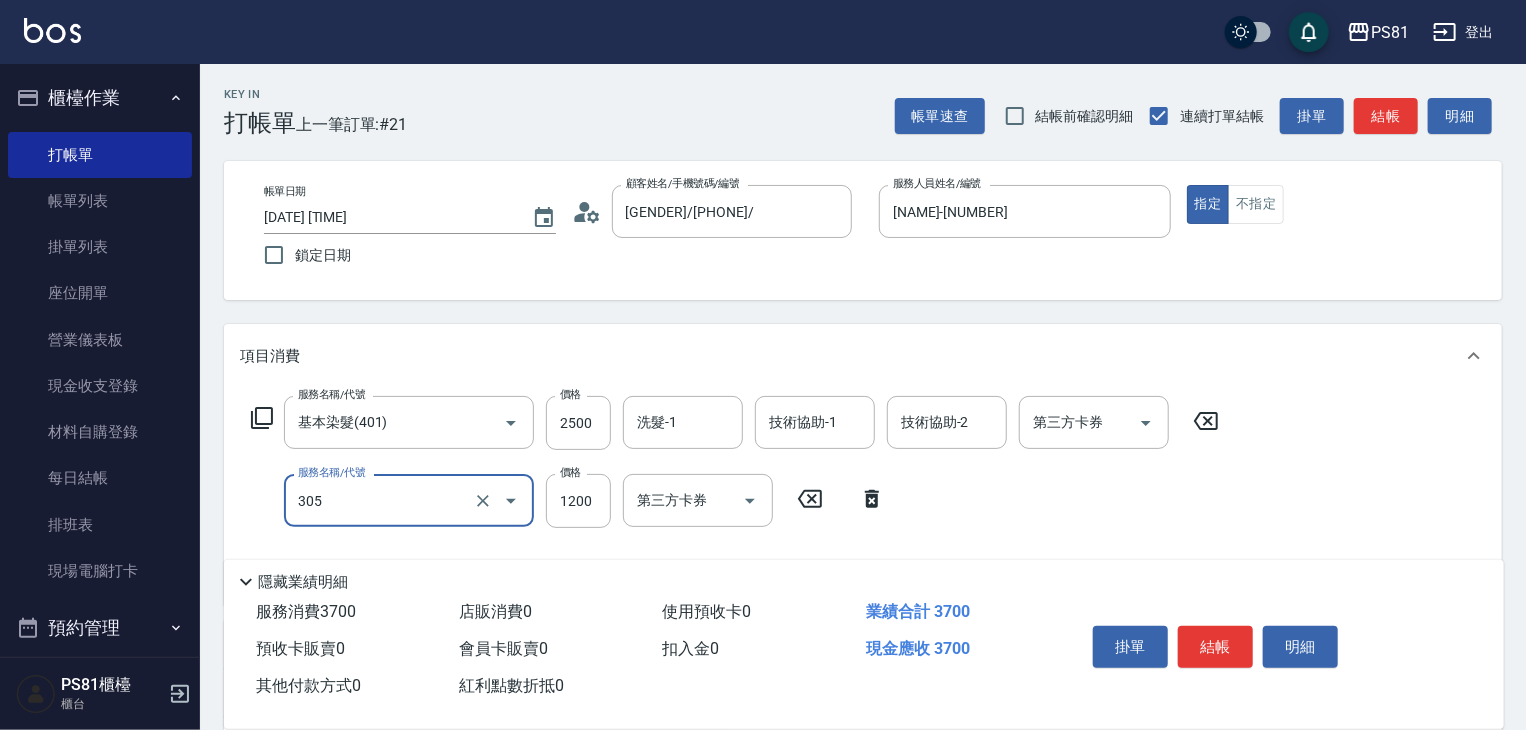 type on "基本離子燙(305)" 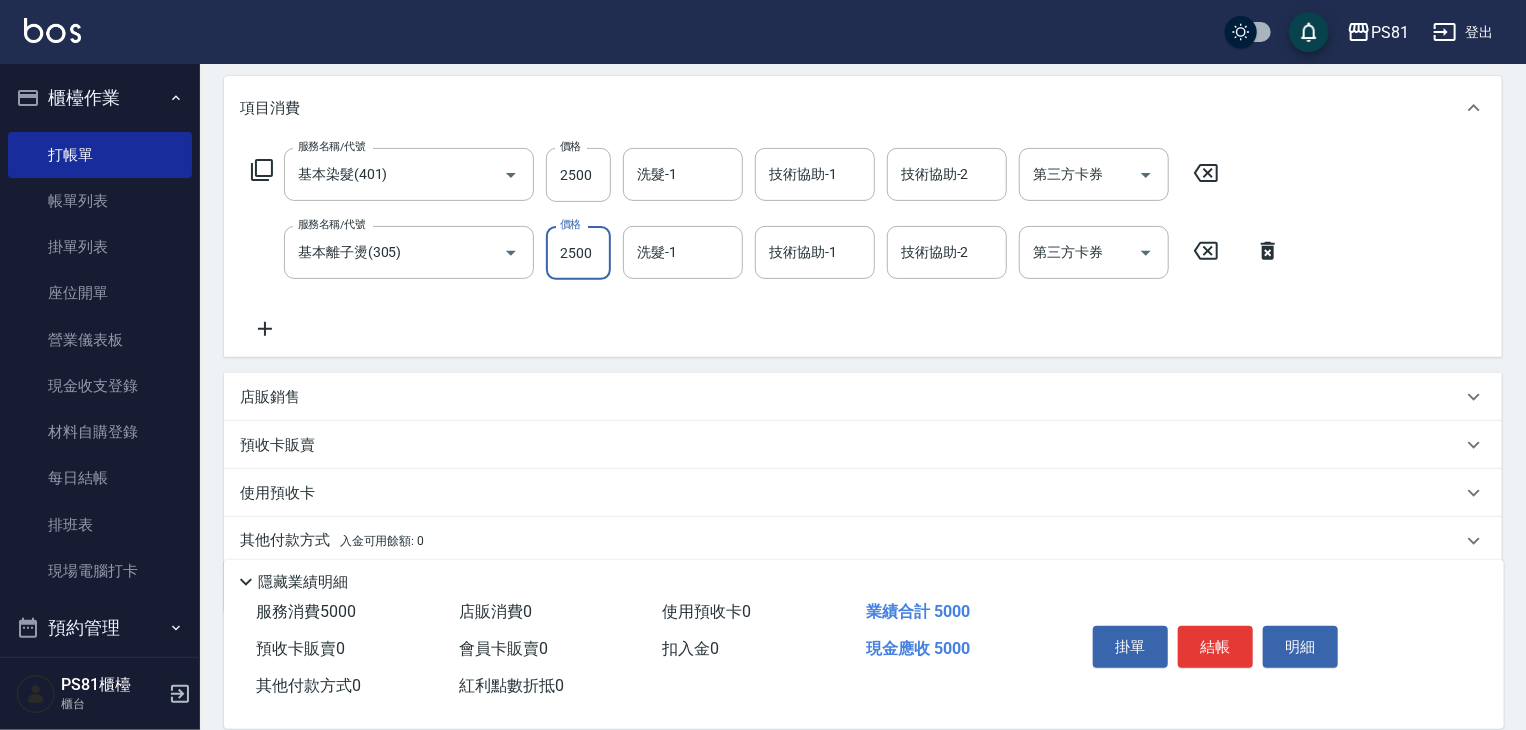 scroll, scrollTop: 319, scrollLeft: 0, axis: vertical 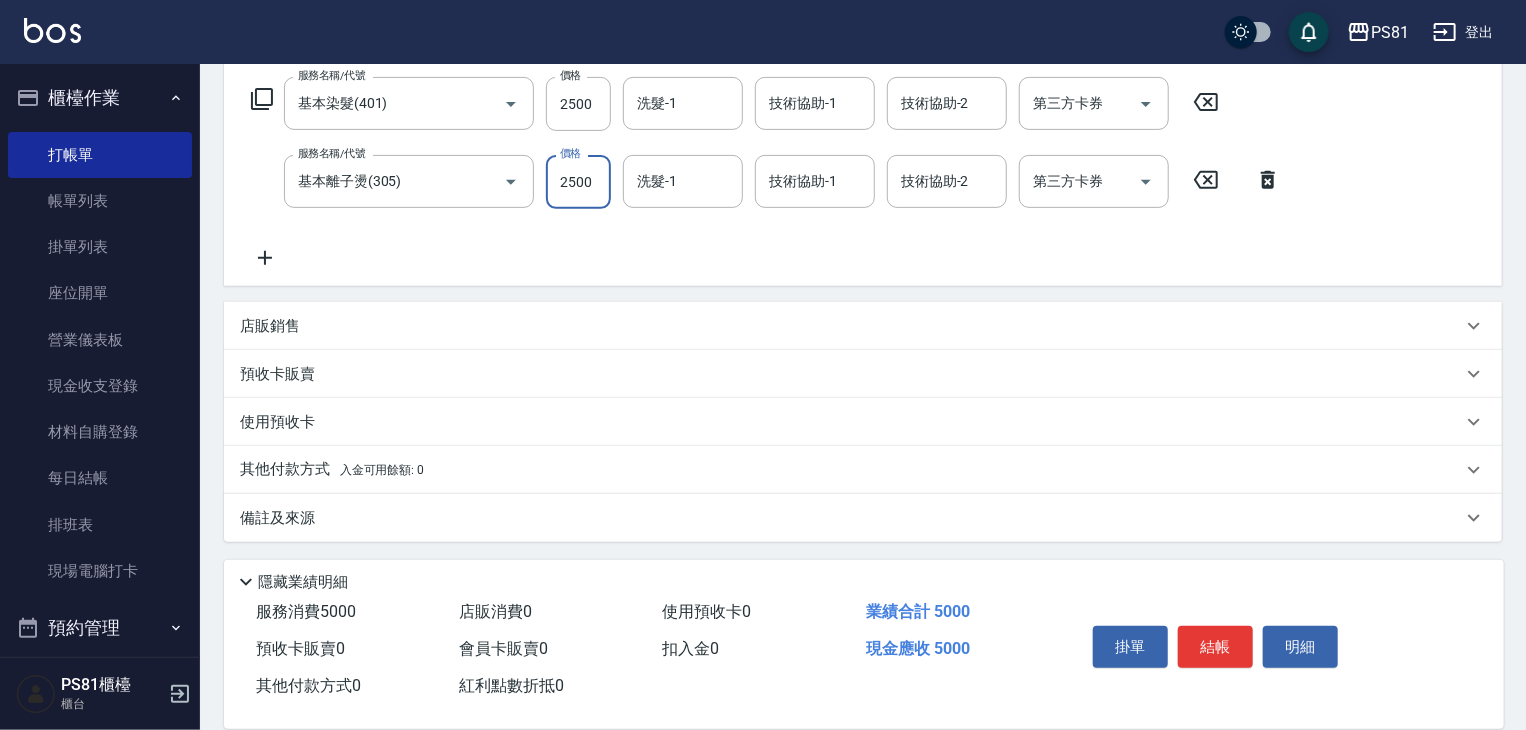 type on "2500" 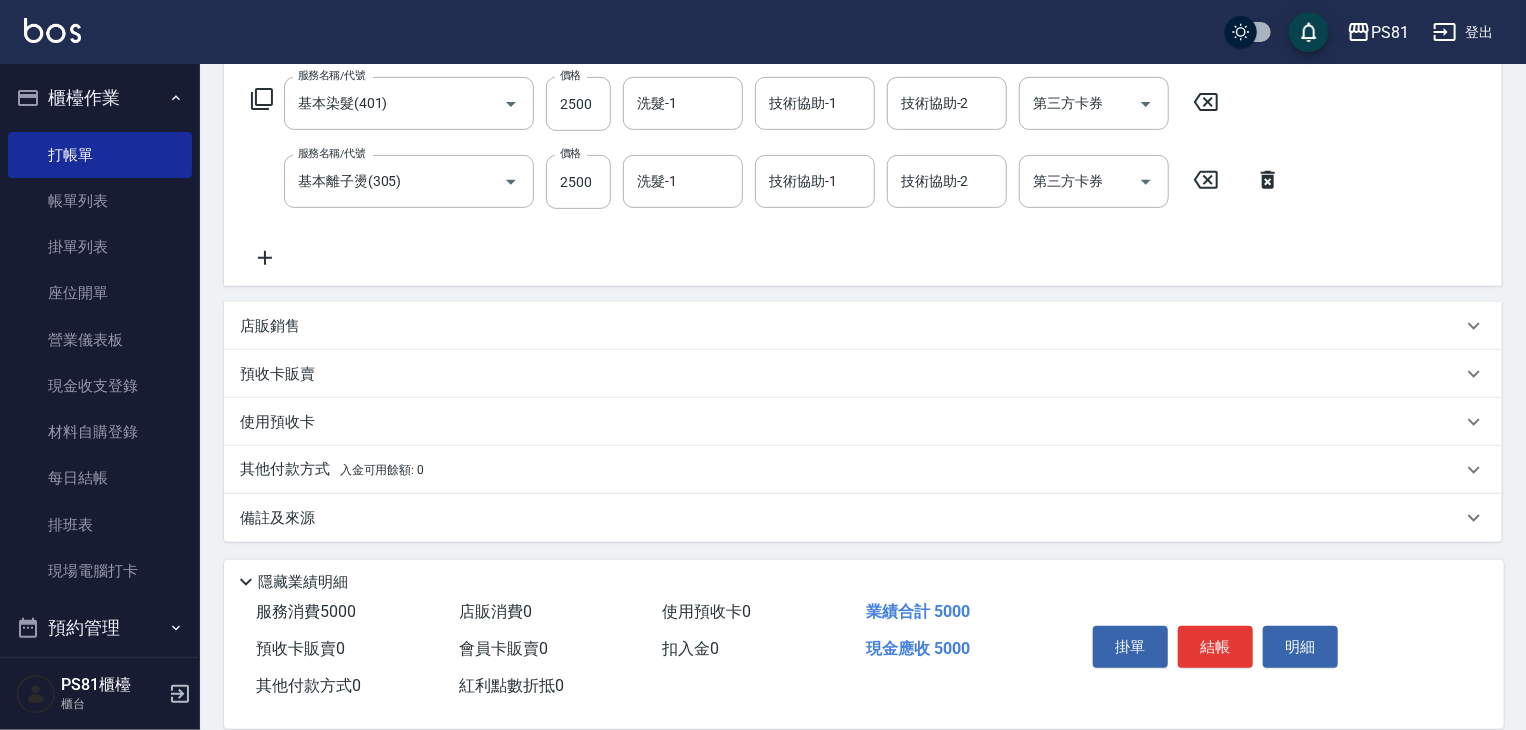 click on "店販銷售" at bounding box center [851, 326] 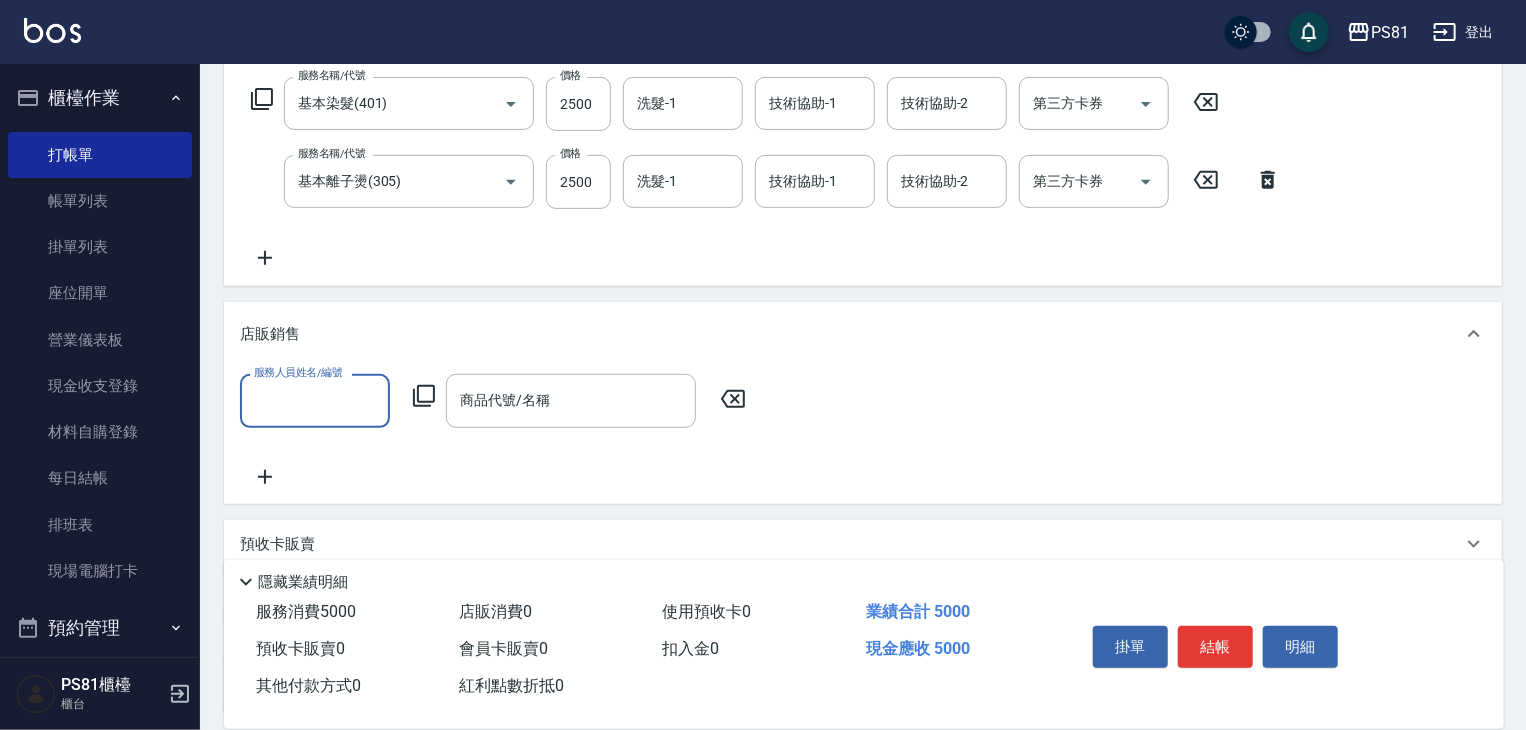 scroll, scrollTop: 0, scrollLeft: 0, axis: both 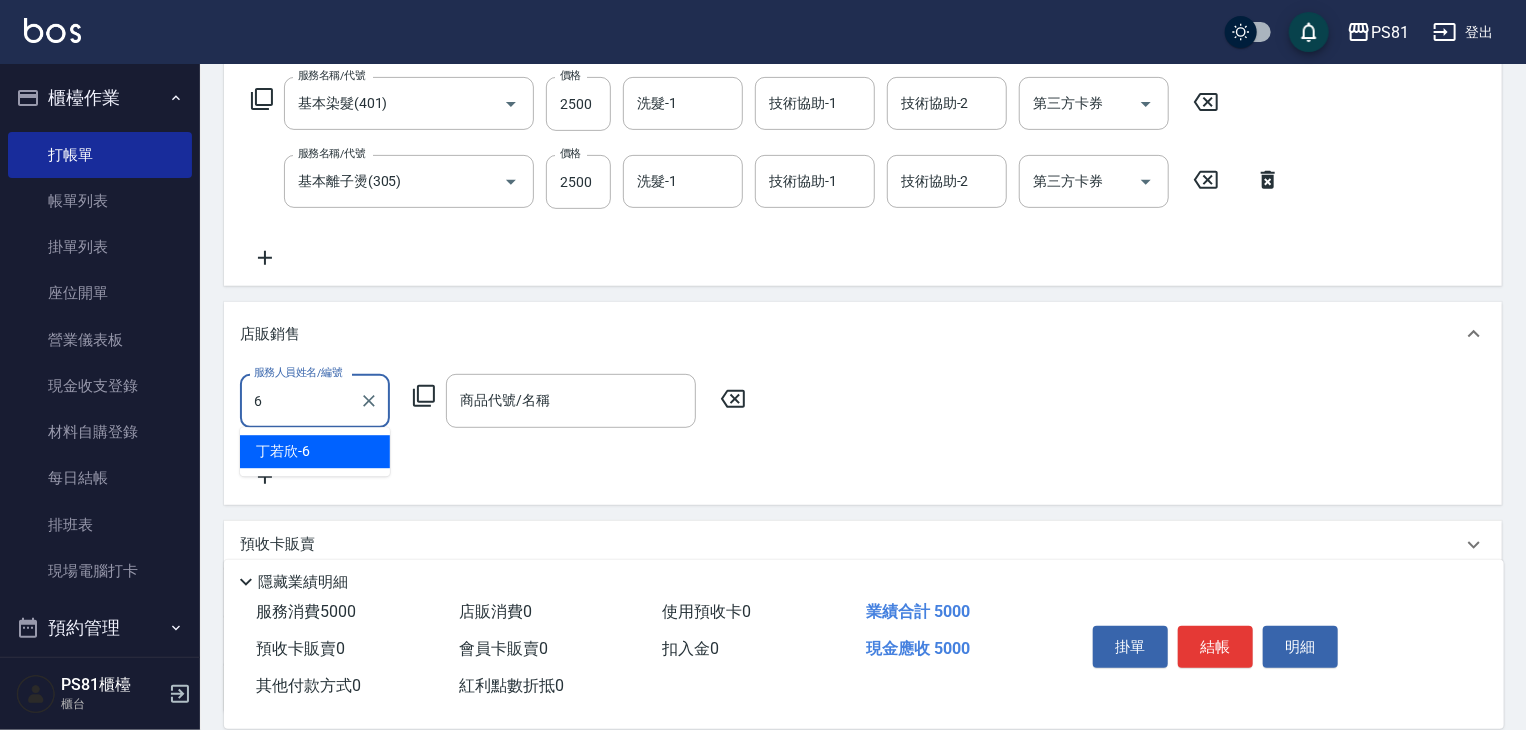 type on "[NAME]-[NUMBER]" 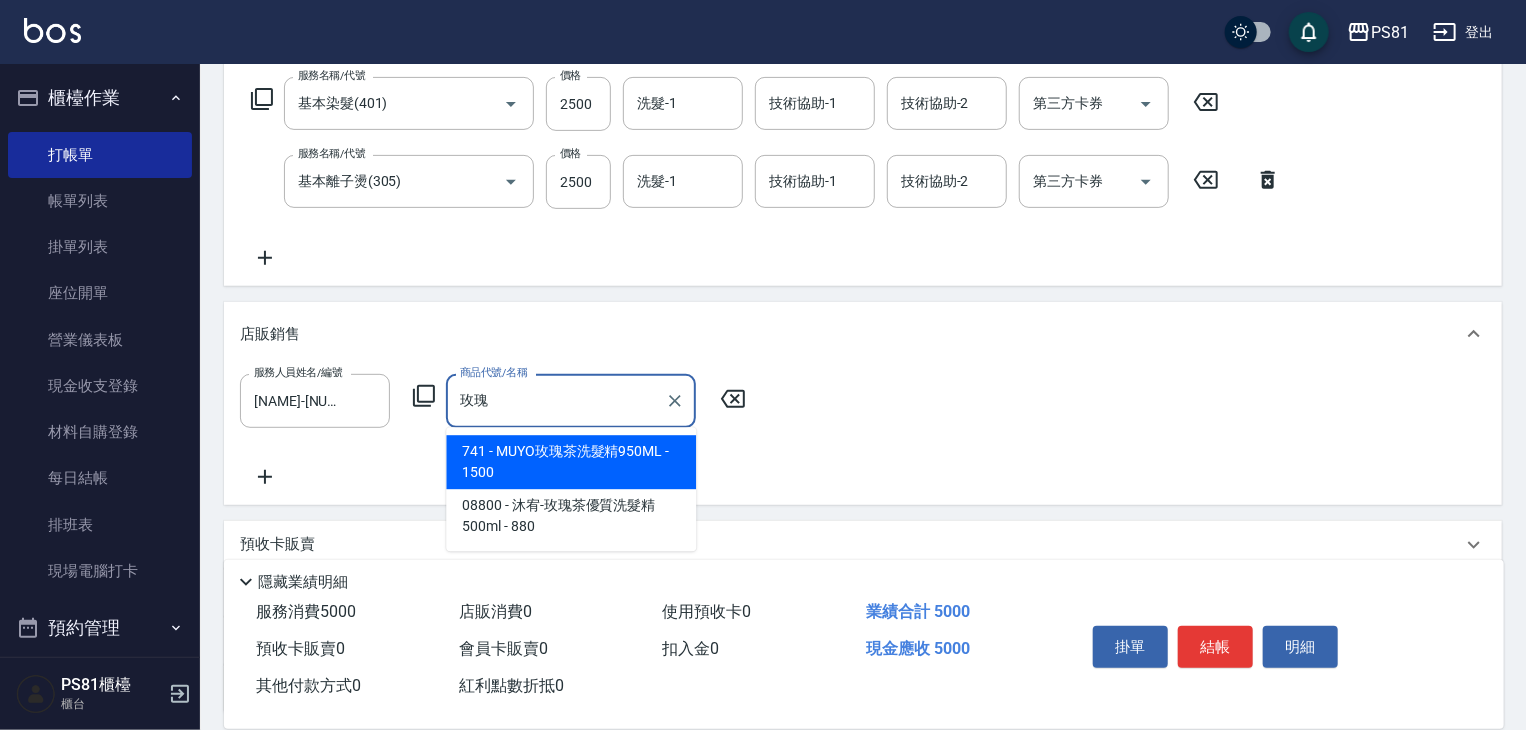 drag, startPoint x: 654, startPoint y: 451, endPoint x: 297, endPoint y: 429, distance: 357.67722 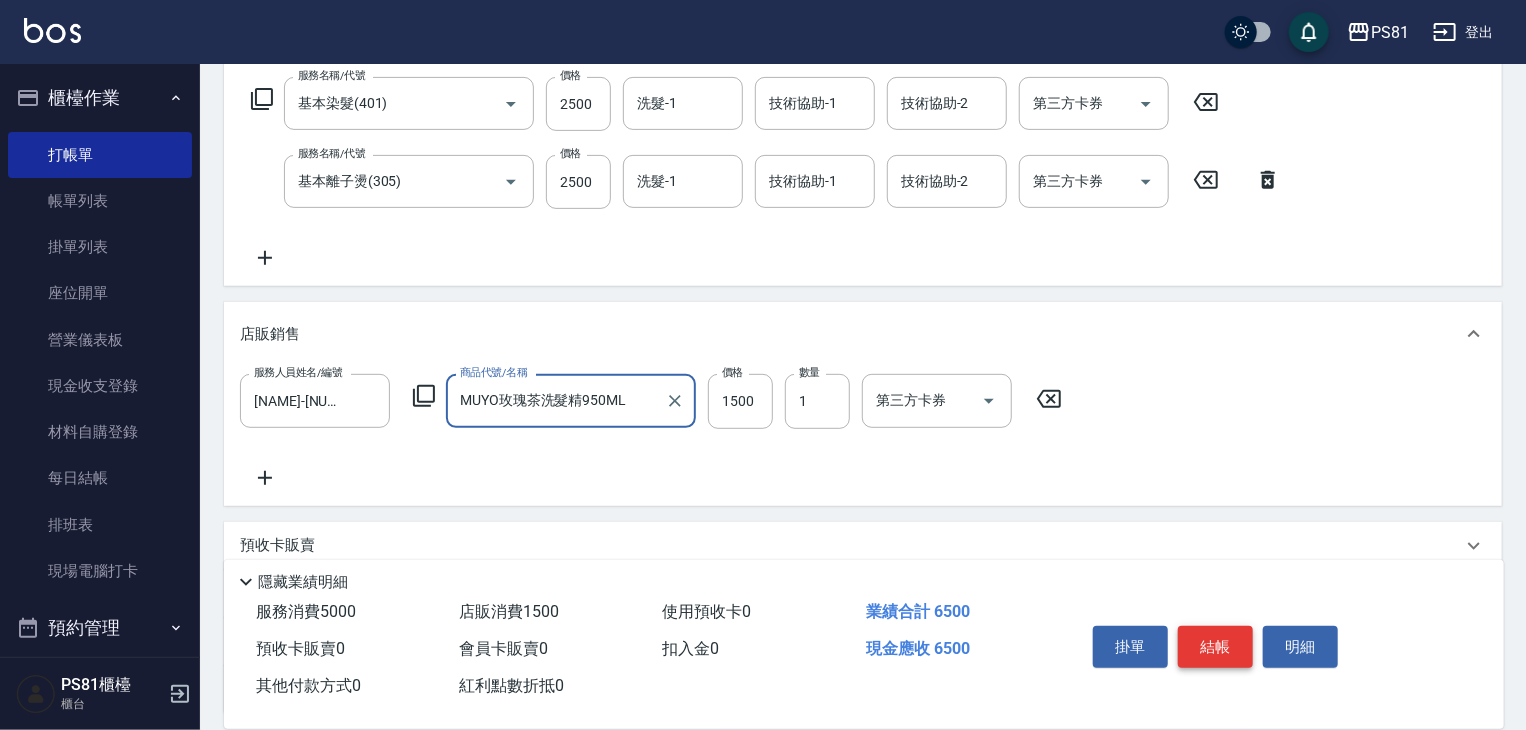 type on "MUYO玫瑰茶洗髮精950ML" 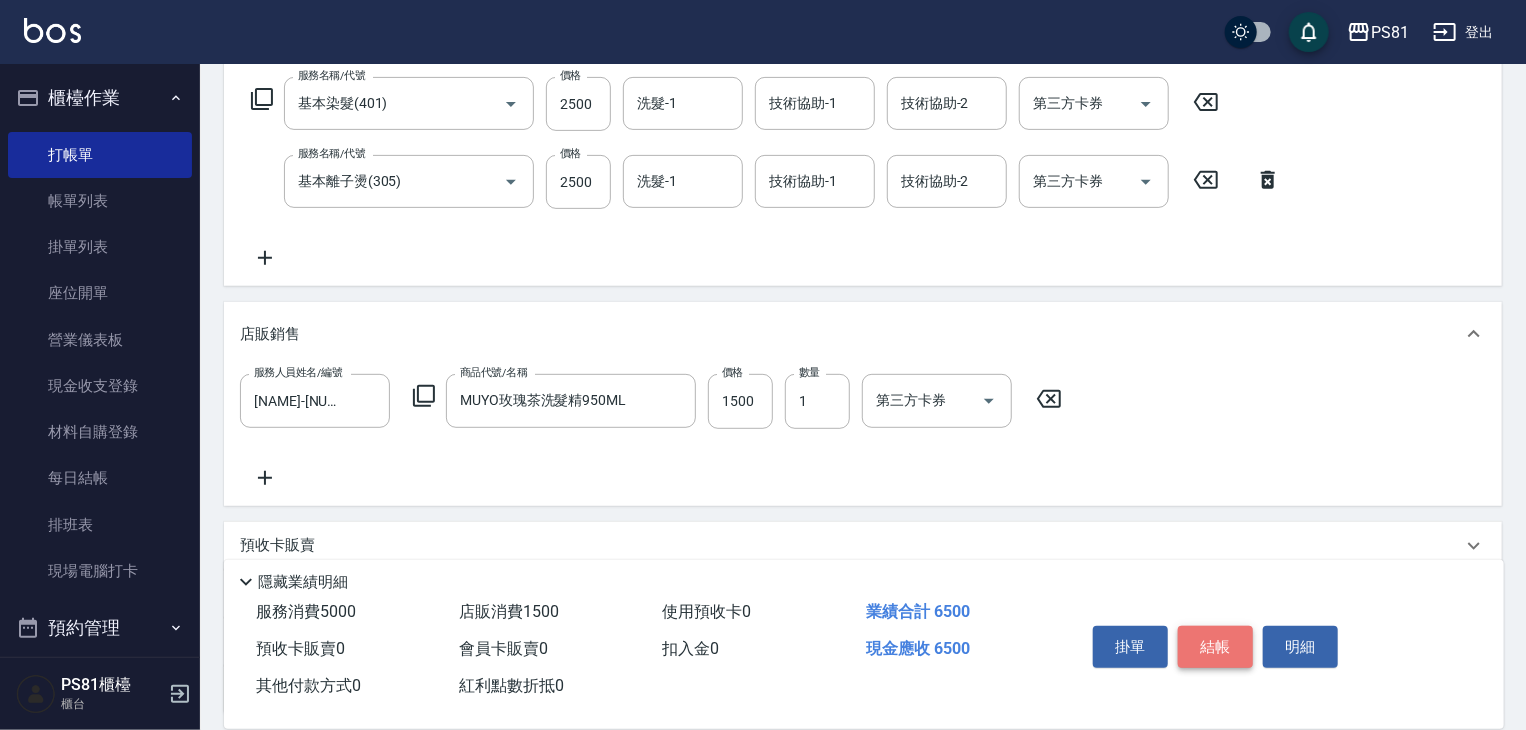 click on "結帳" at bounding box center [1215, 647] 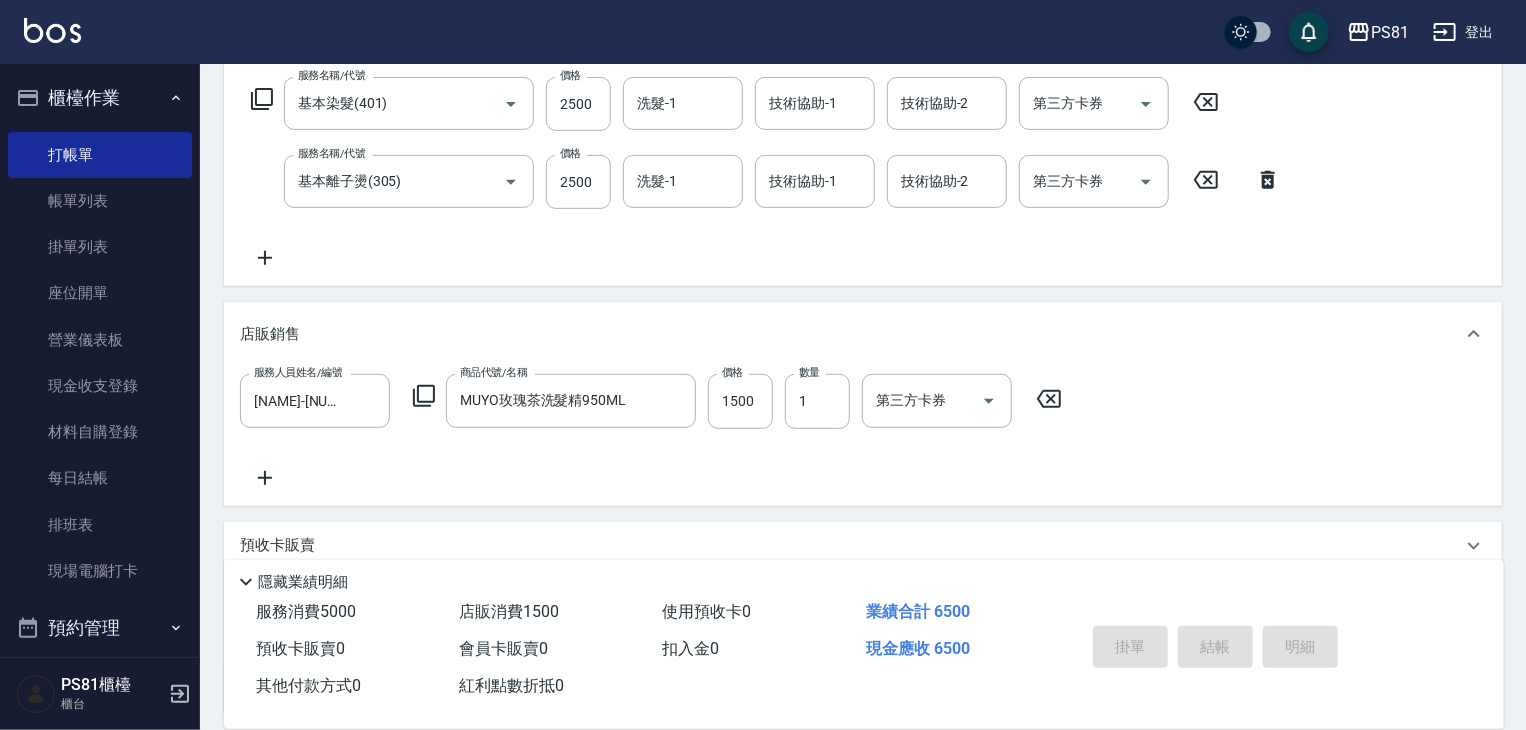 type 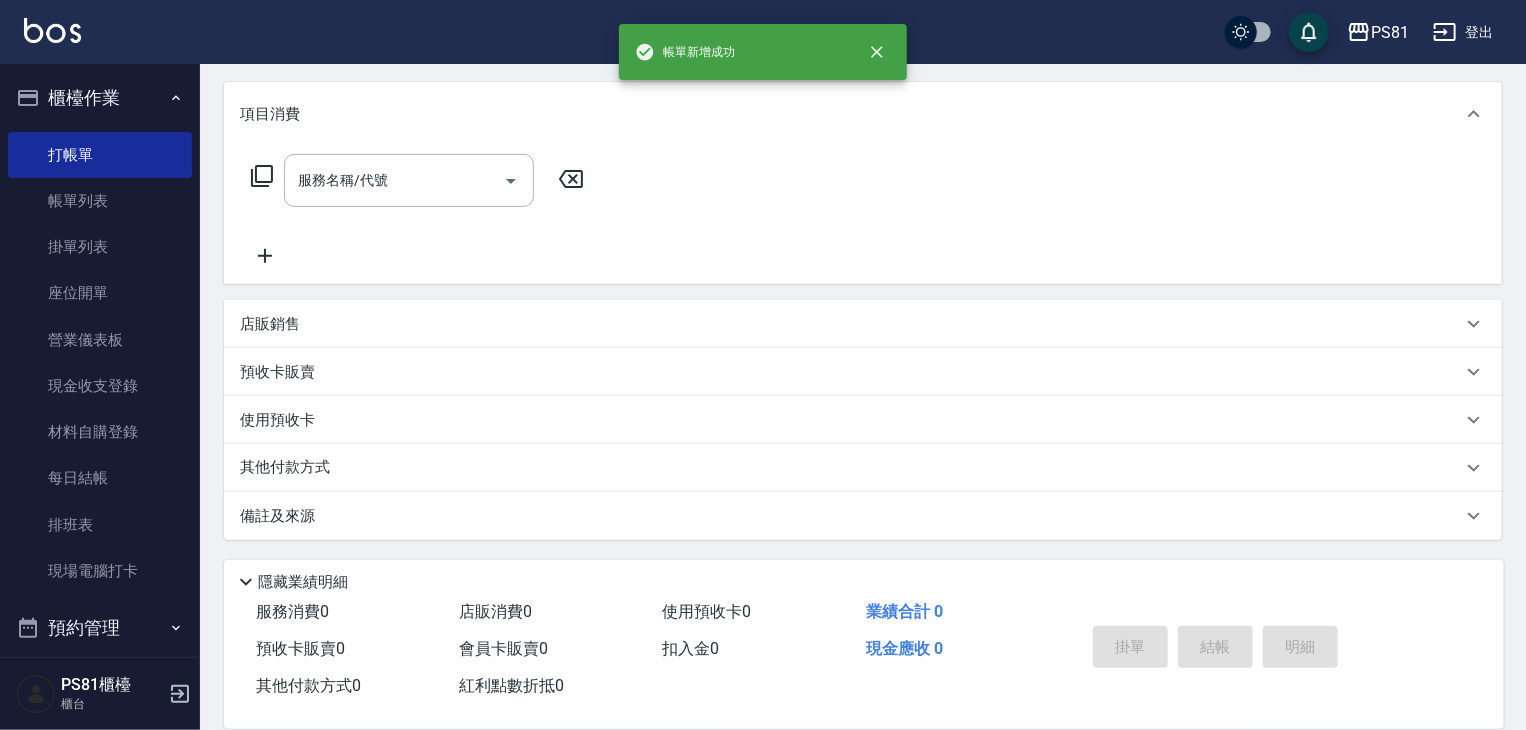 scroll, scrollTop: 0, scrollLeft: 0, axis: both 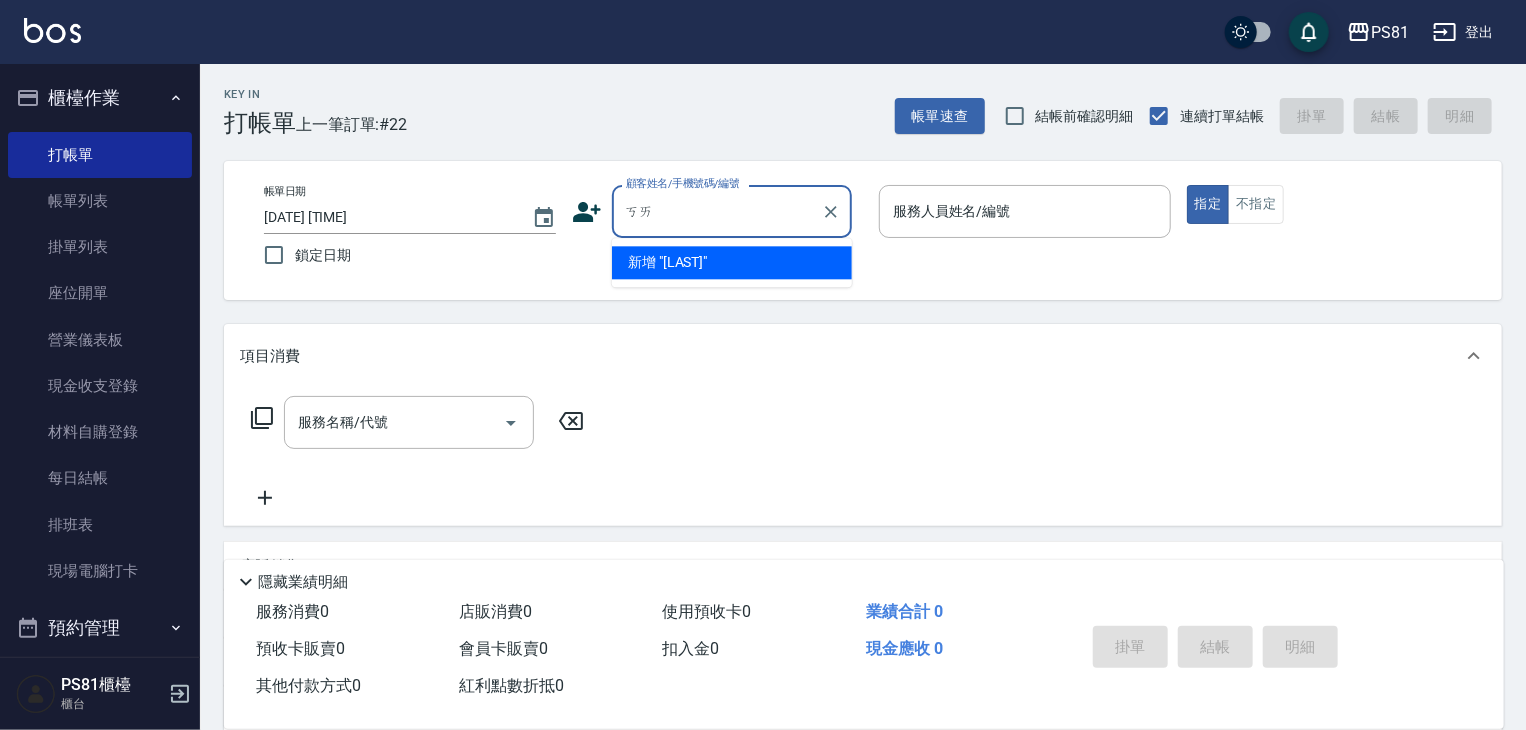 type on "凱" 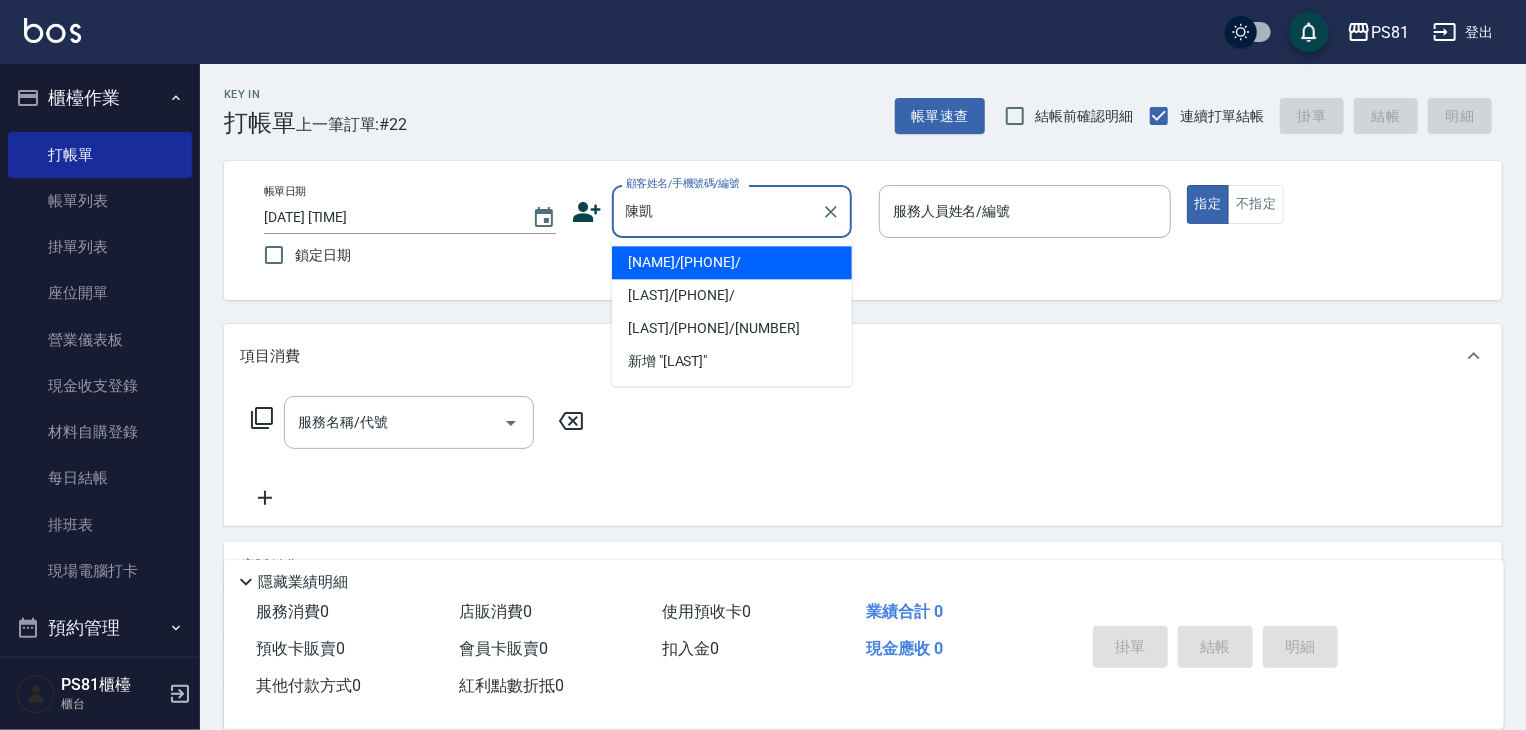 click on "[NAME]/[PHONE]/" at bounding box center [732, 262] 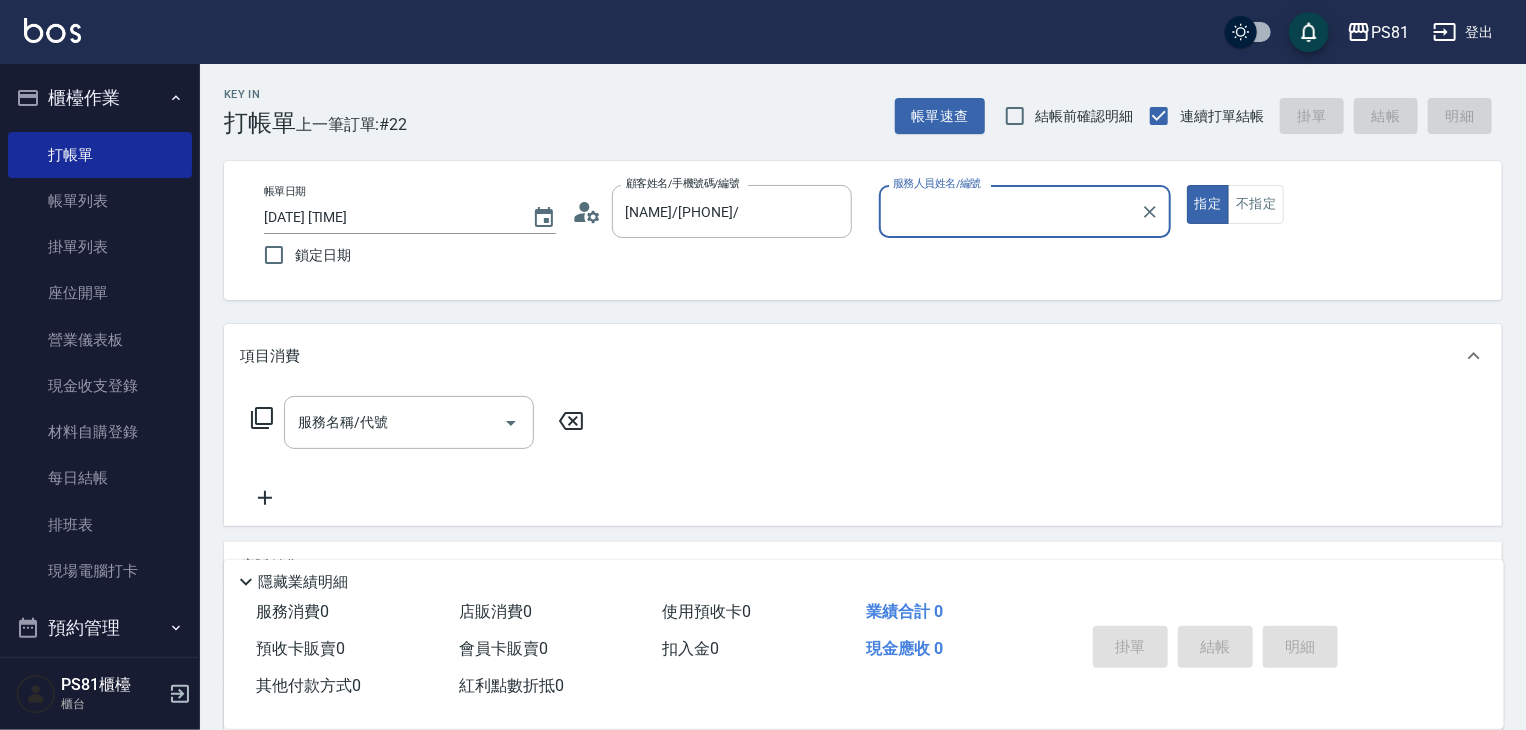 type on "[NAME]-[NUMBER]" 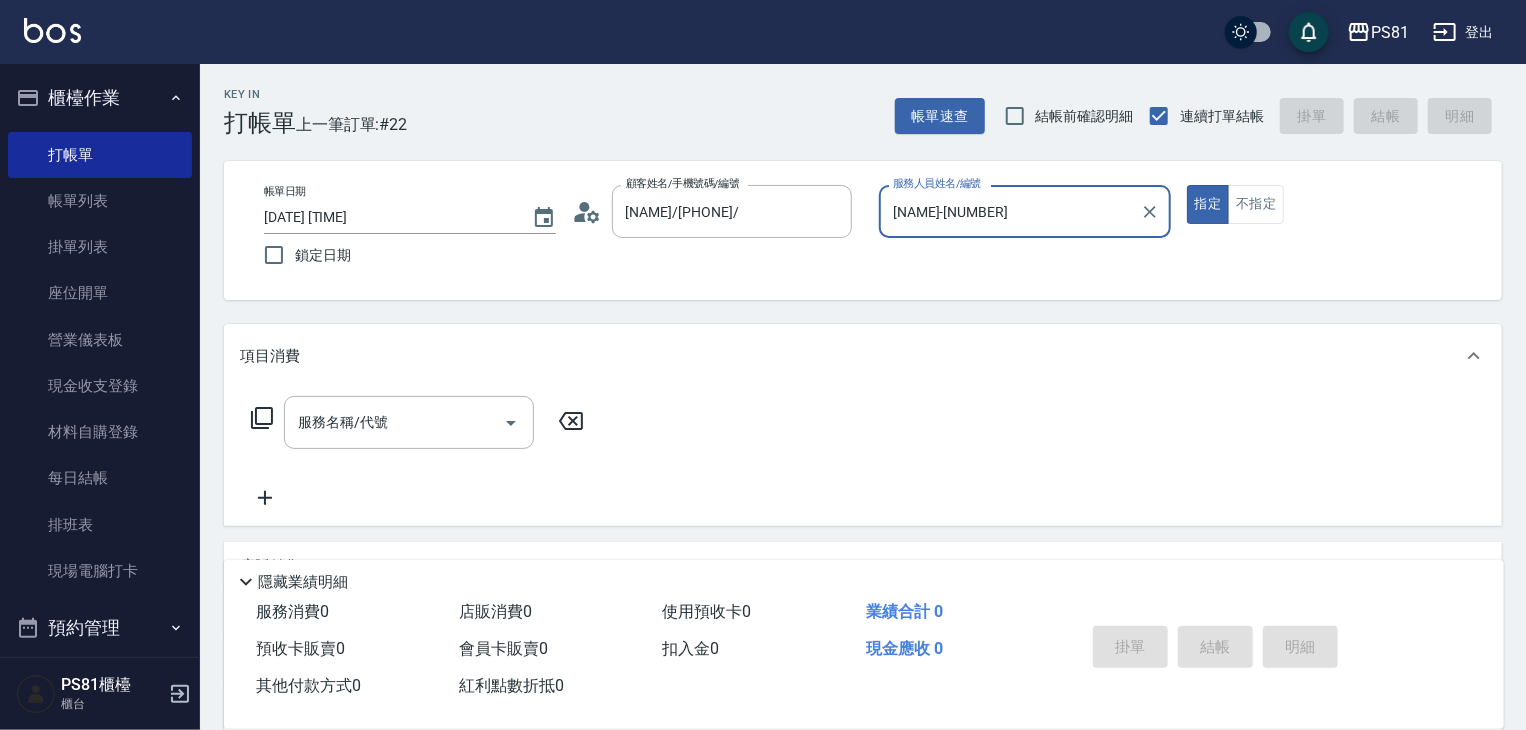 click on "指定" at bounding box center [1208, 204] 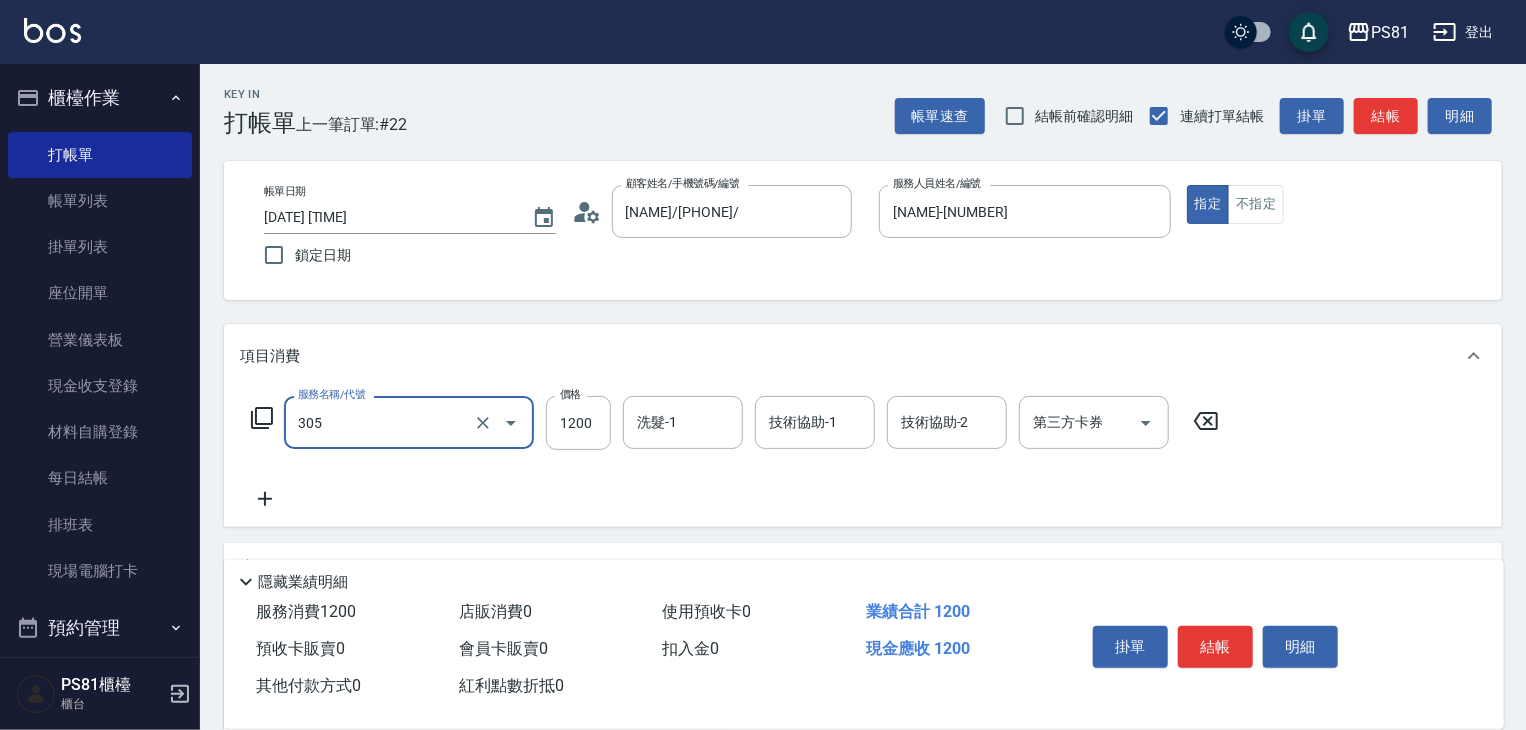 type on "基本離子燙(305)" 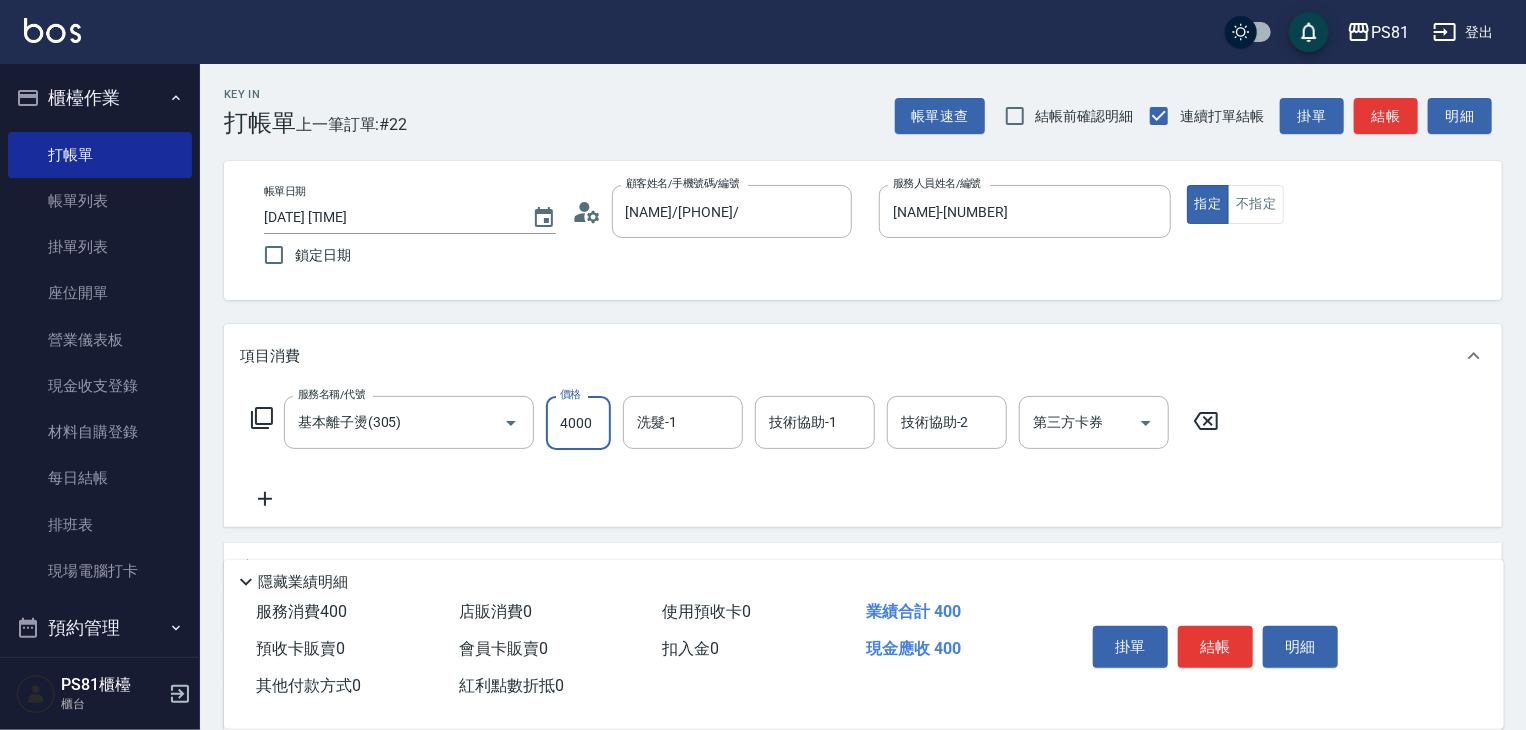 type on "4000" 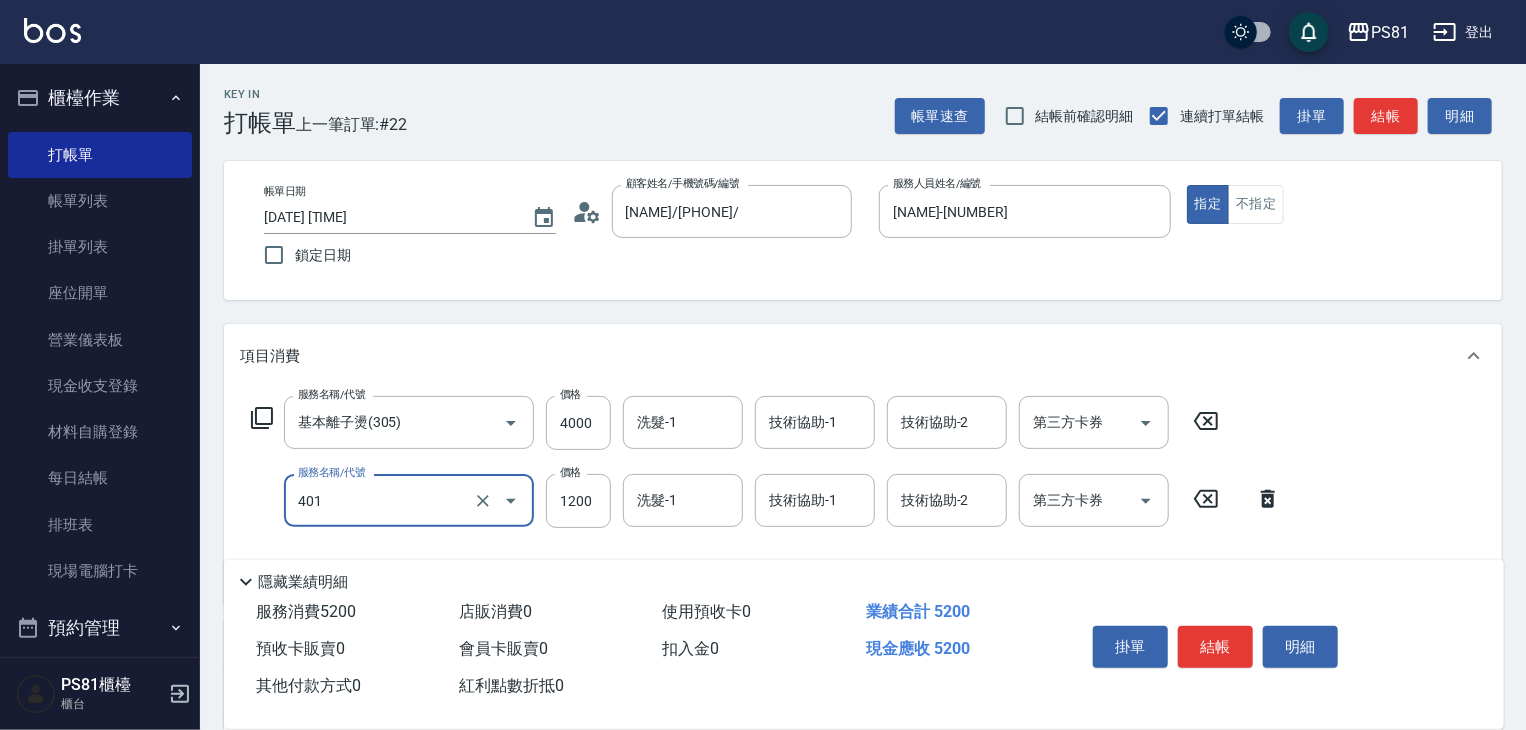 type on "基本染髮(401)" 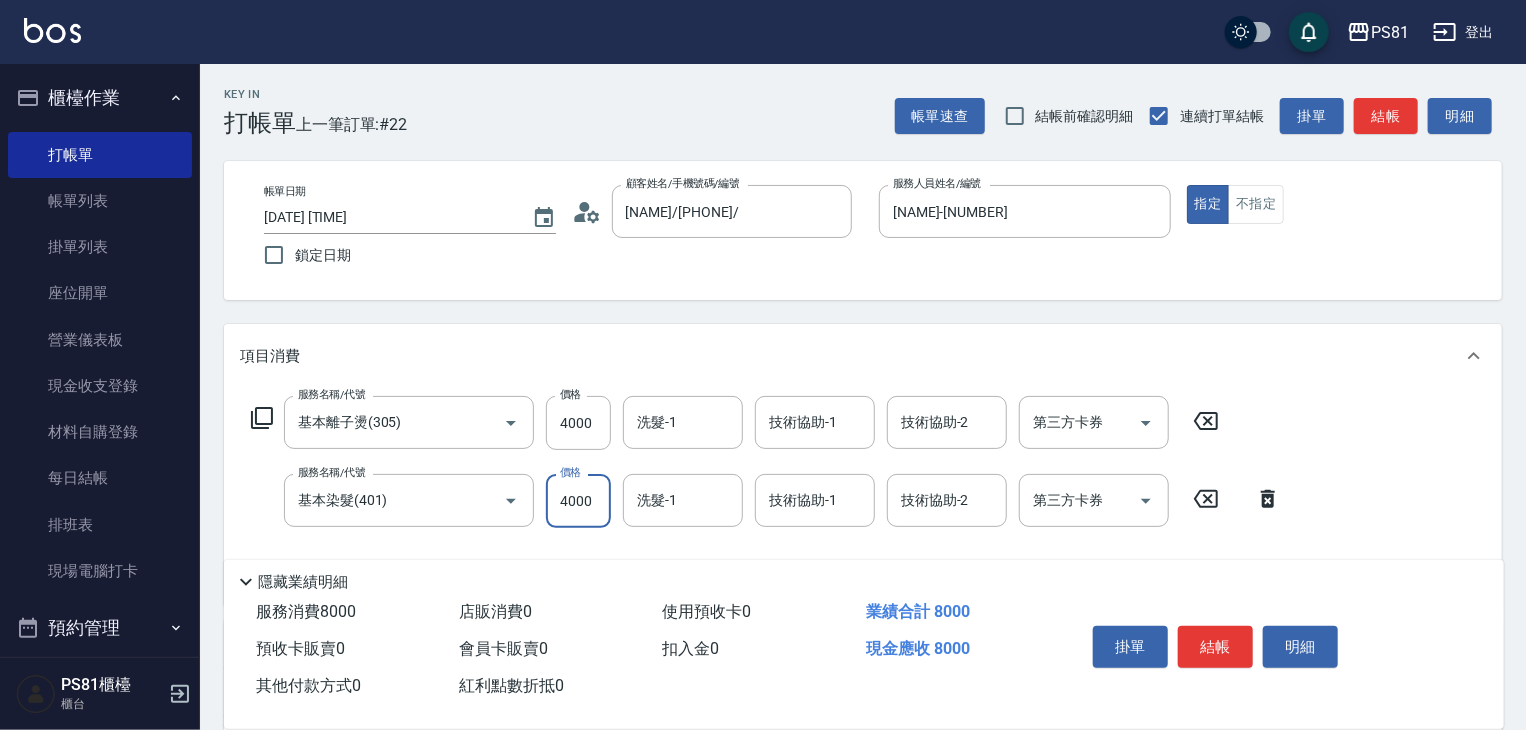 type on "4000" 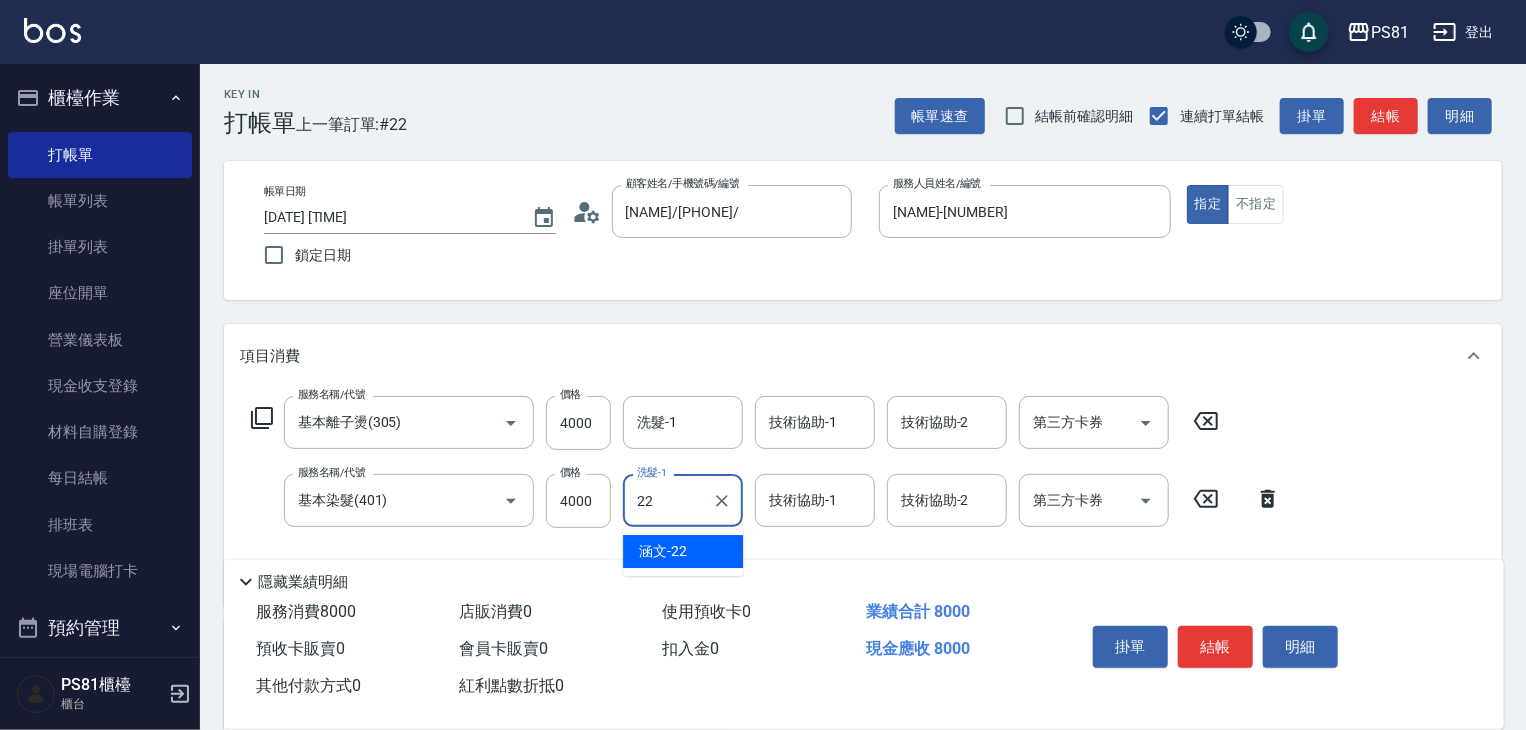 type on "涵文-22" 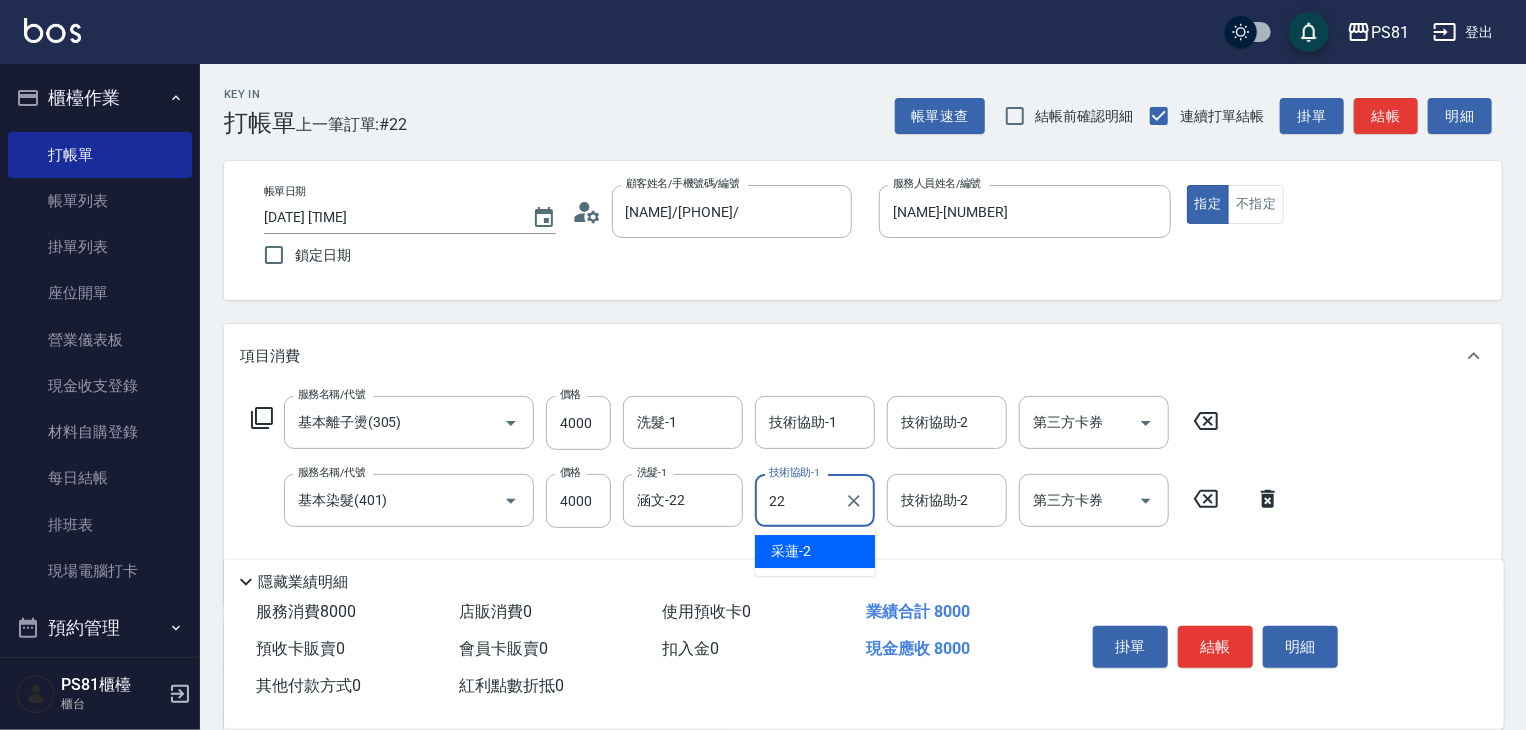 type on "涵文-22" 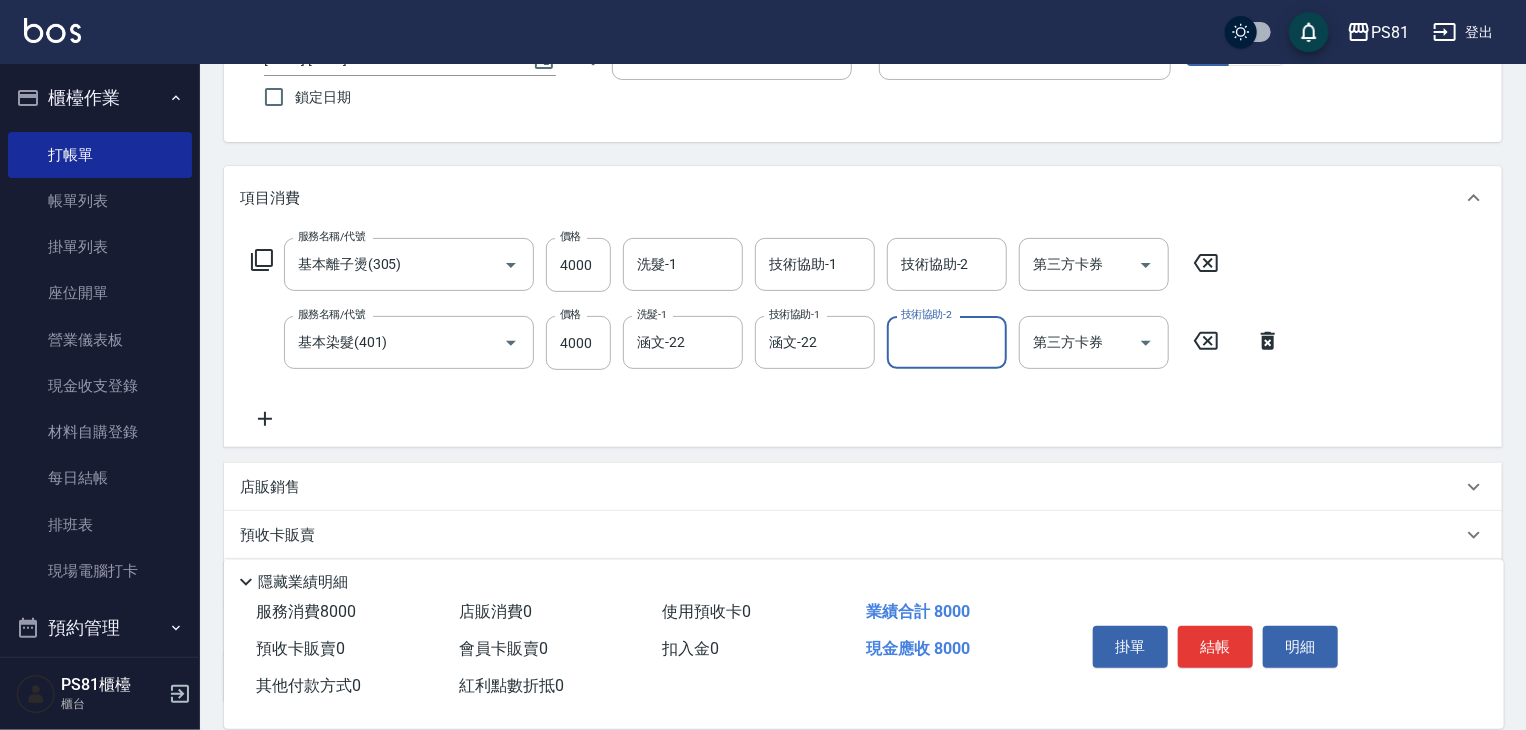 scroll, scrollTop: 165, scrollLeft: 0, axis: vertical 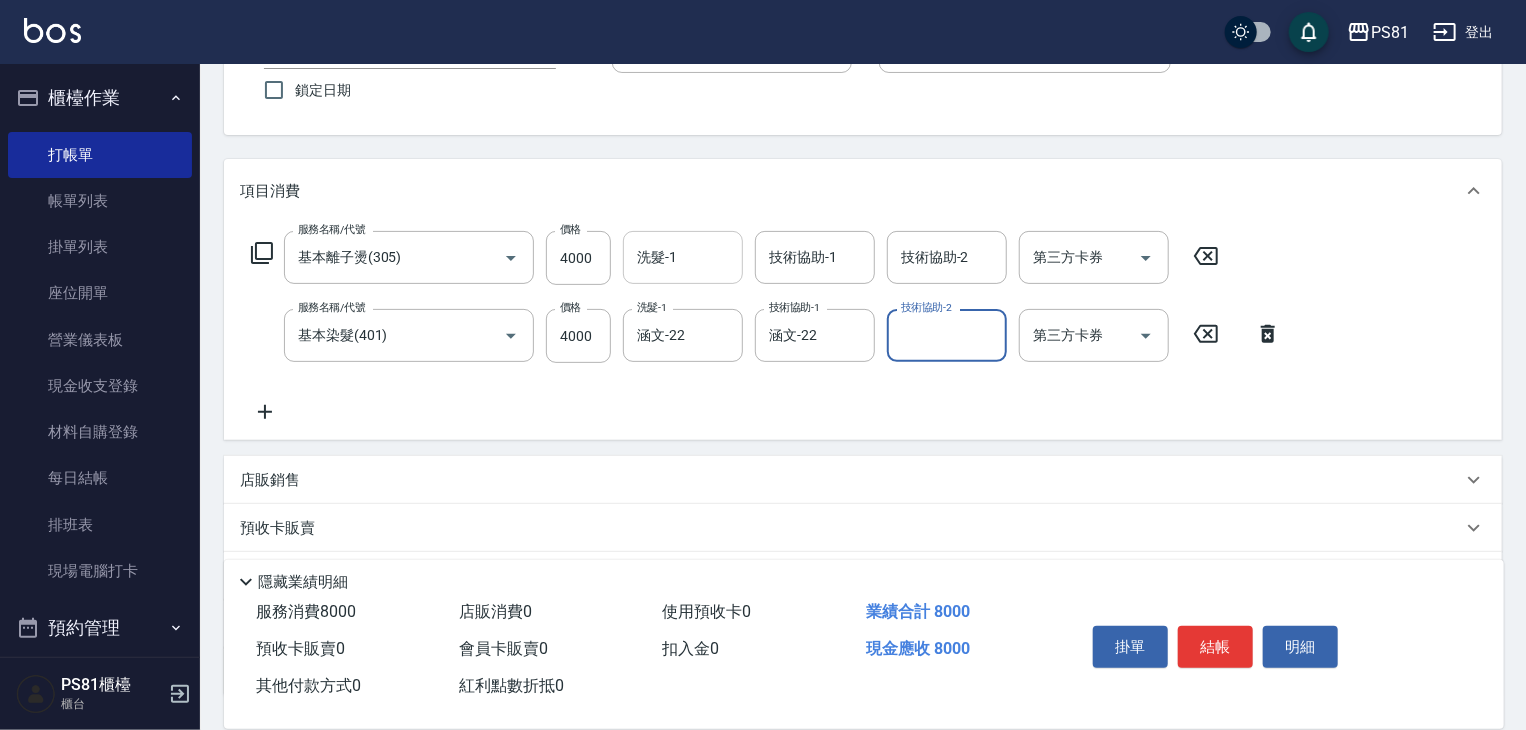 click on "洗髮-1" at bounding box center [683, 257] 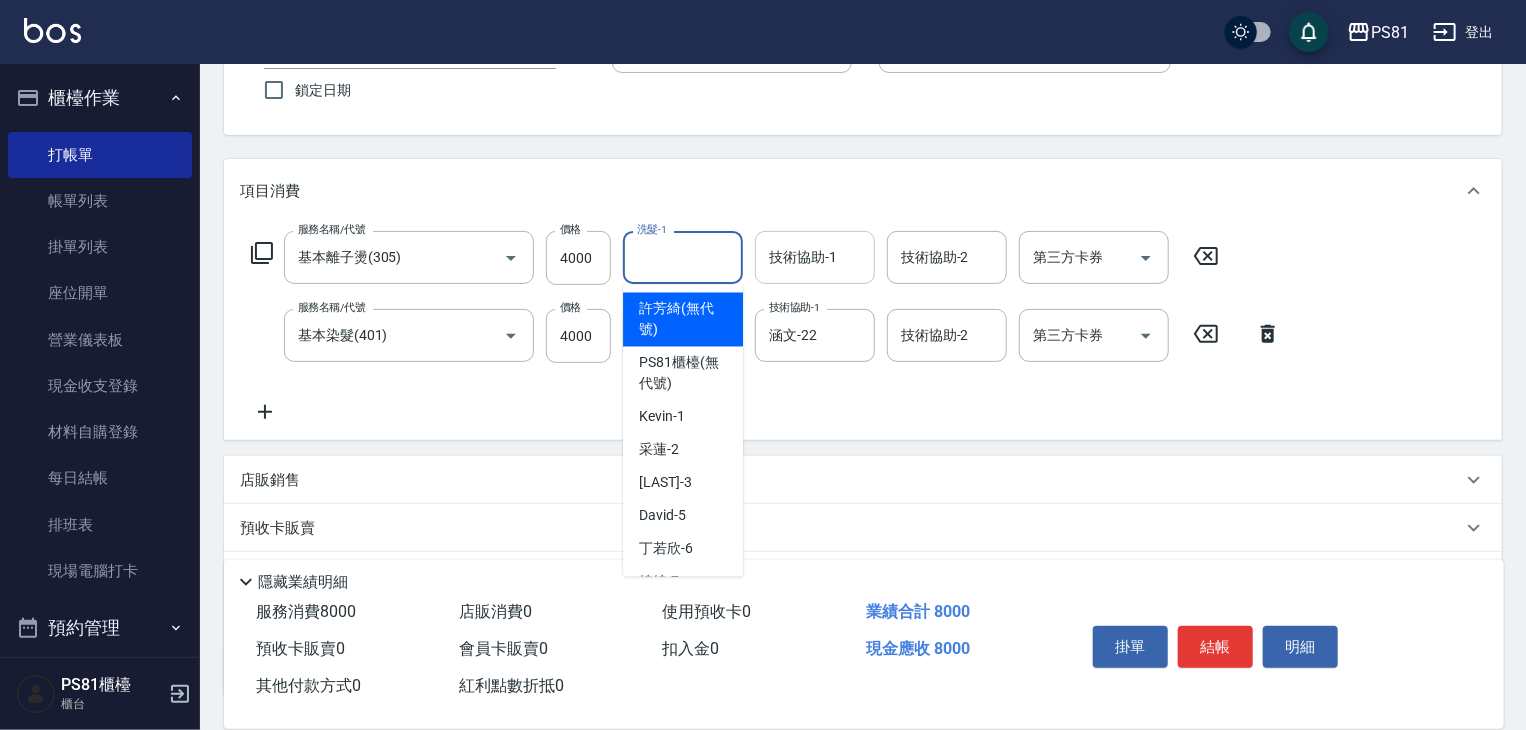 click on "技術協助-1" at bounding box center [815, 257] 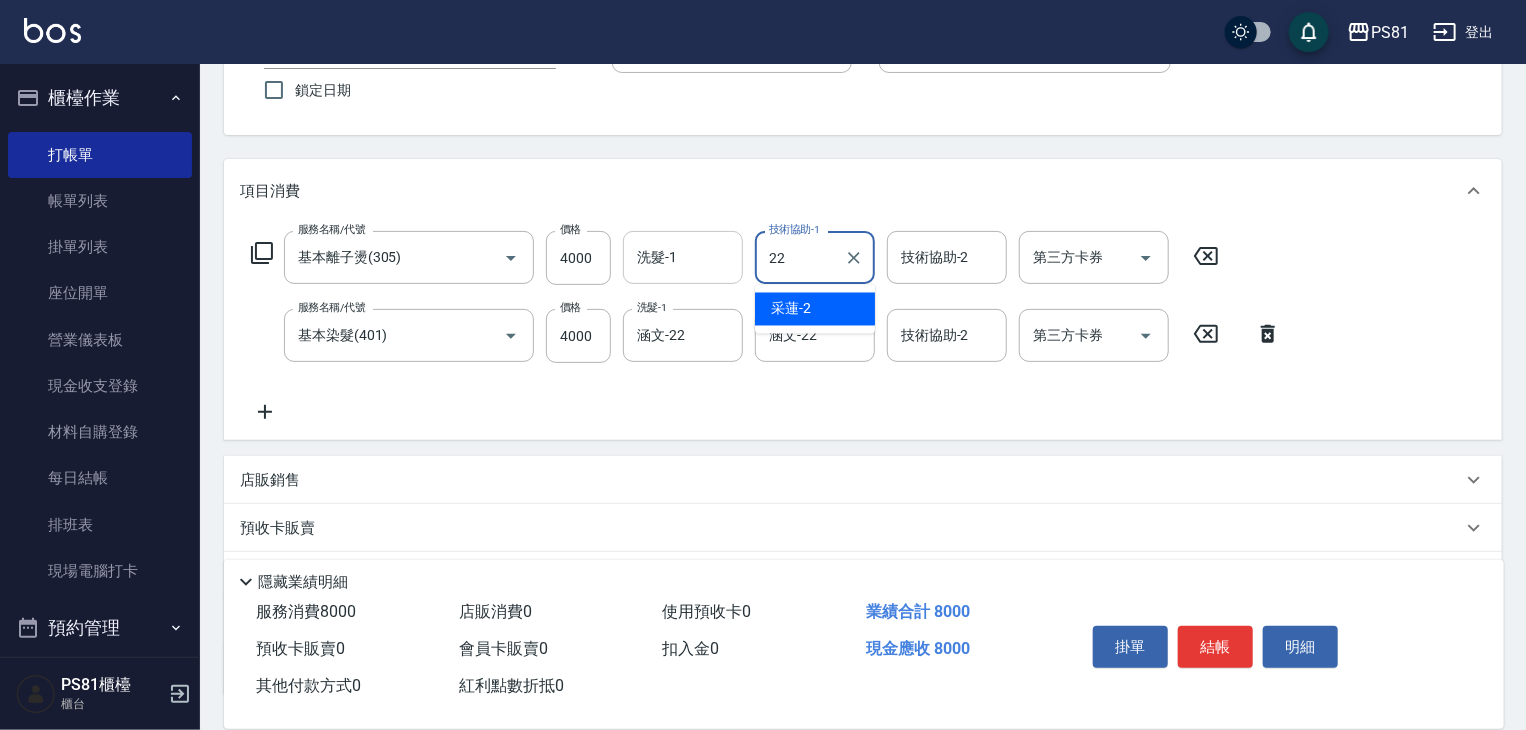type on "涵文-22" 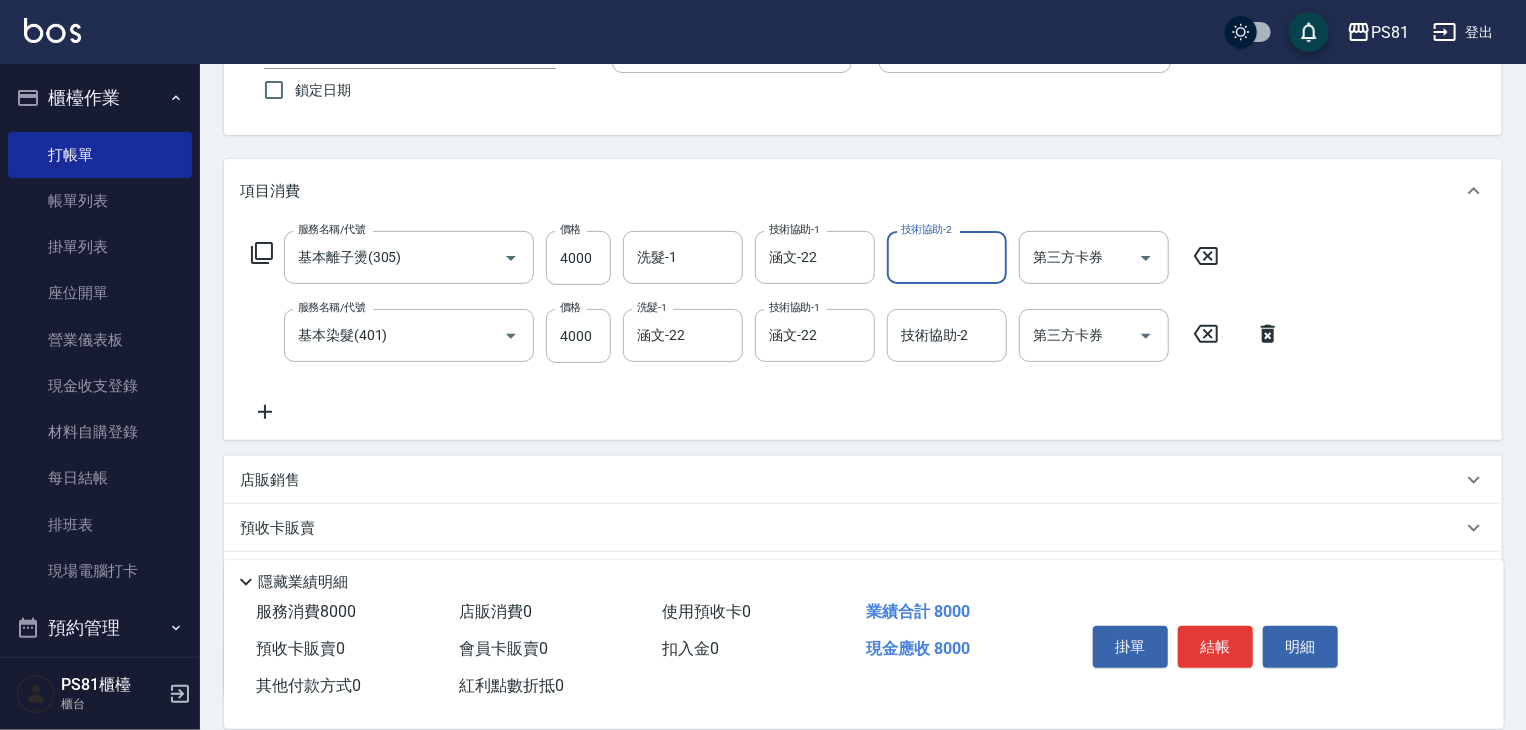 scroll, scrollTop: 321, scrollLeft: 0, axis: vertical 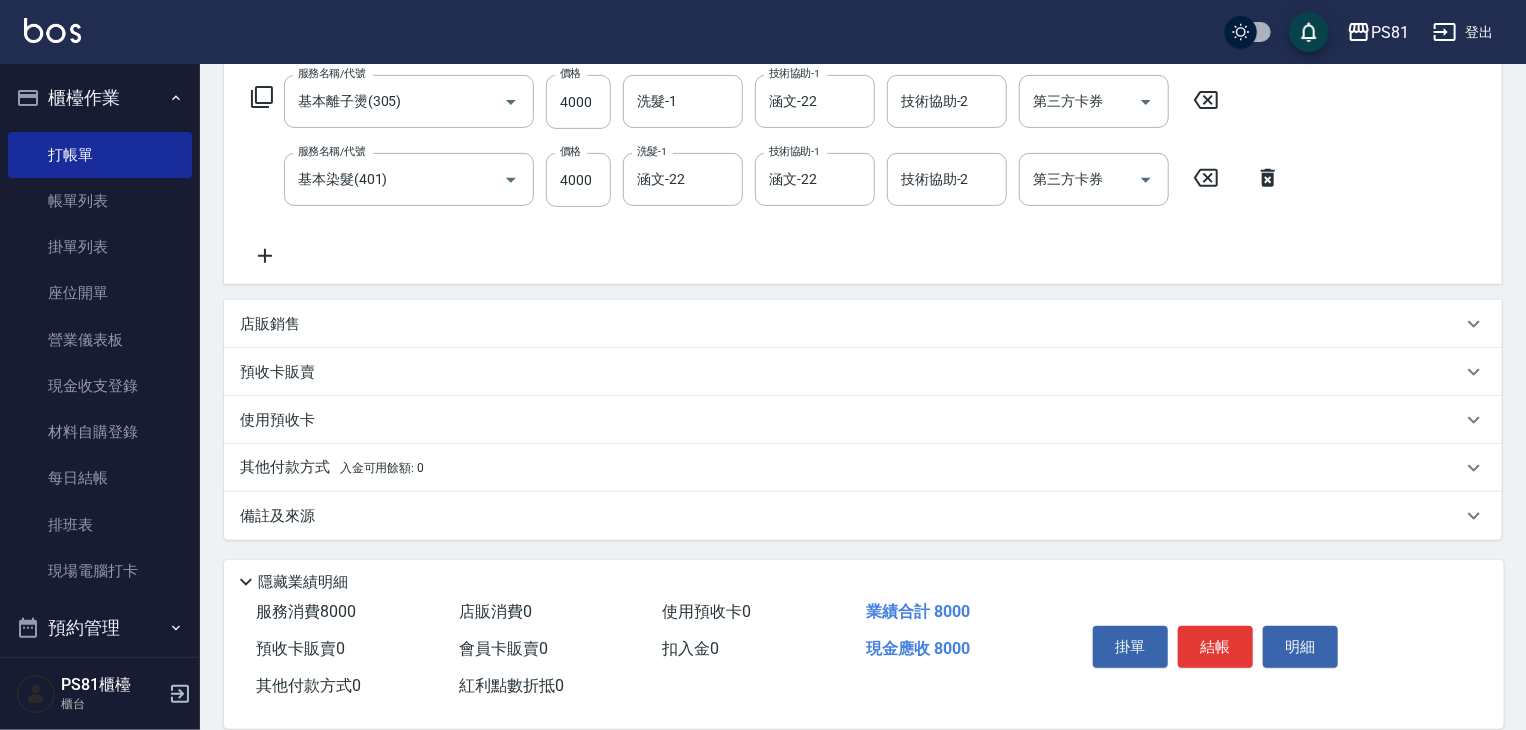 click on "店販銷售" at bounding box center [851, 324] 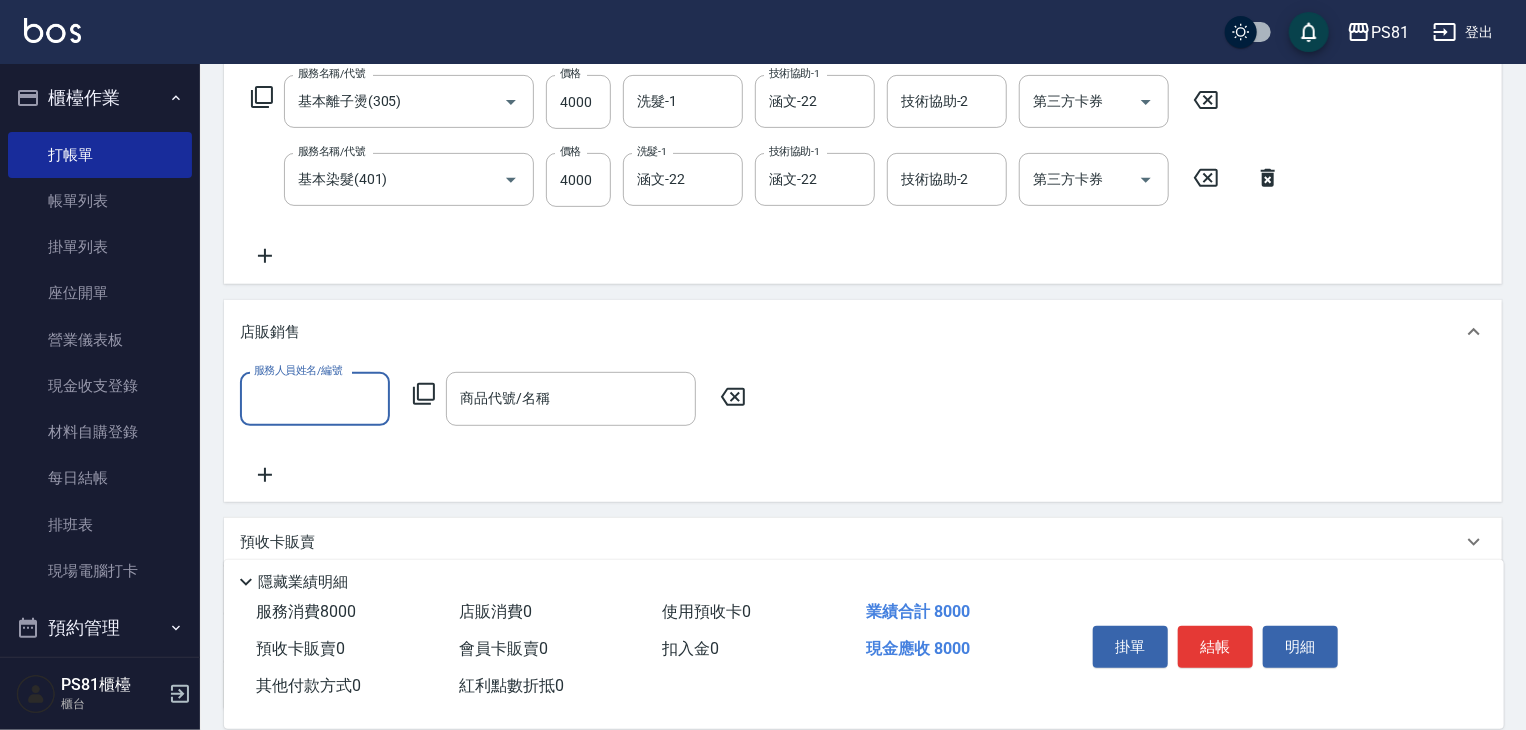 scroll, scrollTop: 0, scrollLeft: 0, axis: both 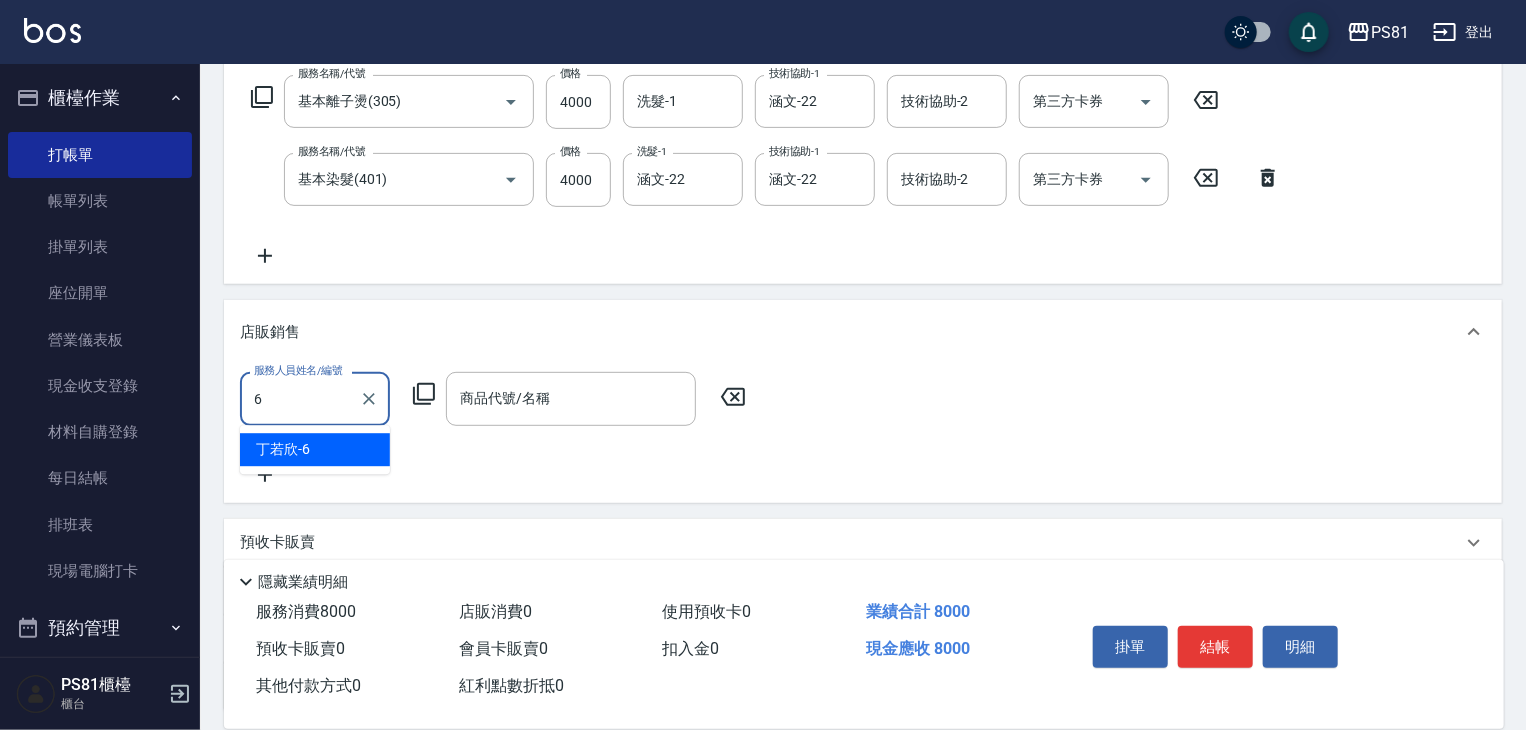 type on "[NAME]-[NUMBER]" 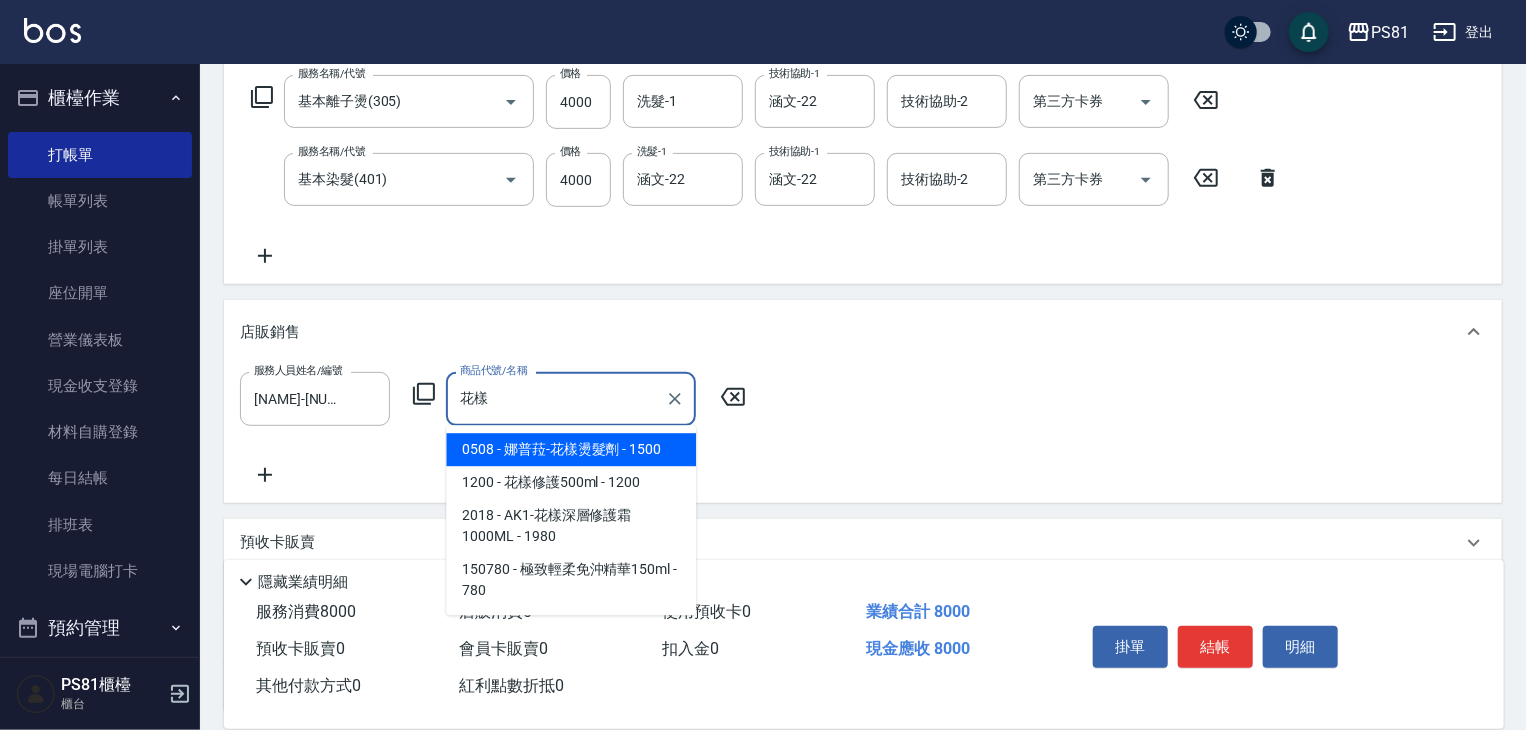 click on "2018 - AK1-花樣深層修護霜1000ML - 1980" at bounding box center [571, 526] 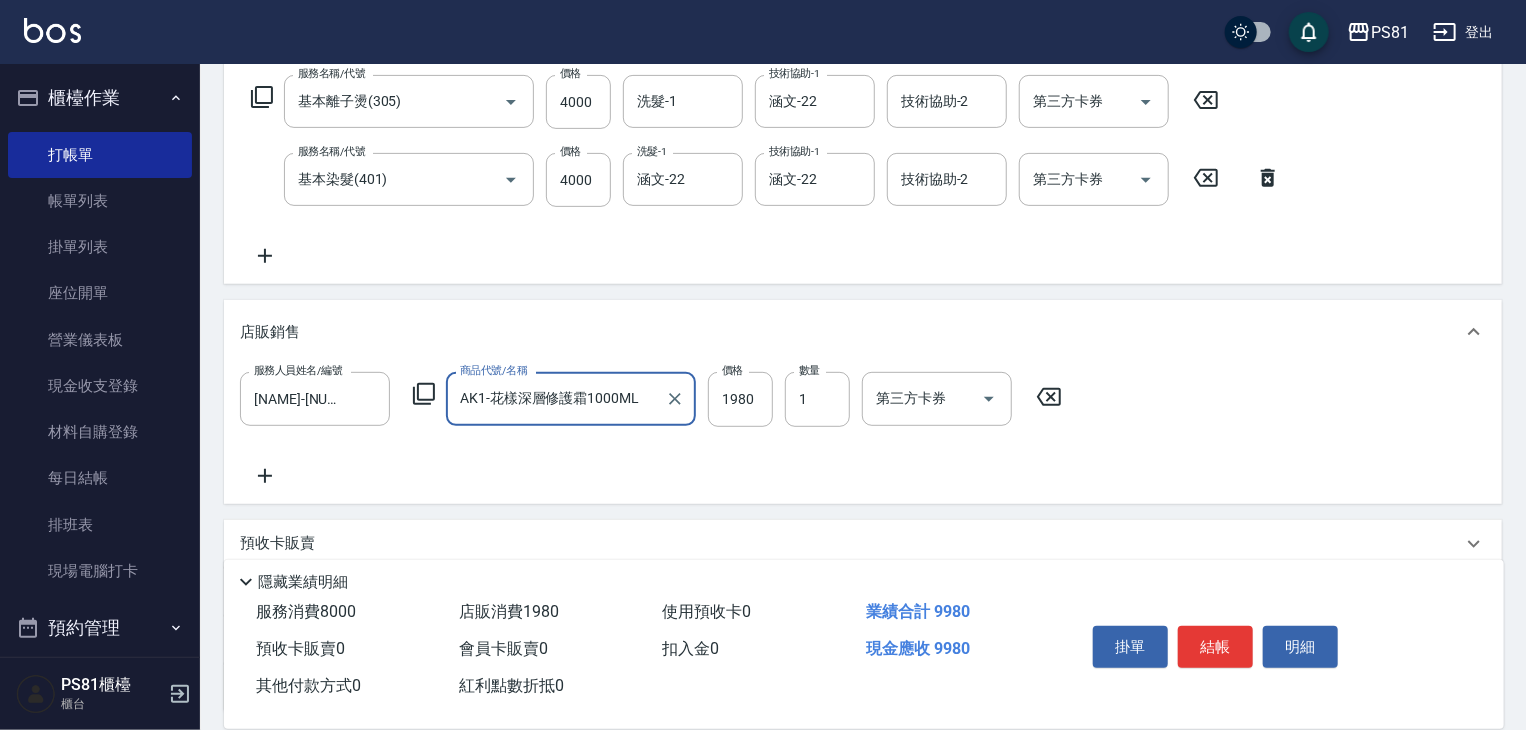 type on "AK1-花樣深層修護霜1000ML" 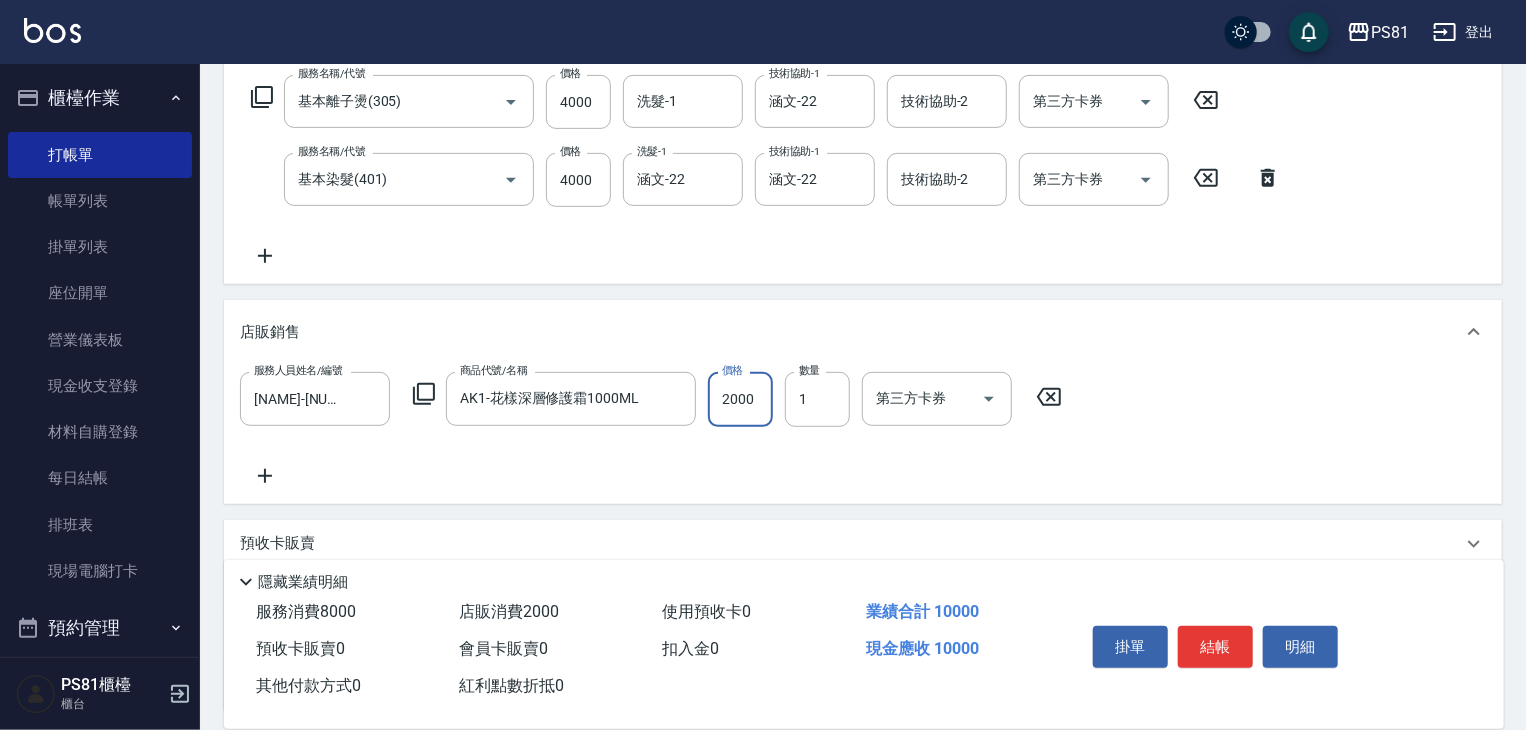 type on "2000" 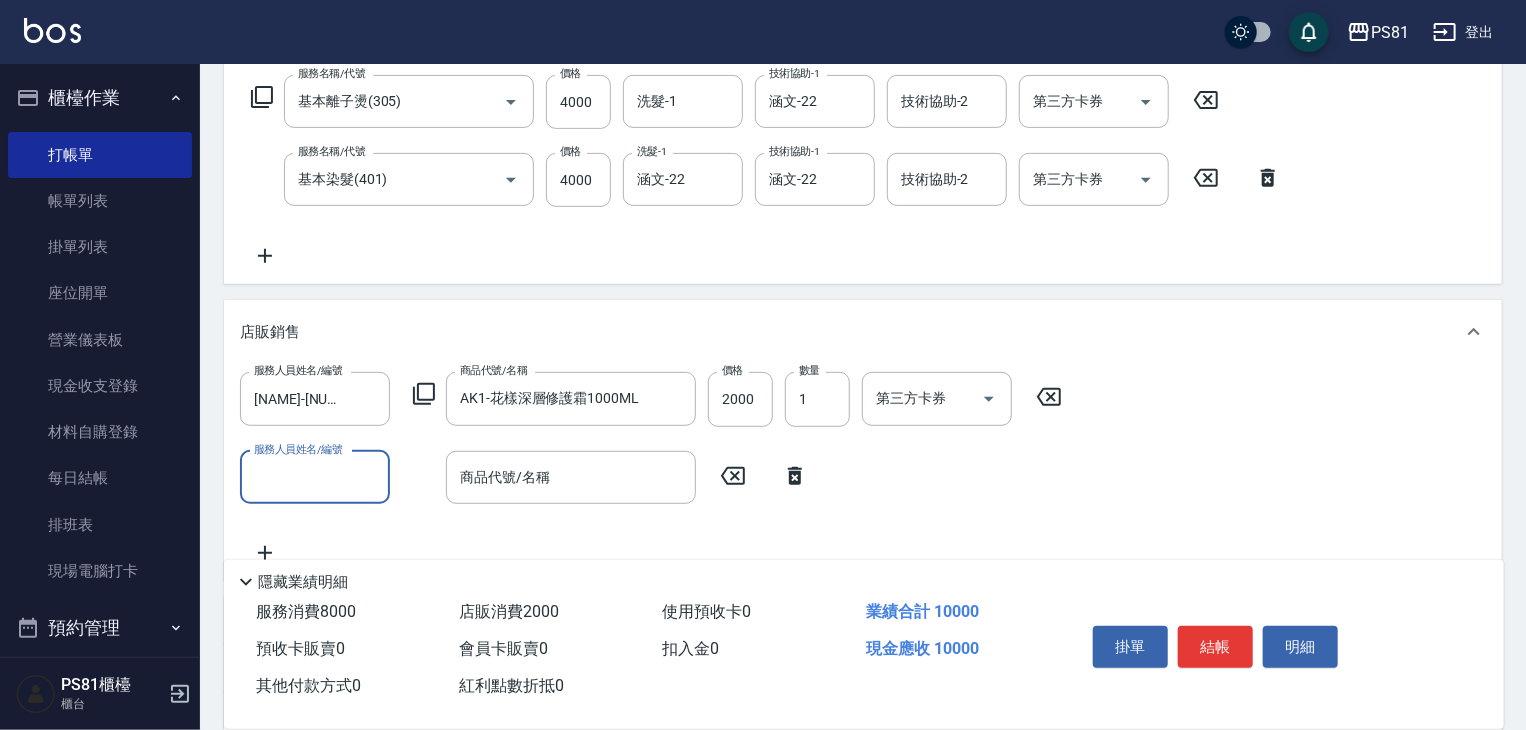 type on "6" 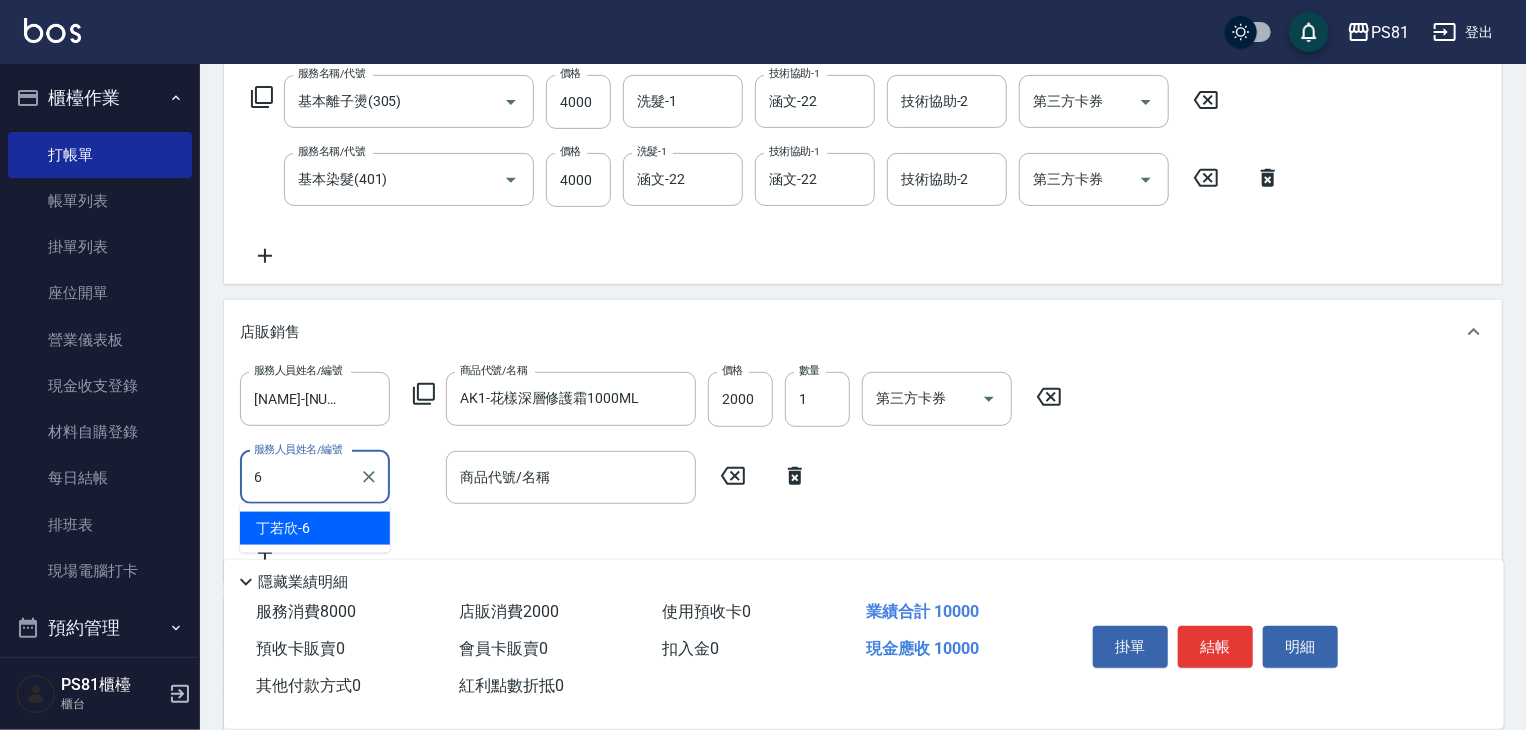 type on "[NAME]-[NUMBER]" 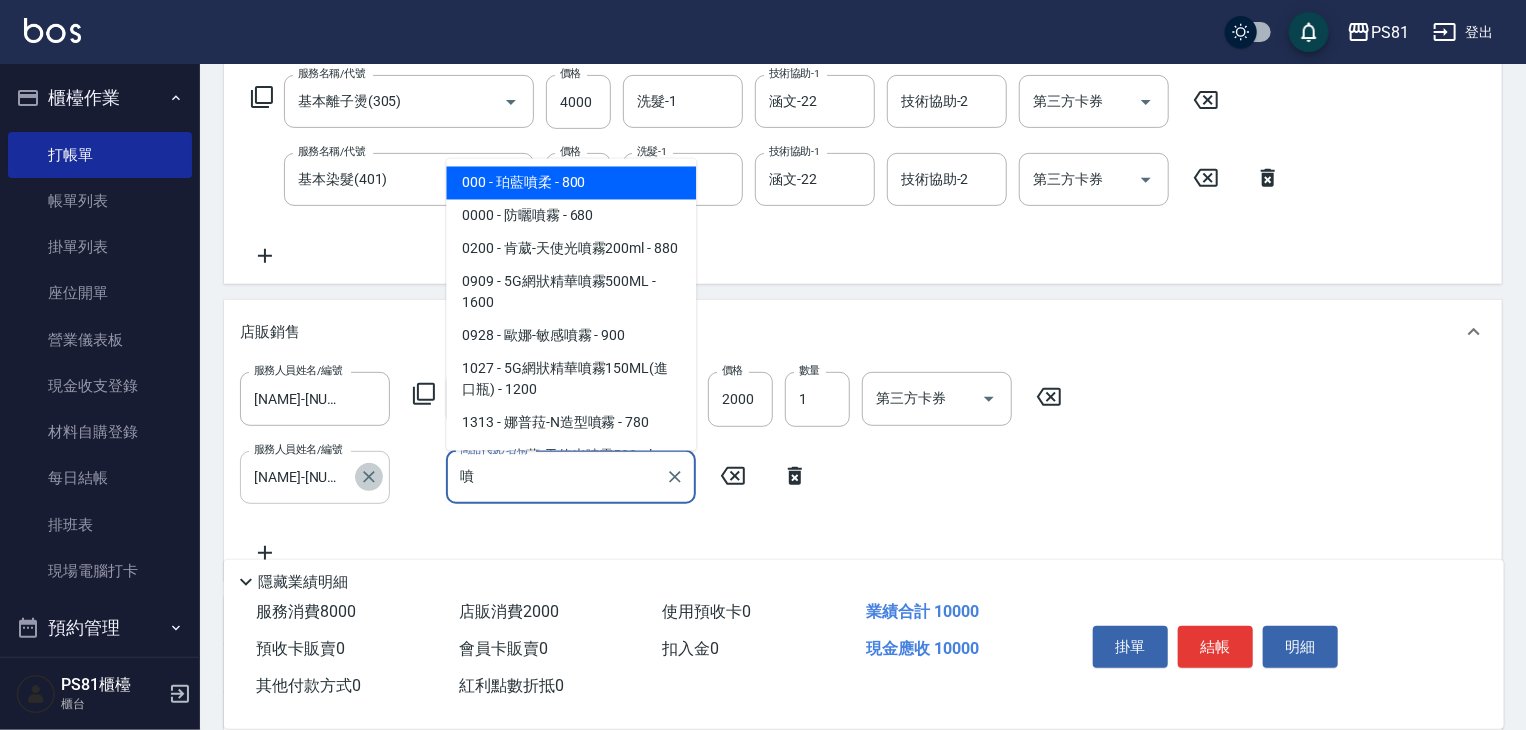 click 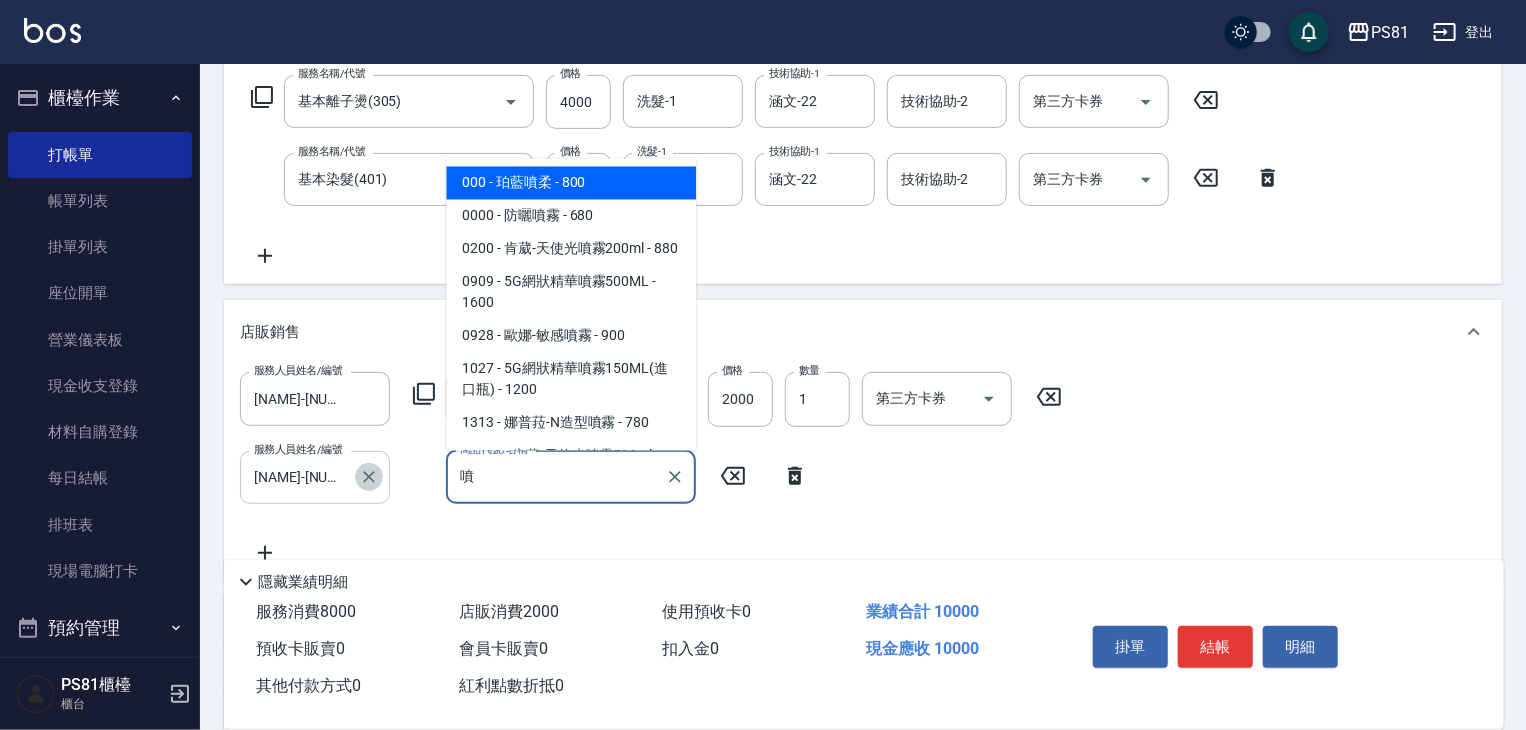 type 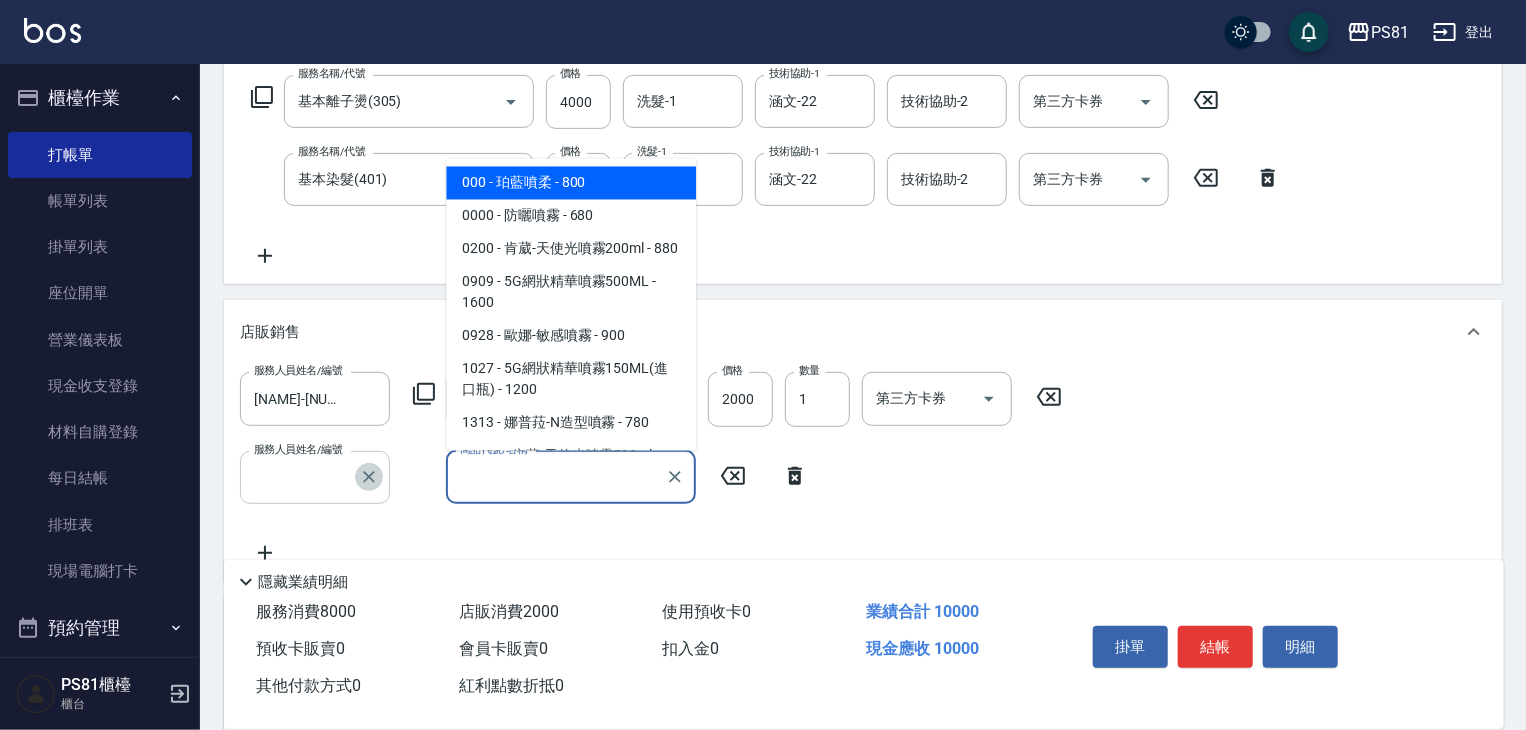 click on "服務人員姓名/編號" at bounding box center [300, 477] 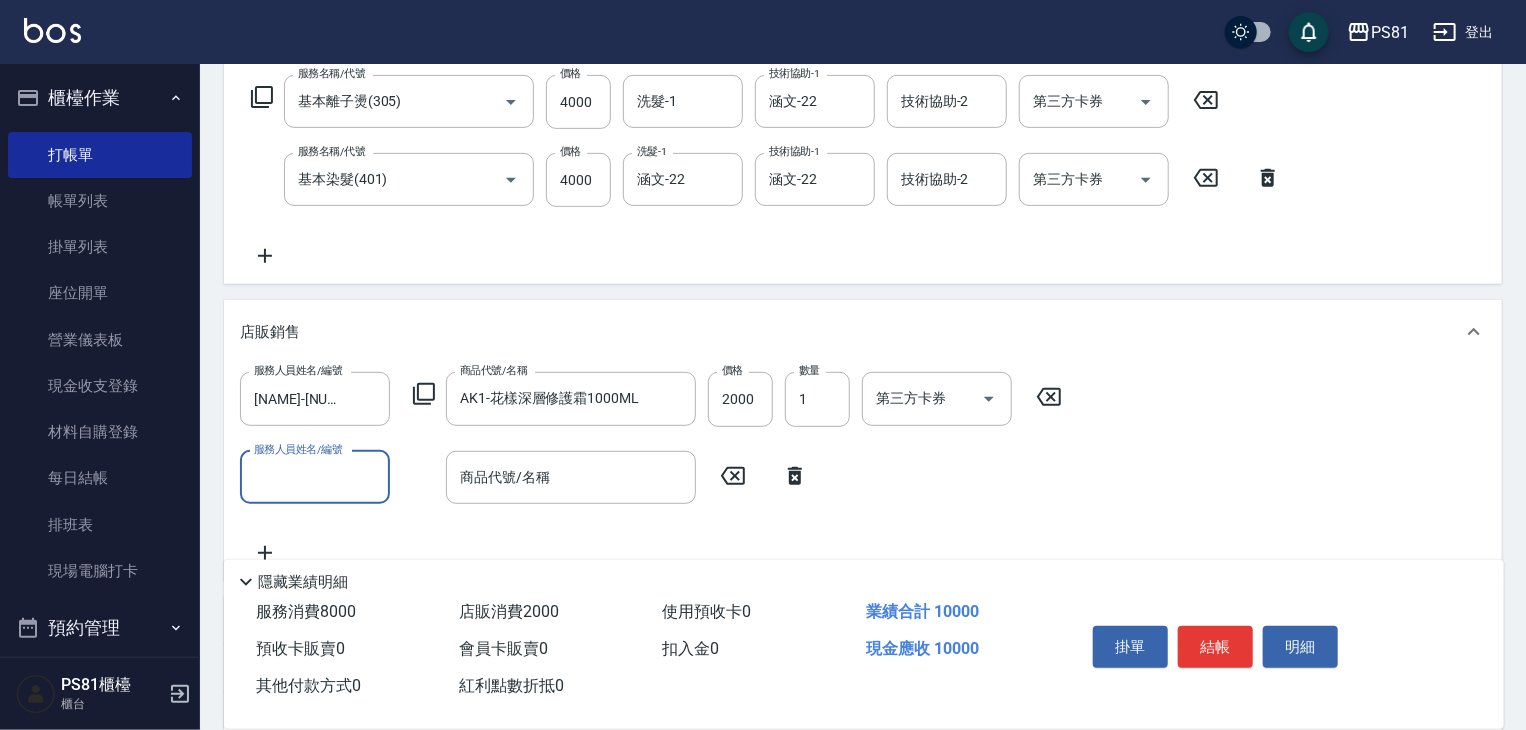 click on "服務人員姓名/編號" at bounding box center (315, 477) 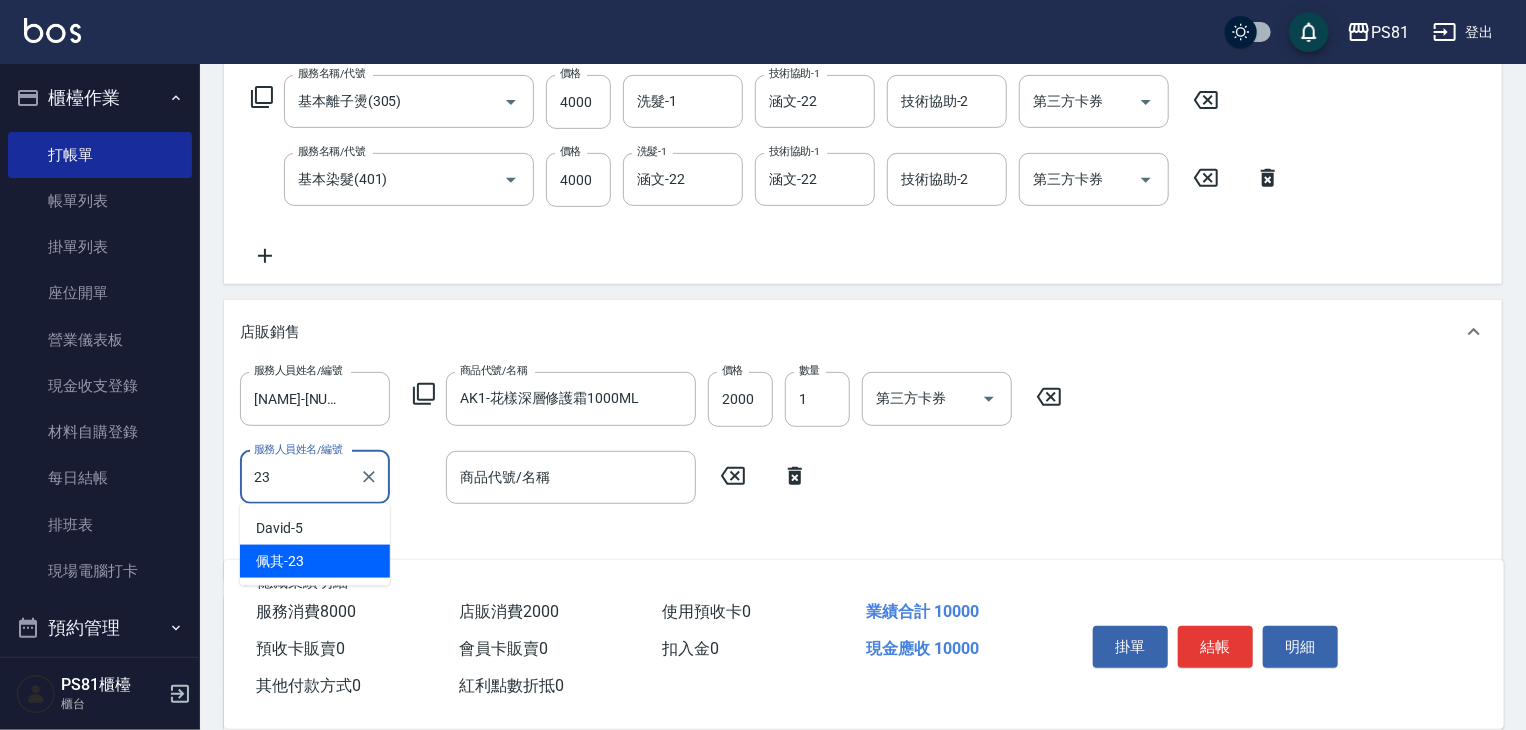 type on "佩其-23" 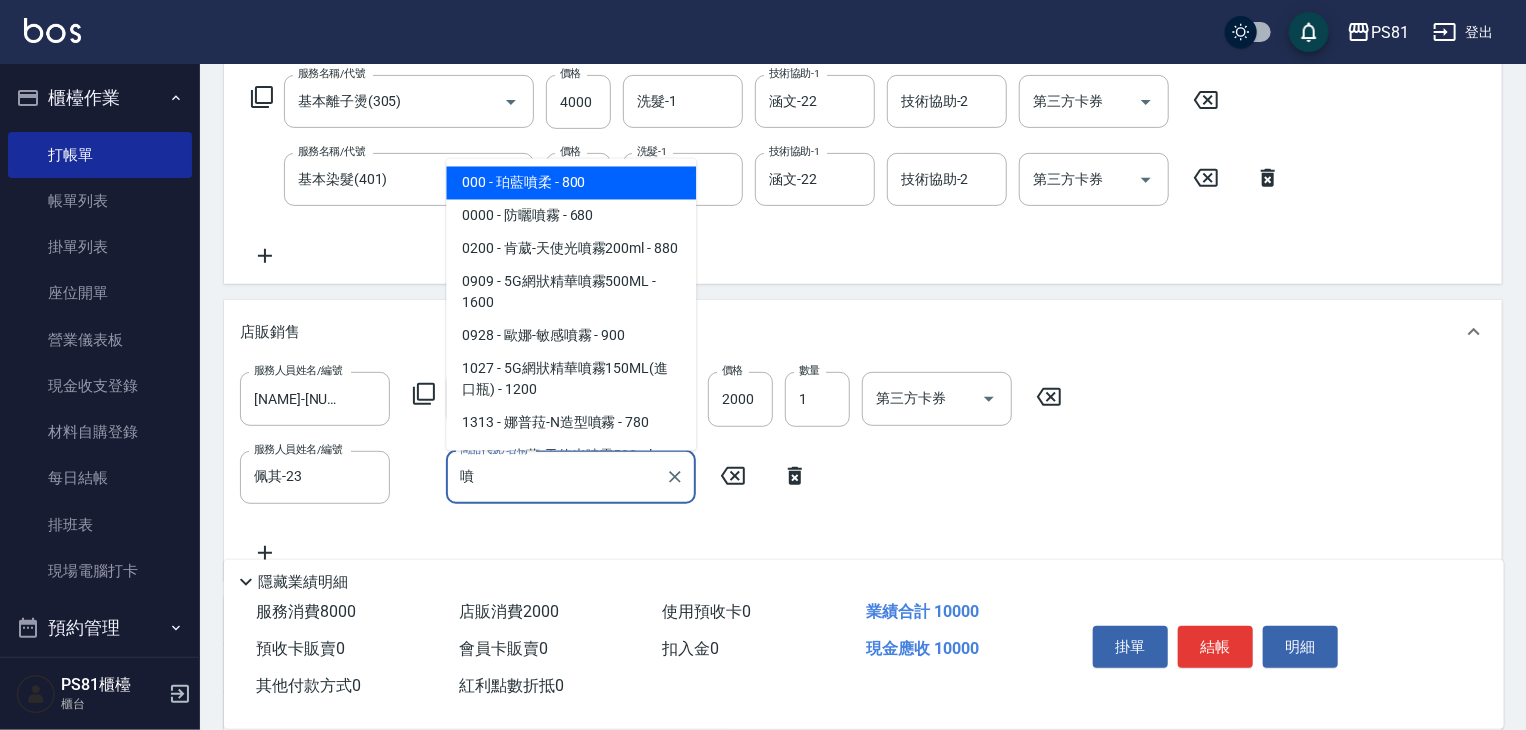 click on "000 - 珀藍噴柔 - 800" at bounding box center (571, 183) 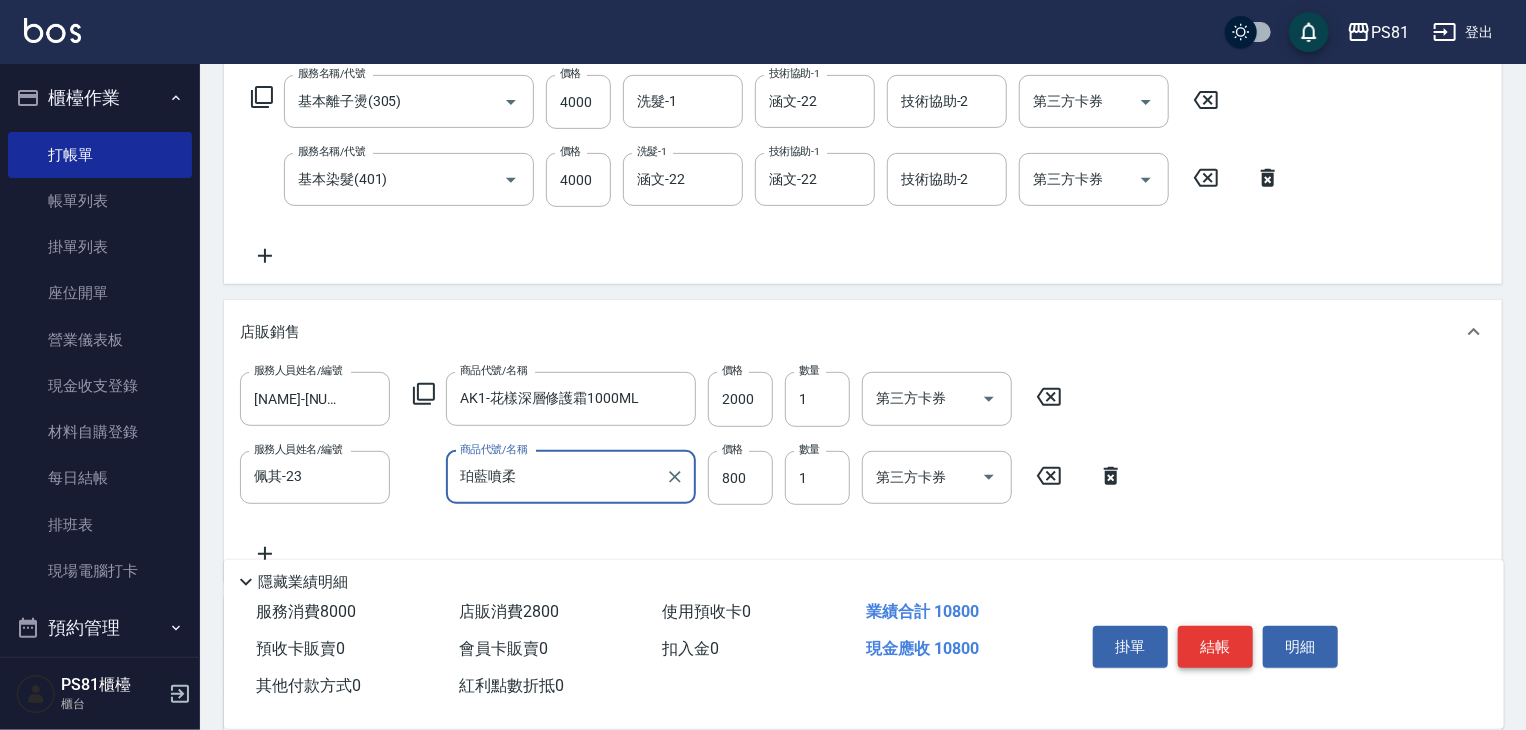 type on "珀藍噴柔" 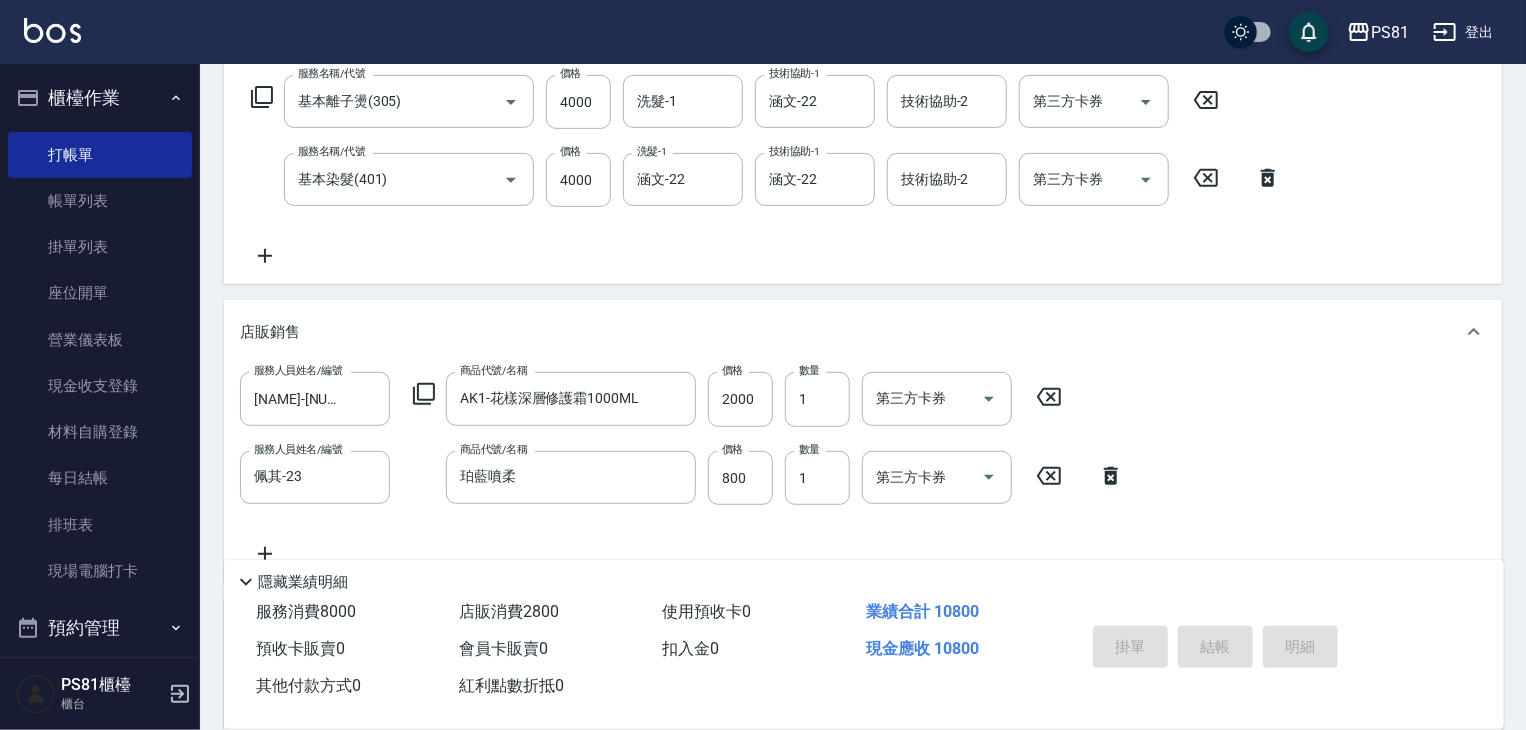 type on "[DATE] [TIME]" 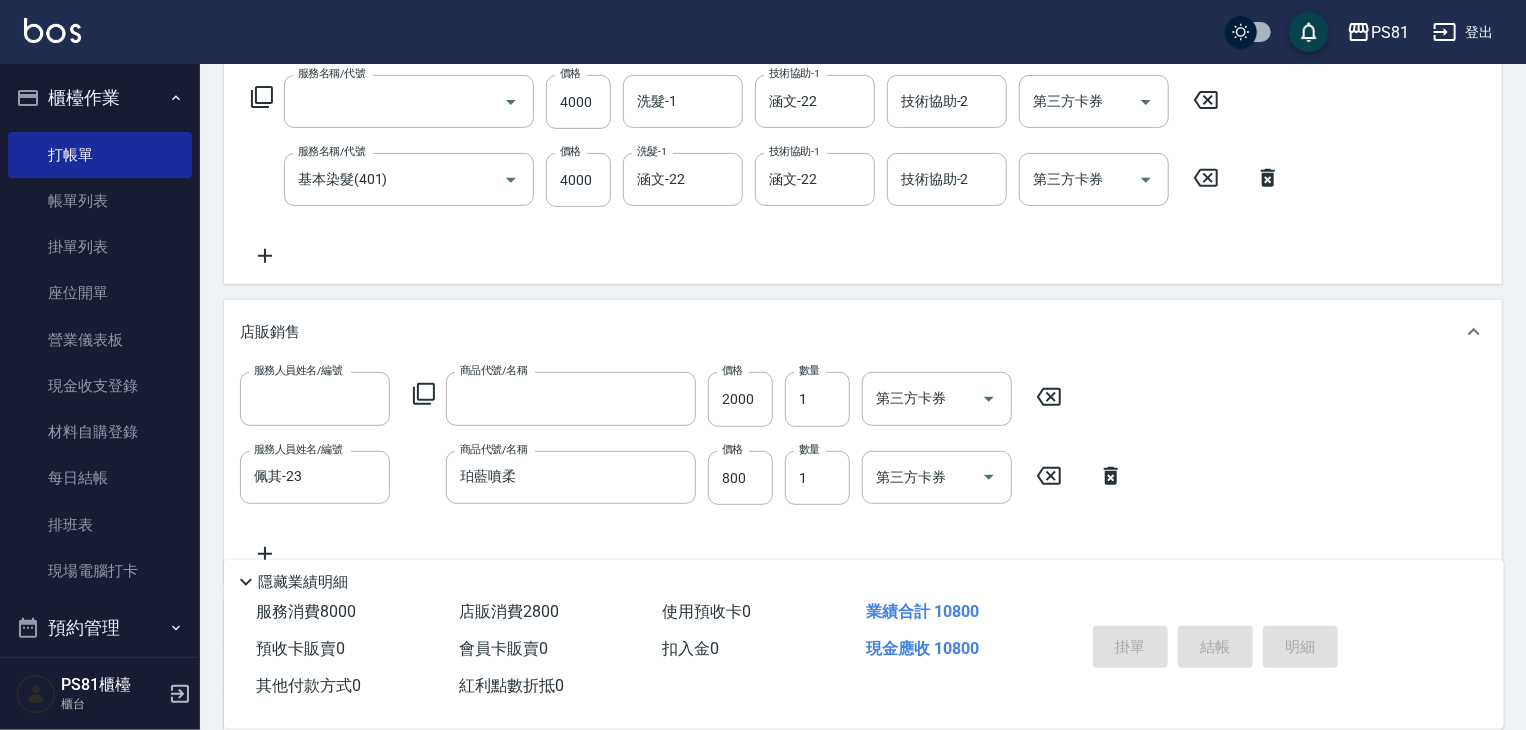 scroll, scrollTop: 0, scrollLeft: 0, axis: both 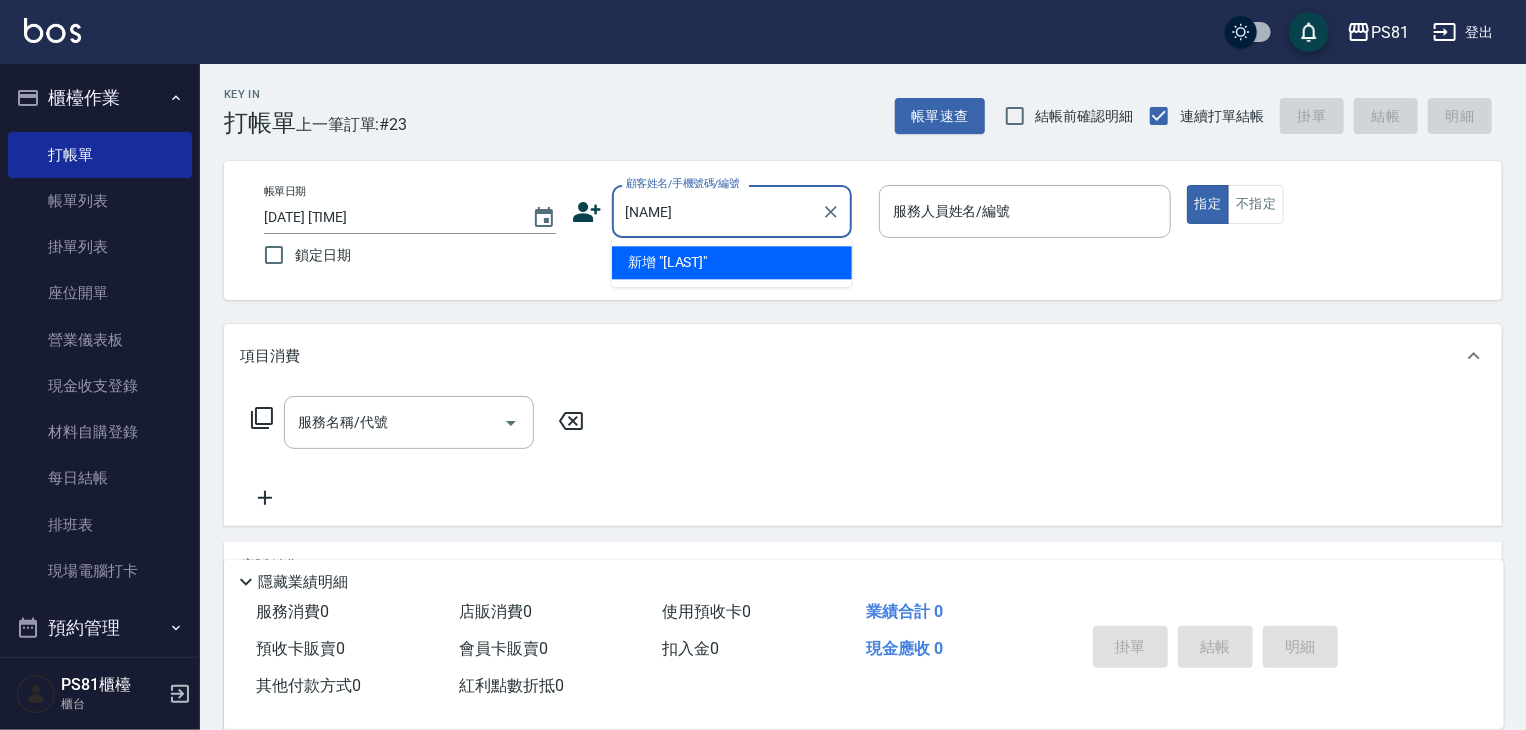 type on "[NAME]" 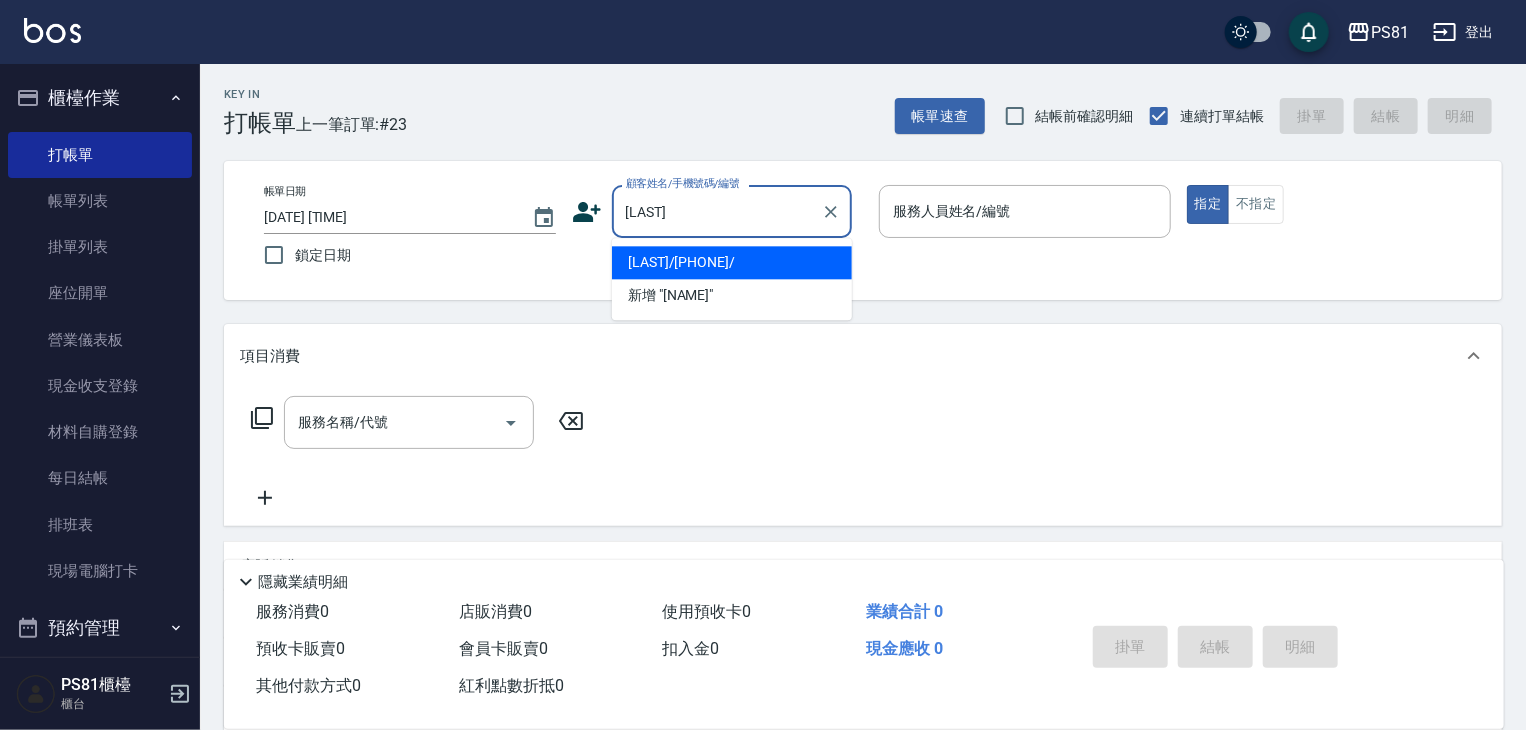 click on "[LAST]/[PHONE]/" at bounding box center [732, 262] 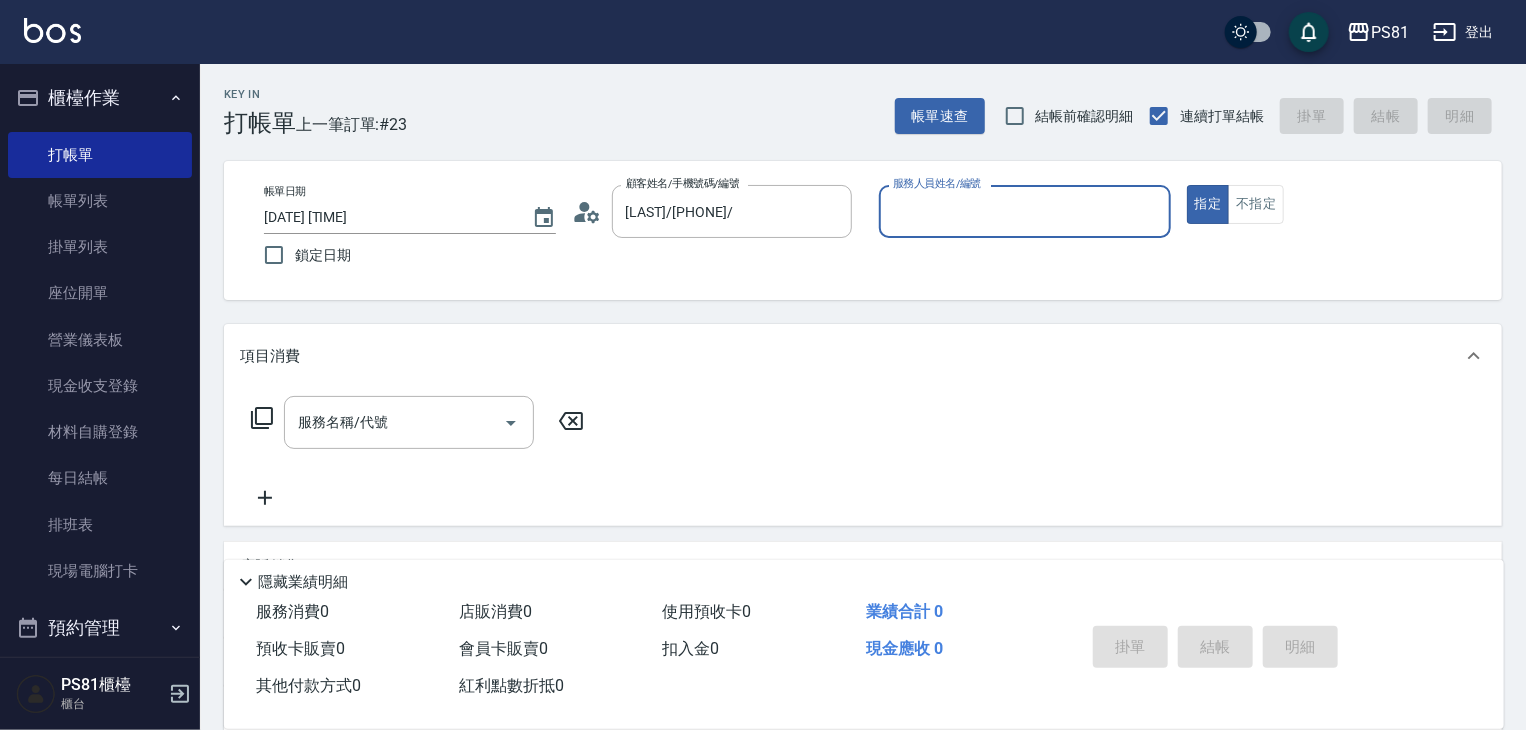 type on "[NAME]-[NUMBER]" 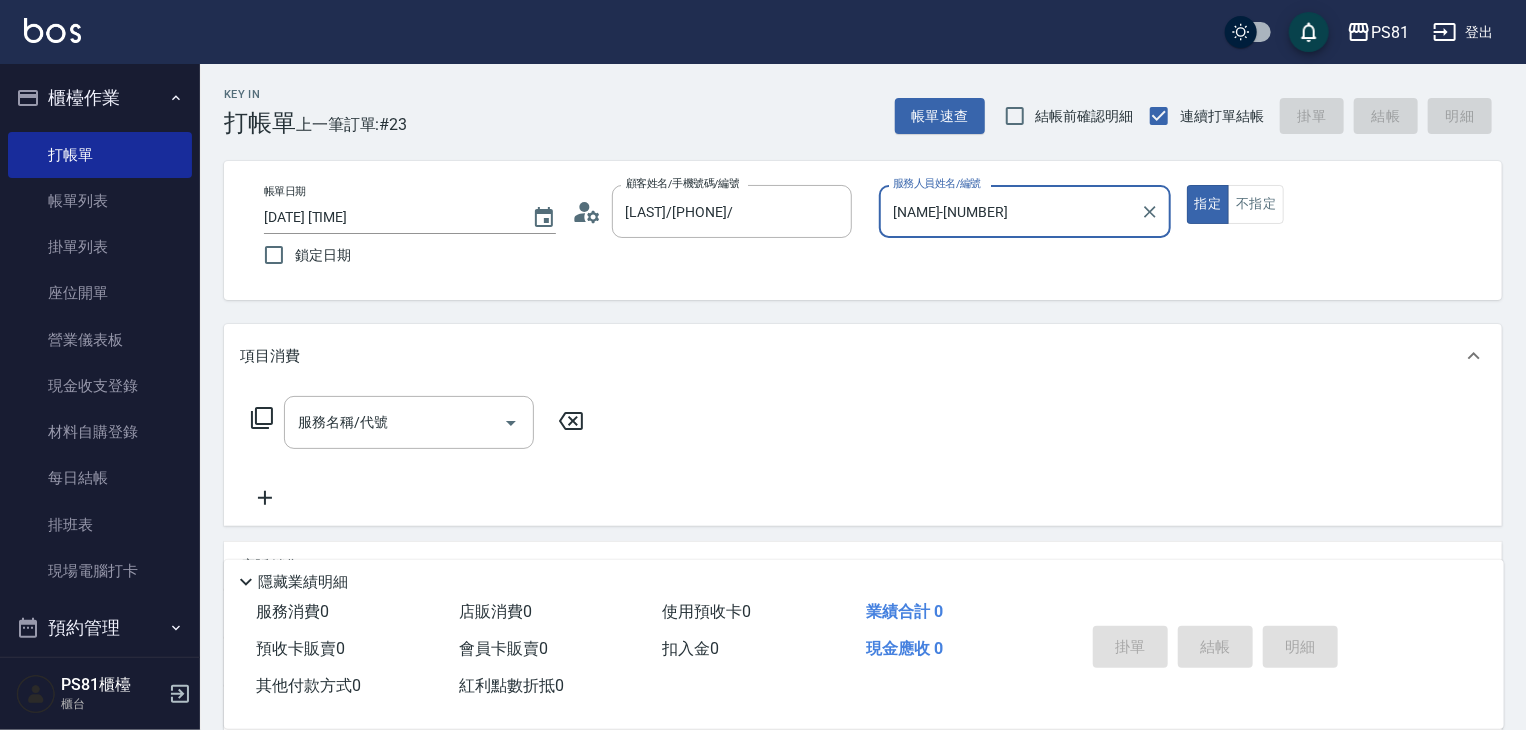 click on "指定" at bounding box center [1208, 204] 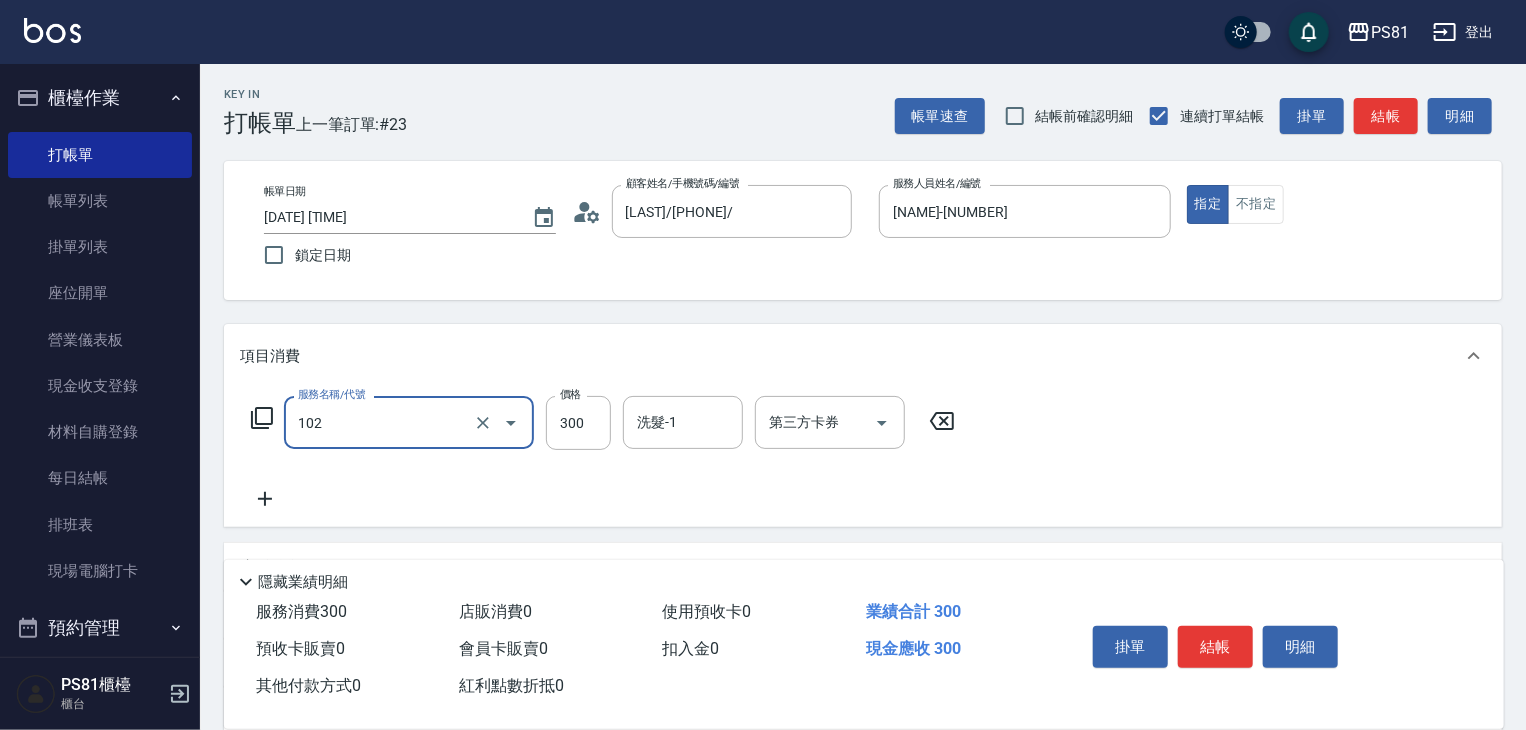 type on "保濕洗(102)" 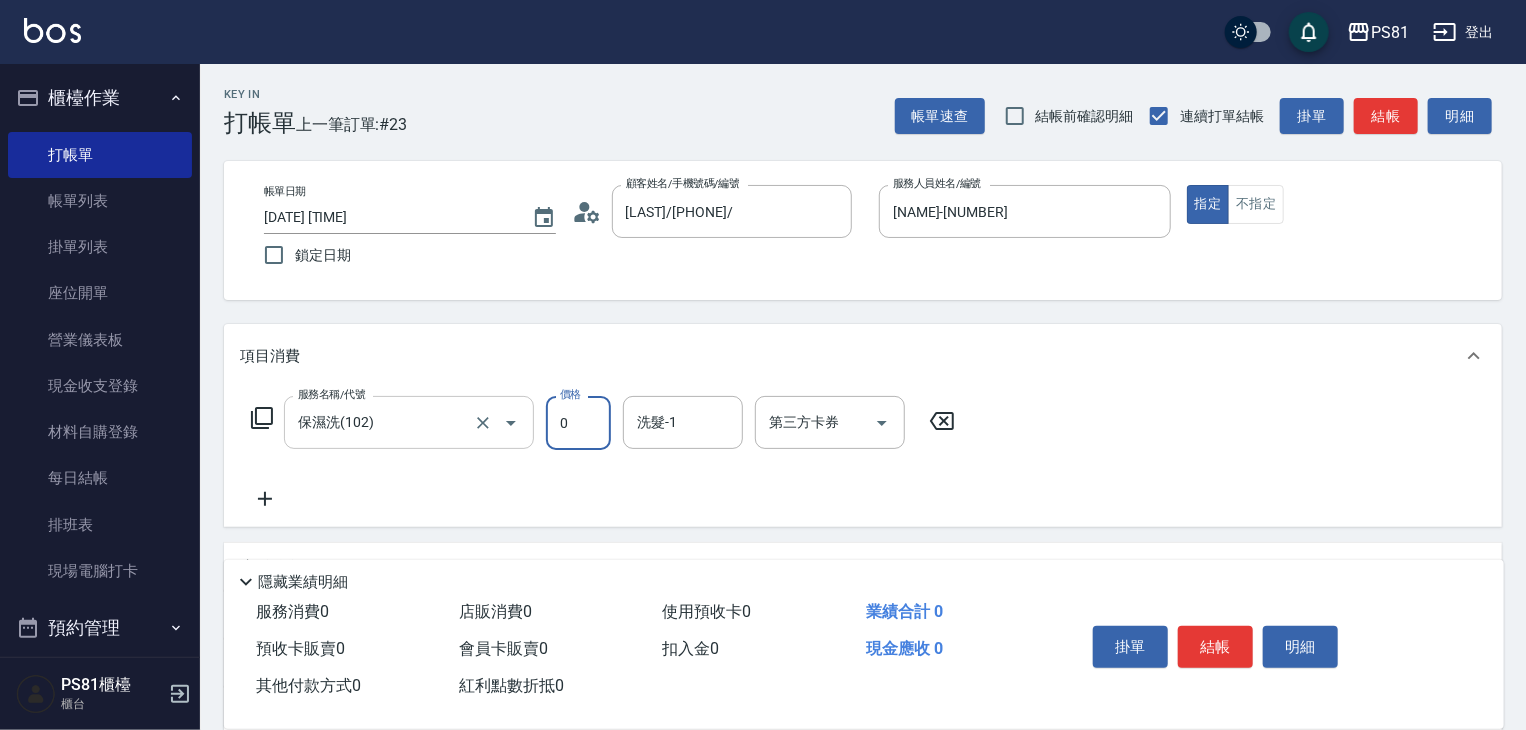 type on "0" 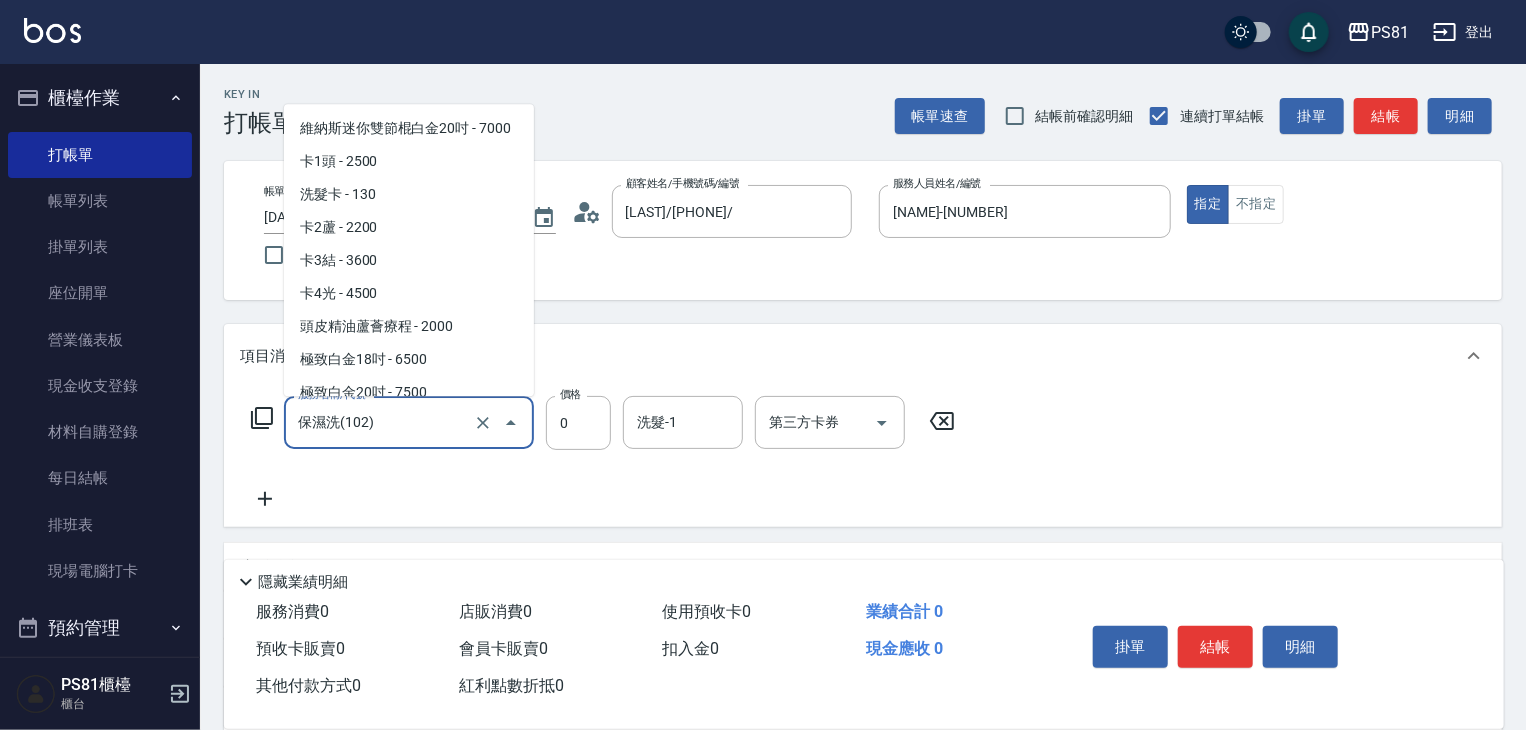 click on "保濕洗(102)" at bounding box center [381, 422] 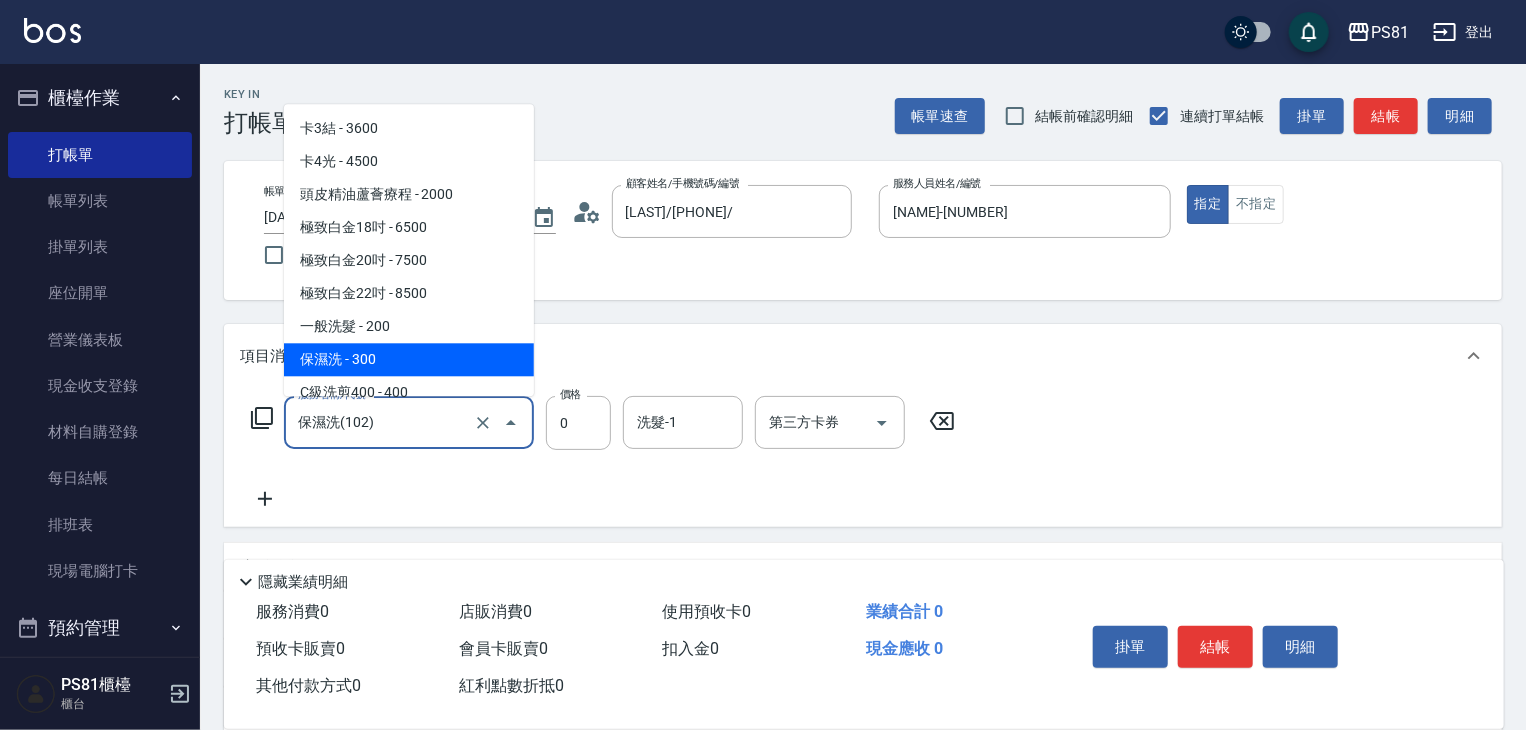 click on "保濕洗(102)" at bounding box center (381, 422) 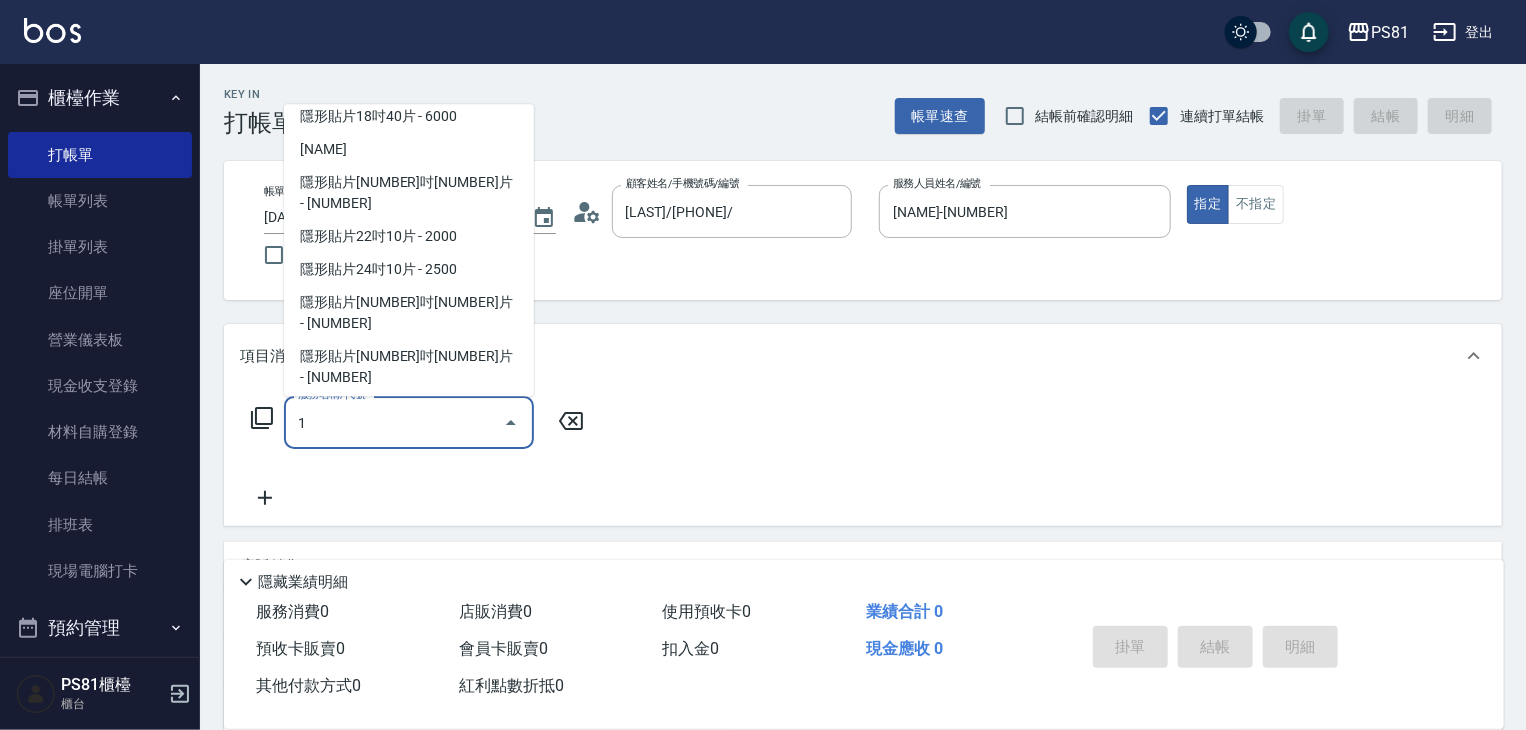 scroll, scrollTop: 0, scrollLeft: 0, axis: both 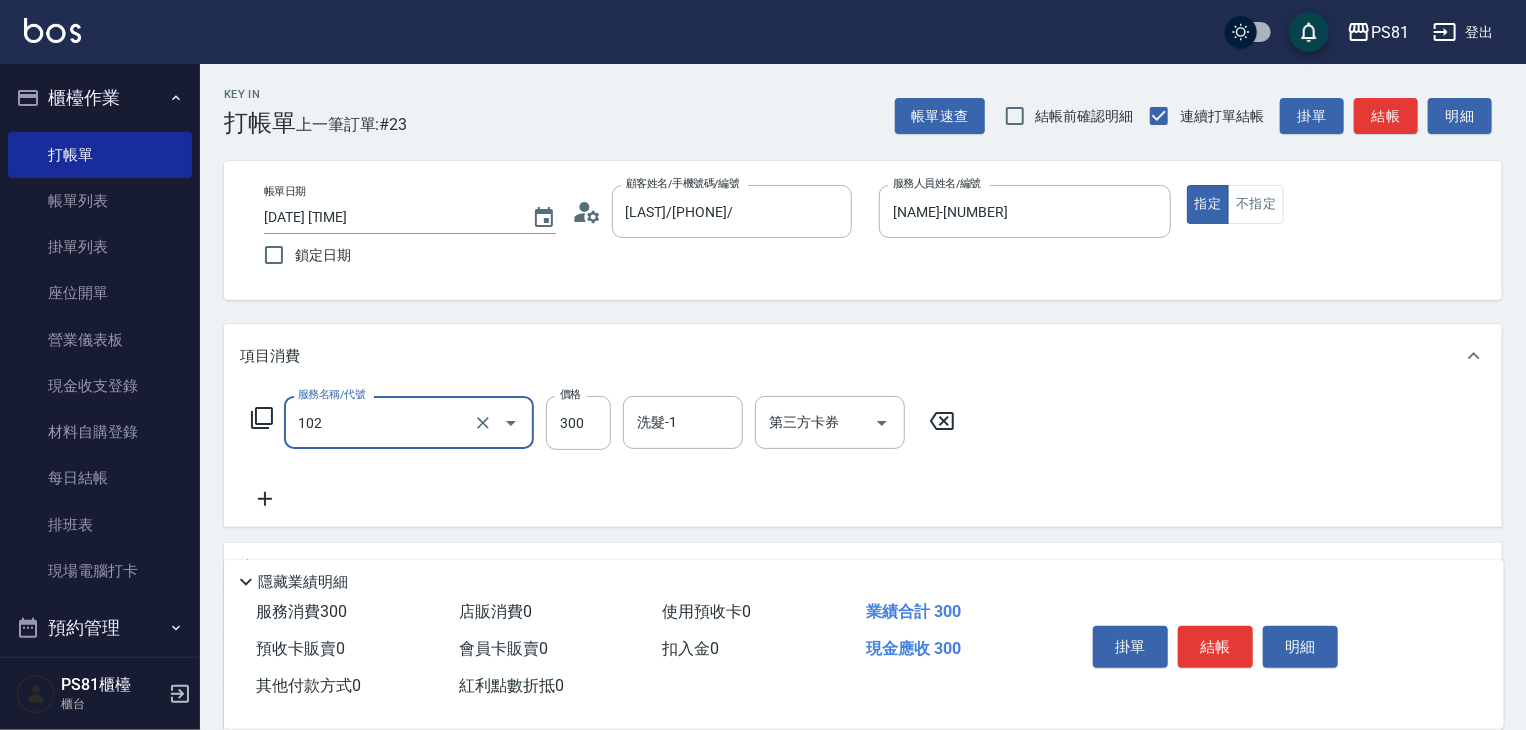 type on "保濕洗(102)" 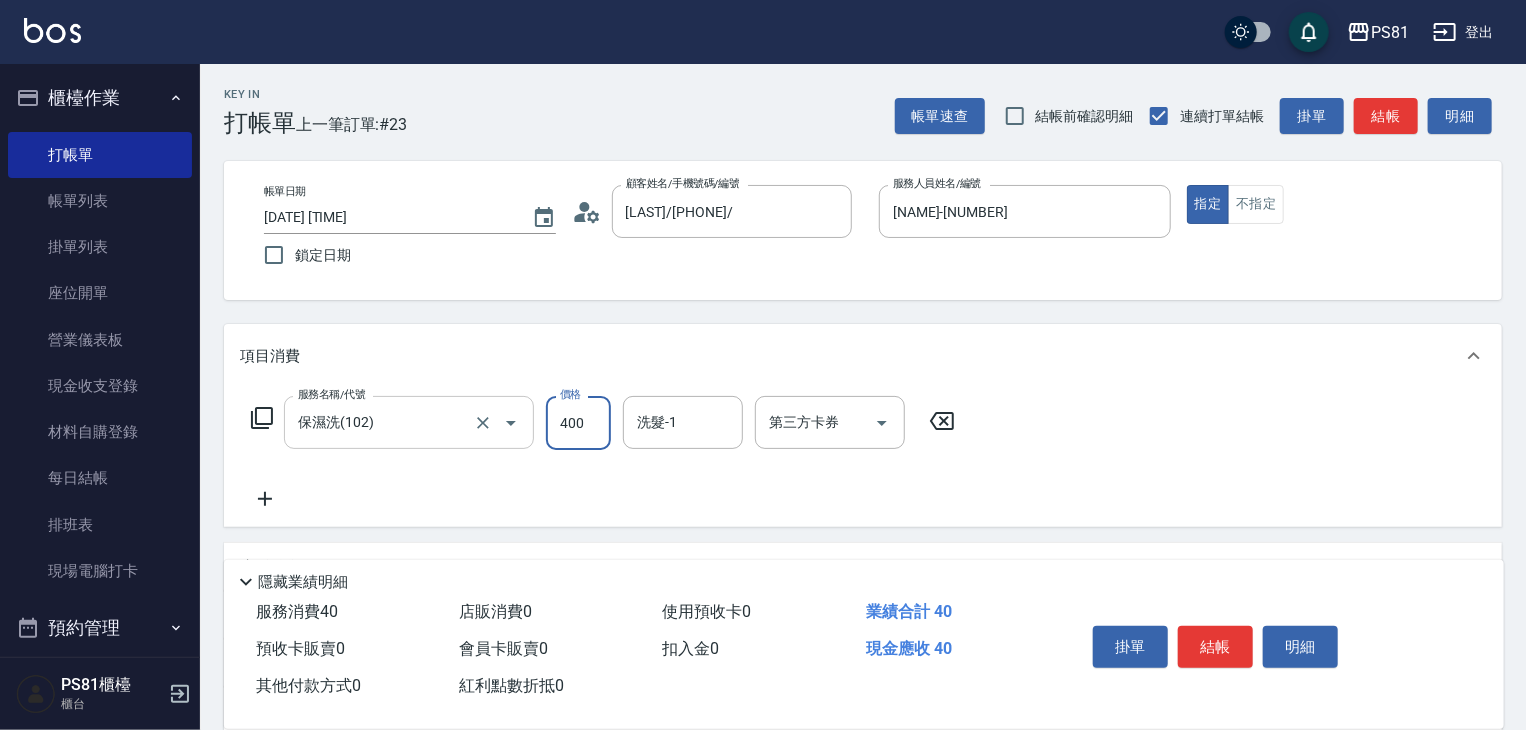 type on "400" 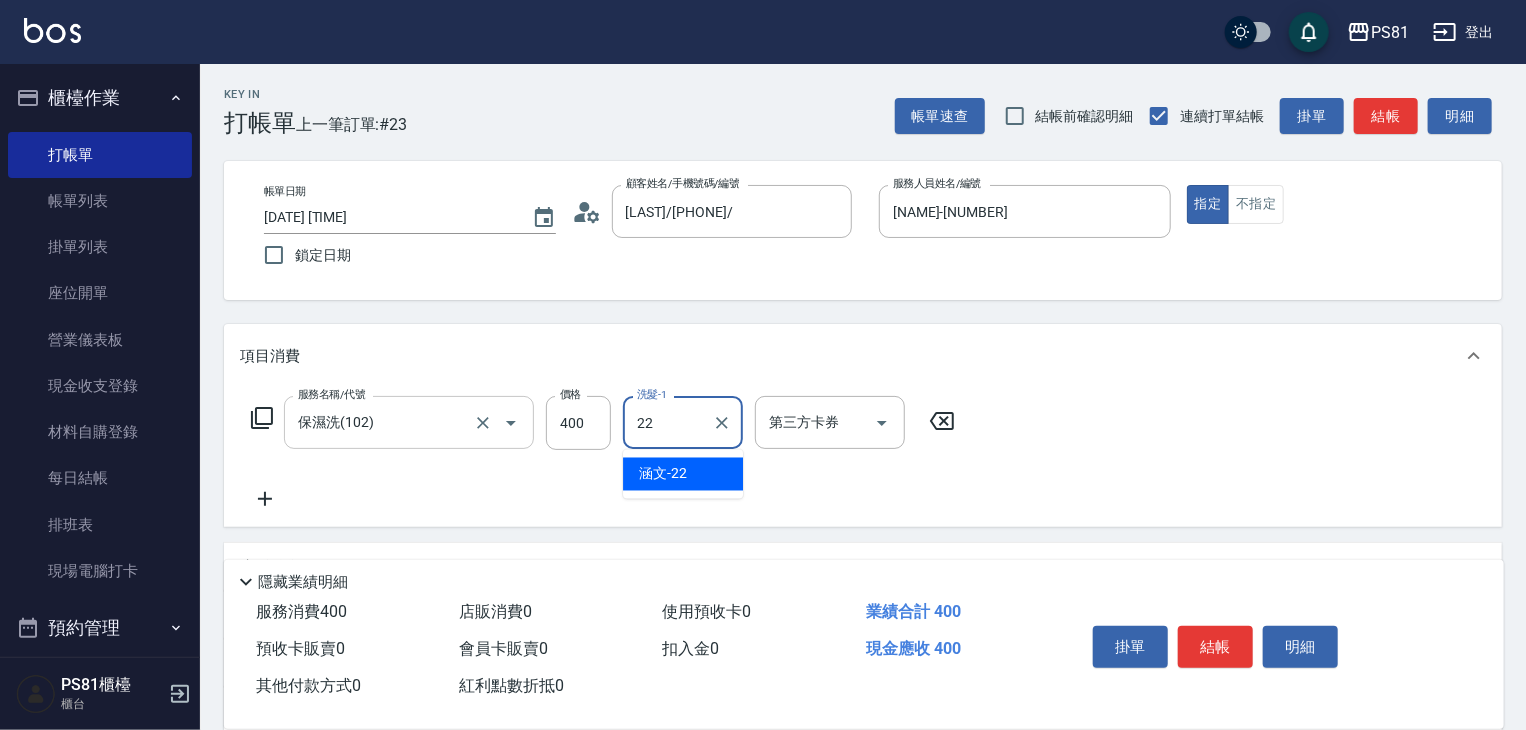 type on "涵文-22" 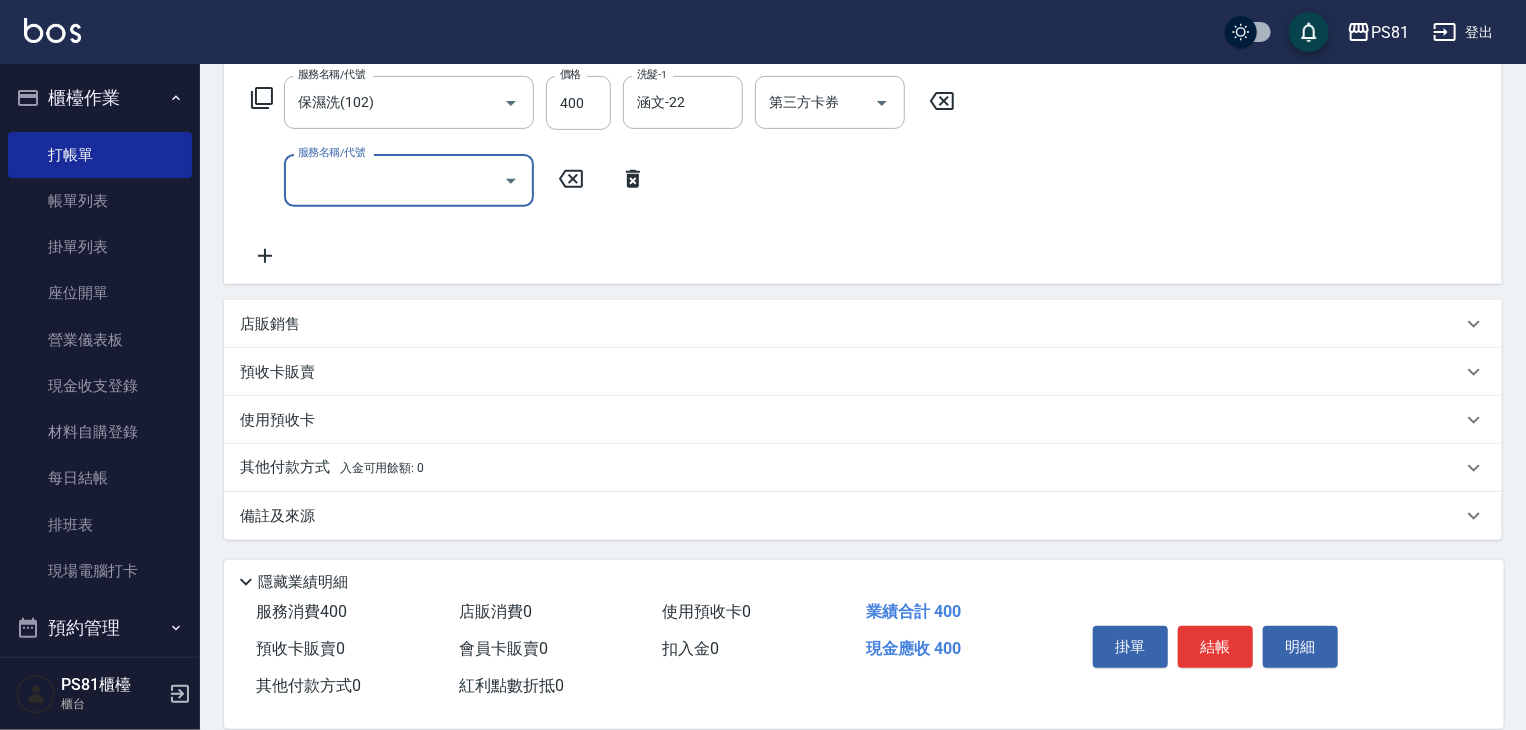 scroll, scrollTop: 320, scrollLeft: 0, axis: vertical 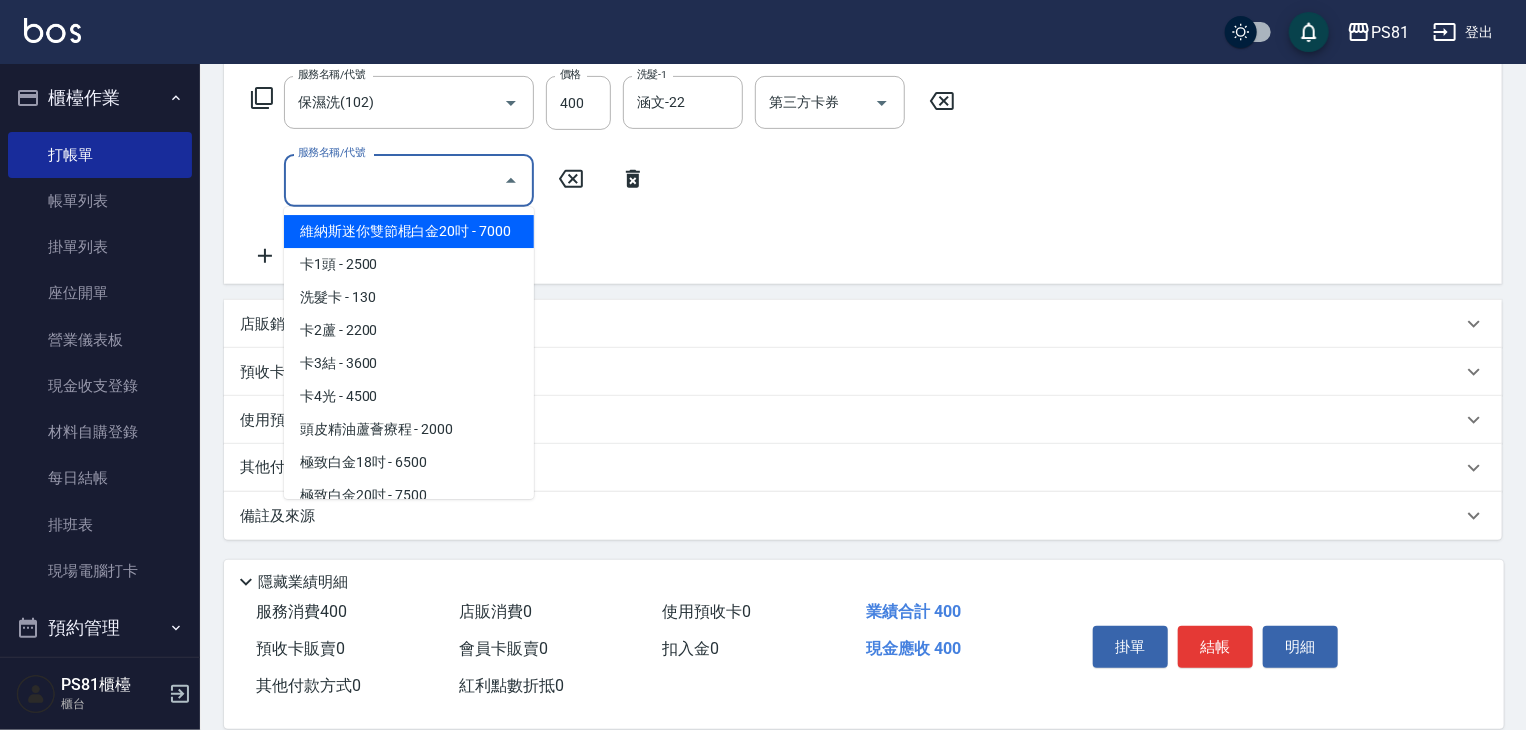 click on "服務名稱/代號" at bounding box center [394, 180] 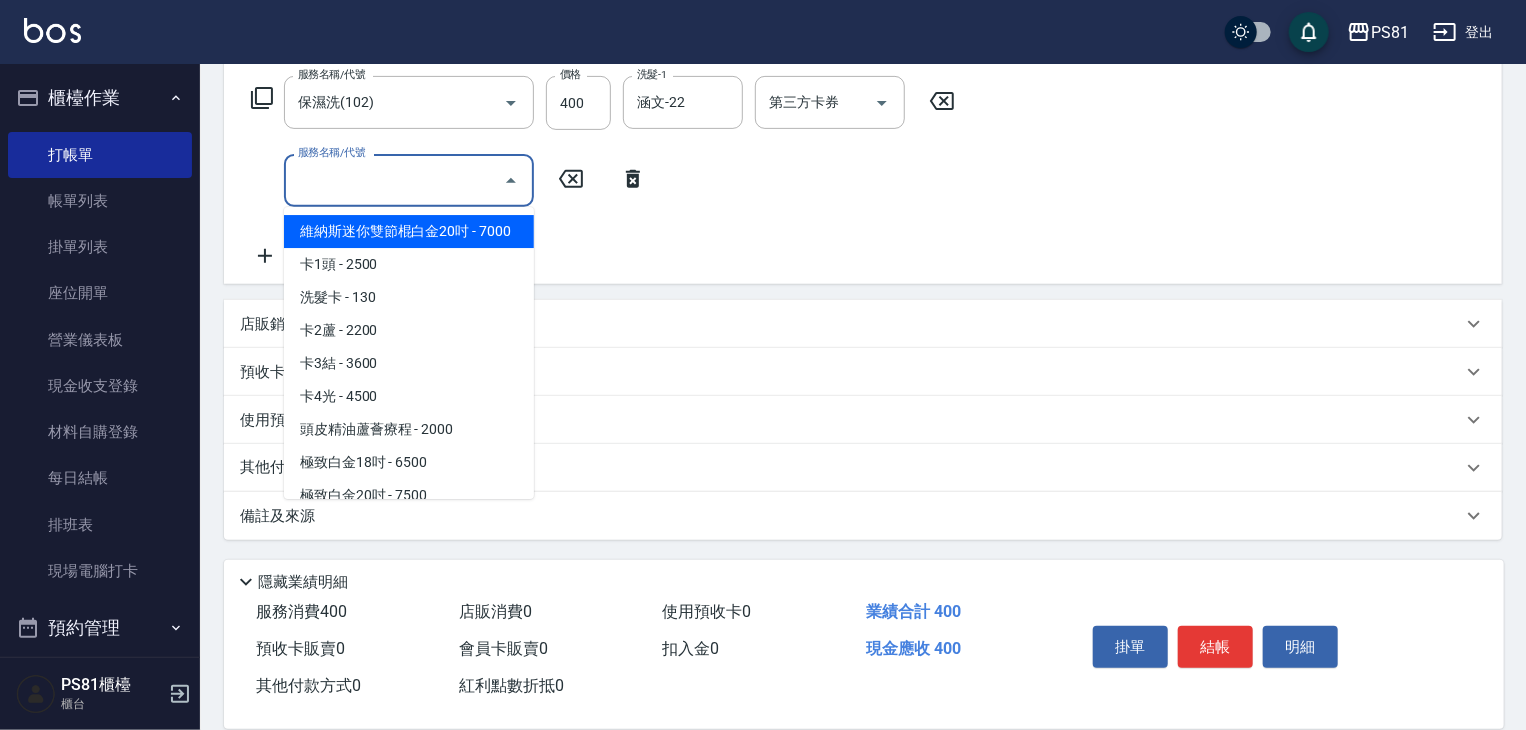 type on "4" 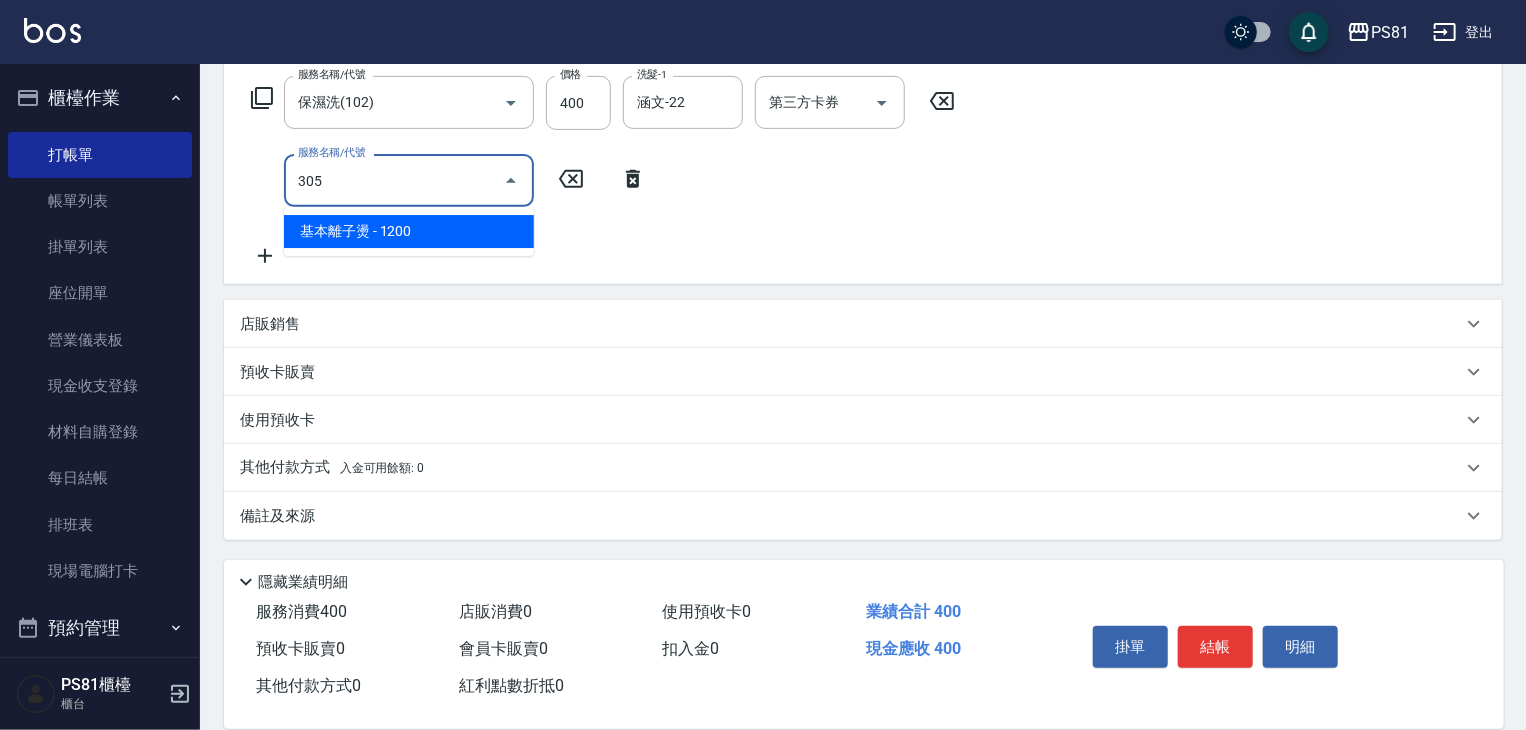 type on "基本離子燙(305)" 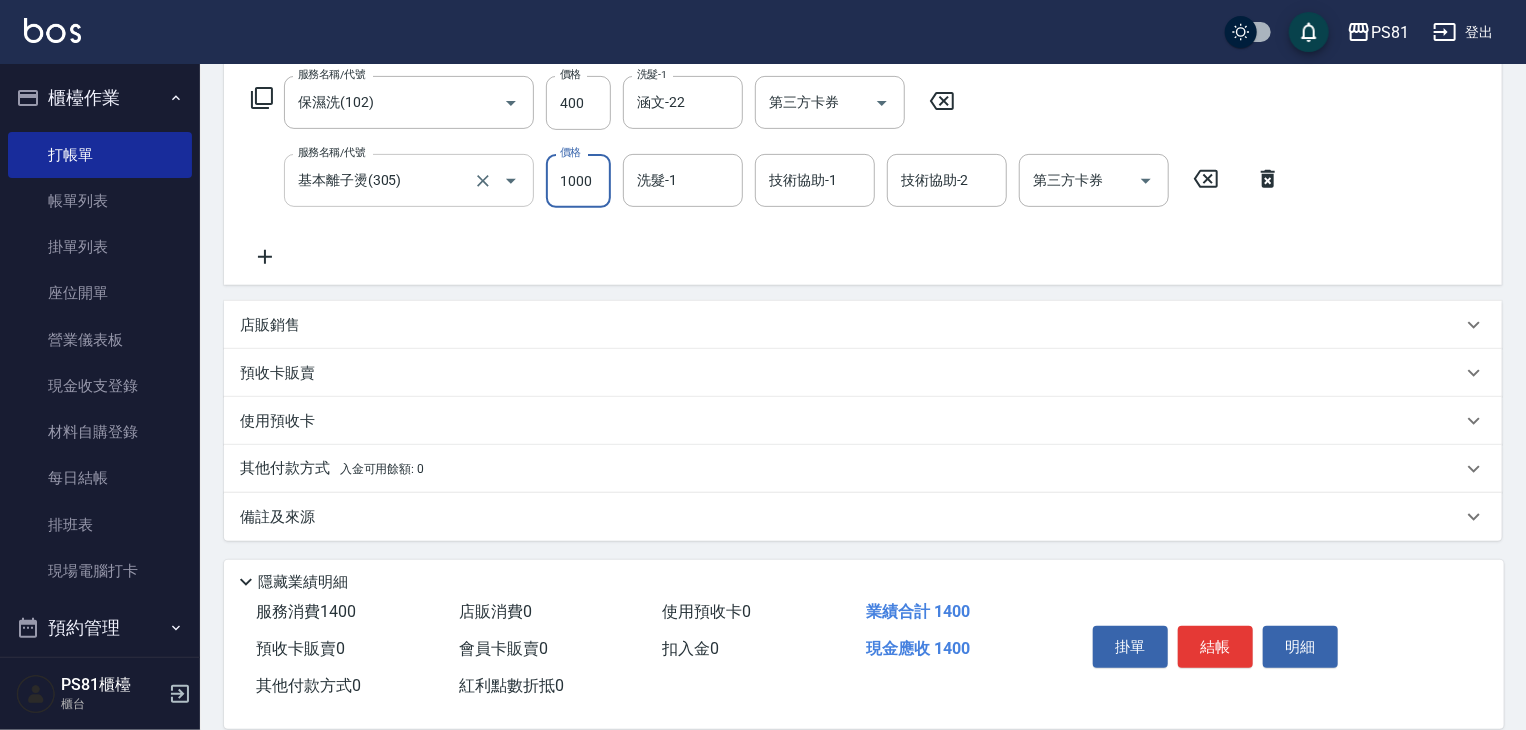 type on "1000" 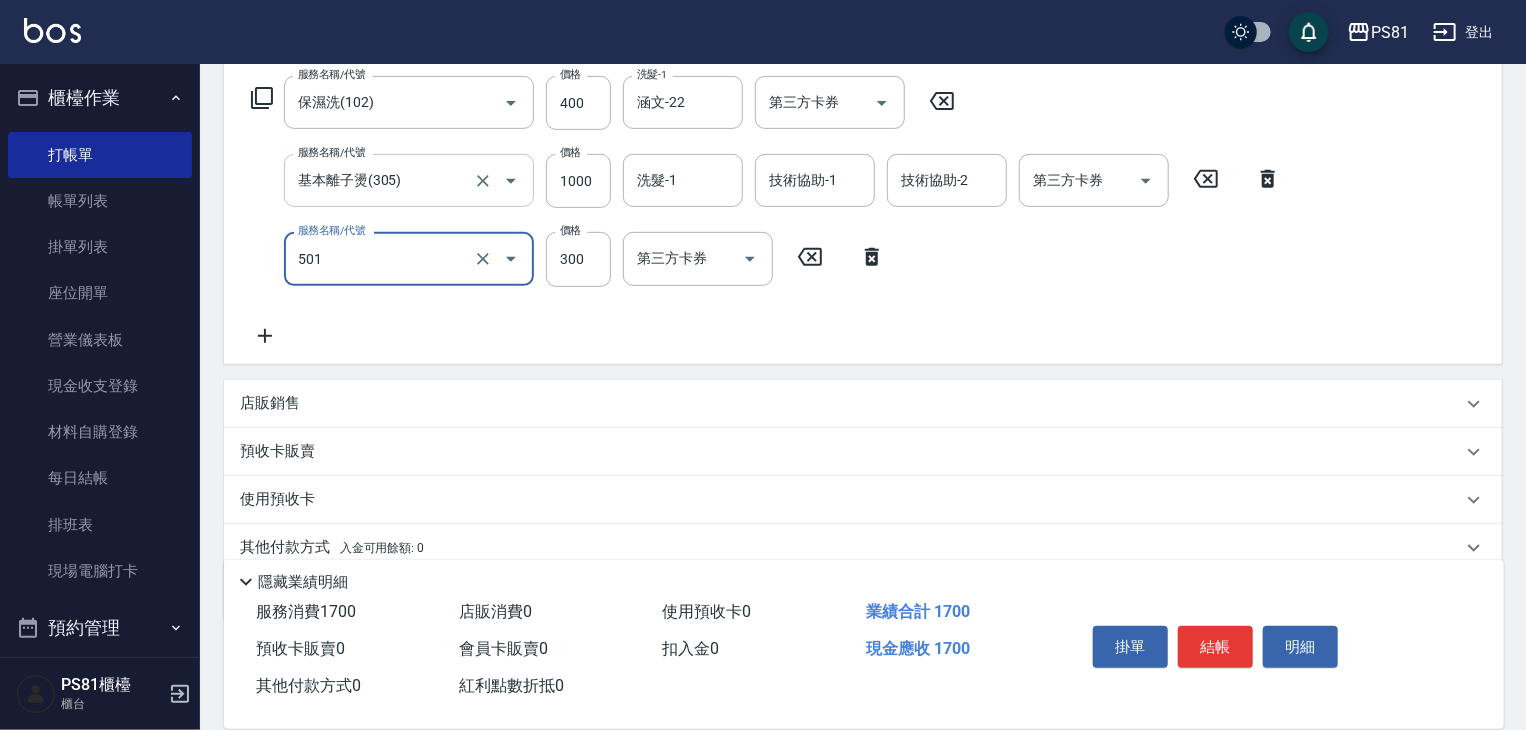 type on "自備護髮(501)" 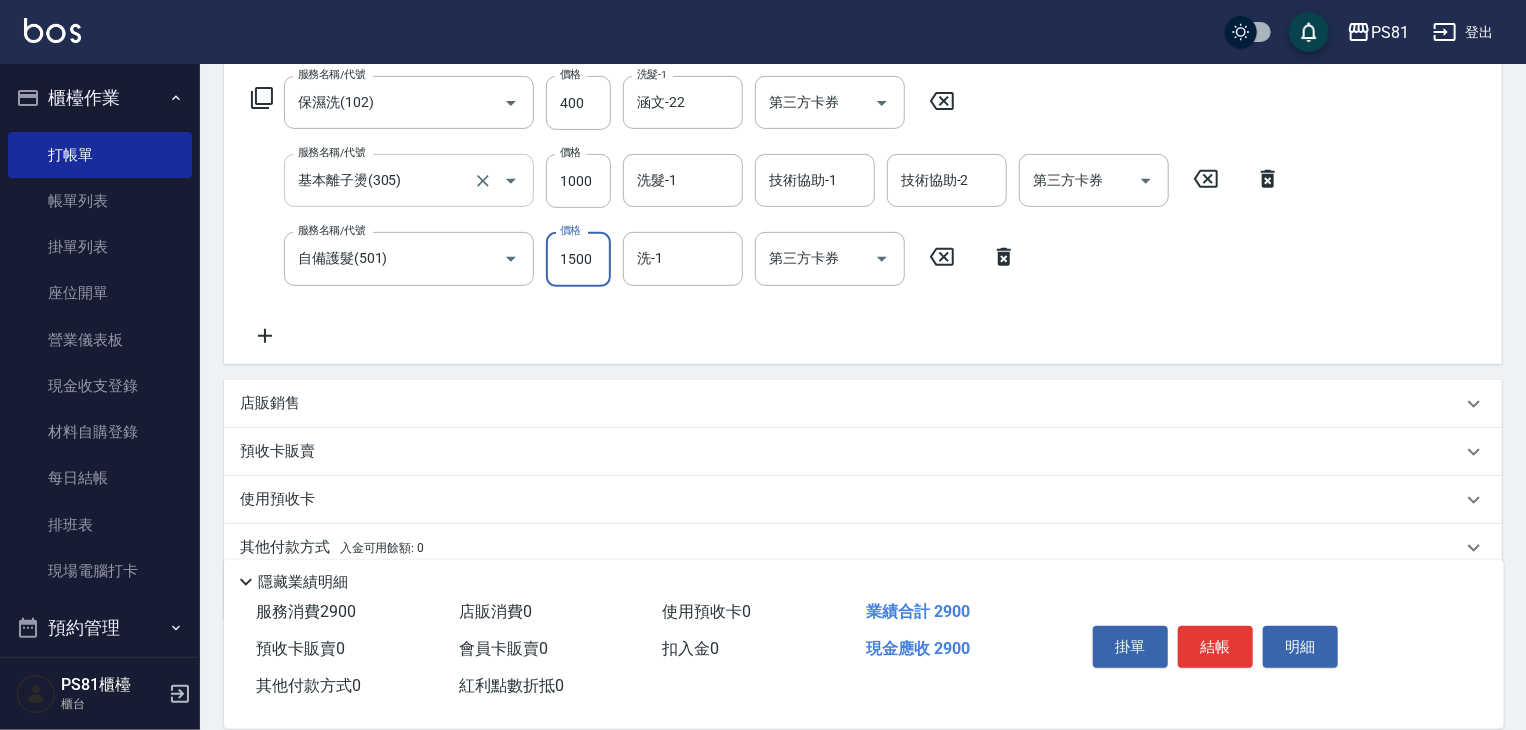 type on "1500" 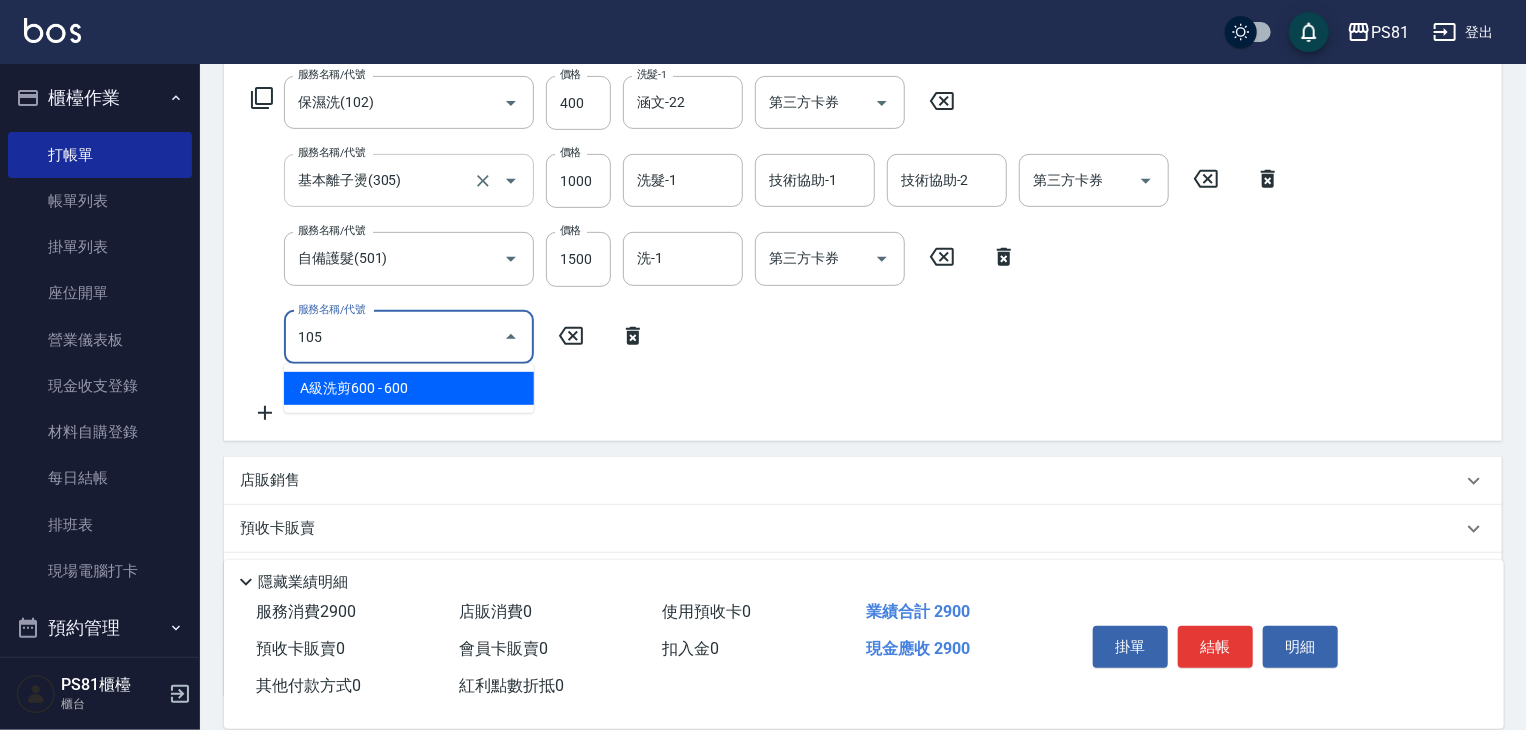 type on "A級洗剪600(105)" 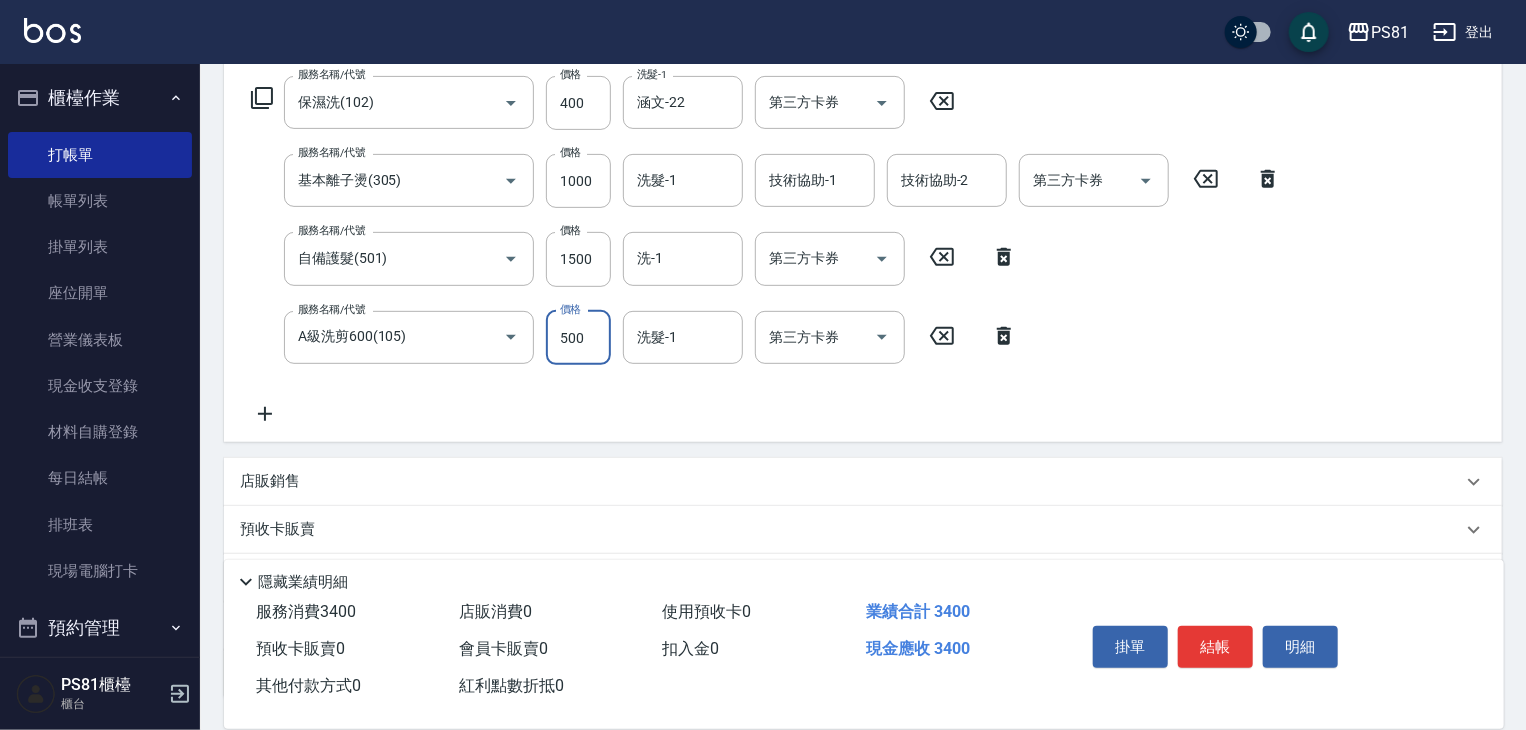 type on "500" 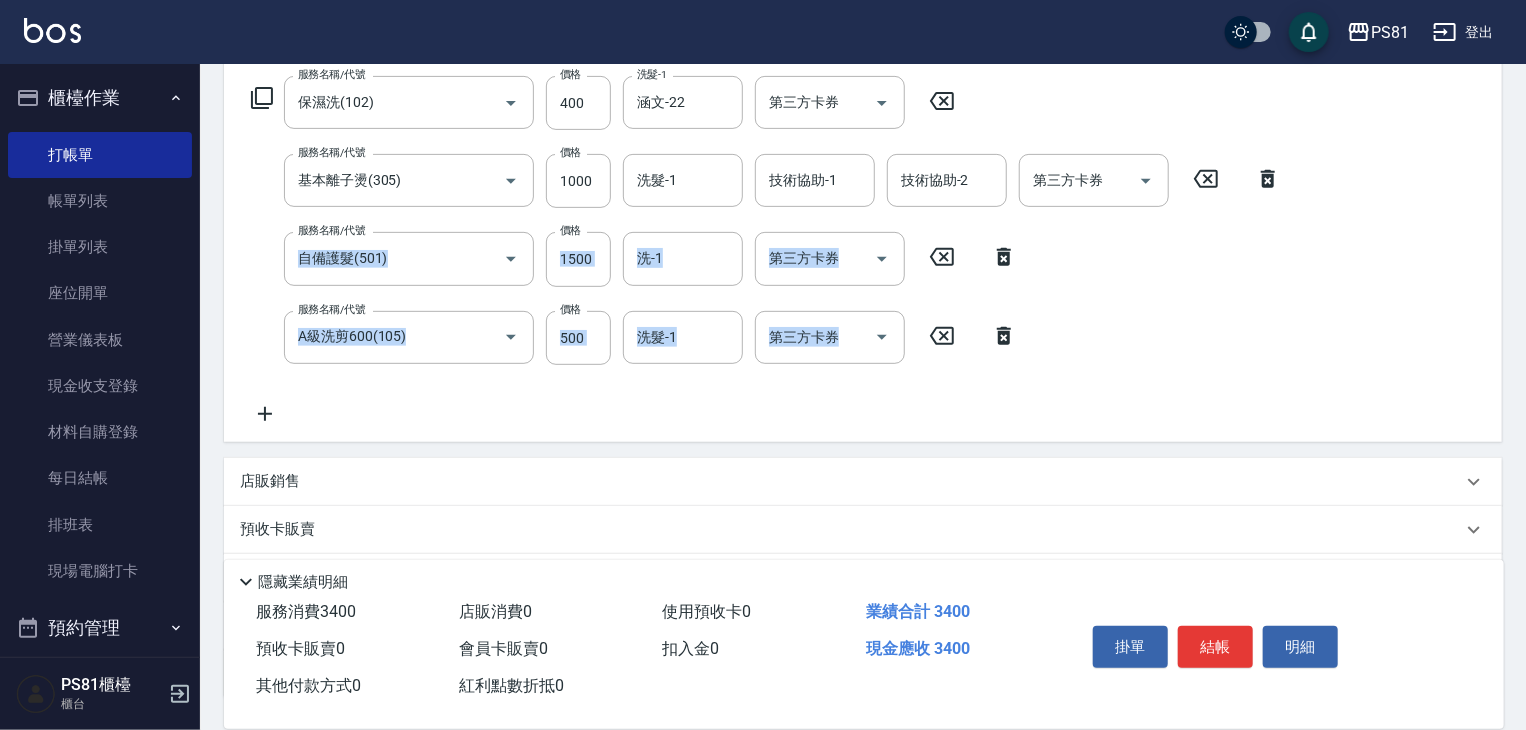 drag, startPoint x: 1279, startPoint y: 357, endPoint x: 1535, endPoint y: 263, distance: 272.7123 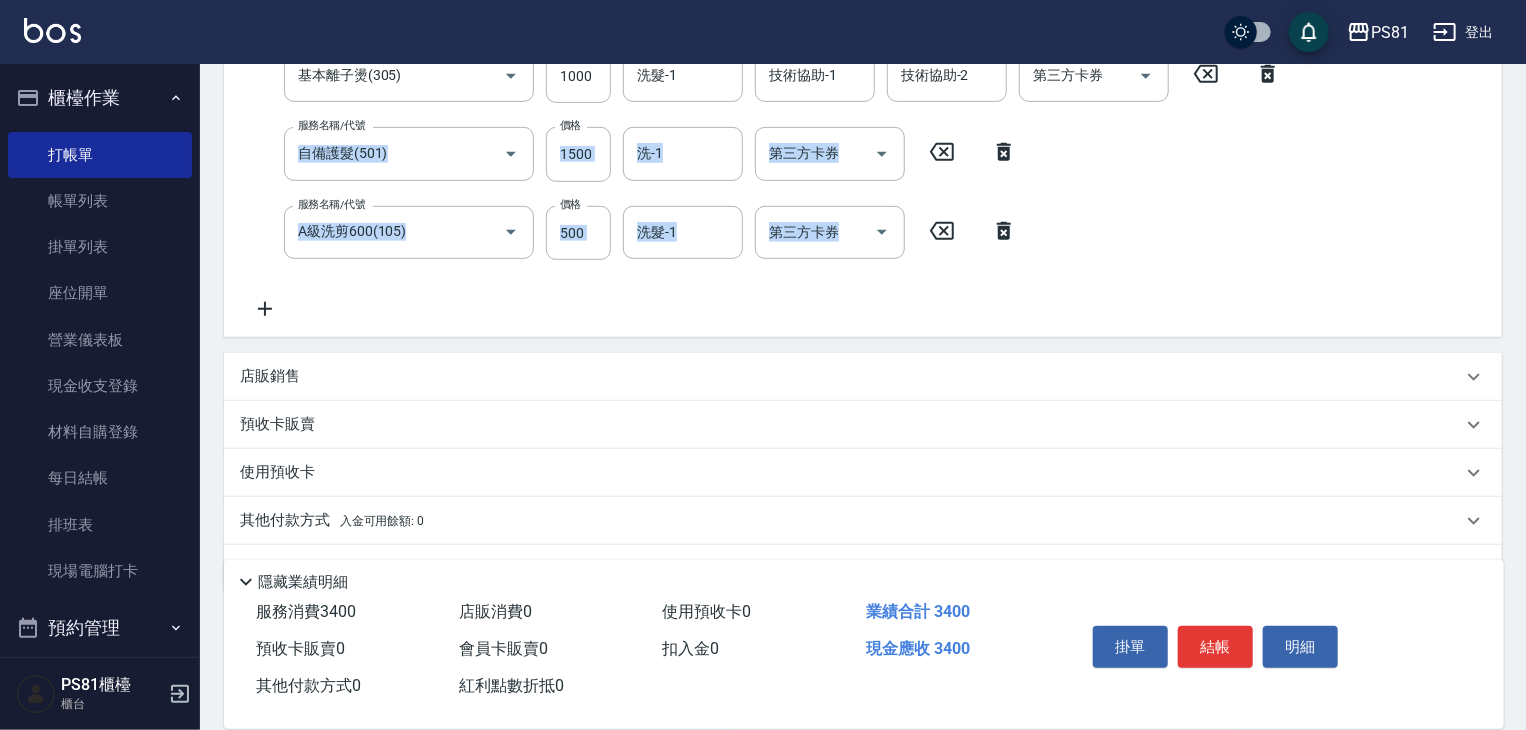 scroll, scrollTop: 478, scrollLeft: 0, axis: vertical 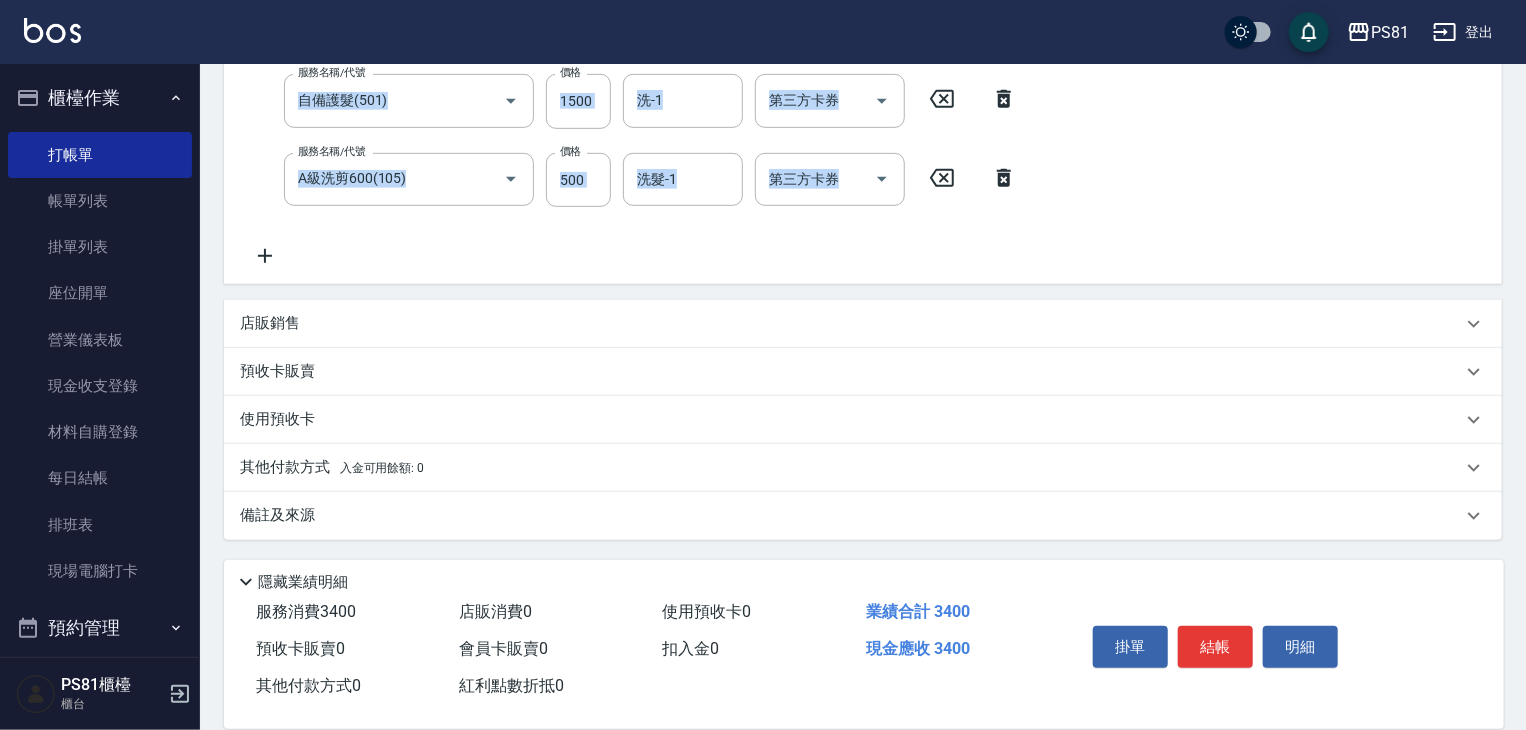 click on "其他付款方式 入金可用餘額: 0" at bounding box center (332, 468) 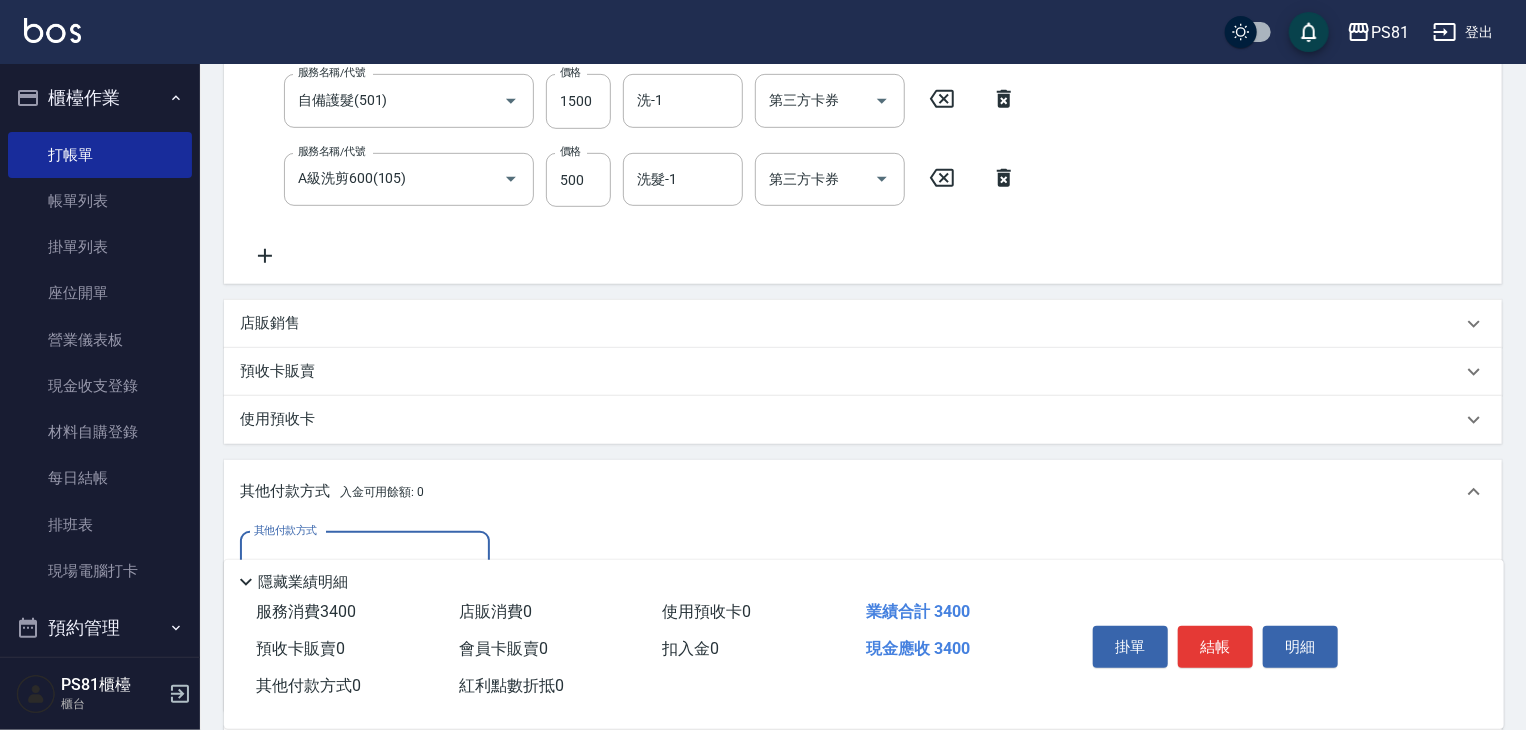 scroll, scrollTop: 0, scrollLeft: 0, axis: both 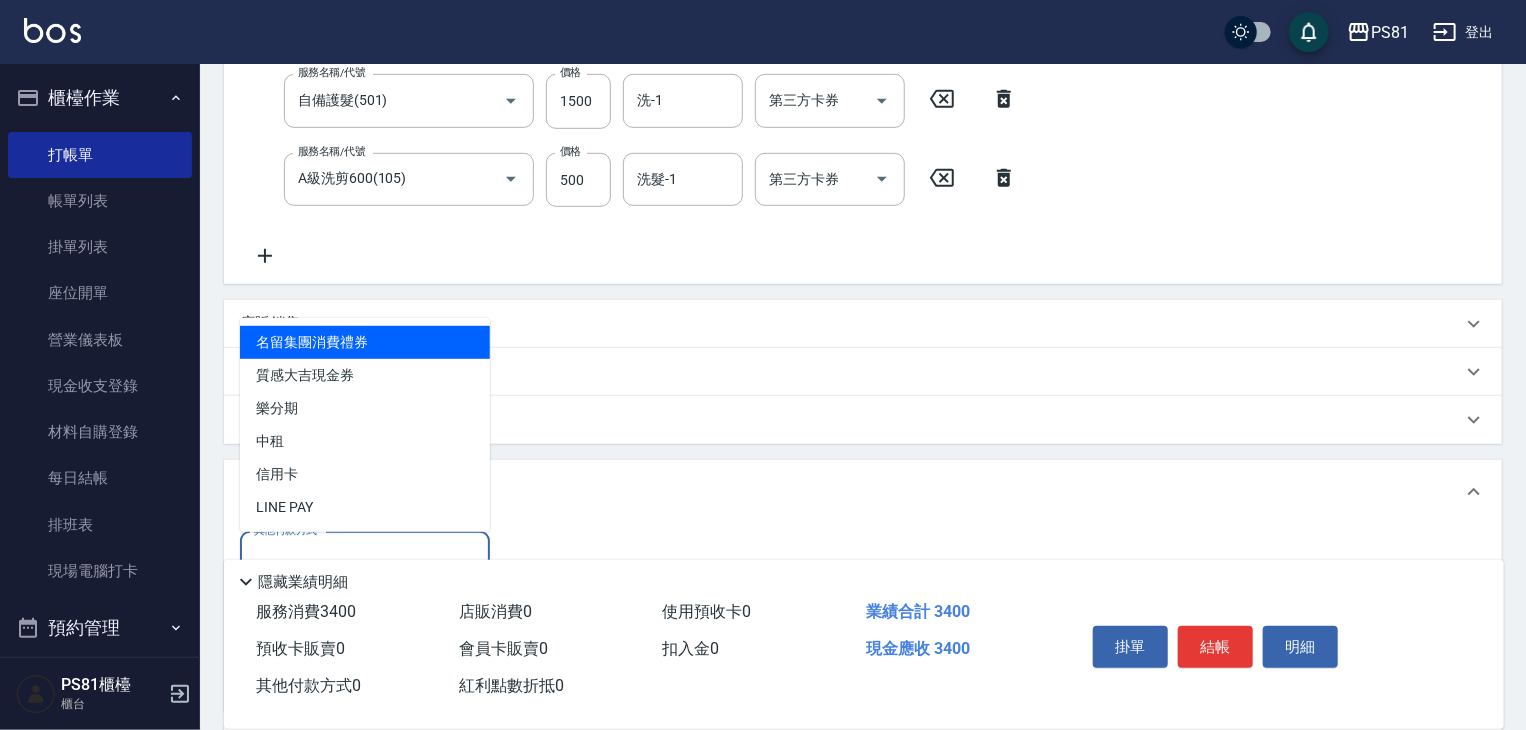 click on "其他付款方式" at bounding box center (365, 558) 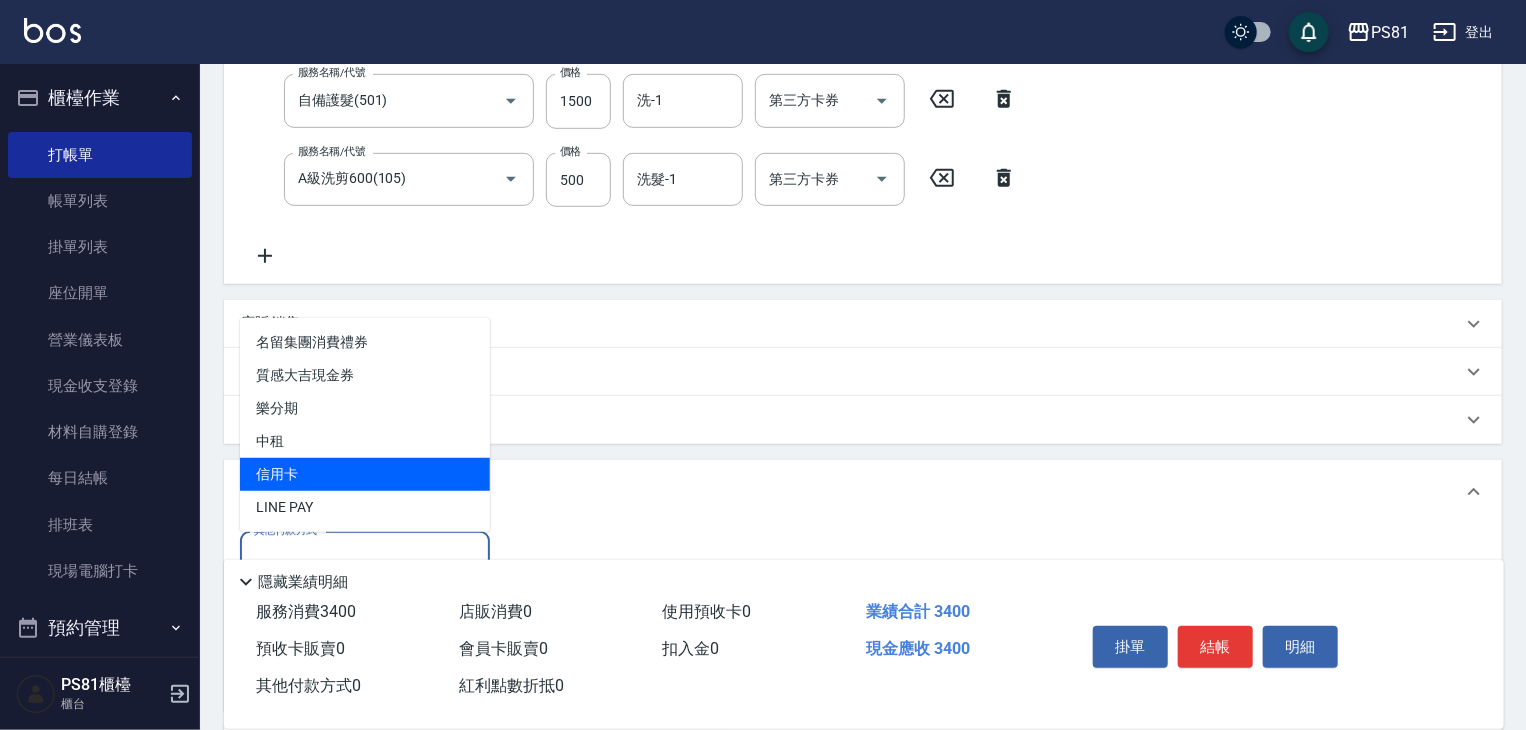 click on "信用卡" at bounding box center (365, 474) 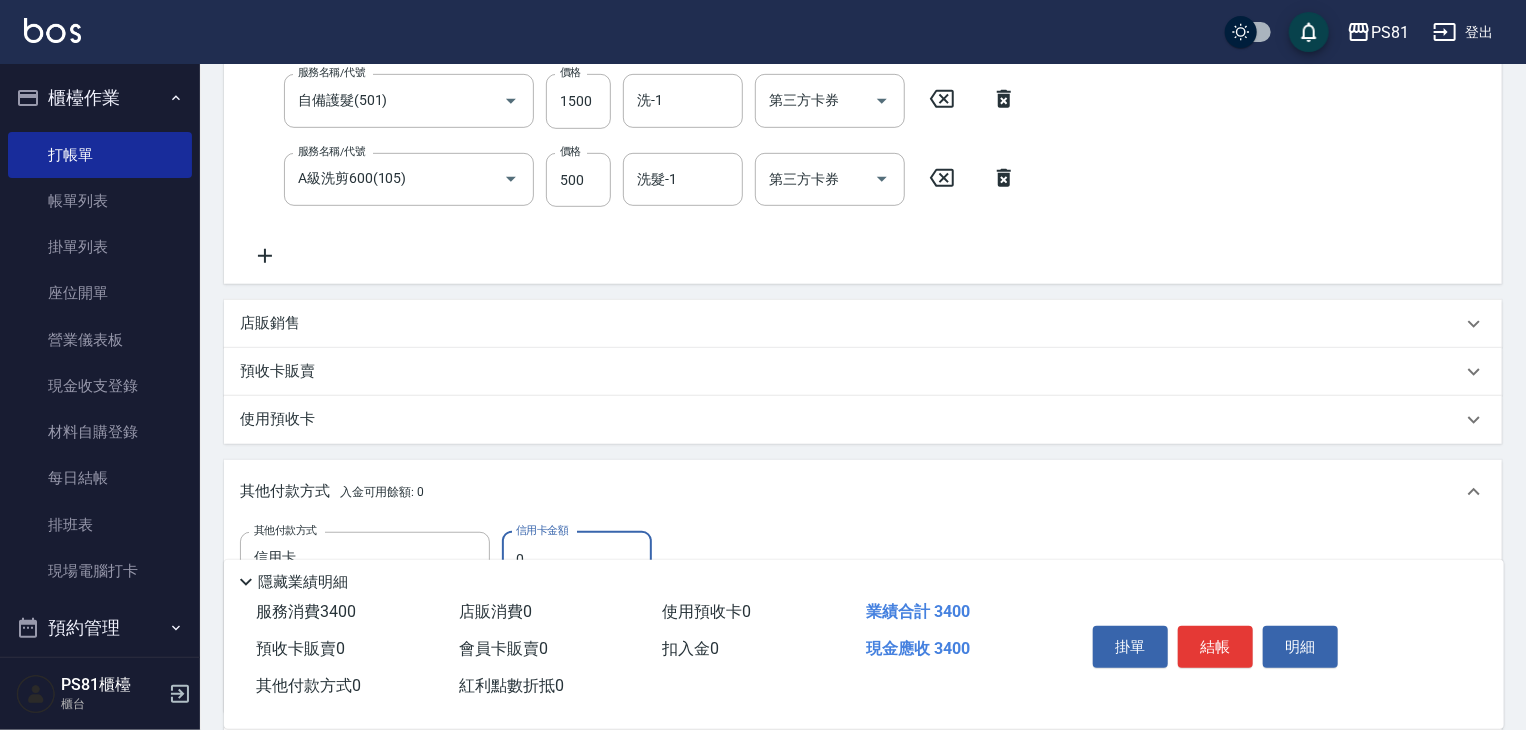 click on "0" at bounding box center (577, 559) 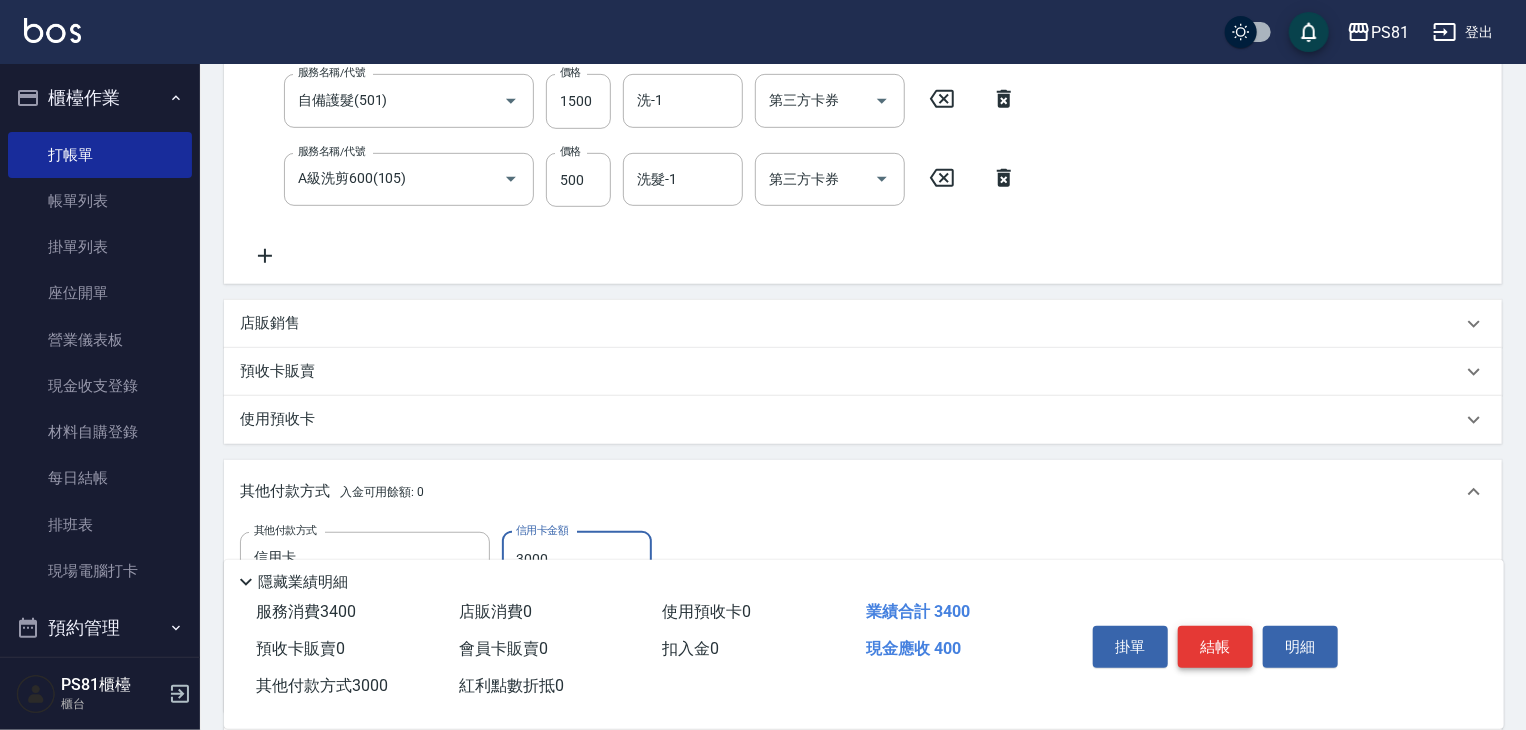 type on "3000" 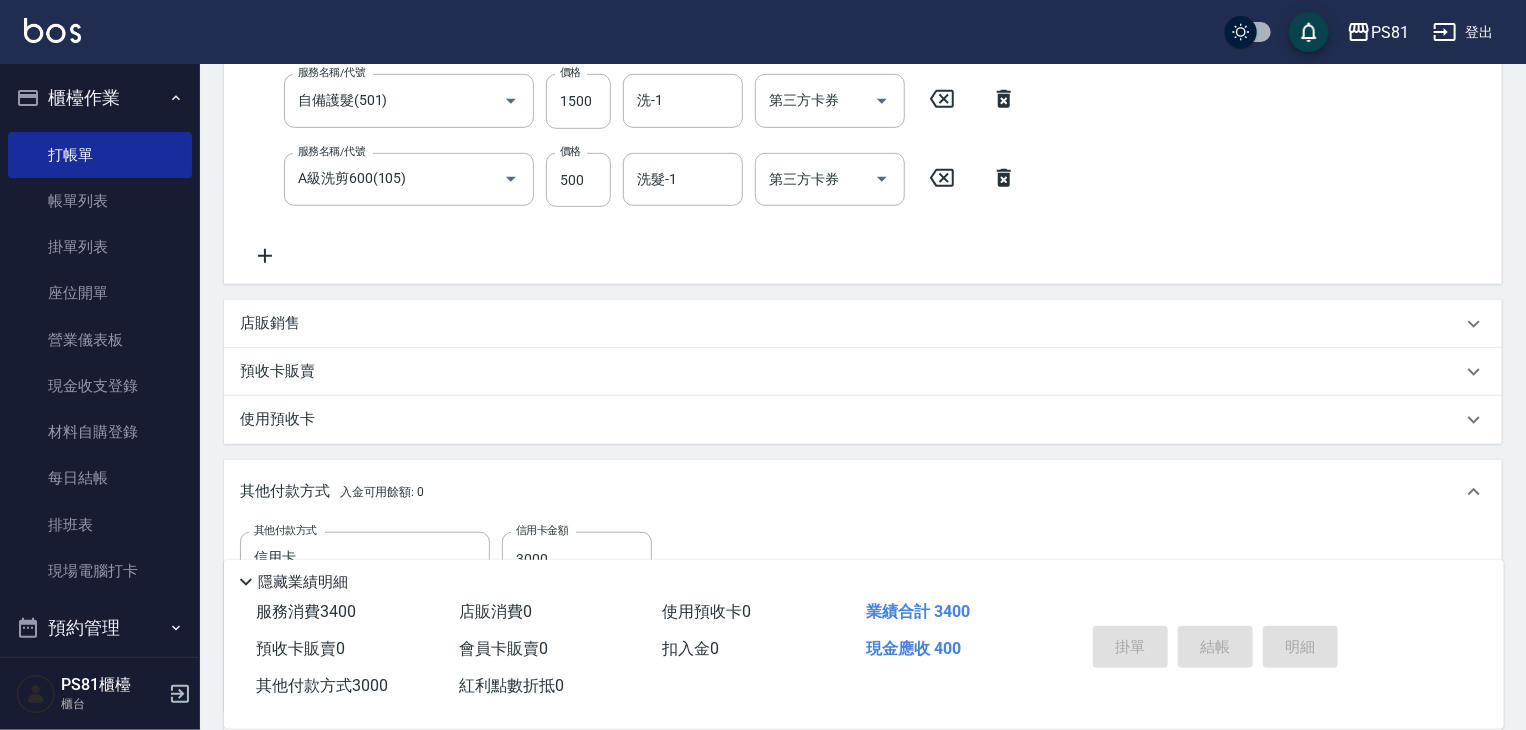 type on "[DATE] [TIME]" 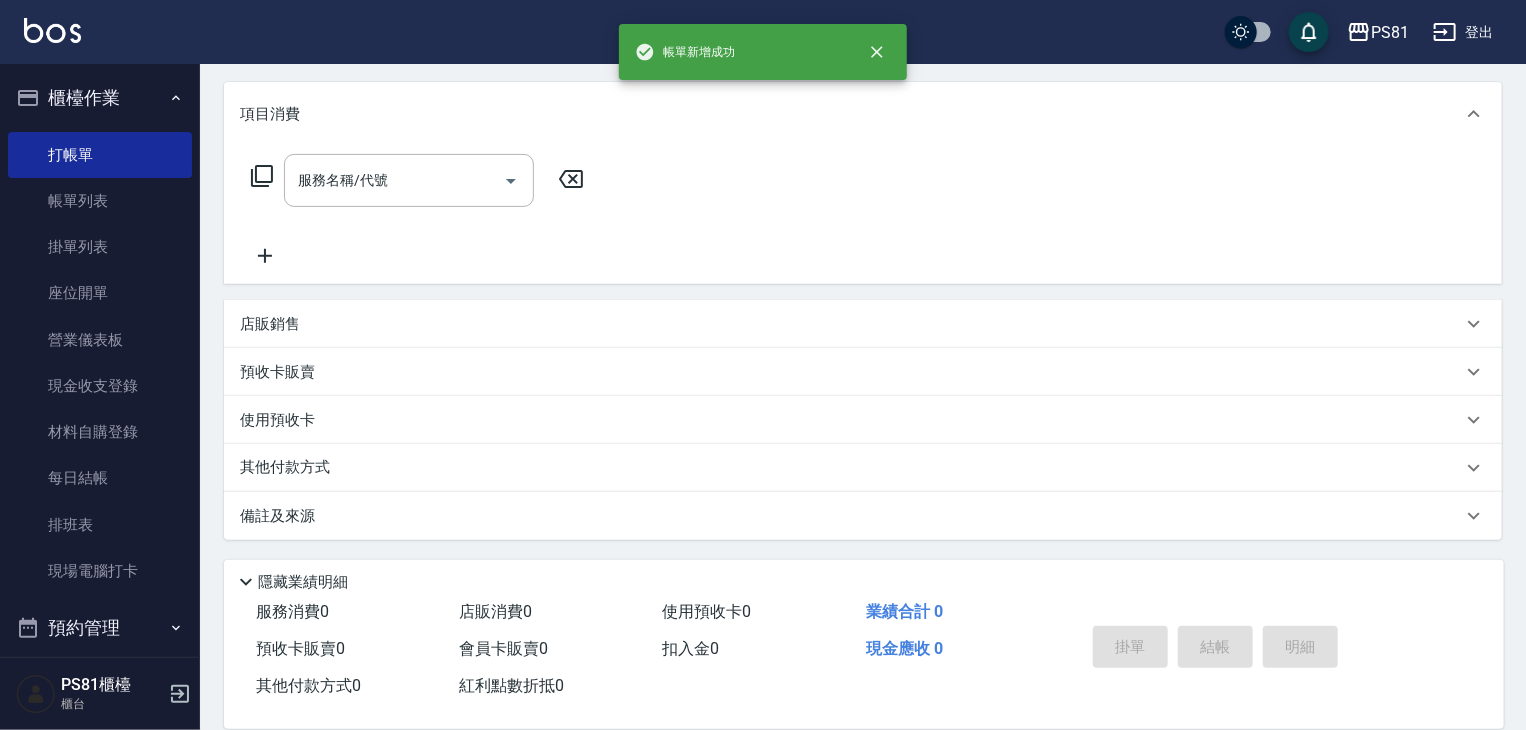 scroll, scrollTop: 0, scrollLeft: 0, axis: both 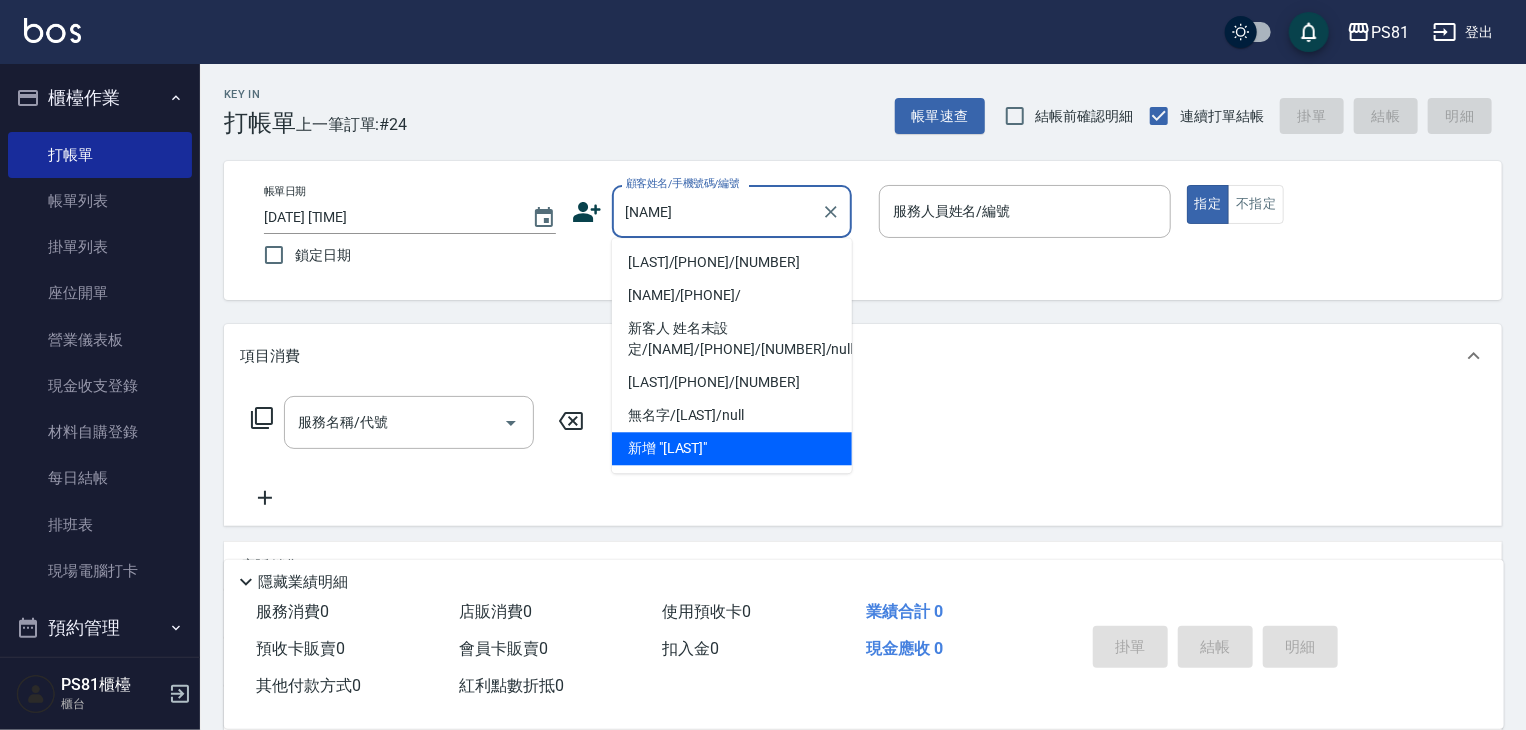 click on "[LAST]/[PHONE]/[NUMBER]" at bounding box center [732, 262] 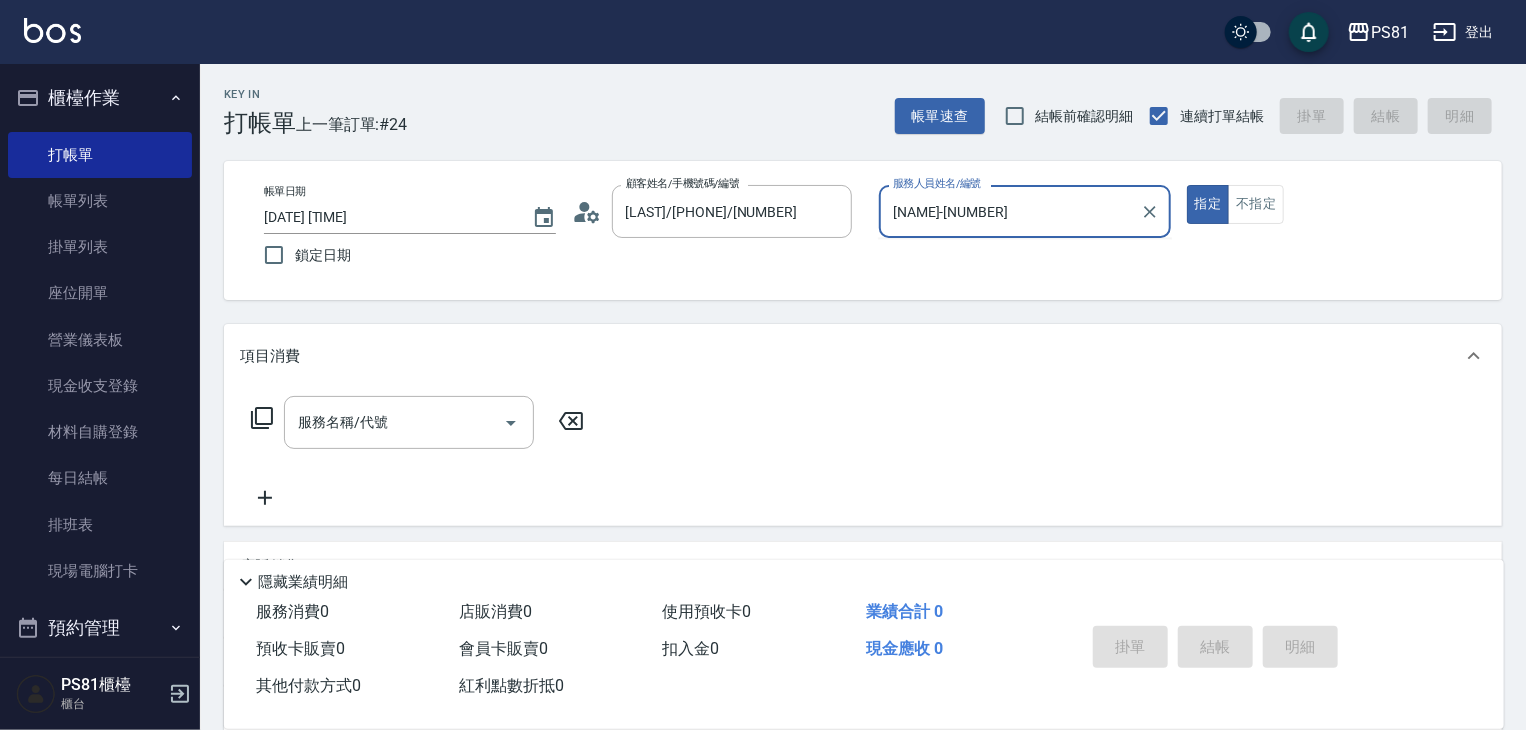 type on "[NAME]-[NUMBER]" 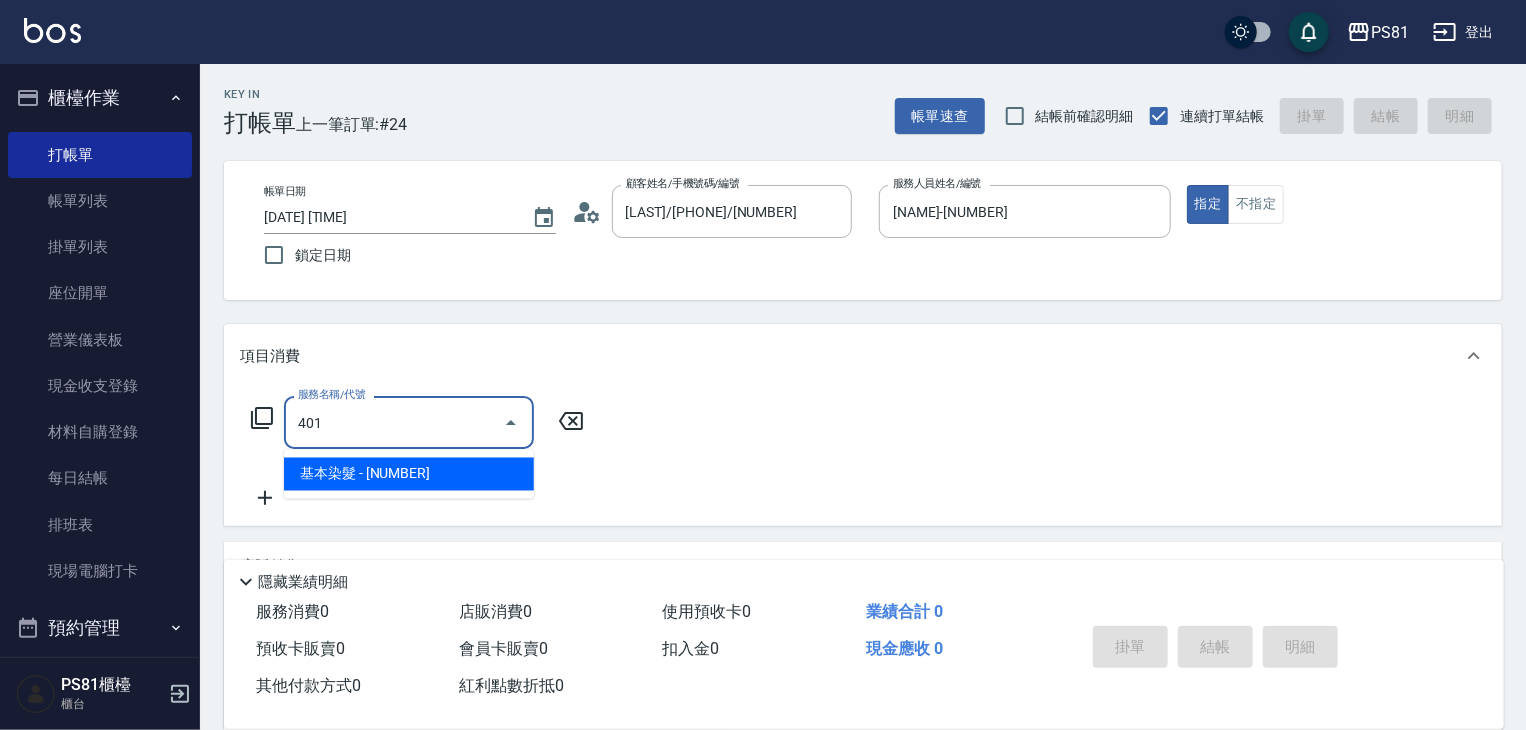 type on "基本染髮(401)" 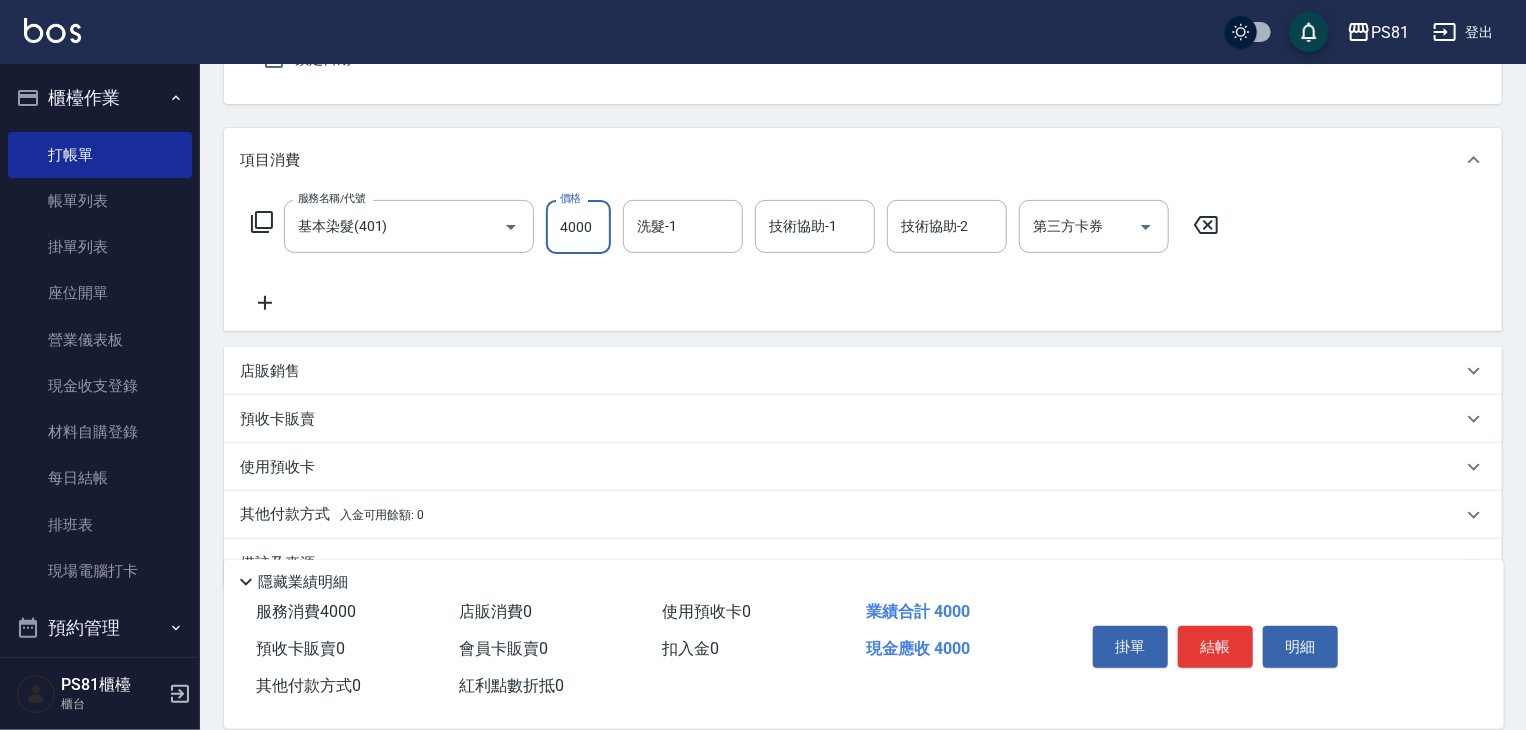scroll, scrollTop: 244, scrollLeft: 0, axis: vertical 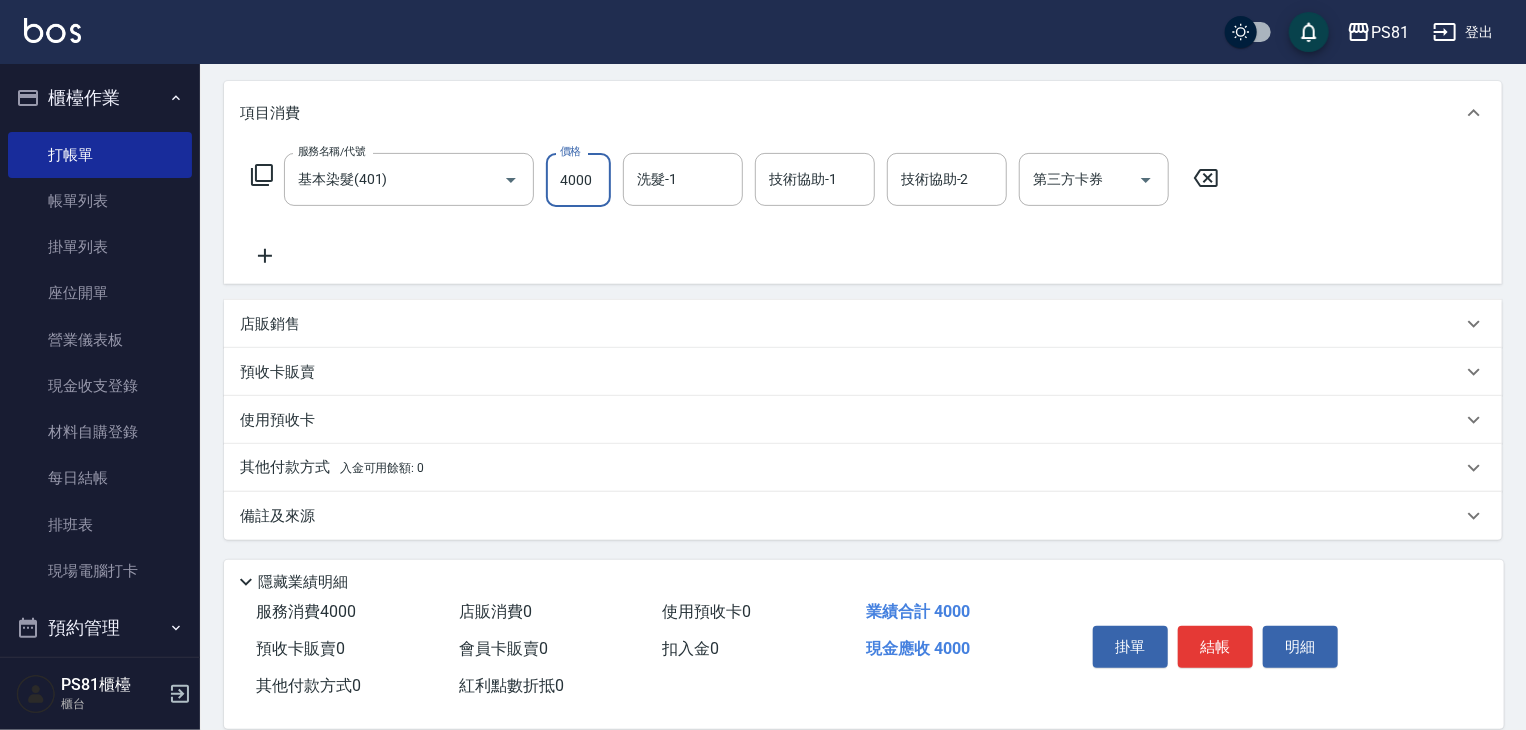 type on "4000" 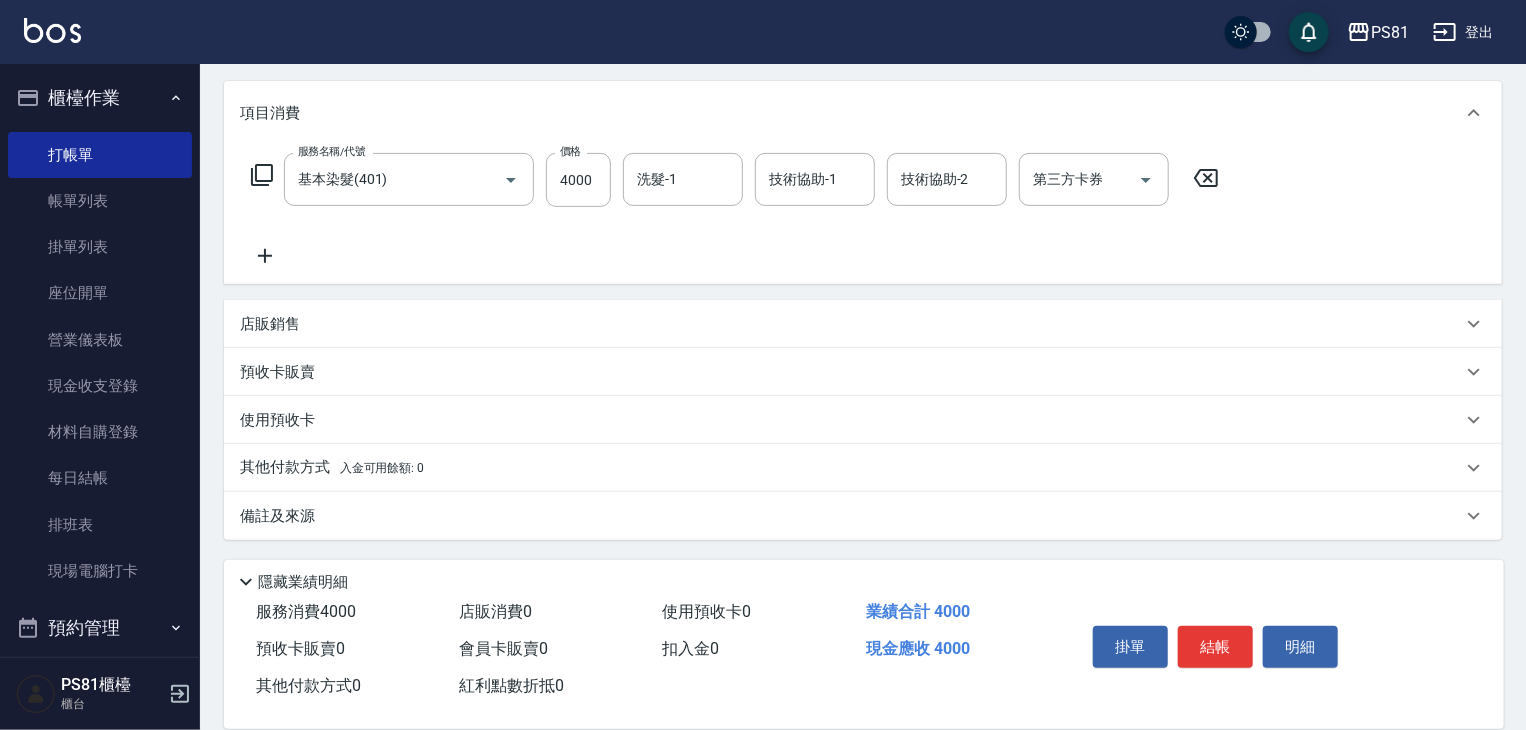 click on "入金可用餘額: 0" at bounding box center [382, 468] 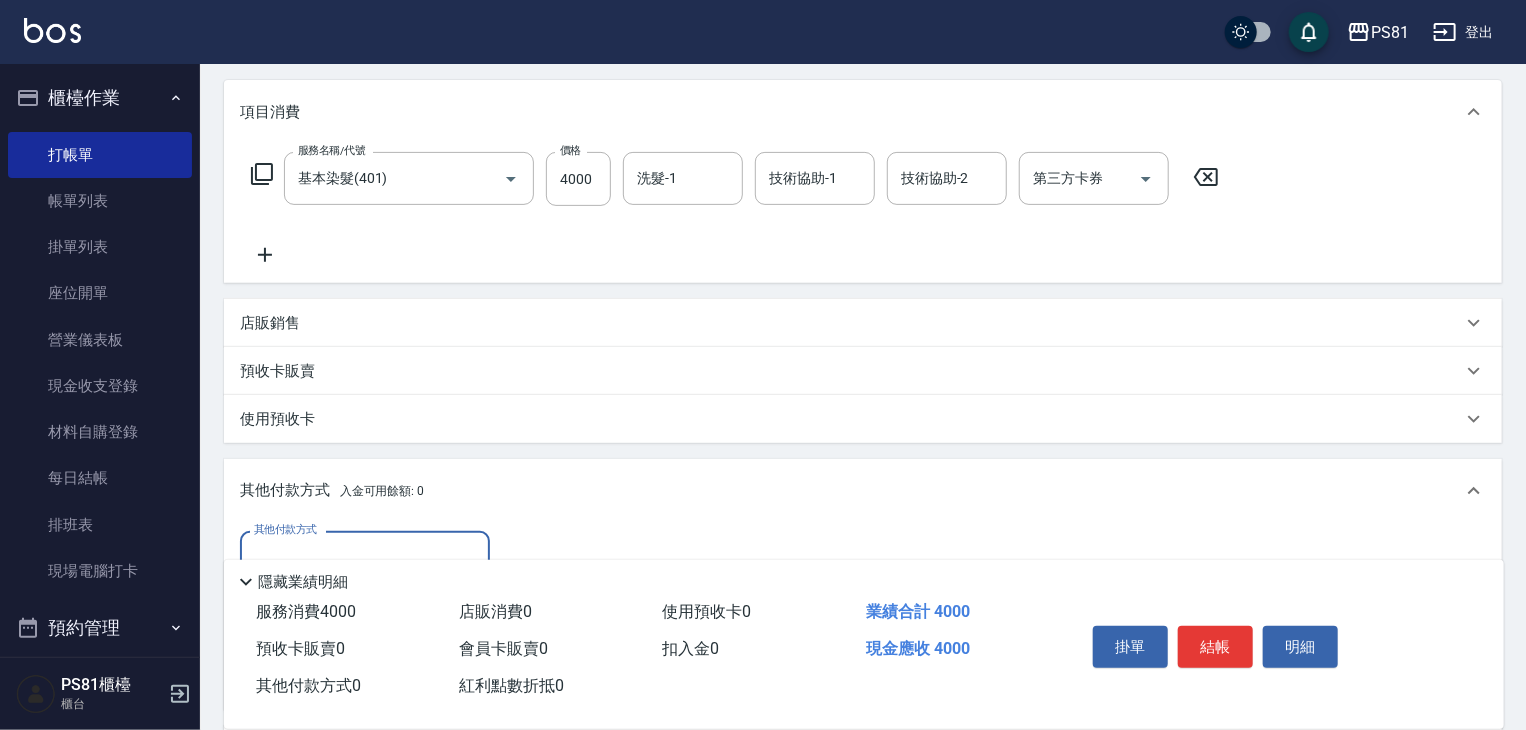 scroll, scrollTop: 0, scrollLeft: 0, axis: both 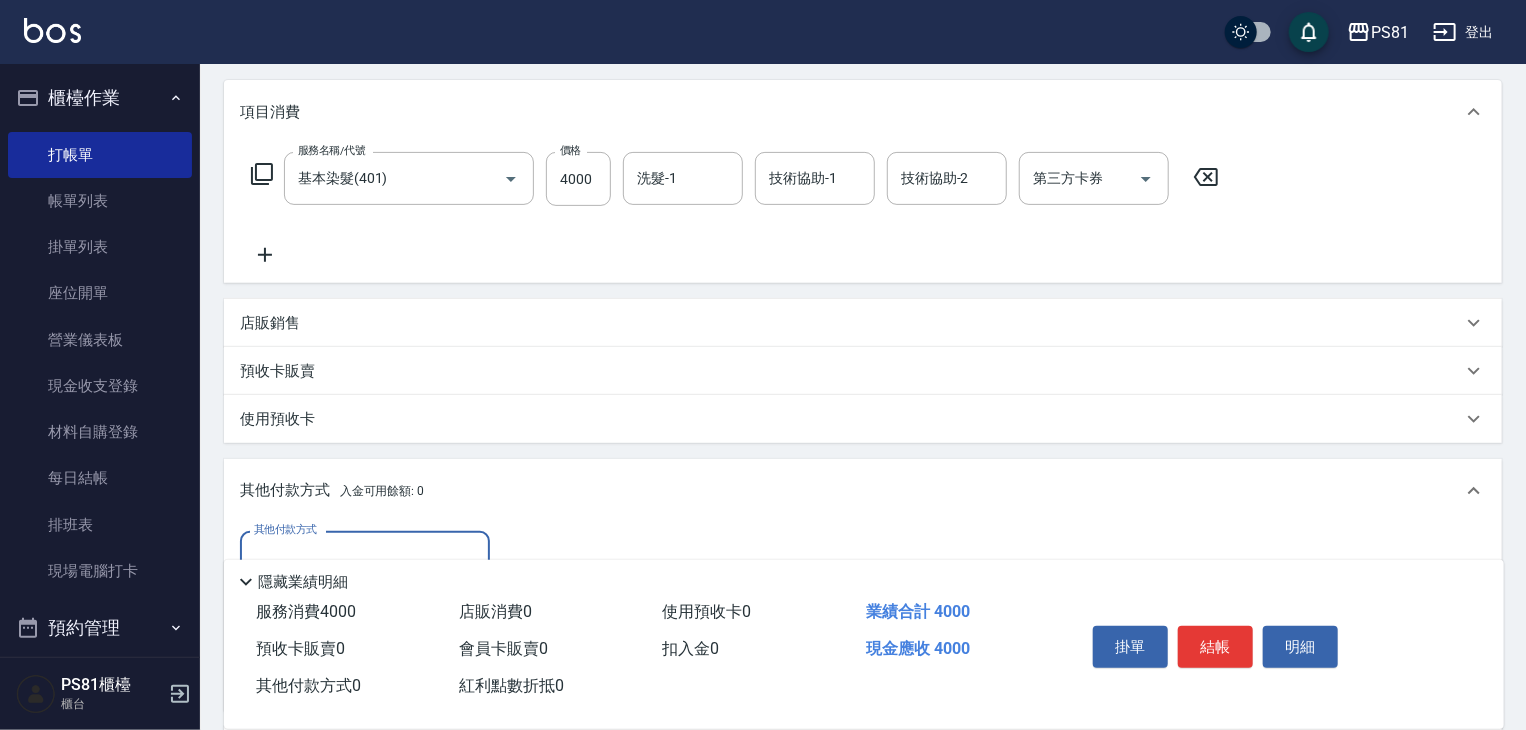 click on "其他付款方式 其他付款方式" at bounding box center (365, 557) 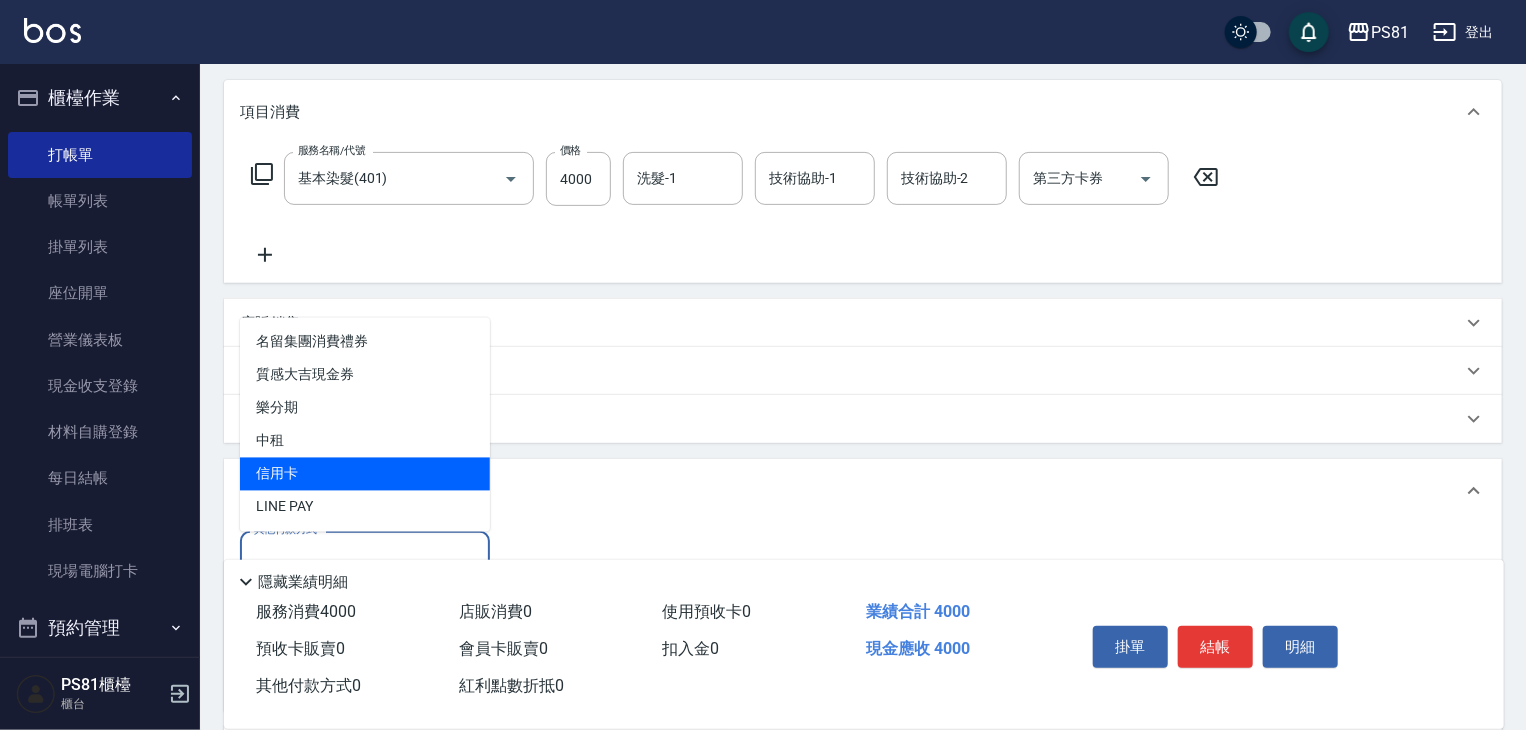 click on "信用卡" at bounding box center [365, 474] 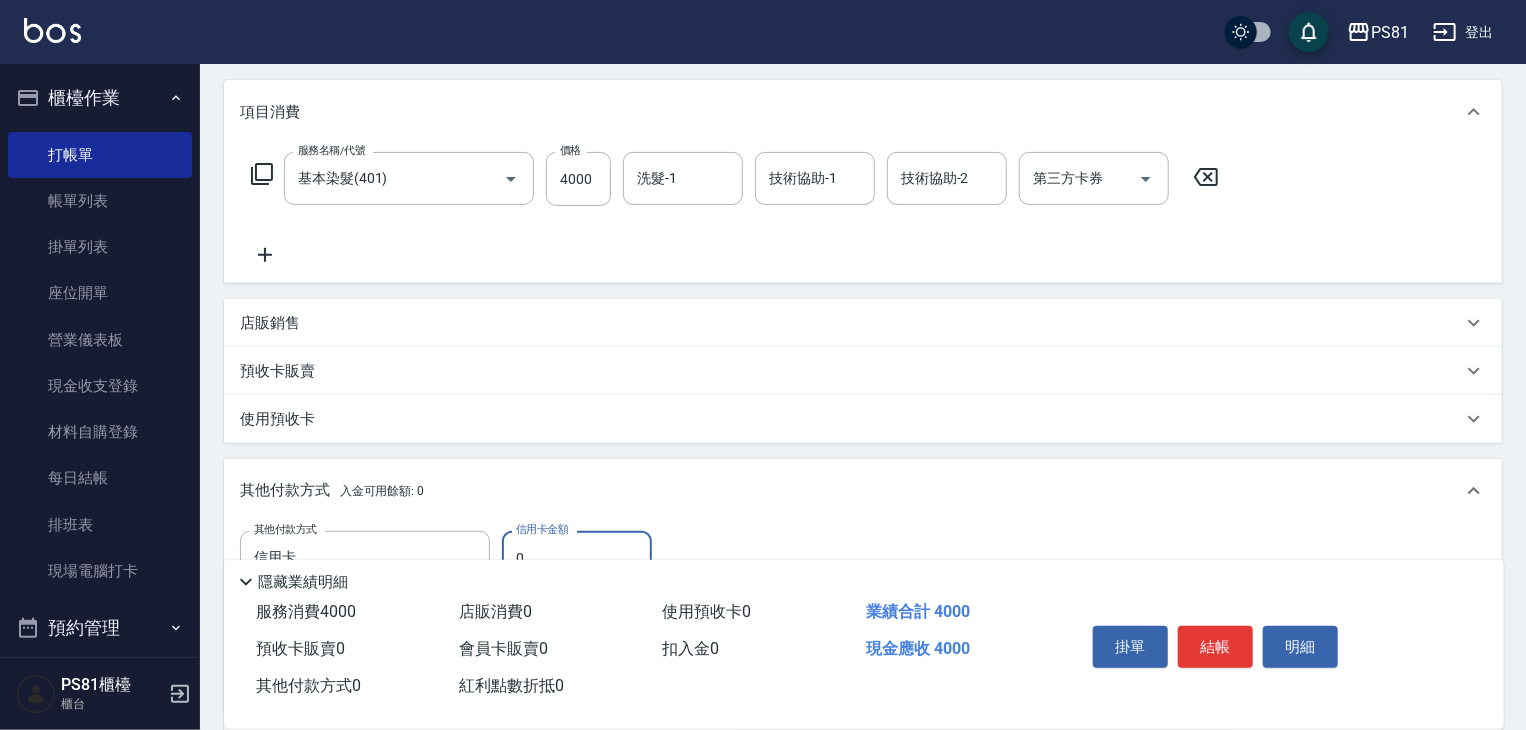 click on "0" at bounding box center [577, 558] 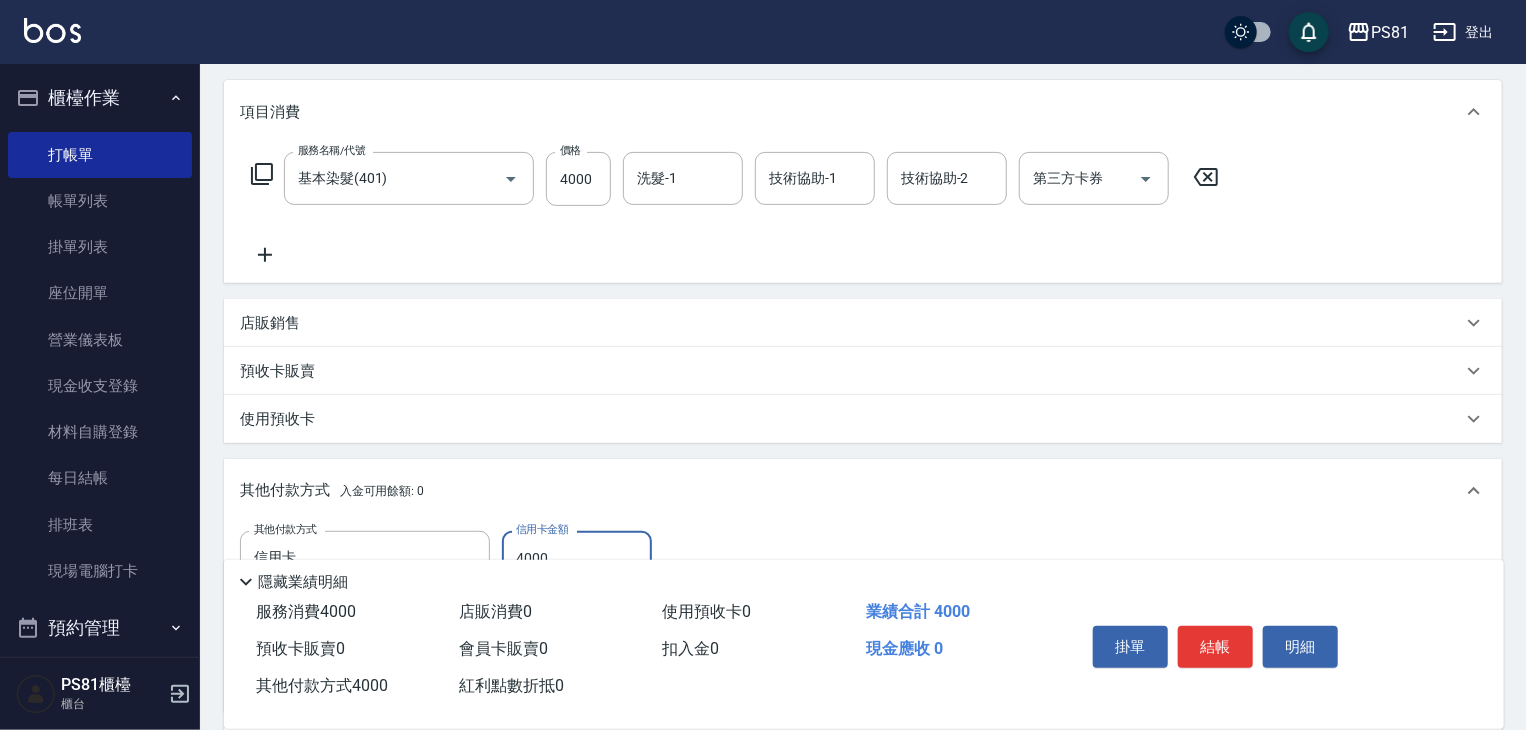 type on "4000" 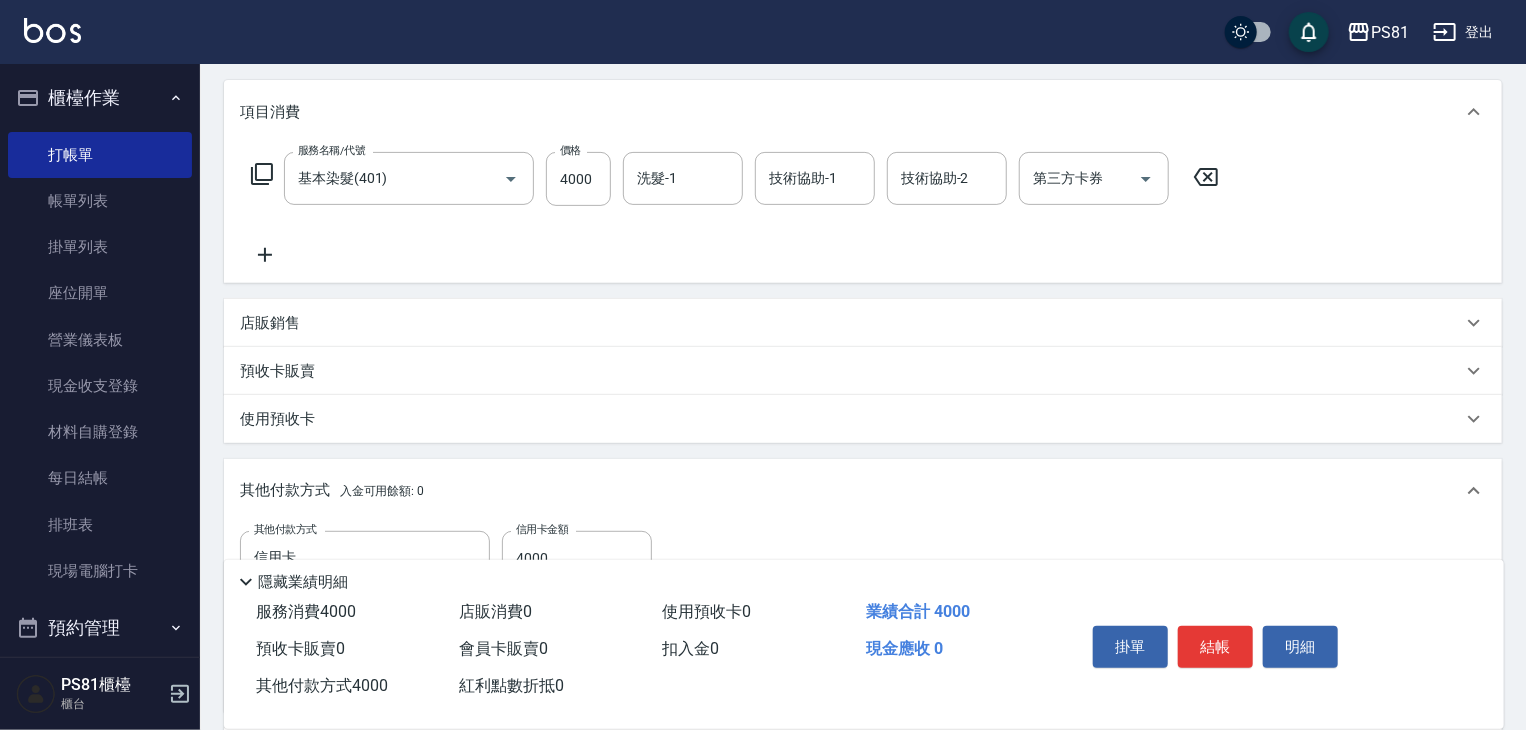 click on "掛單 結帳 明細" at bounding box center (1215, 649) 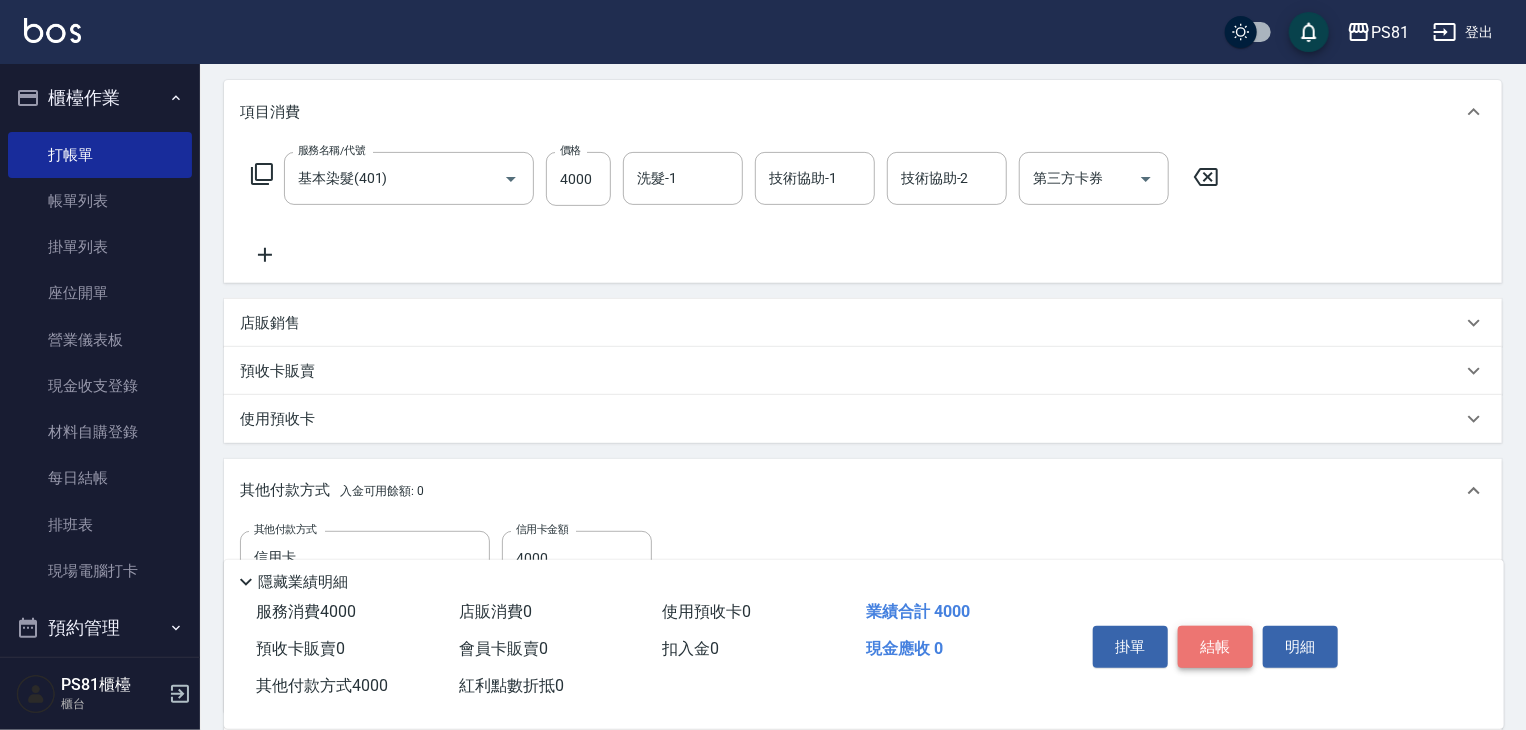 click on "結帳" at bounding box center [1215, 647] 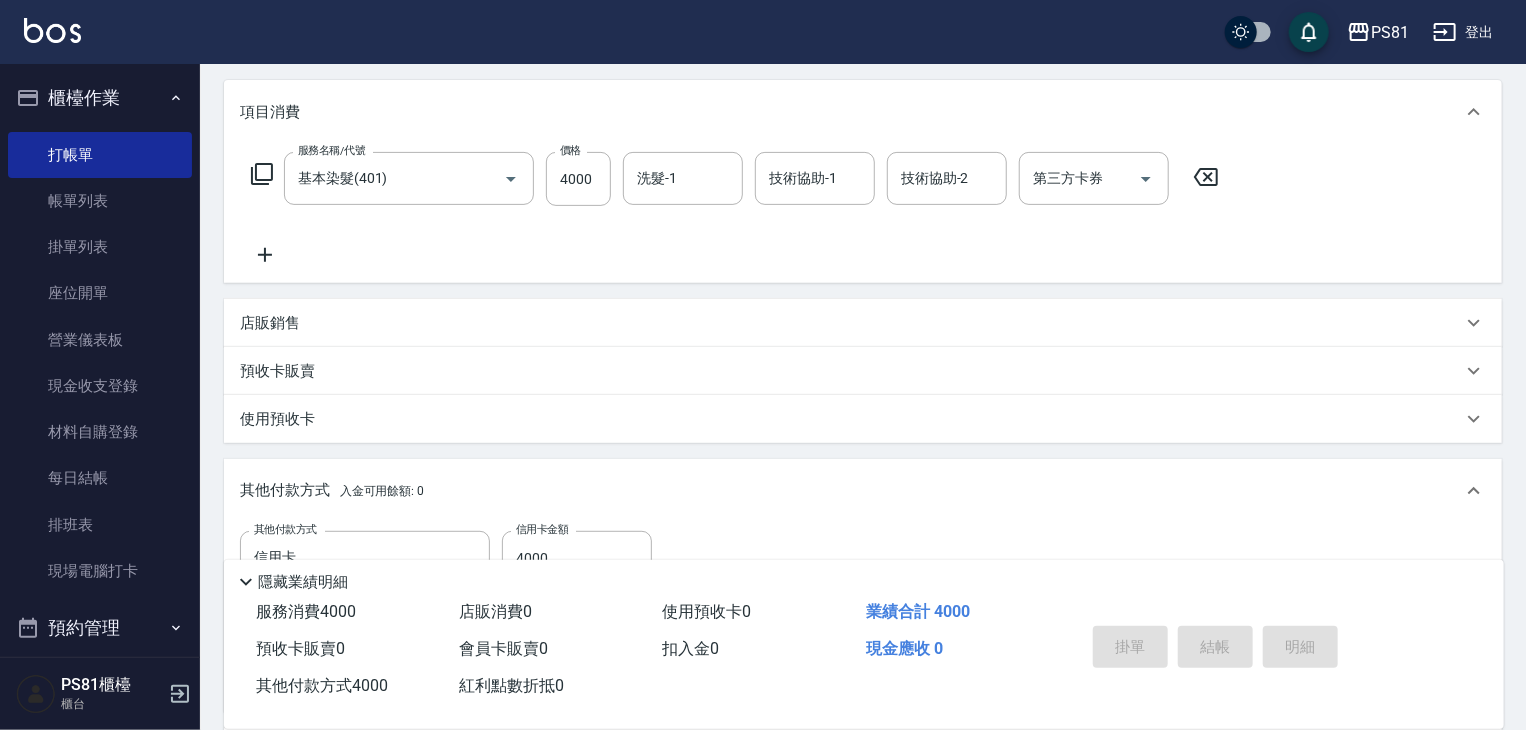 type on "2025/08/07 21:28" 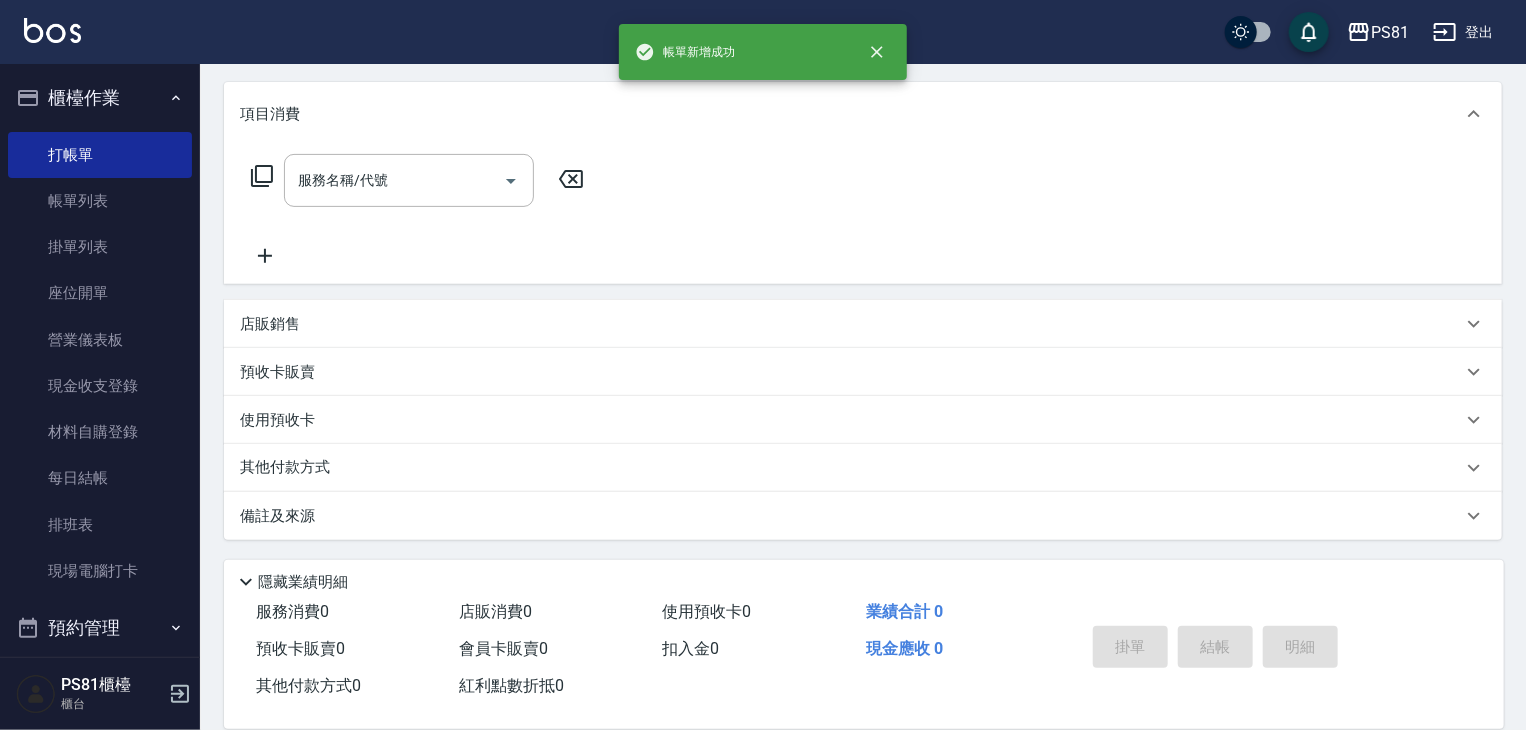 scroll, scrollTop: 0, scrollLeft: 0, axis: both 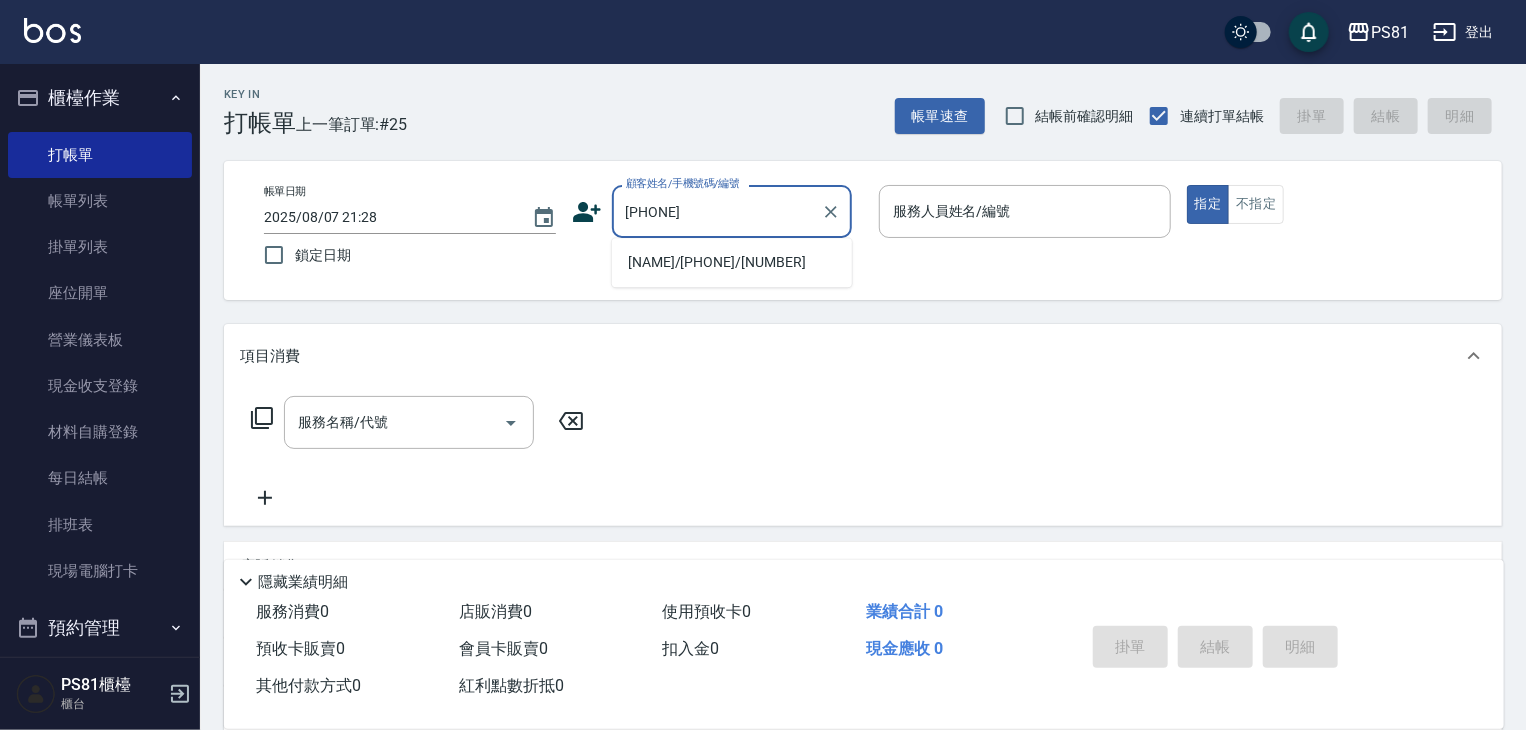 click on "[NAME]/[PHONE]/[NUMBER]" at bounding box center [732, 262] 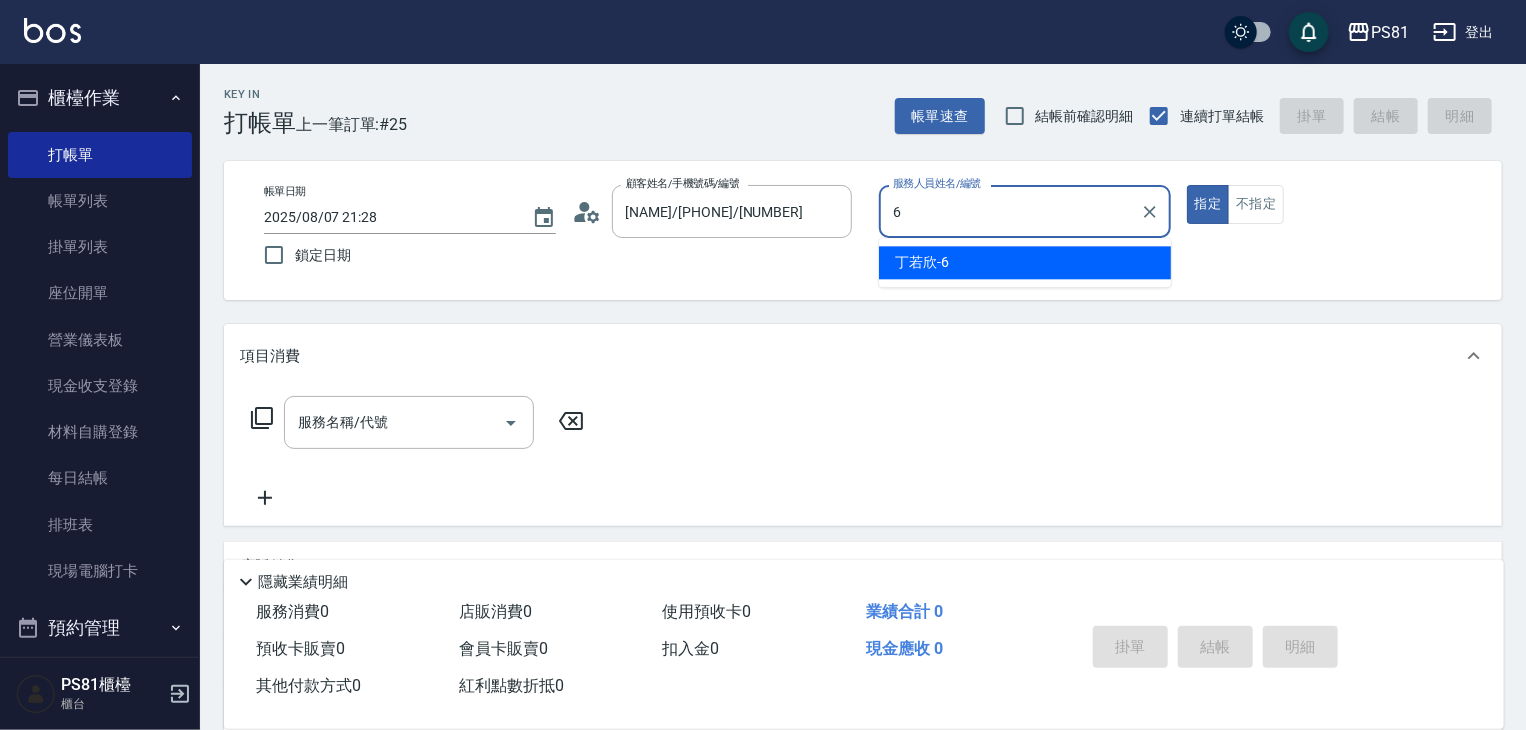 type on "[NAME]-[NUMBER]" 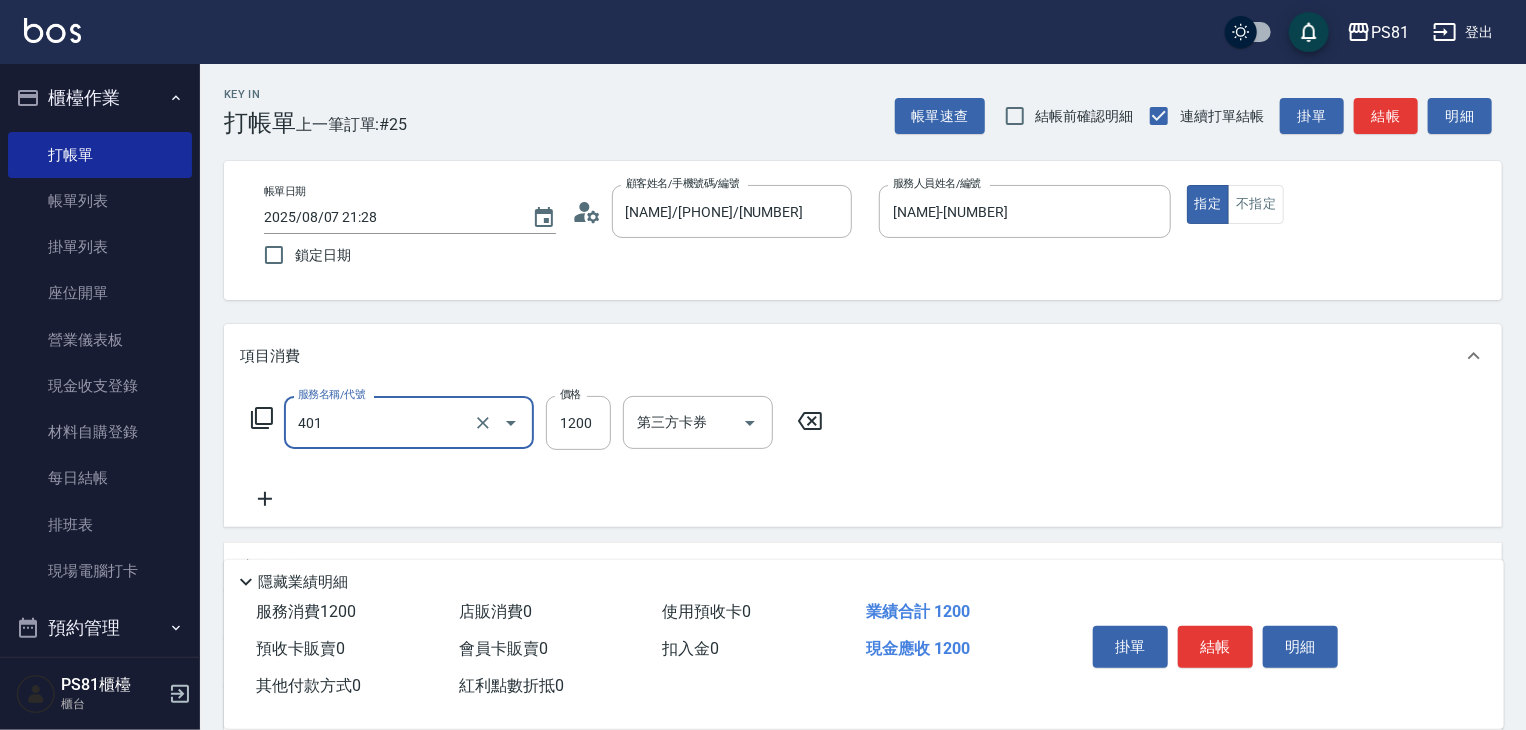 type on "基本染髮(401)" 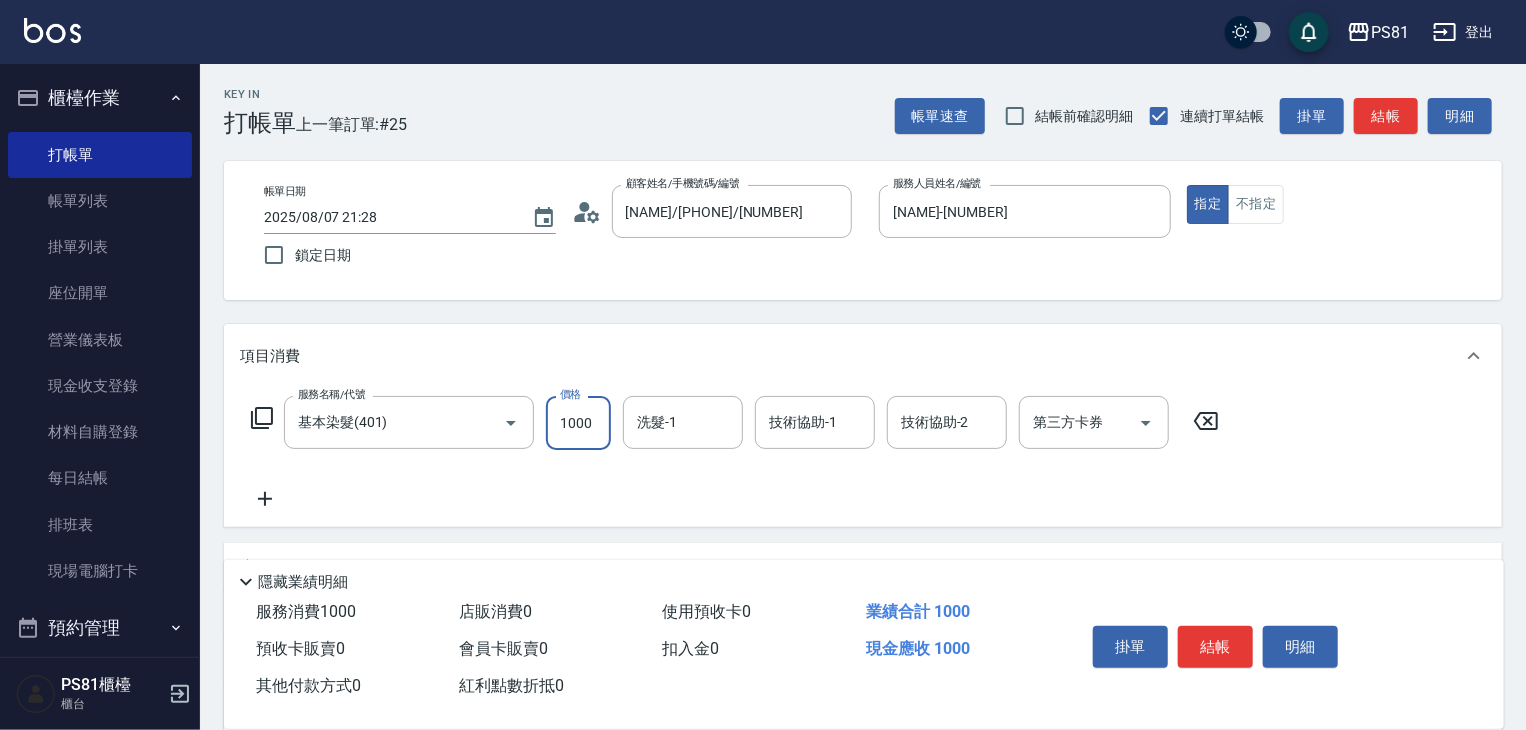 type on "1000" 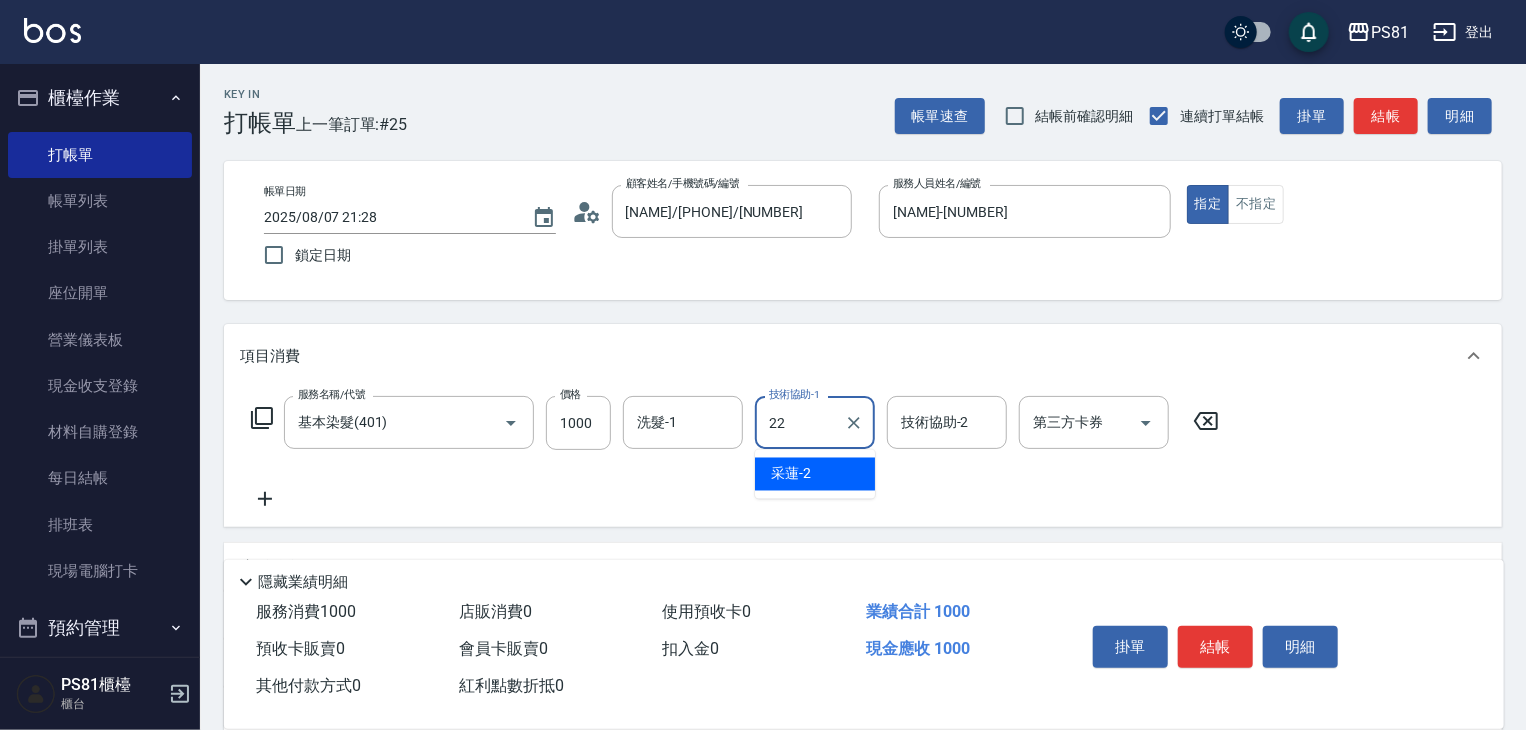 type on "涵文-22" 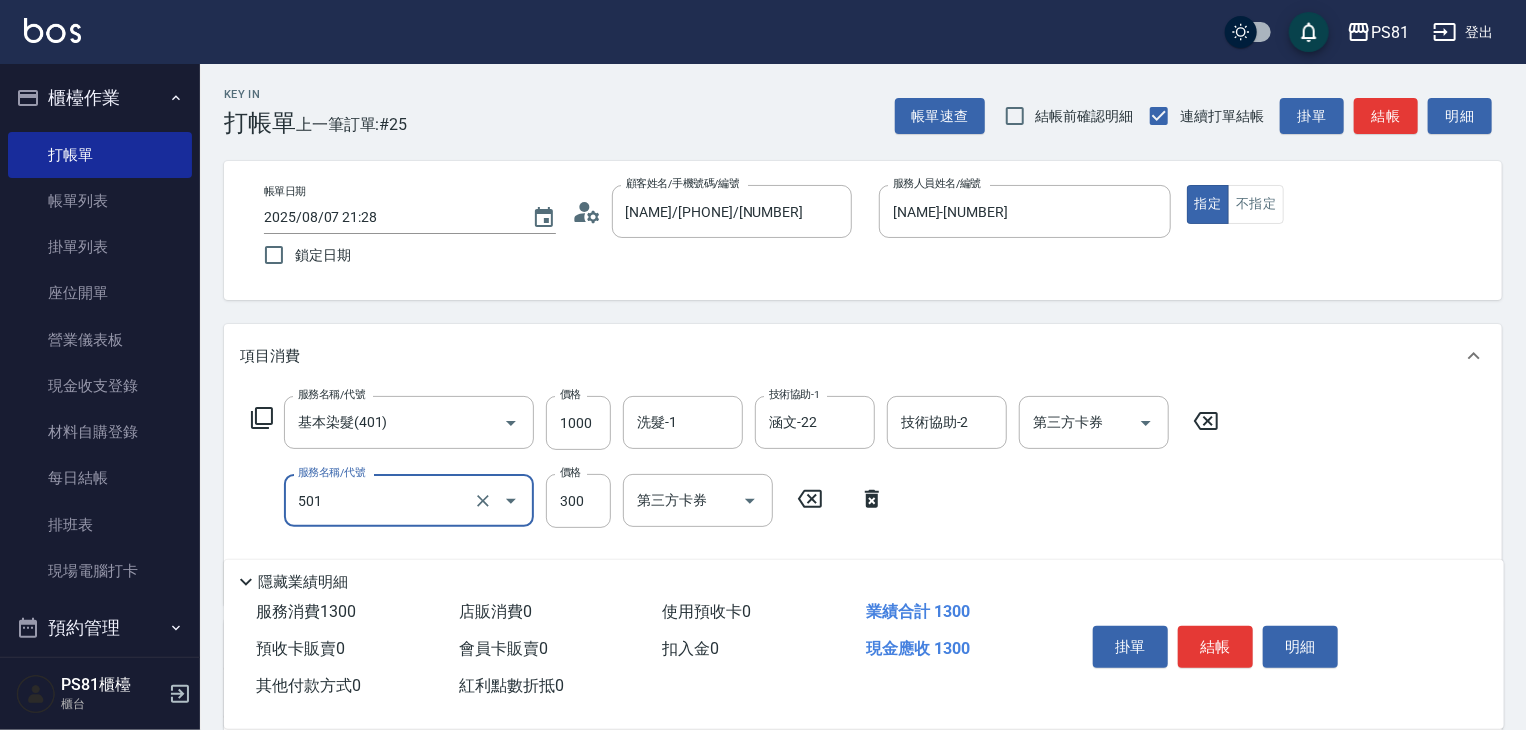type on "自備護髮(501)" 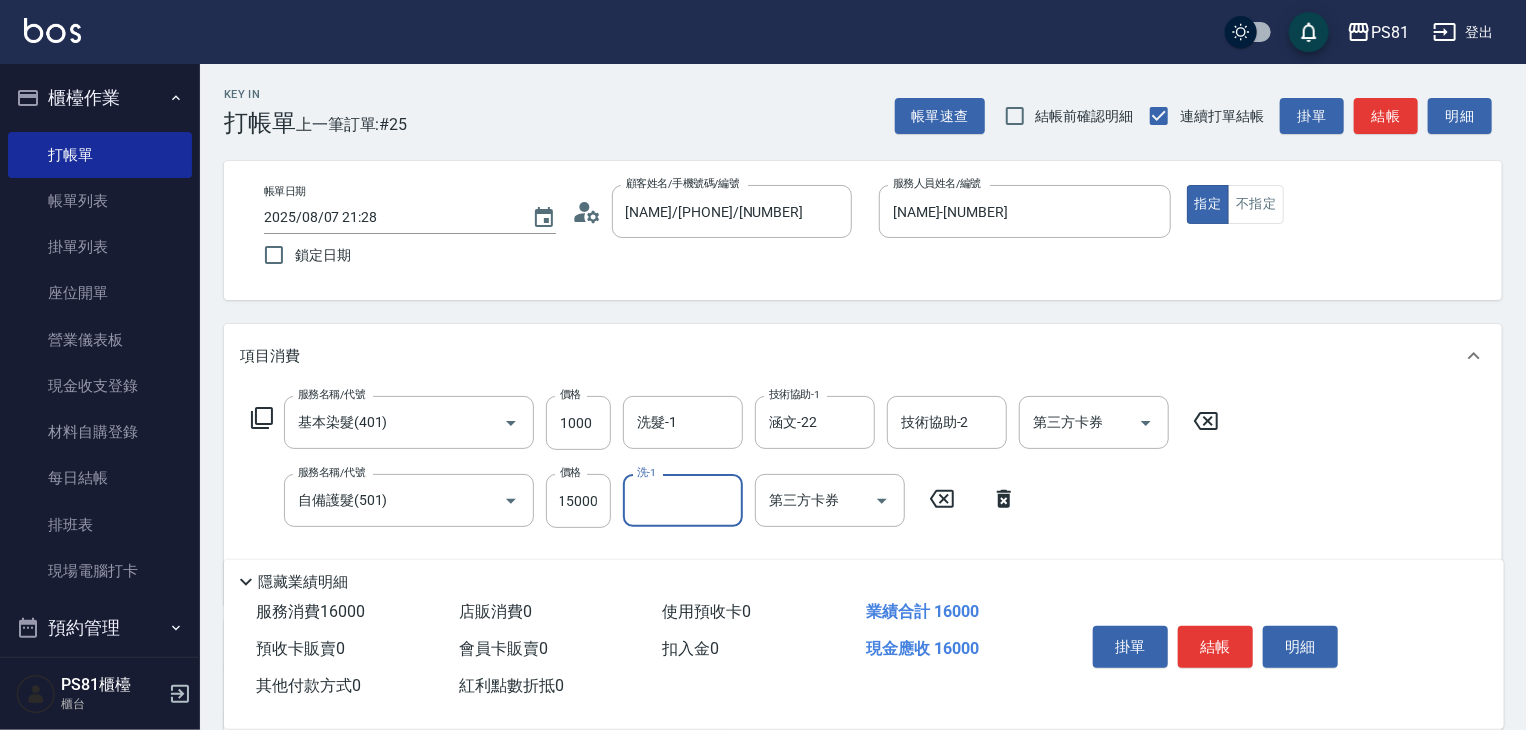 scroll, scrollTop: 0, scrollLeft: 0, axis: both 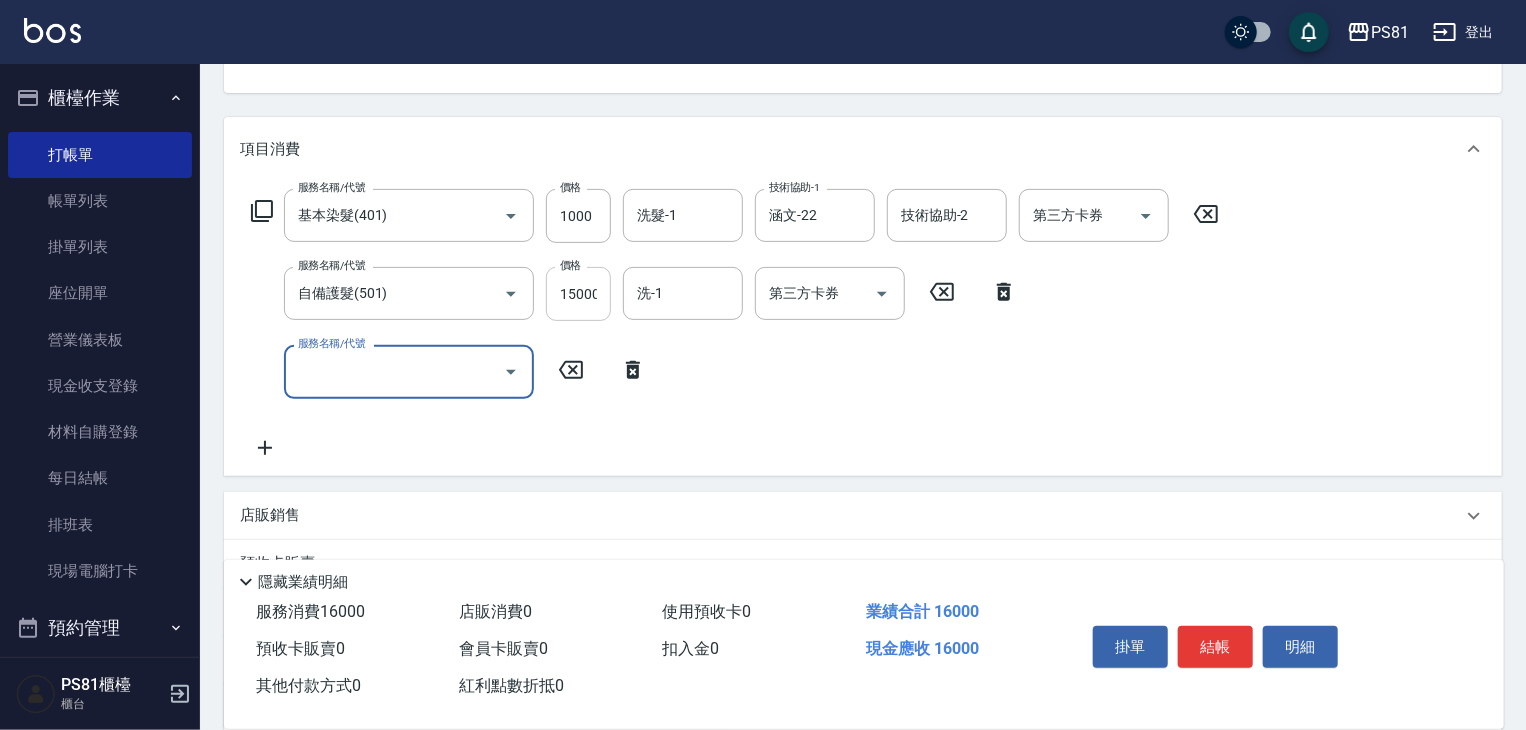 click on "15000" at bounding box center (578, 294) 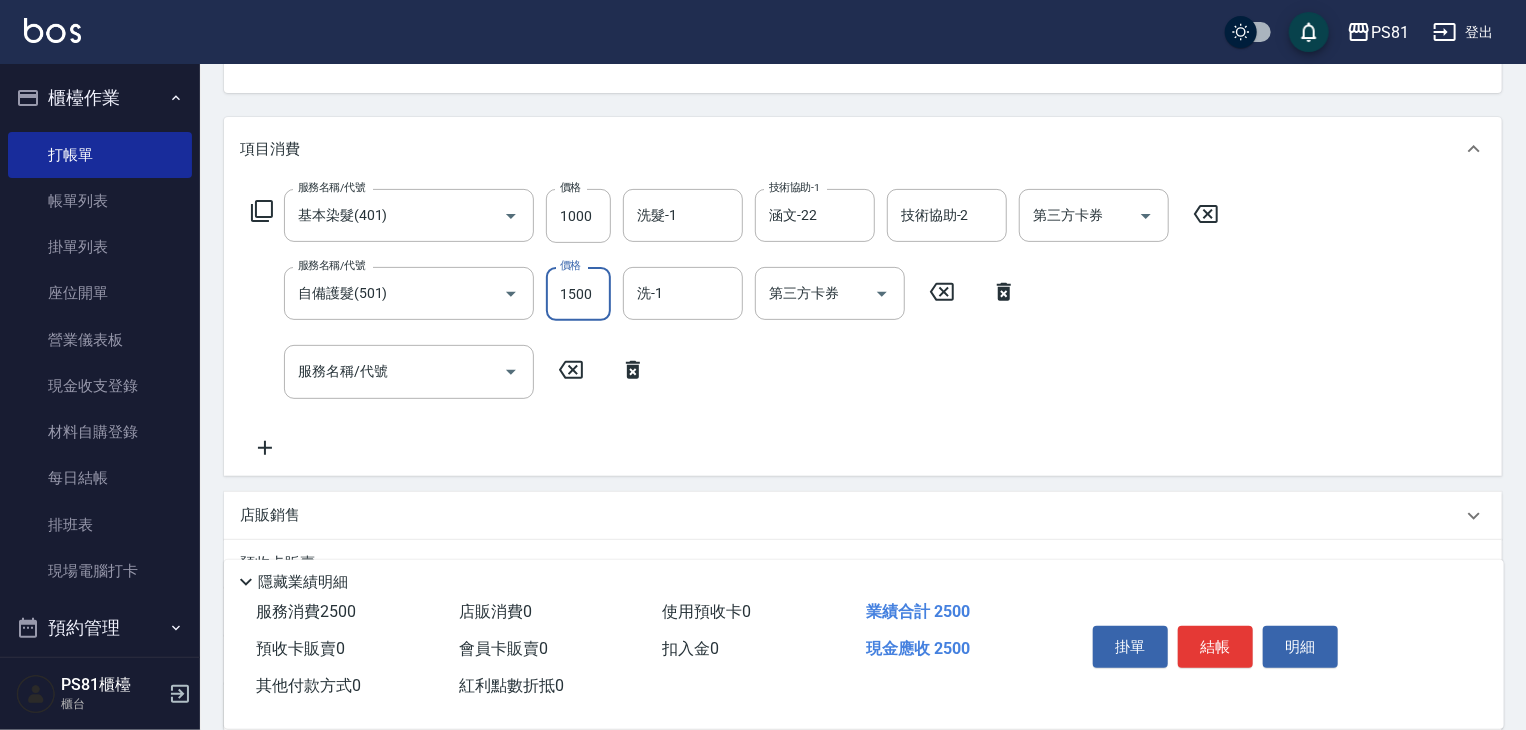 type on "1500" 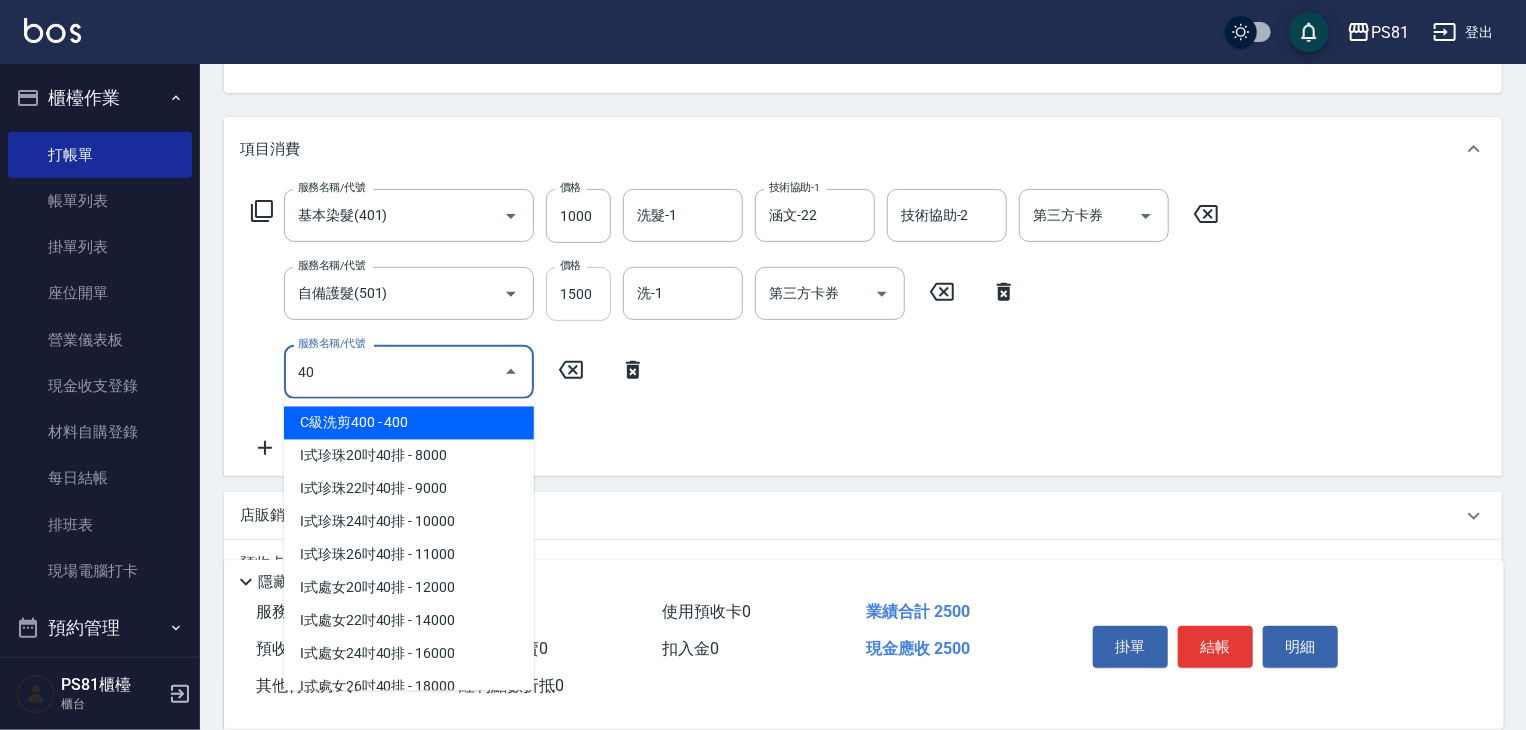 type on "4" 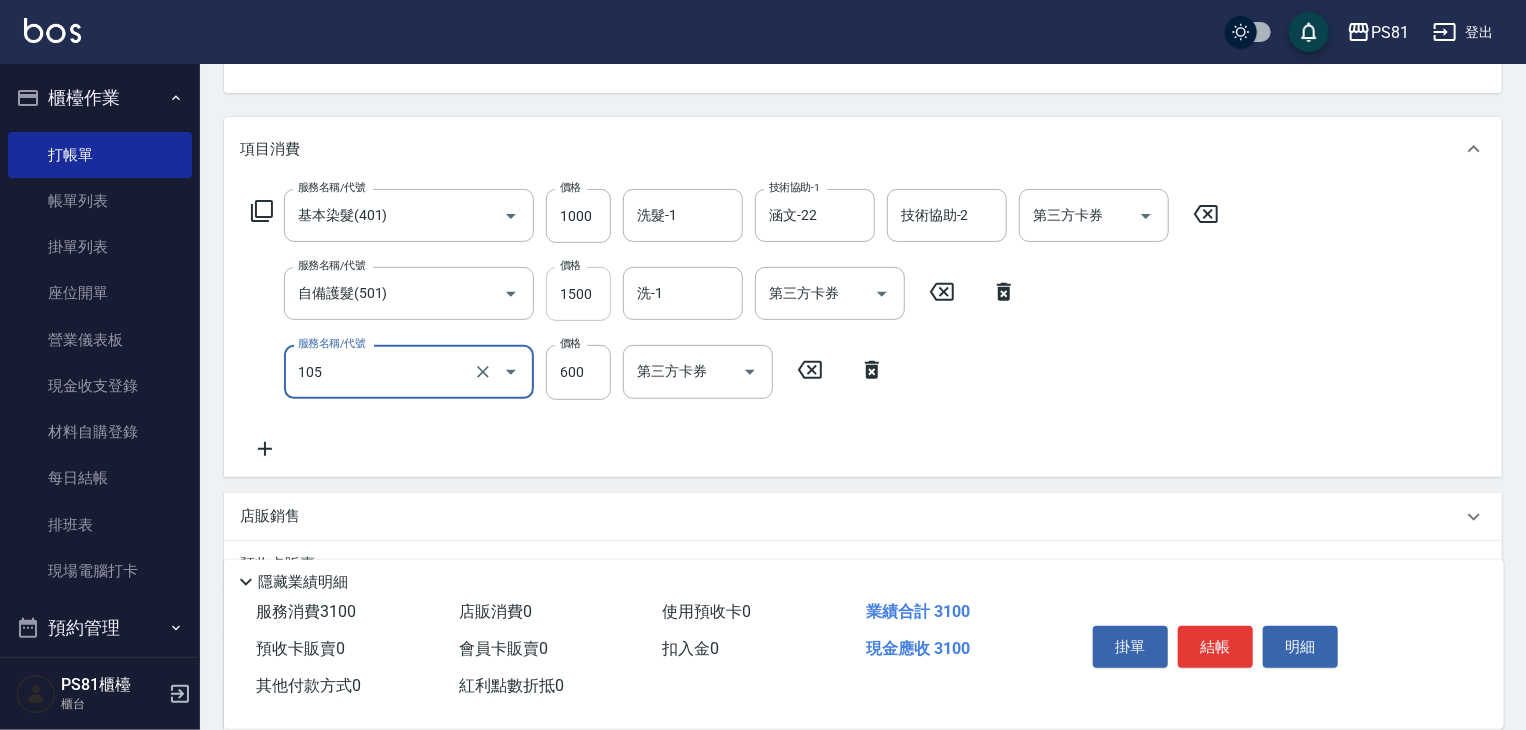 type on "A級洗剪600(105)" 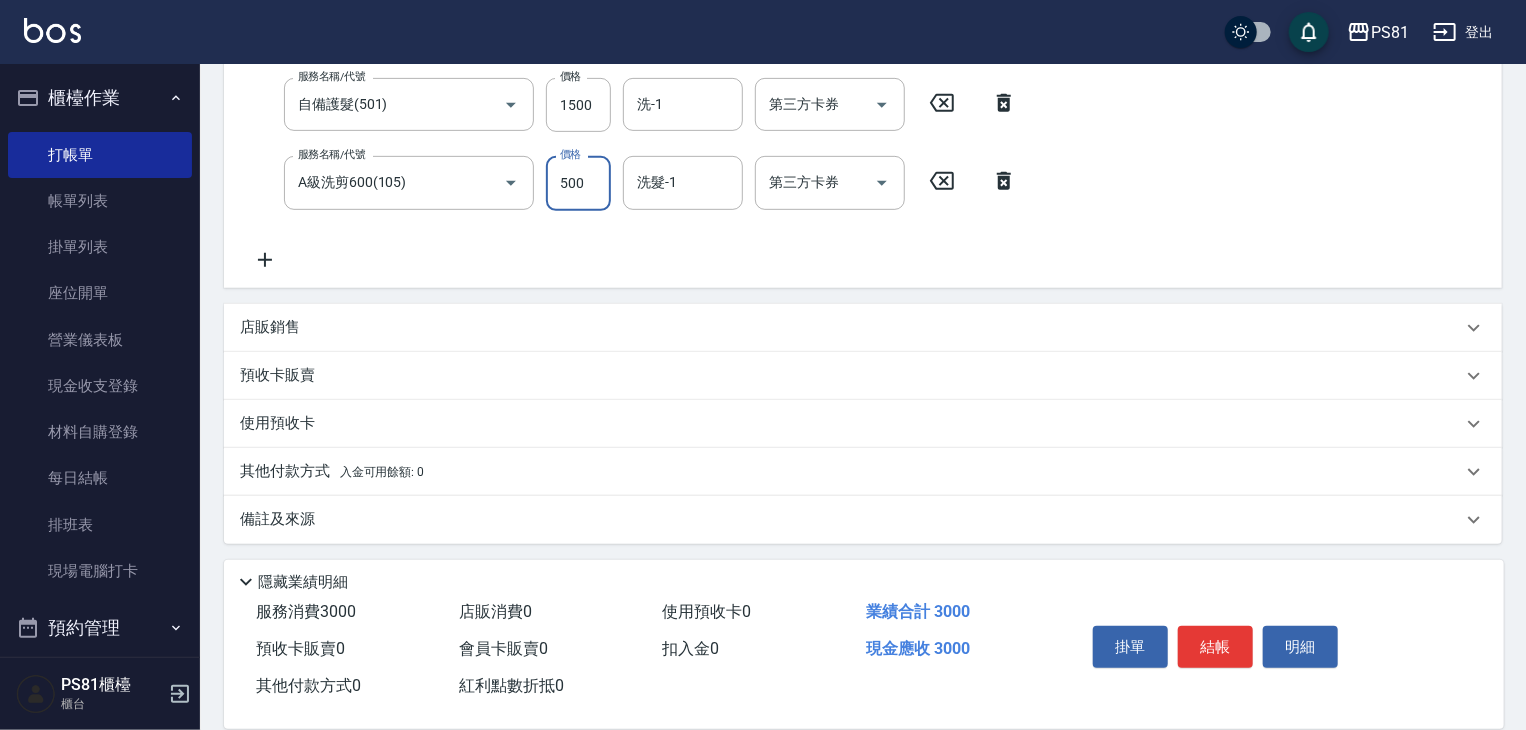 scroll, scrollTop: 400, scrollLeft: 0, axis: vertical 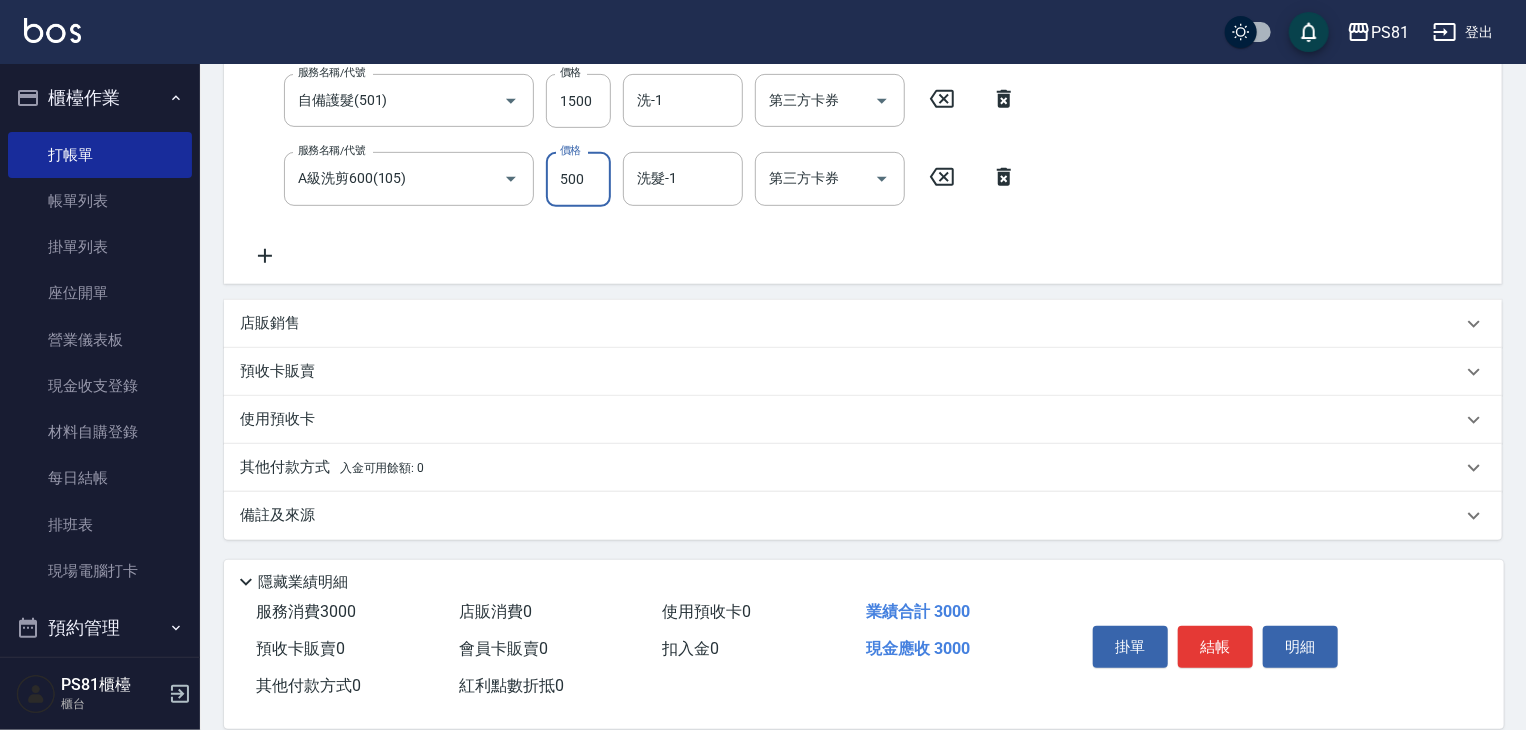 type on "500" 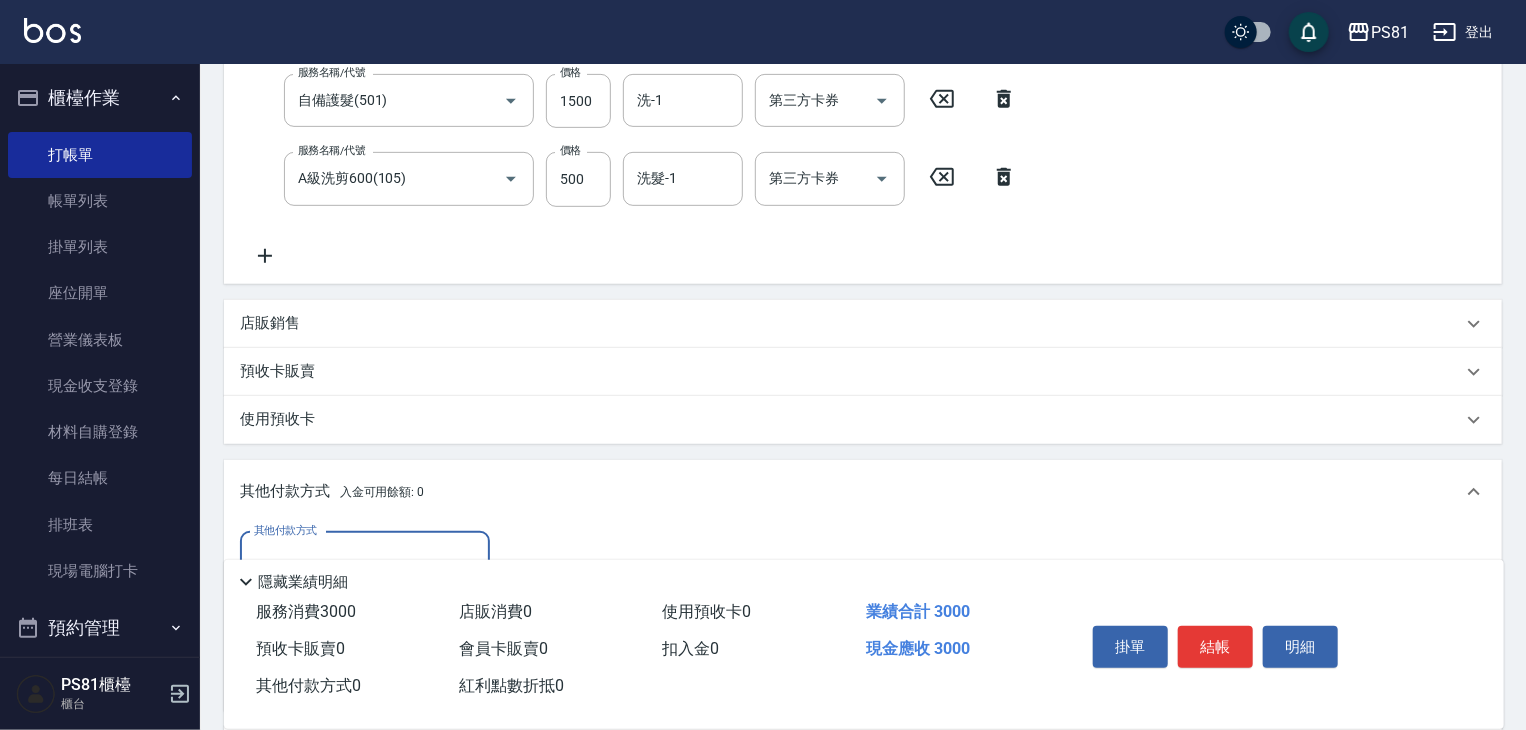 scroll, scrollTop: 0, scrollLeft: 0, axis: both 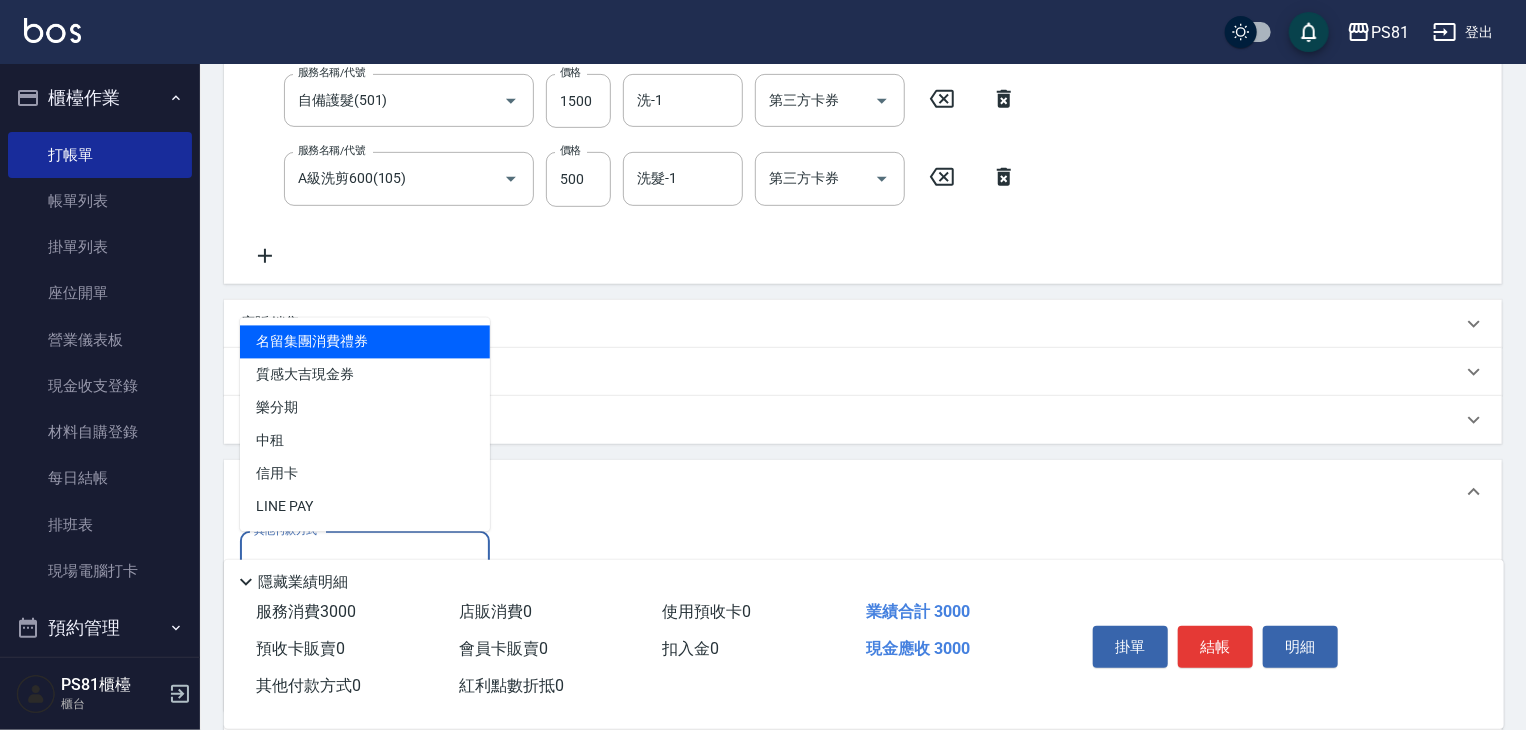 drag, startPoint x: 302, startPoint y: 548, endPoint x: 288, endPoint y: 504, distance: 46.173584 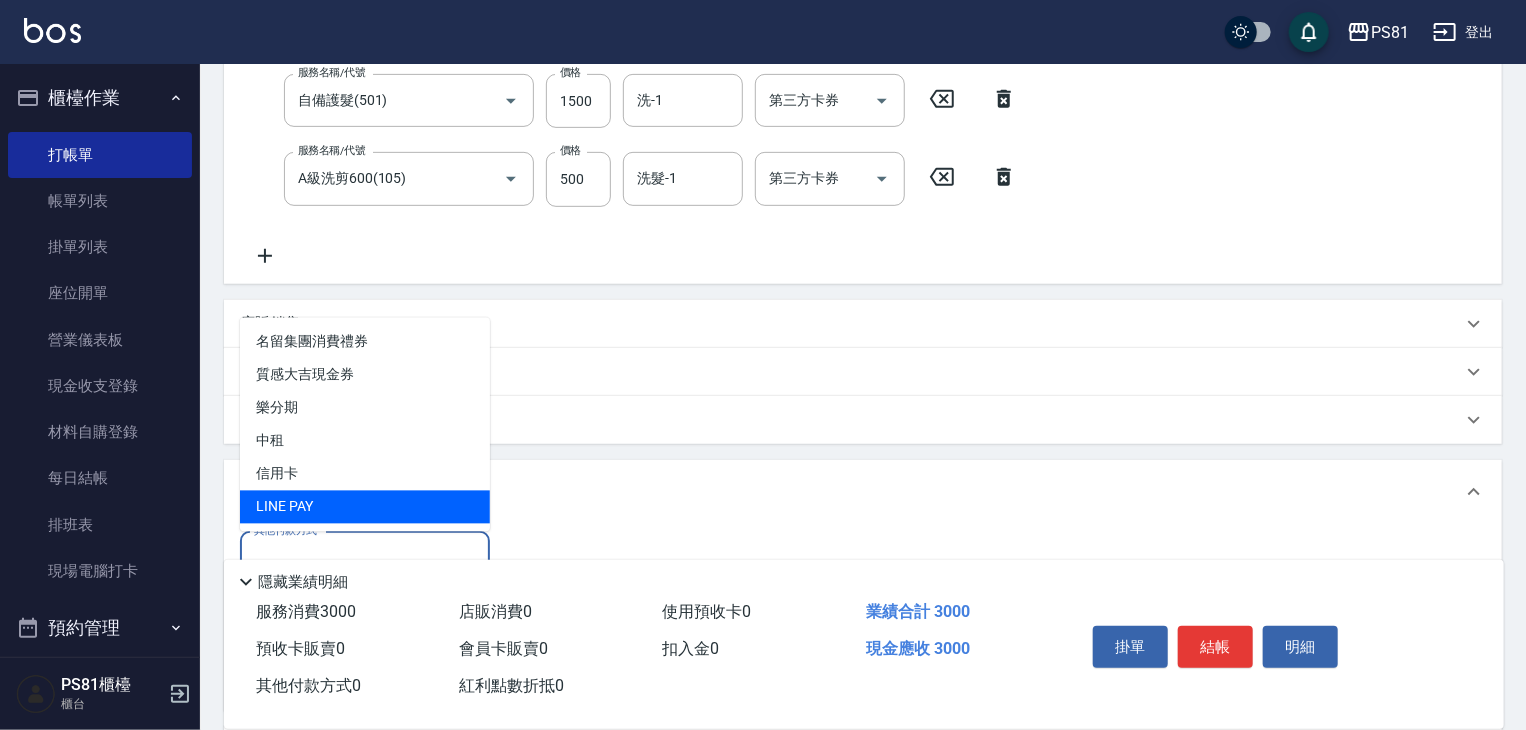 drag, startPoint x: 300, startPoint y: 483, endPoint x: 332, endPoint y: 484, distance: 32.01562 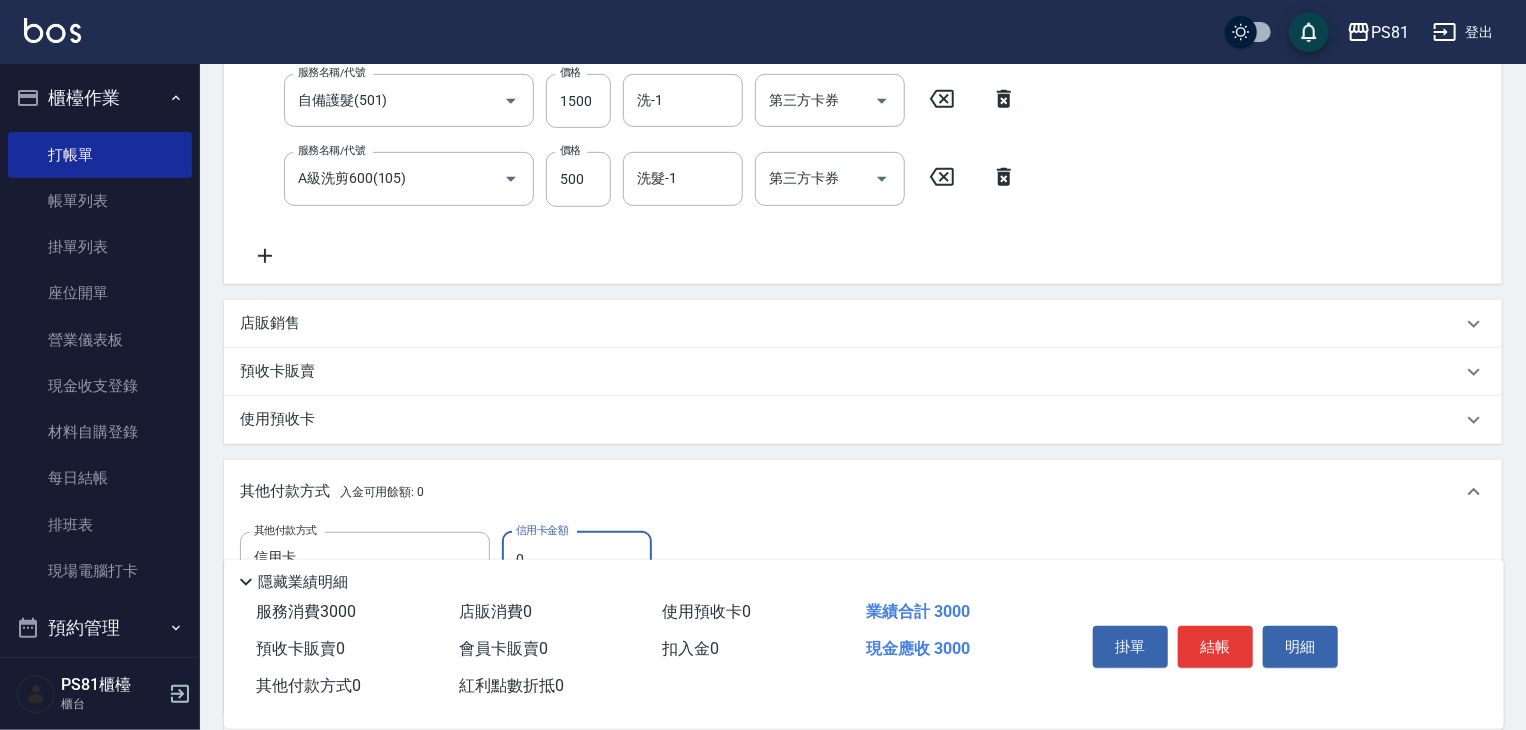 click on "信用卡金額" at bounding box center (542, 530) 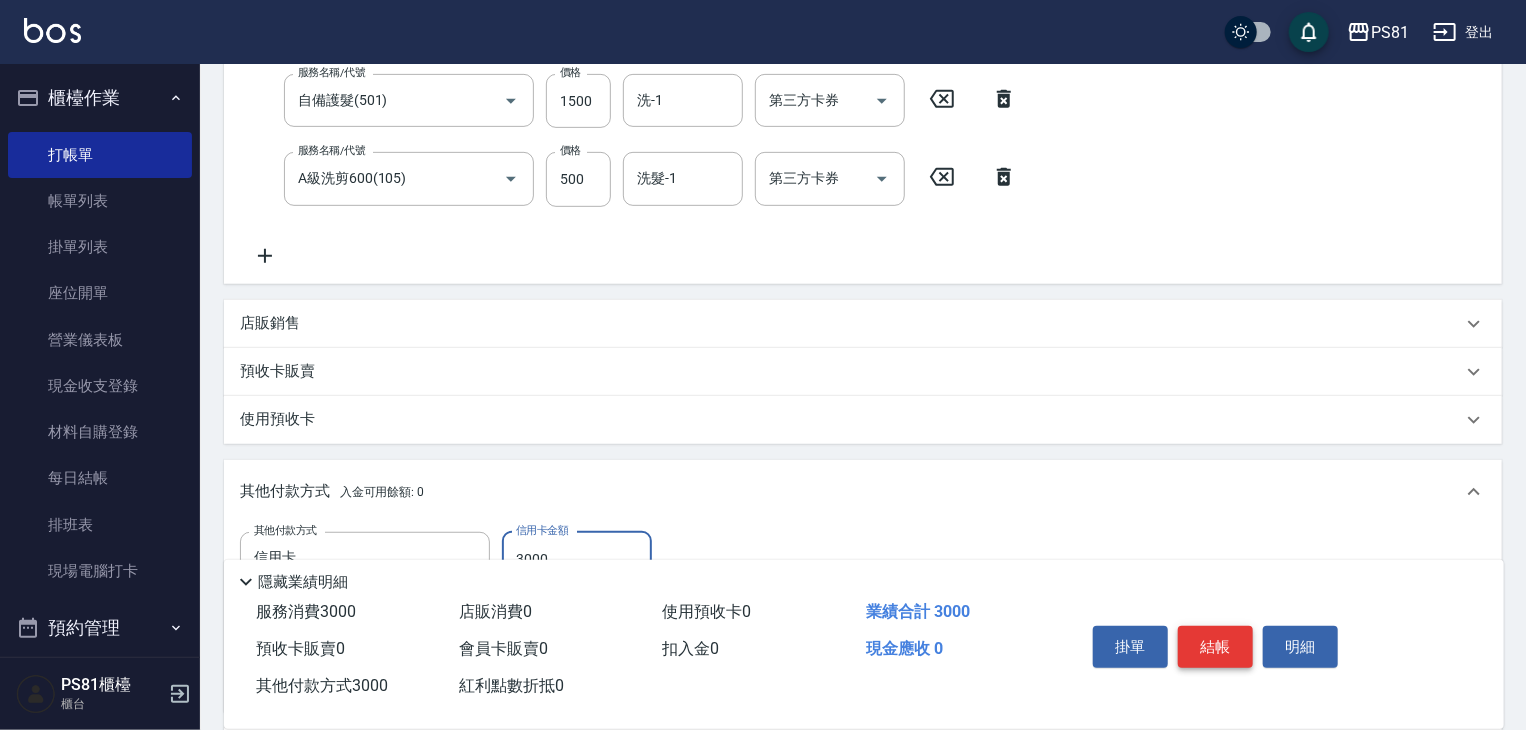 type on "3000" 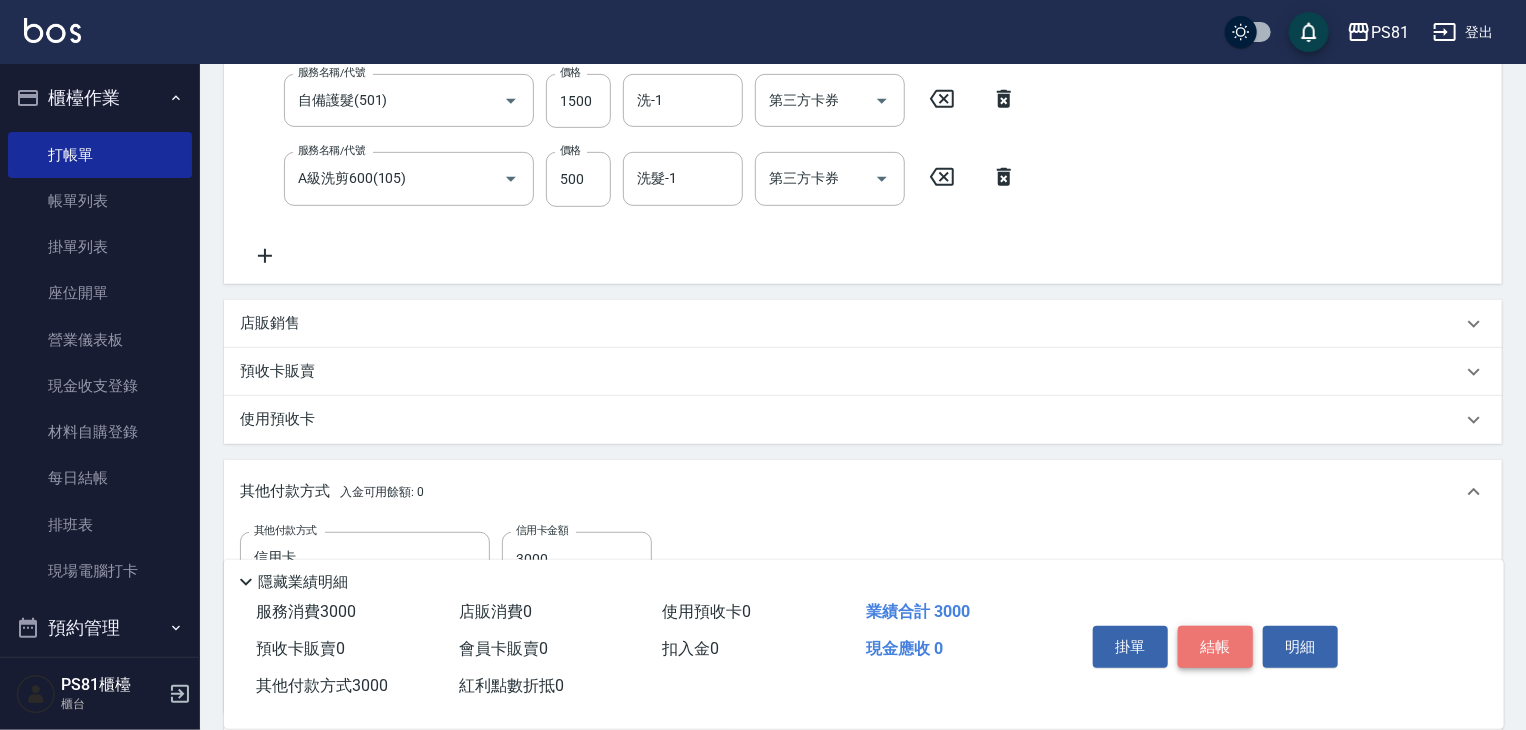 click on "結帳" at bounding box center (1215, 647) 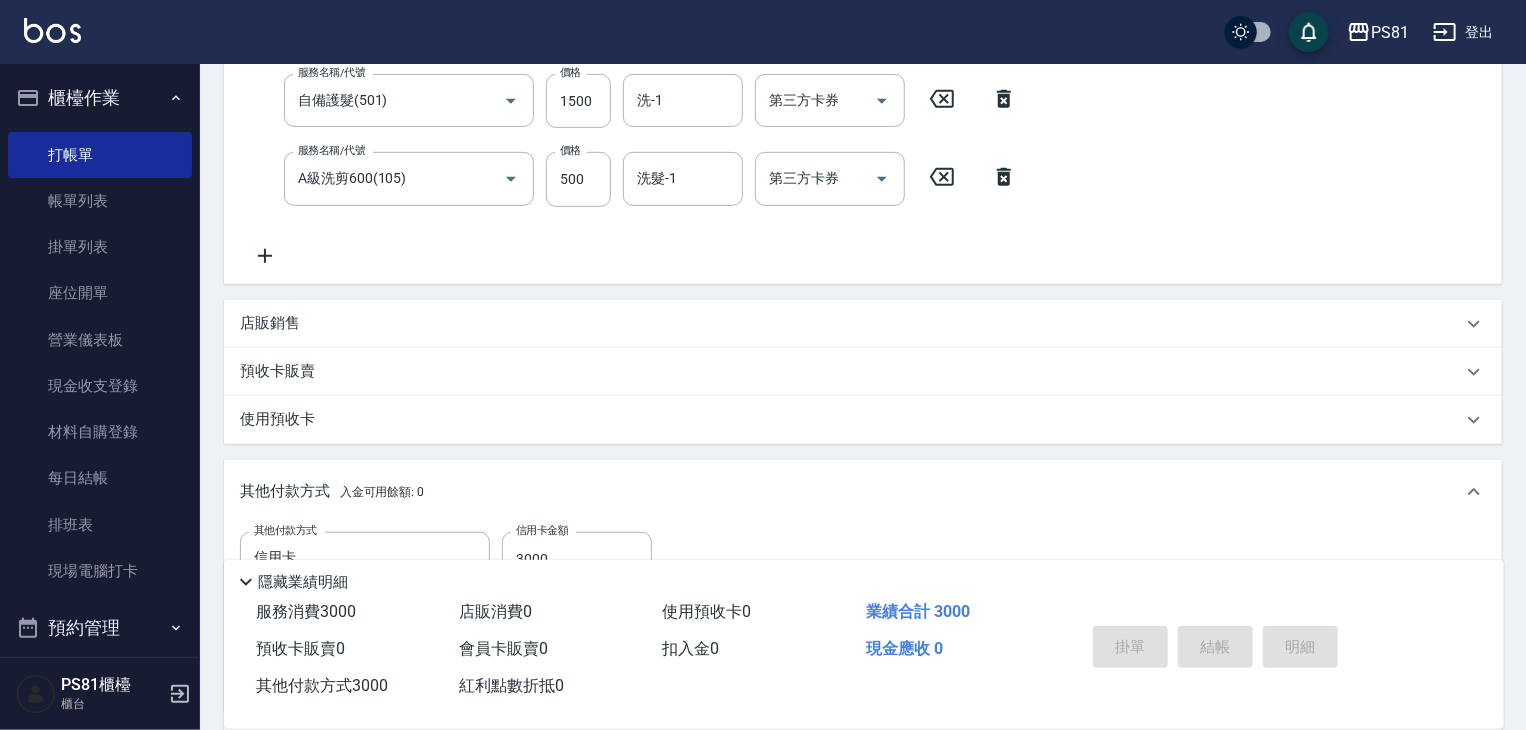type 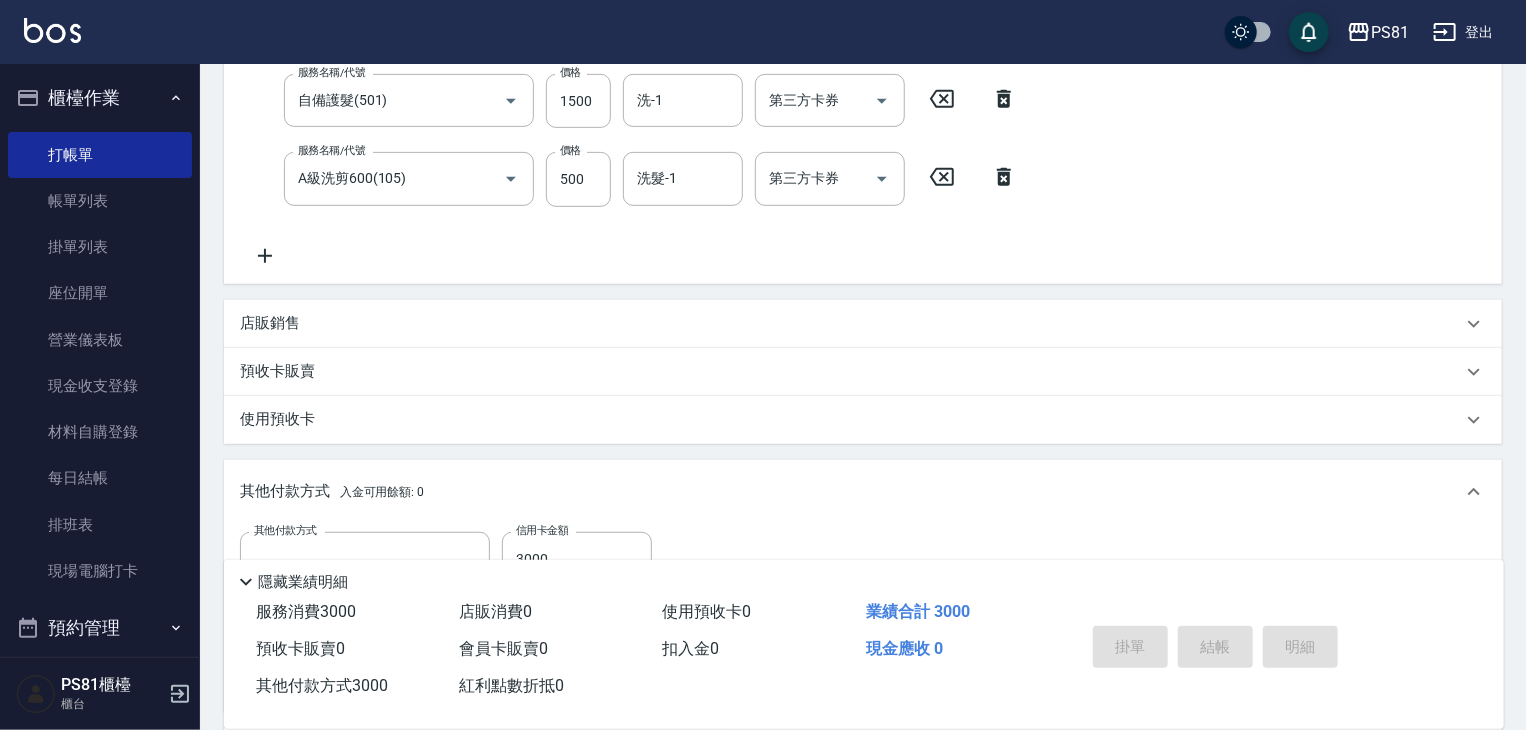 scroll, scrollTop: 0, scrollLeft: 0, axis: both 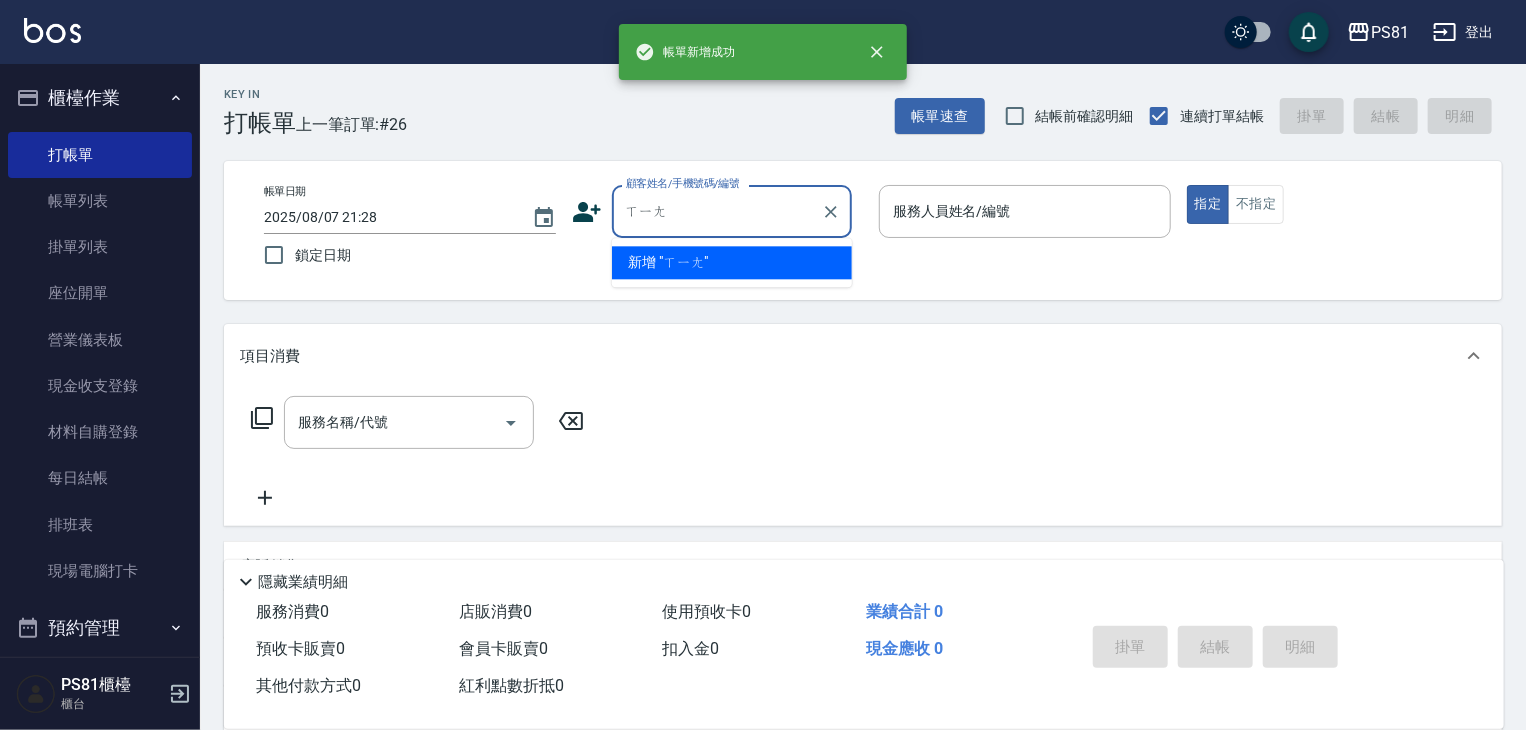 type on "相" 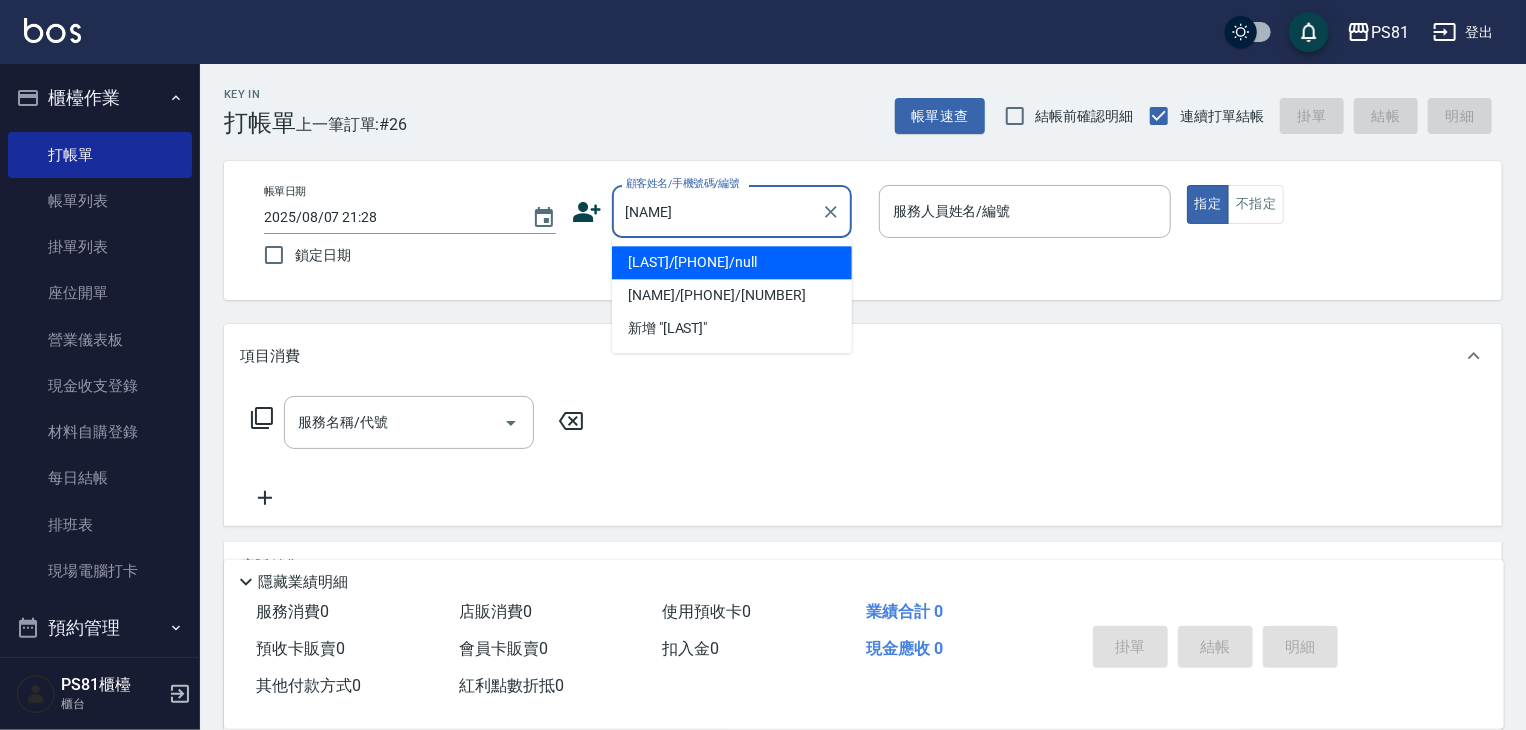 click on "[LAST]/[PHONE]/null" at bounding box center [732, 262] 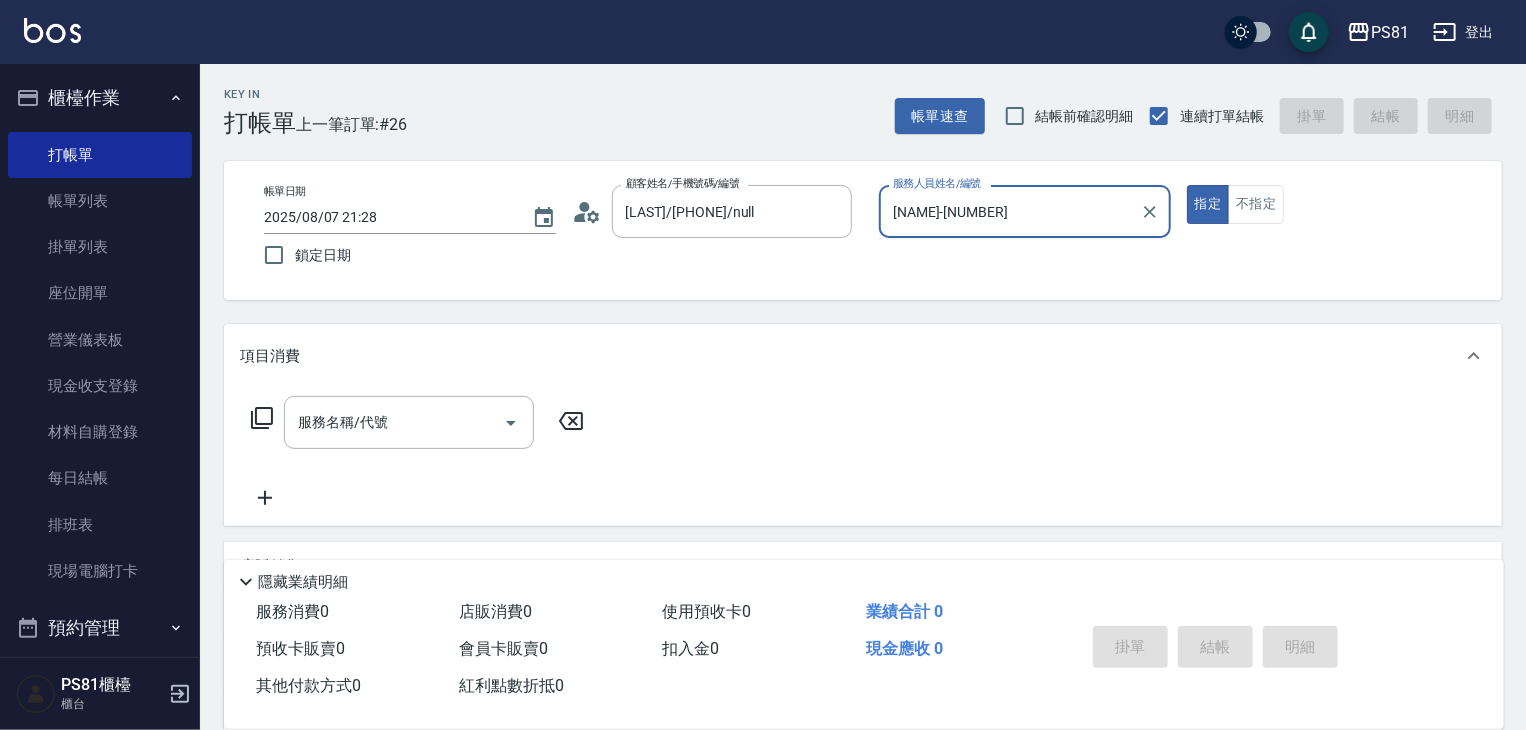 type on "[NAME]-[NUMBER]" 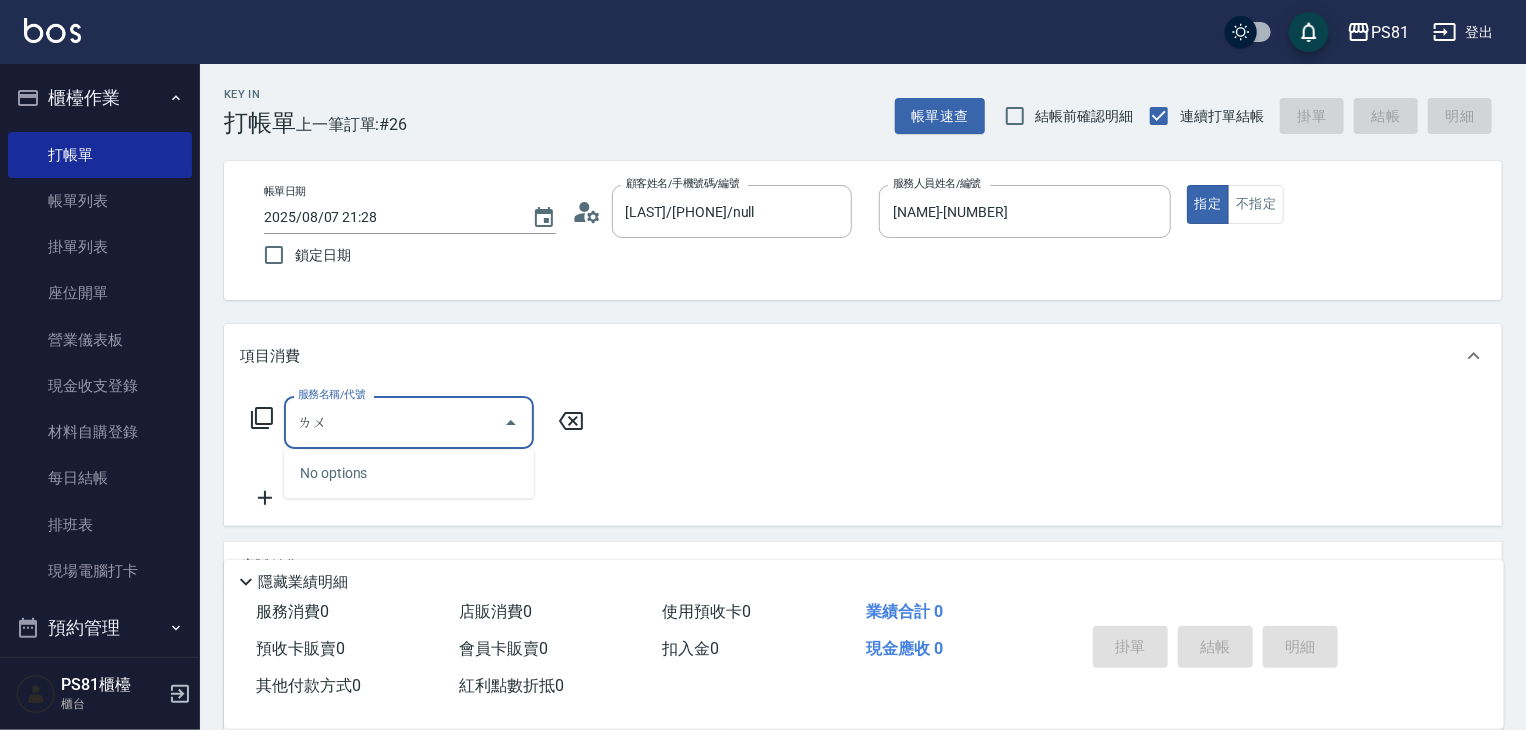 type on "ㄌ" 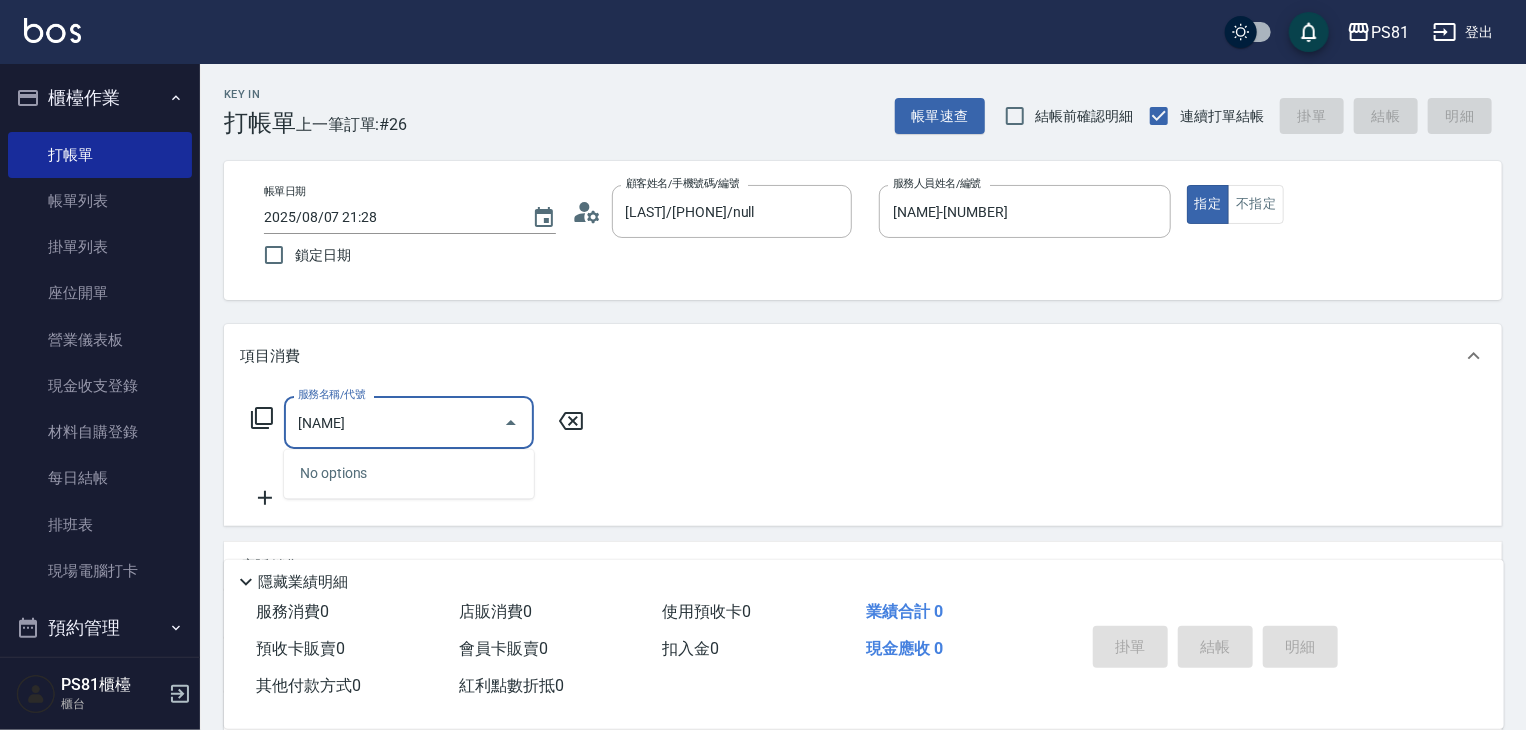 type on "ㄌ" 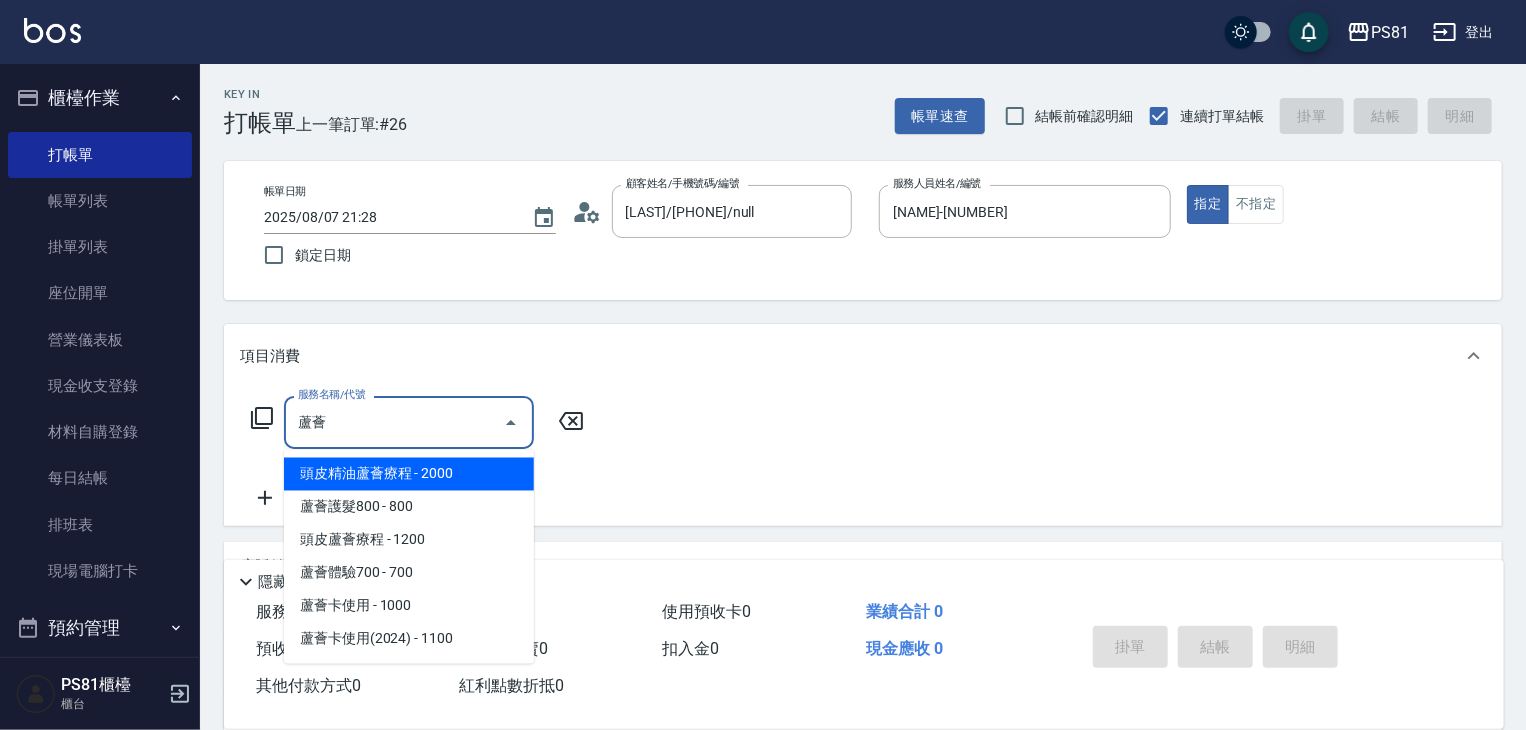 click on "頭皮蘆薈療程 - 1200" at bounding box center [409, 540] 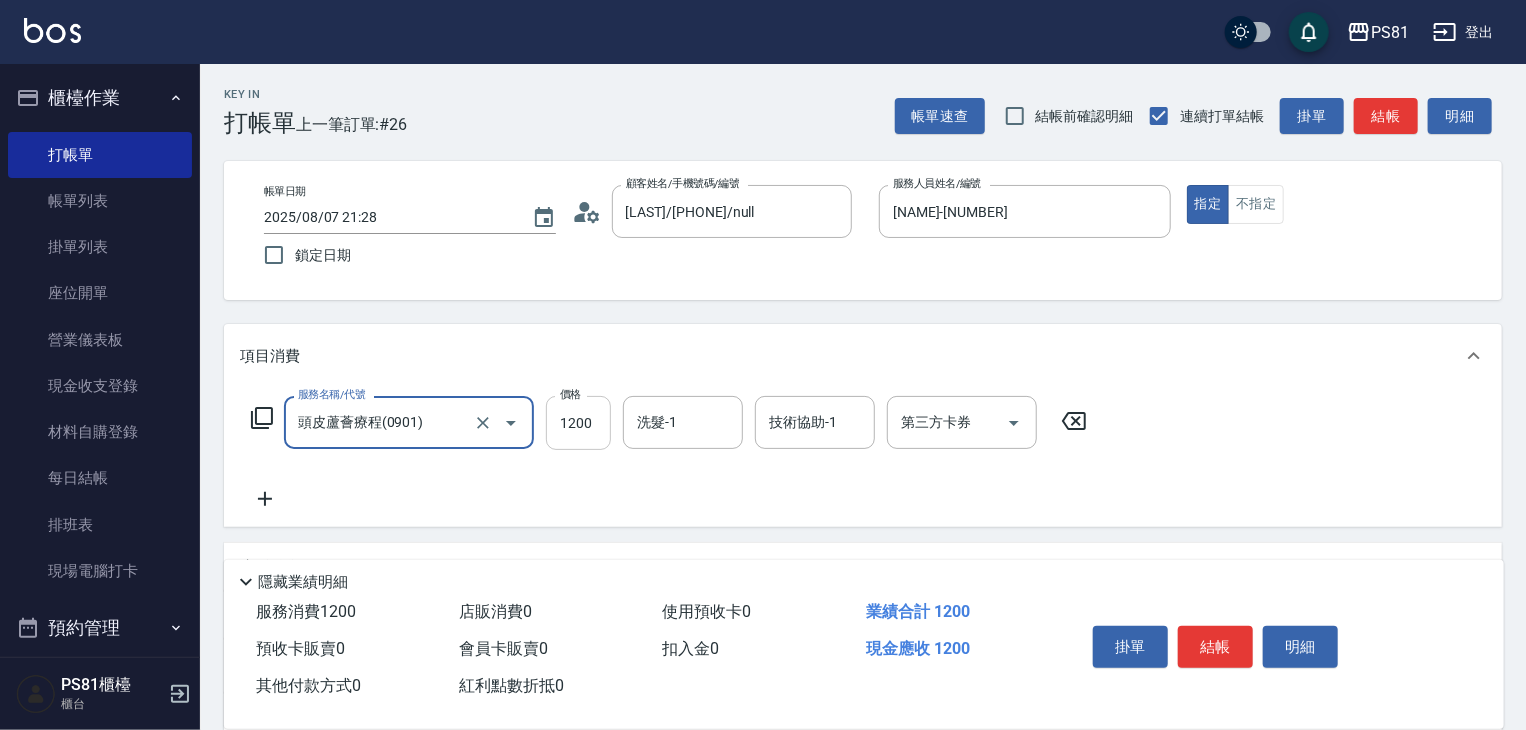 type on "頭皮蘆薈療程(0901)" 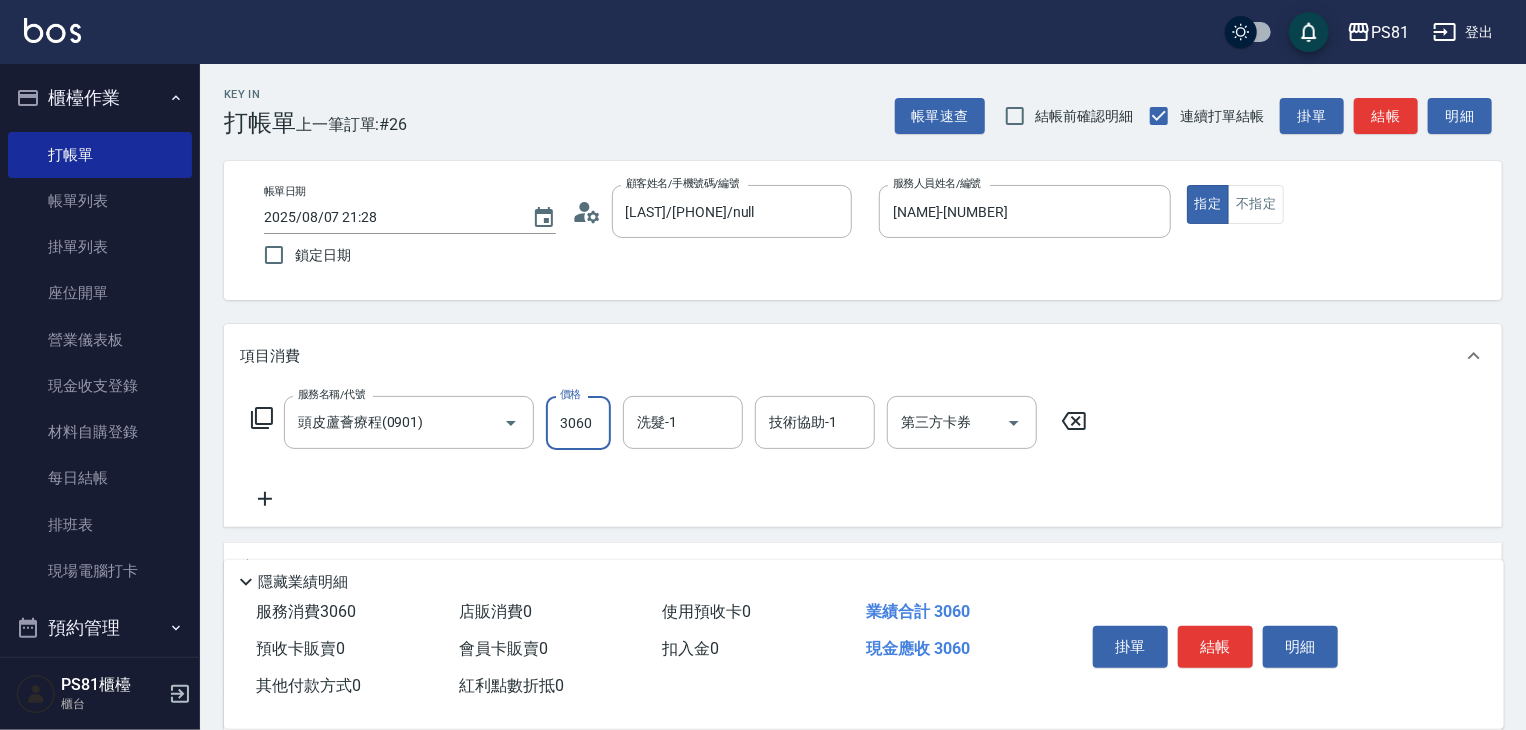 type on "3060" 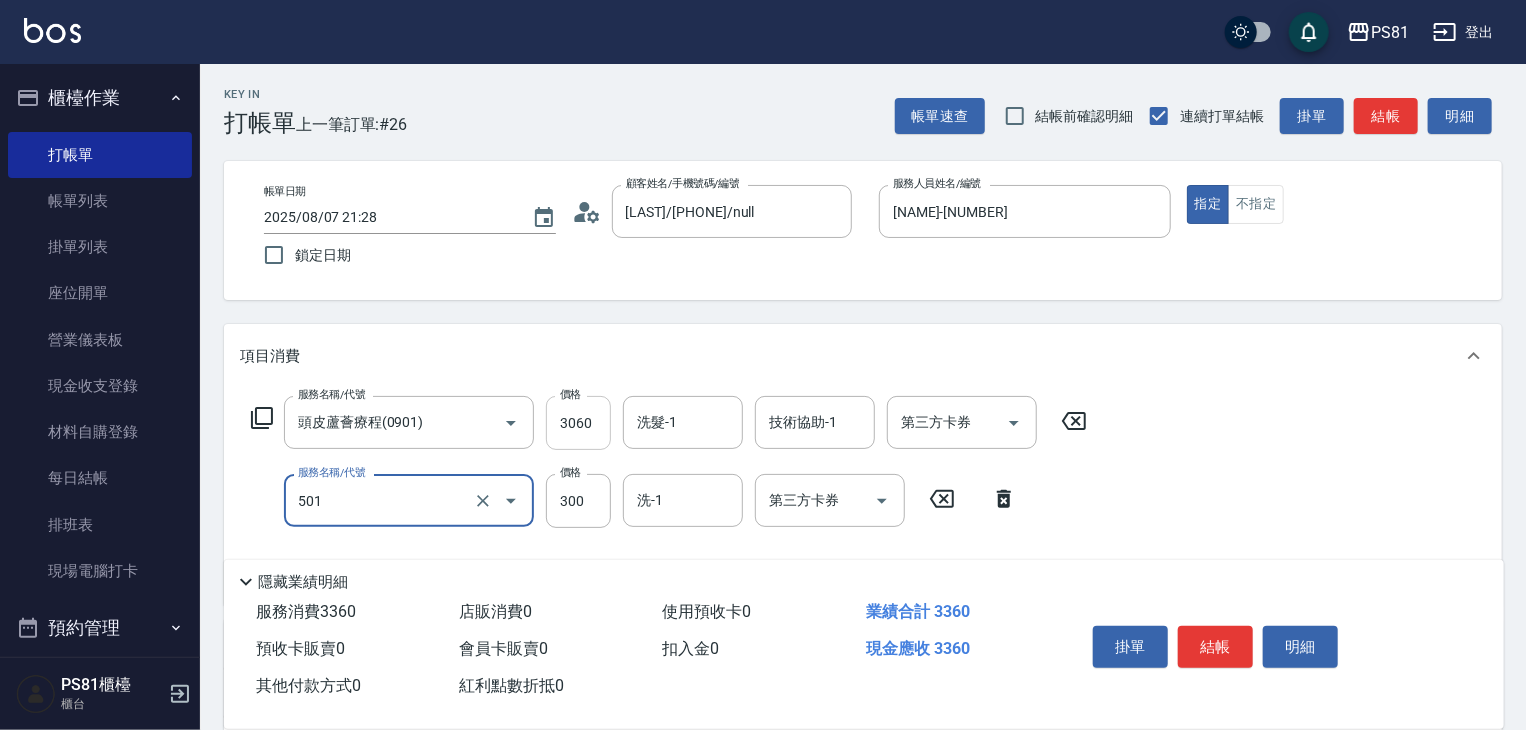 type on "自備護髮(501)" 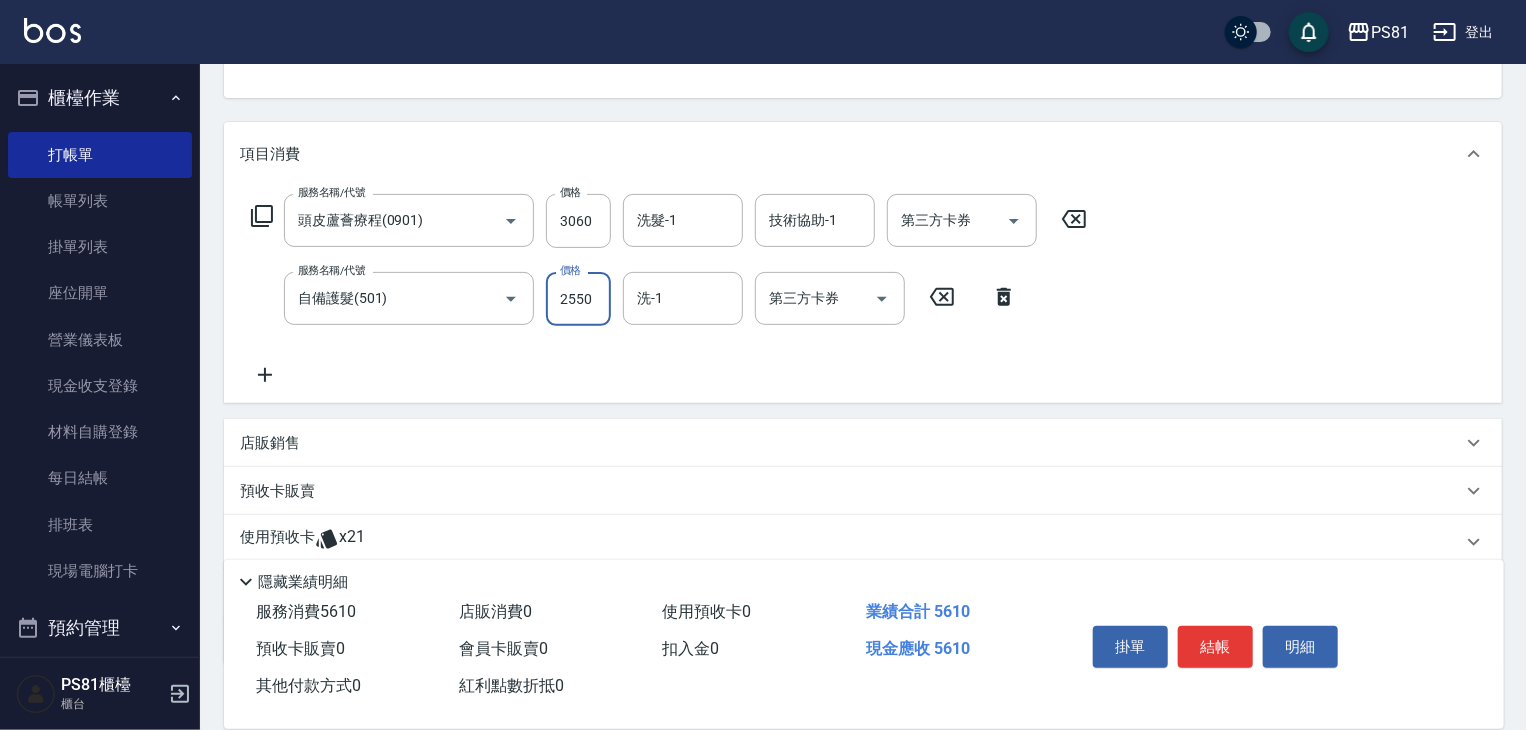 scroll, scrollTop: 193, scrollLeft: 0, axis: vertical 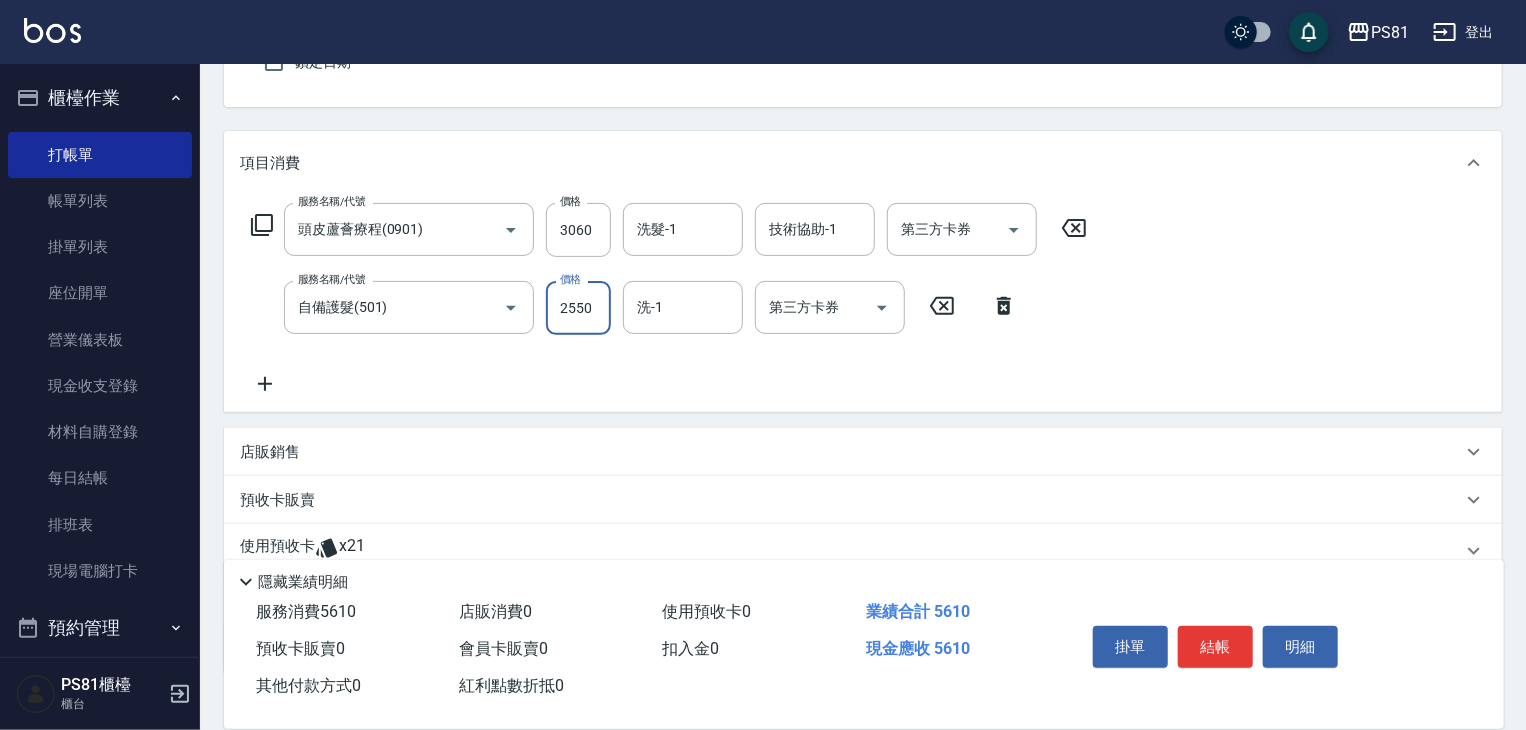 type on "2550" 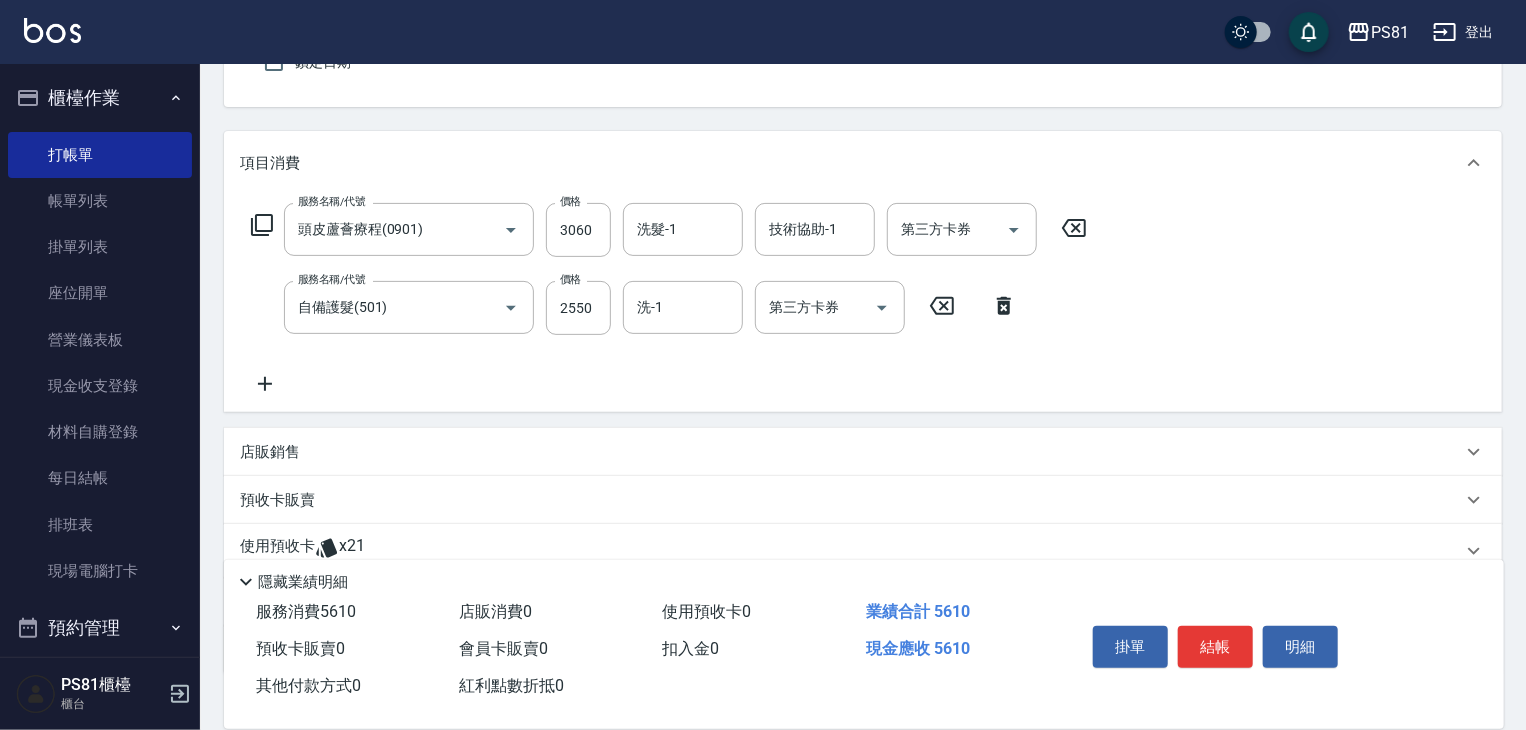click 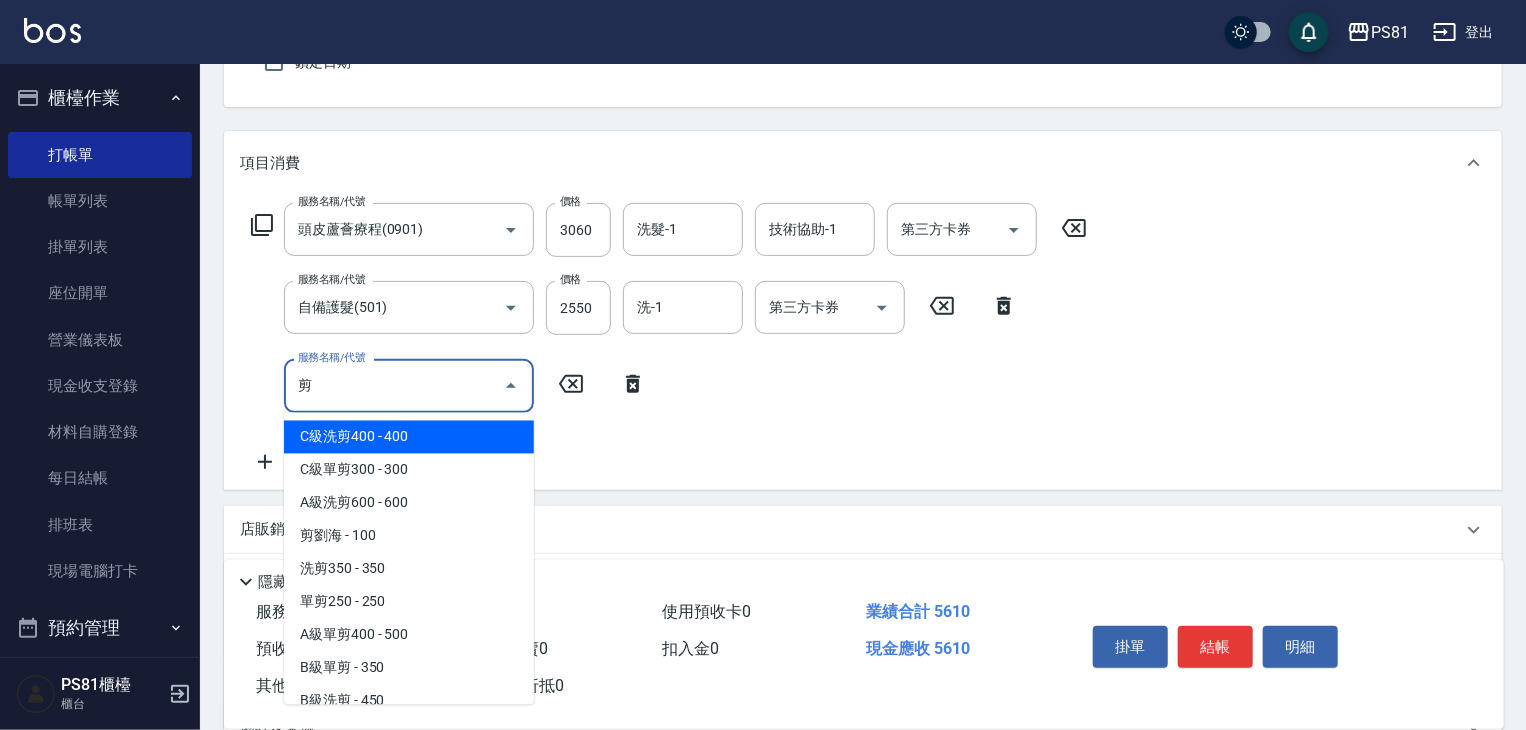 click on "剪劉海 - 100" at bounding box center (409, 536) 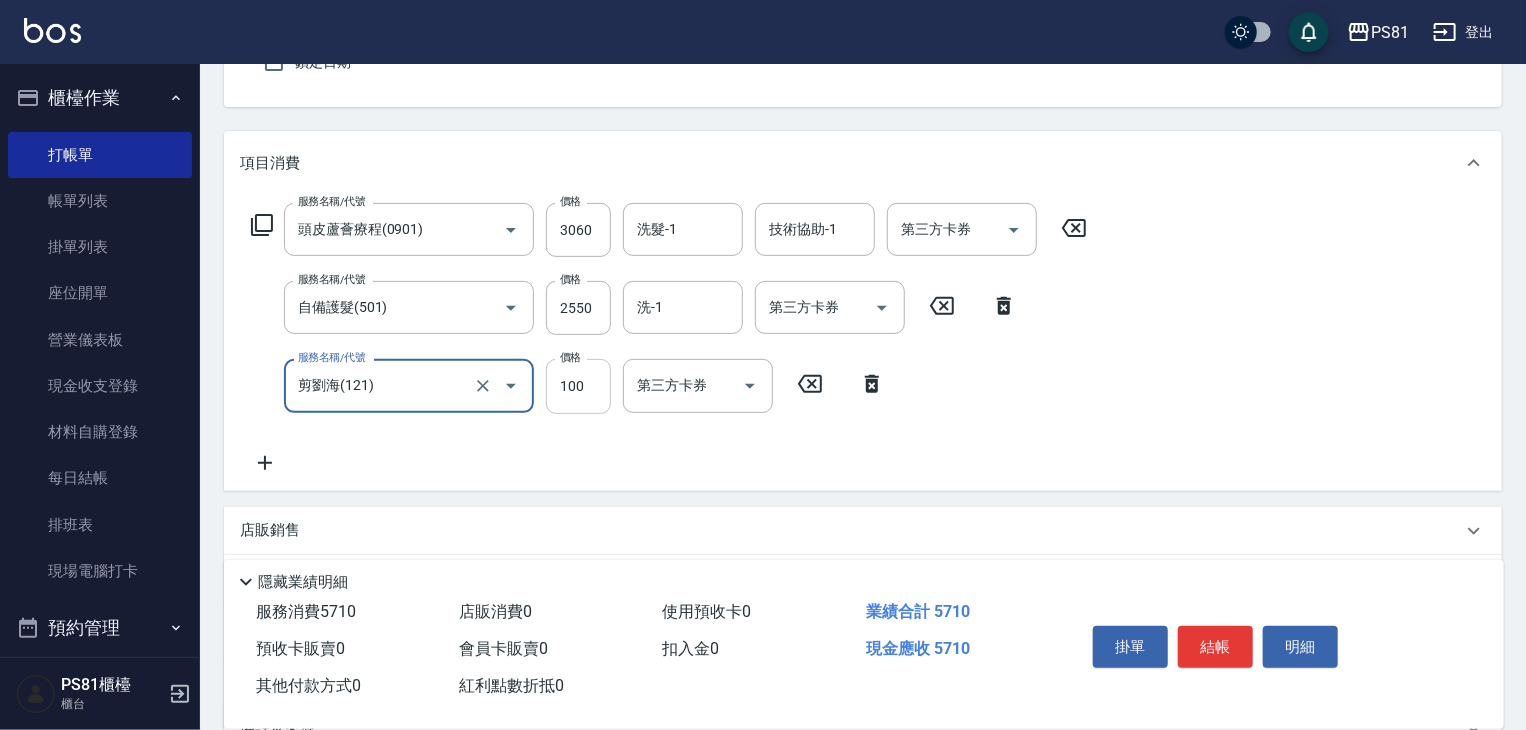 type on "剪劉海(121)" 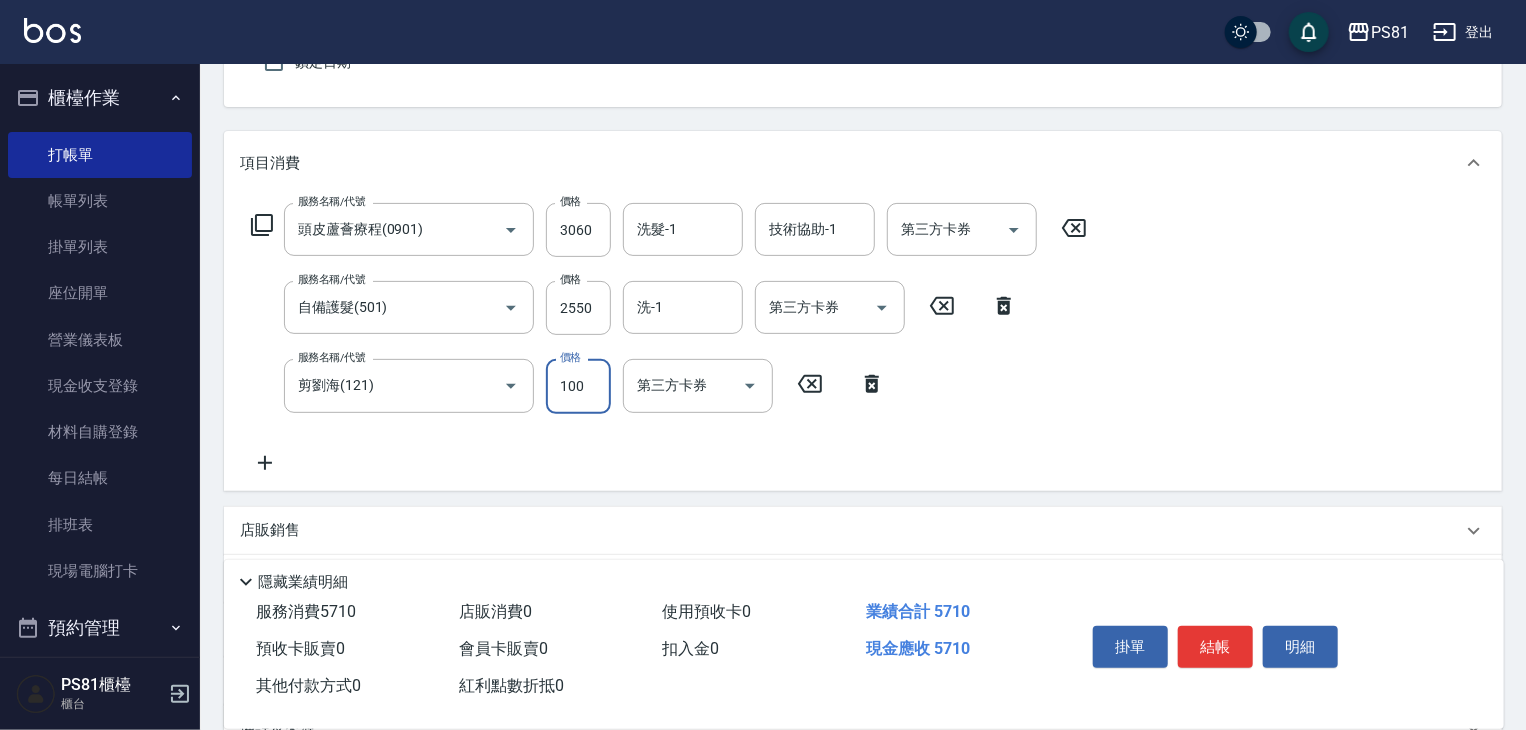 click on "100" at bounding box center [578, 386] 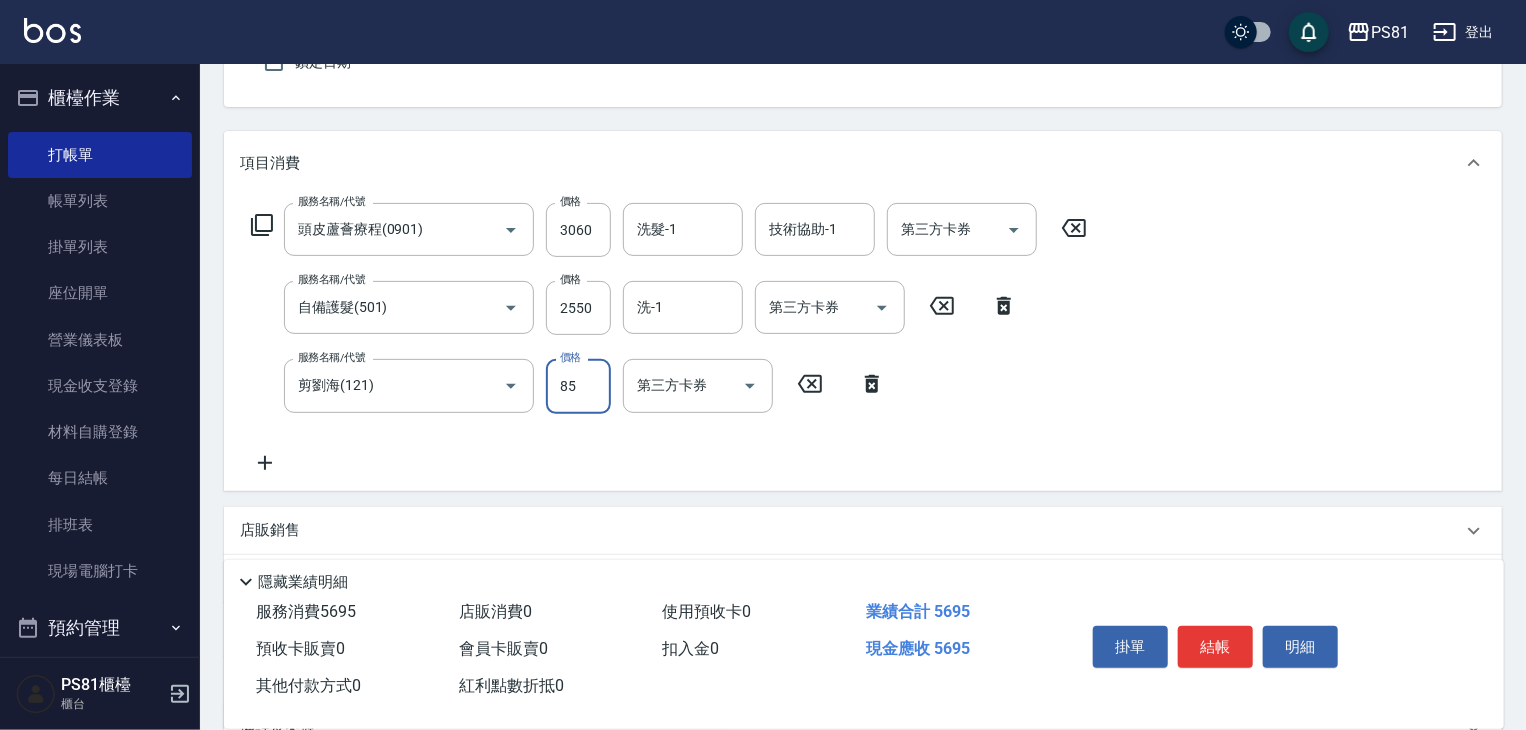 click on "85" at bounding box center [578, 386] 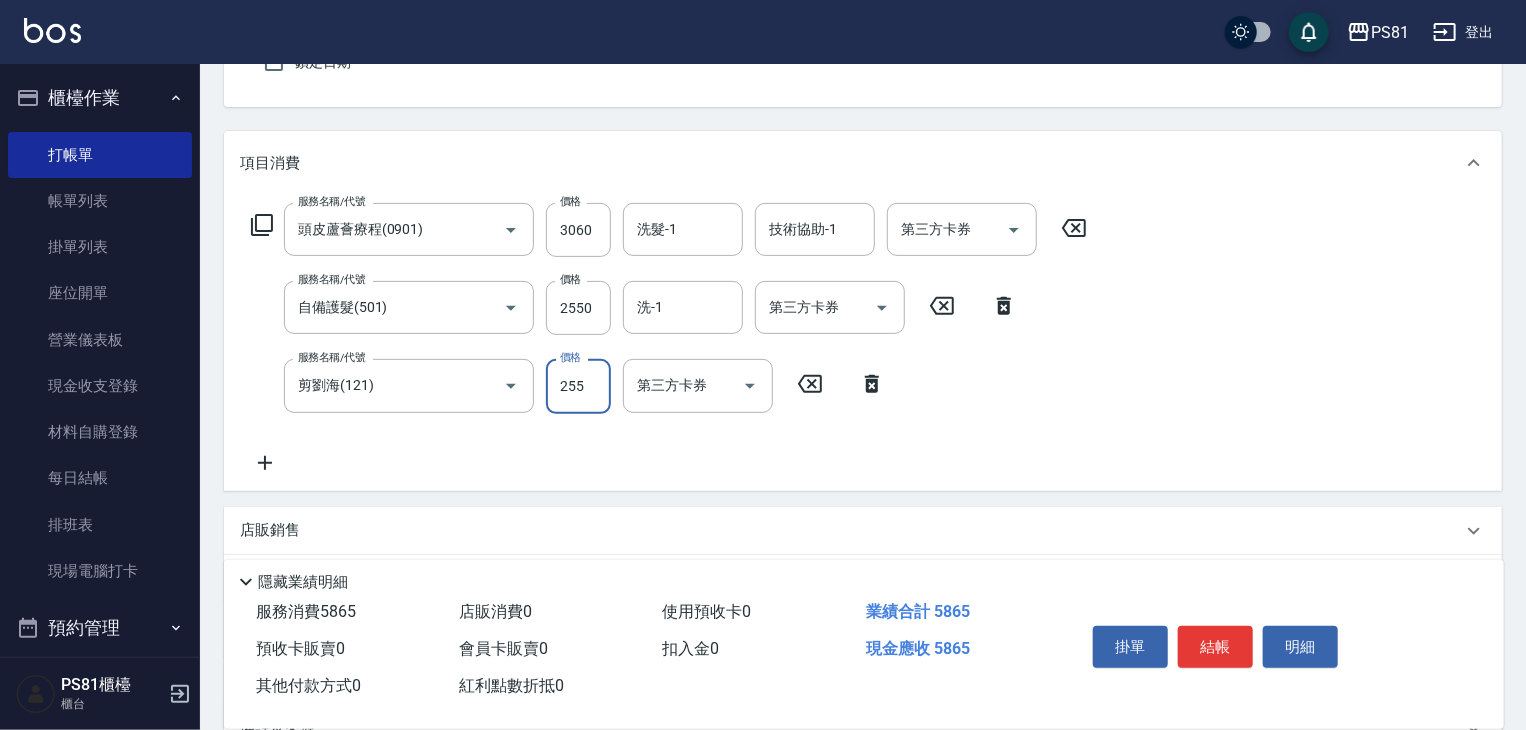 scroll, scrollTop: 405, scrollLeft: 0, axis: vertical 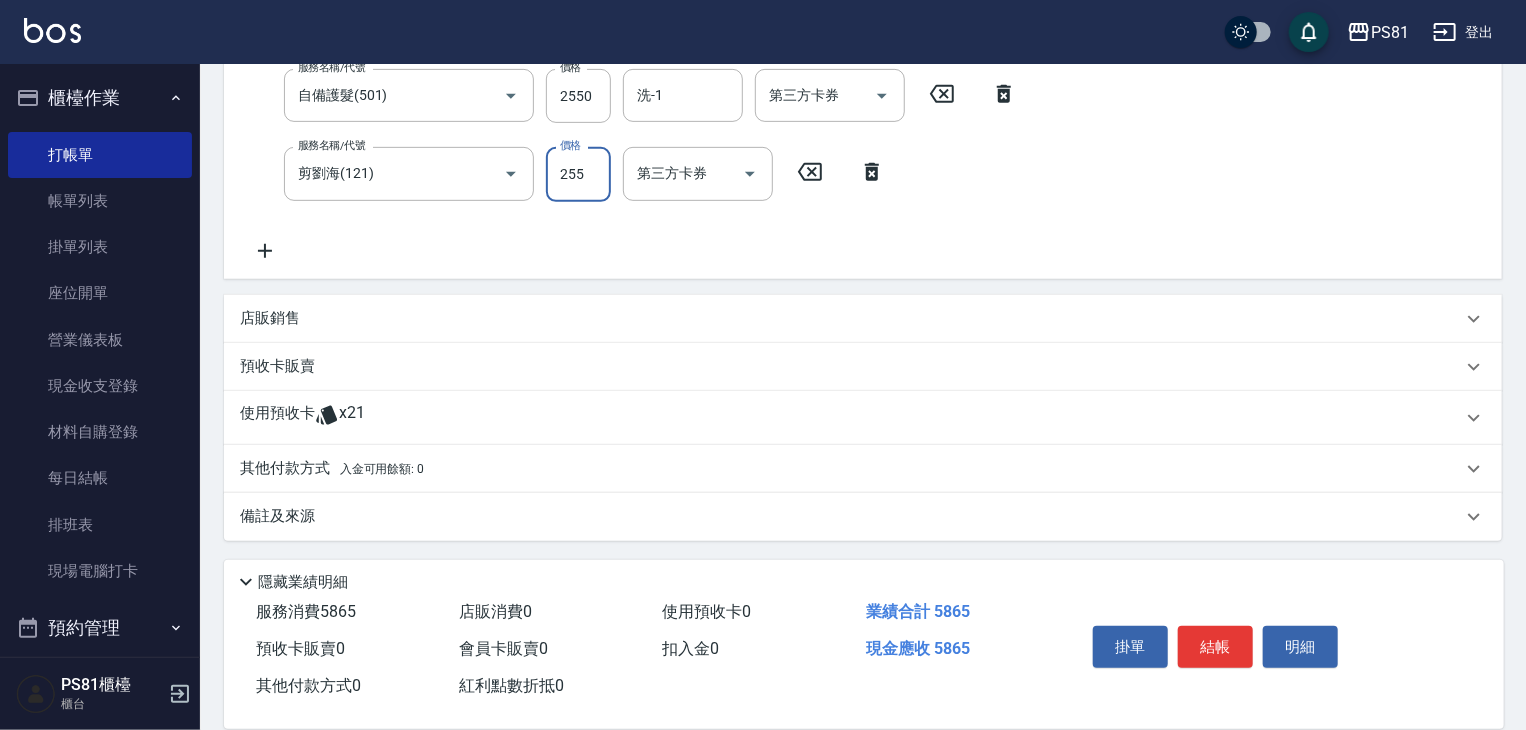 type on "255" 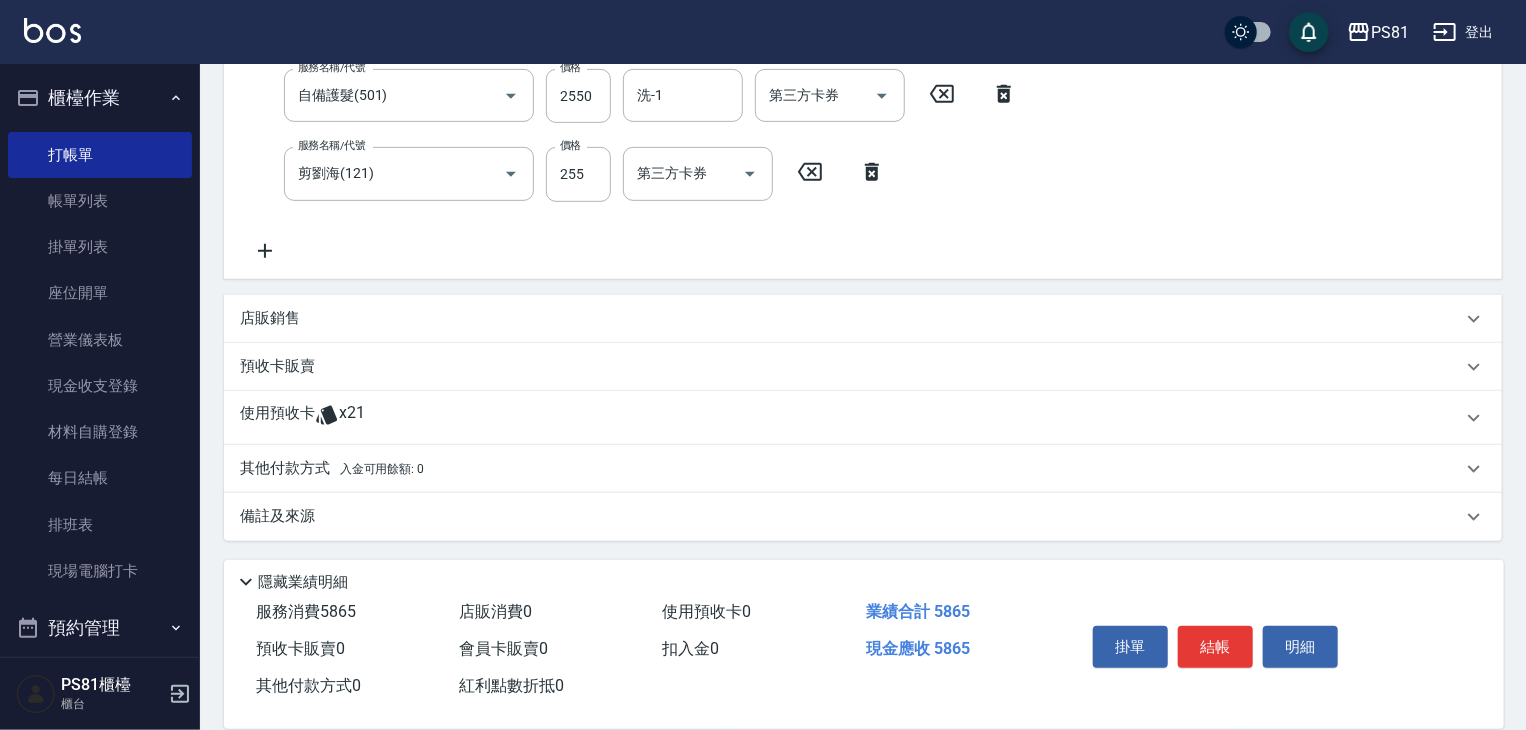 click on "備註及來源 備註 備註 訂單來源 ​ 訂單來源" at bounding box center (863, 517) 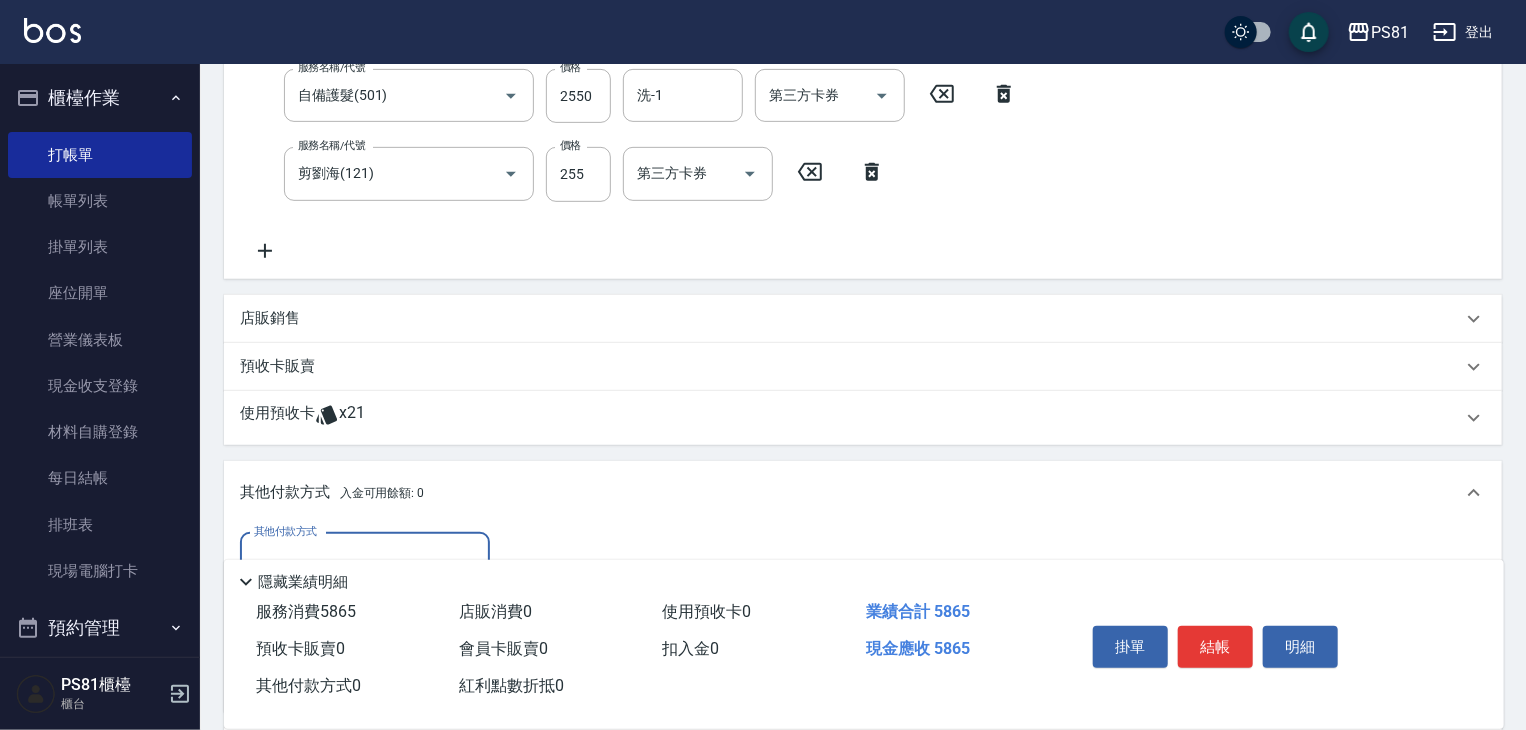 scroll, scrollTop: 0, scrollLeft: 0, axis: both 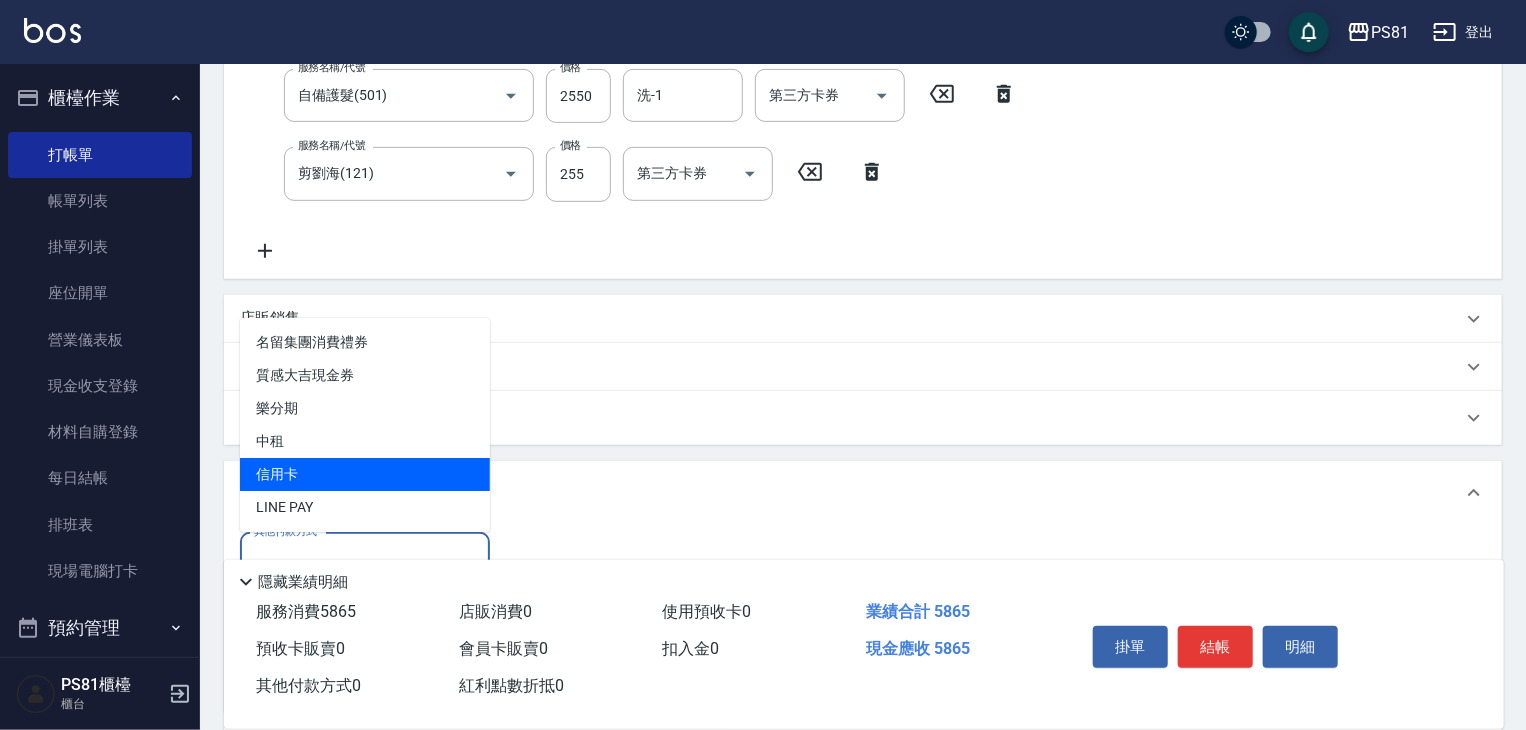 click on "信用卡" at bounding box center (365, 474) 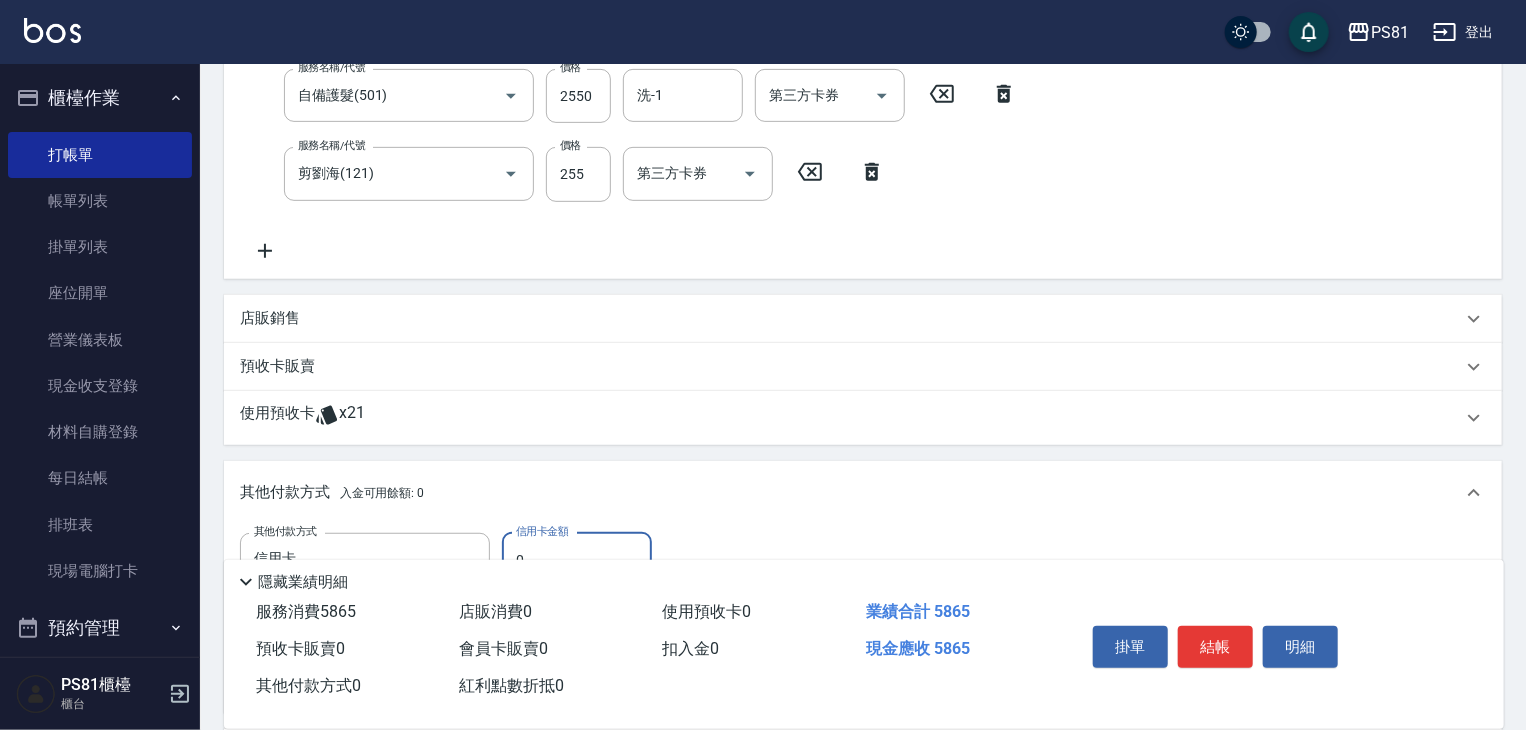 click on "0" at bounding box center (577, 560) 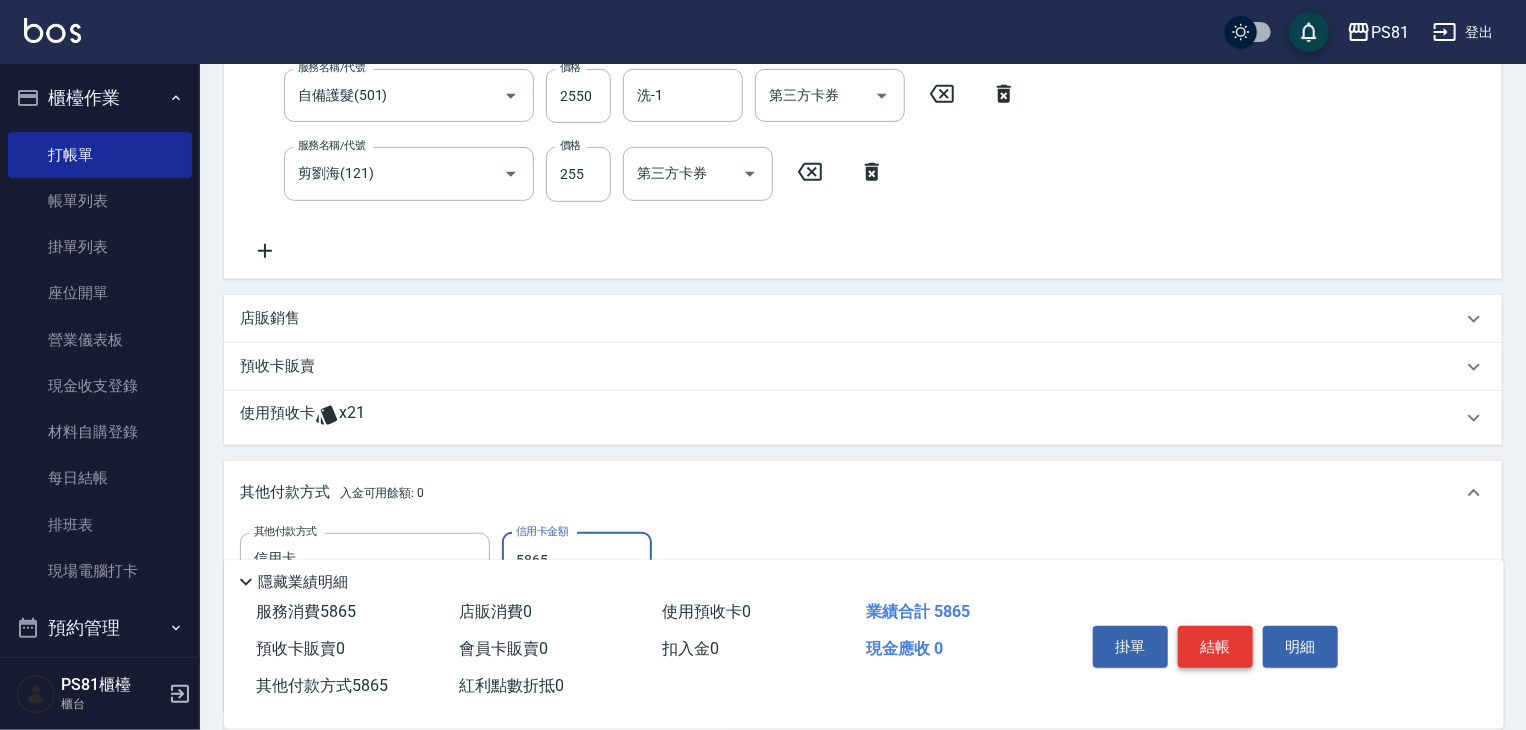 type on "5865" 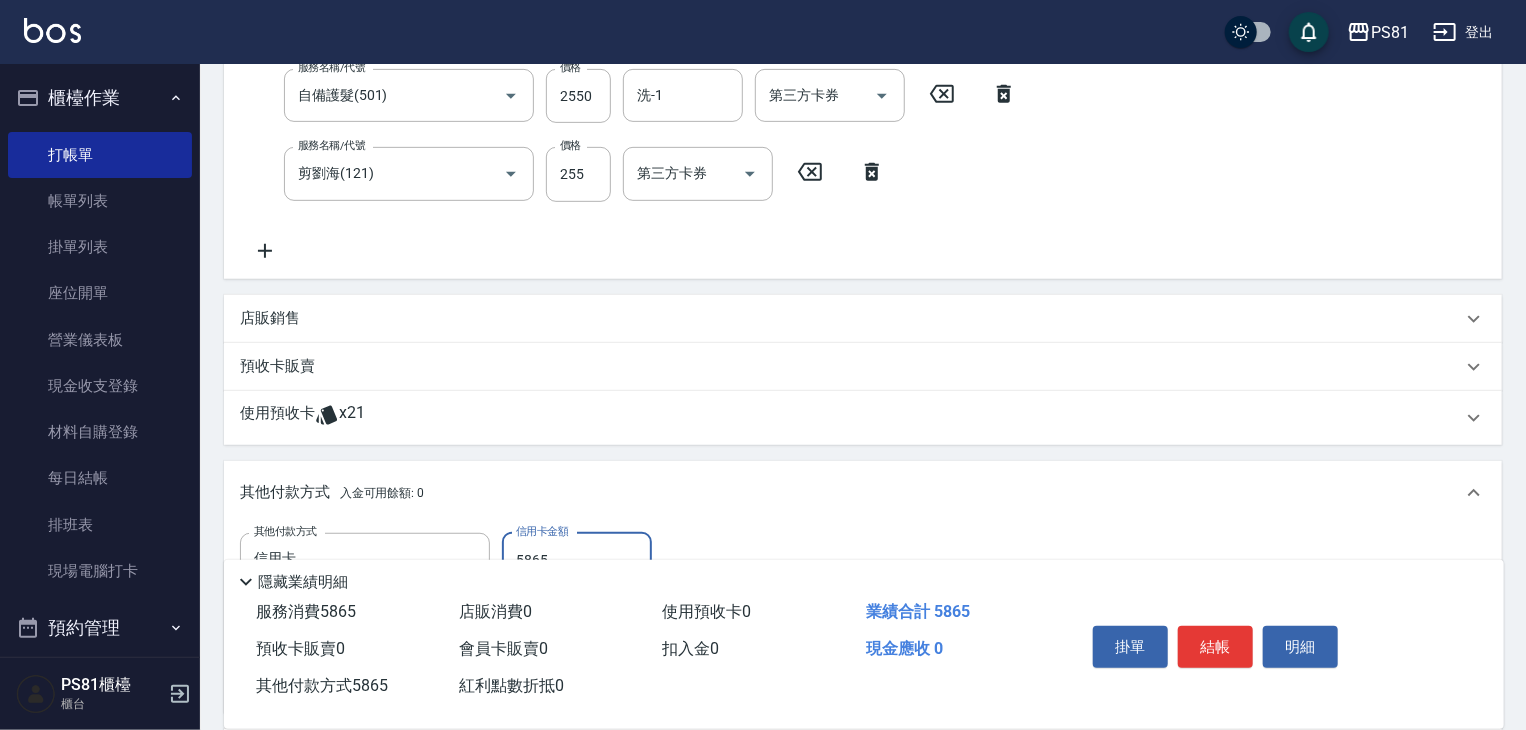 click on "結帳" at bounding box center (1215, 647) 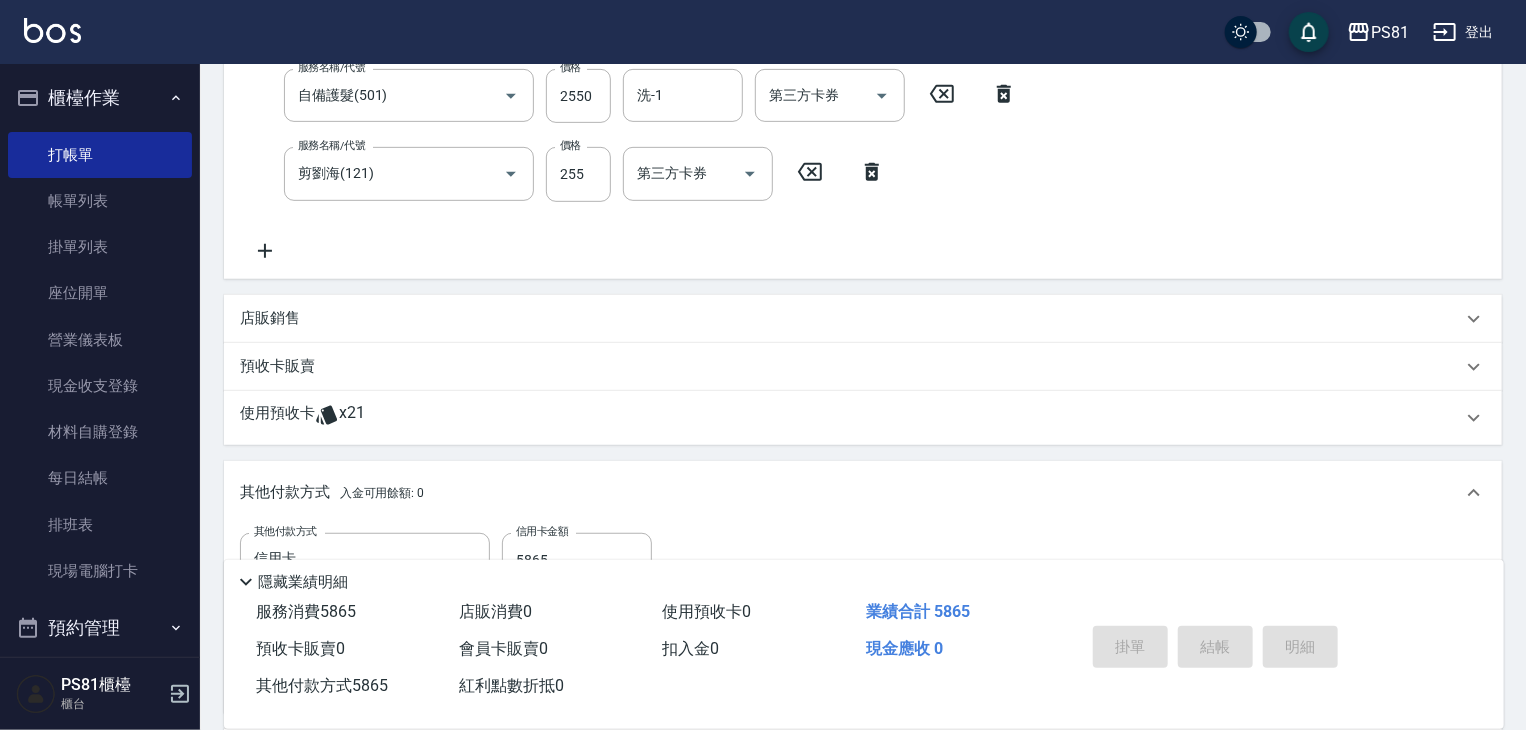 type on "[DATE] [TIME]" 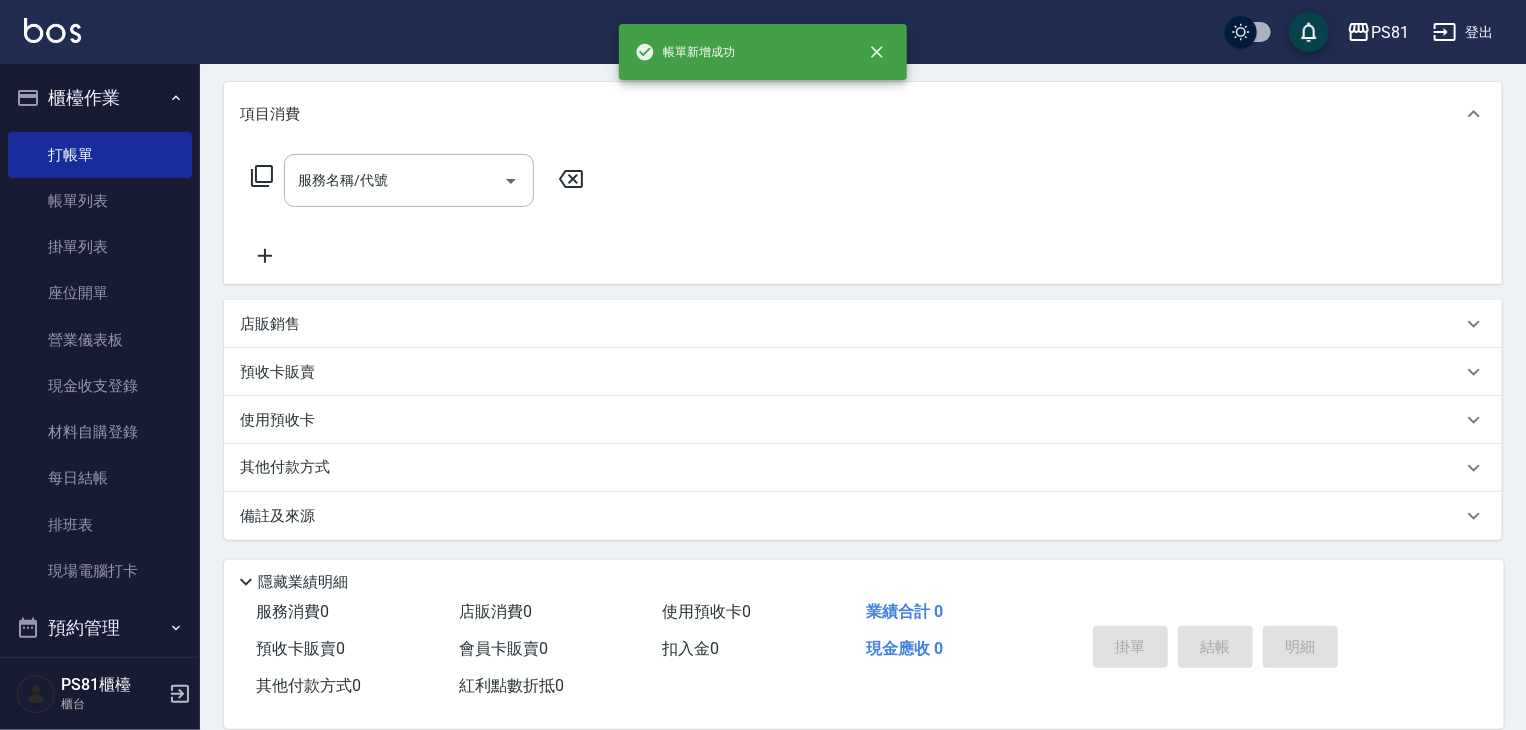 scroll, scrollTop: 0, scrollLeft: 0, axis: both 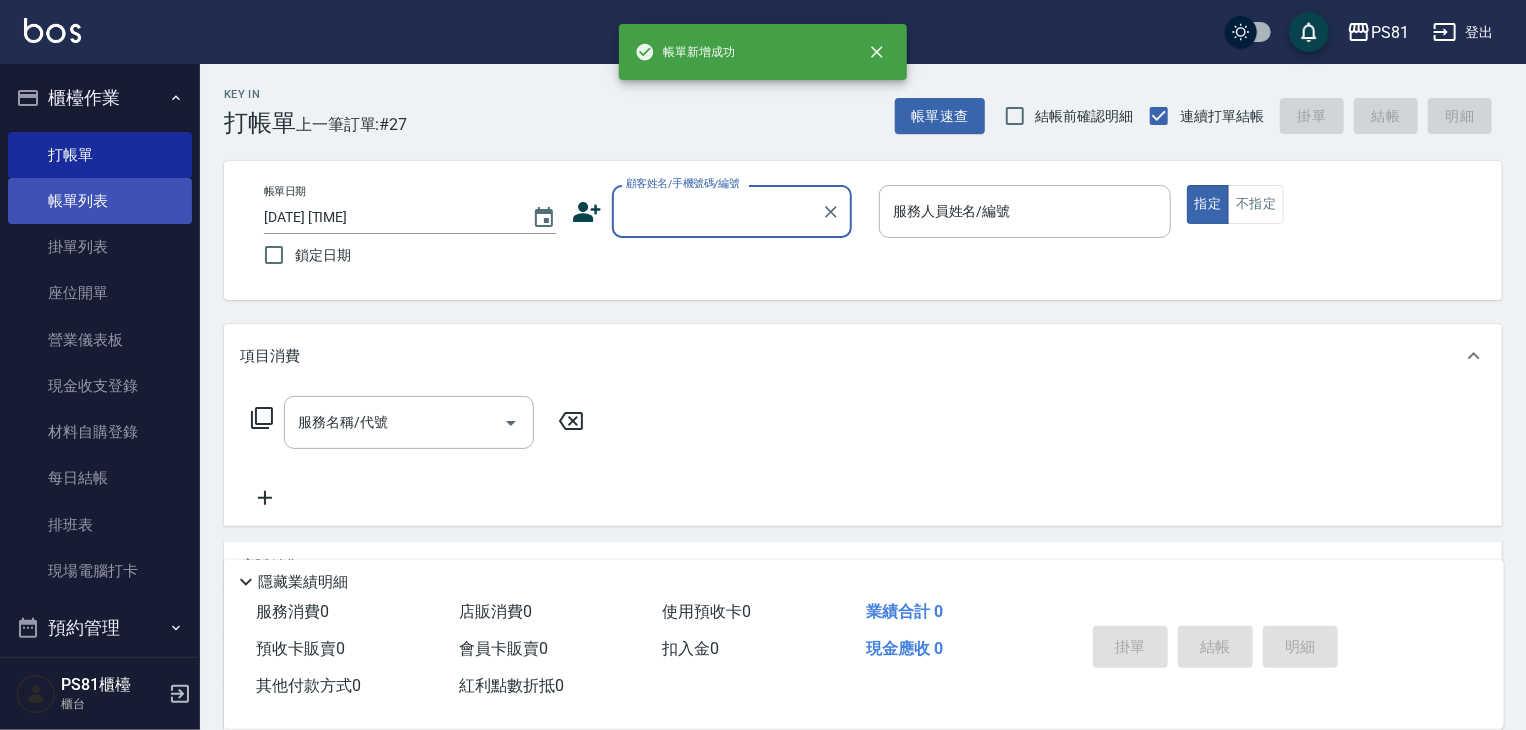 click on "帳單列表" at bounding box center (100, 201) 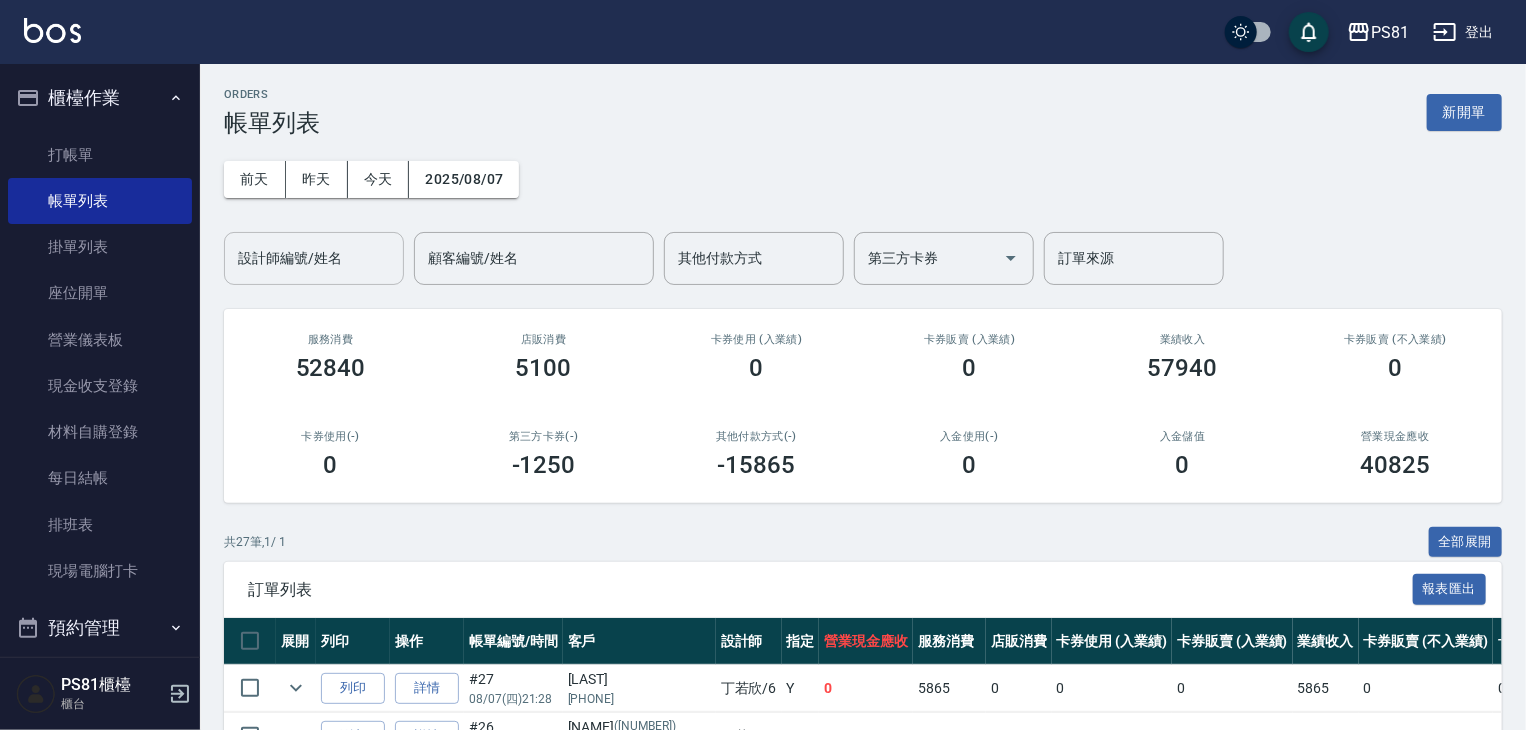 click on "設計師編號/姓名" at bounding box center [314, 258] 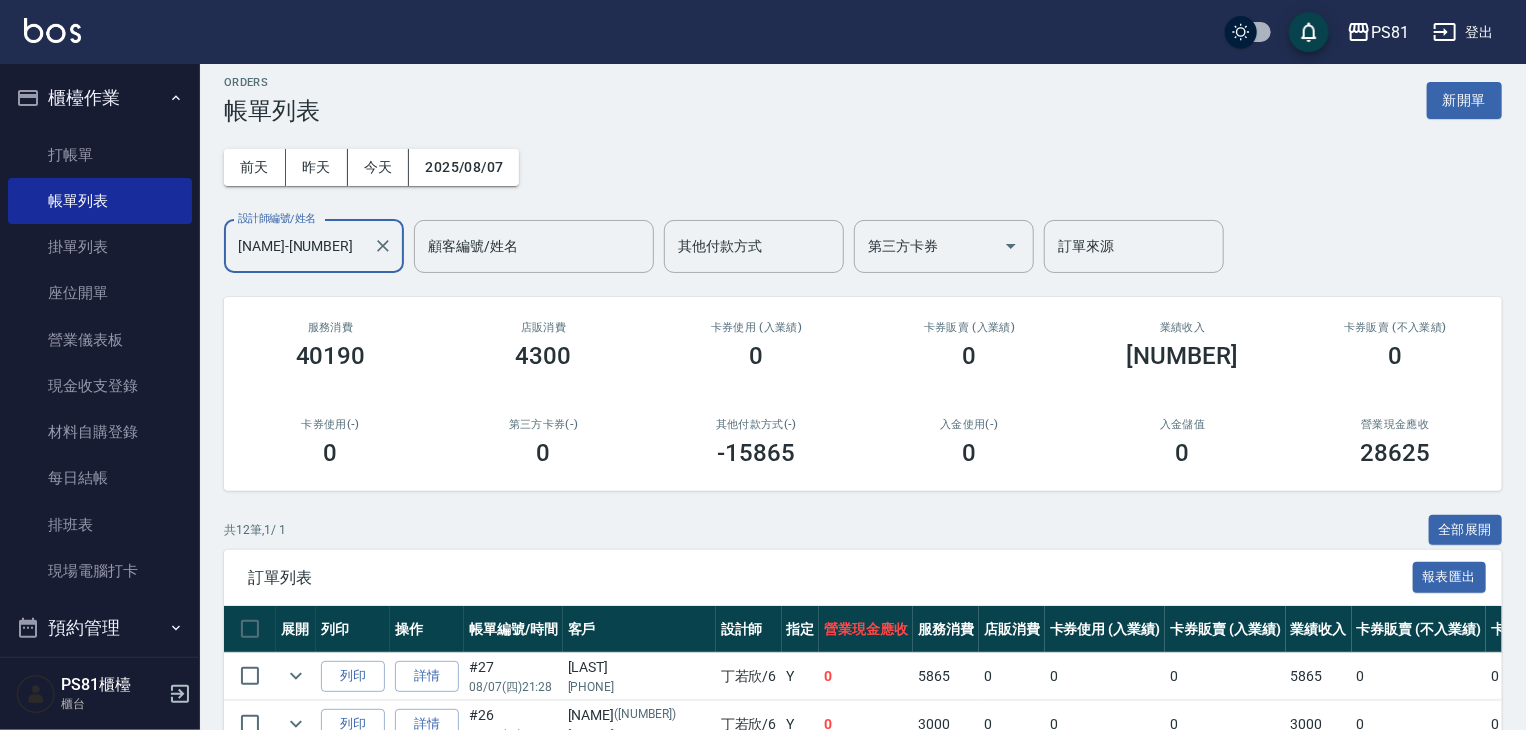 scroll, scrollTop: 0, scrollLeft: 0, axis: both 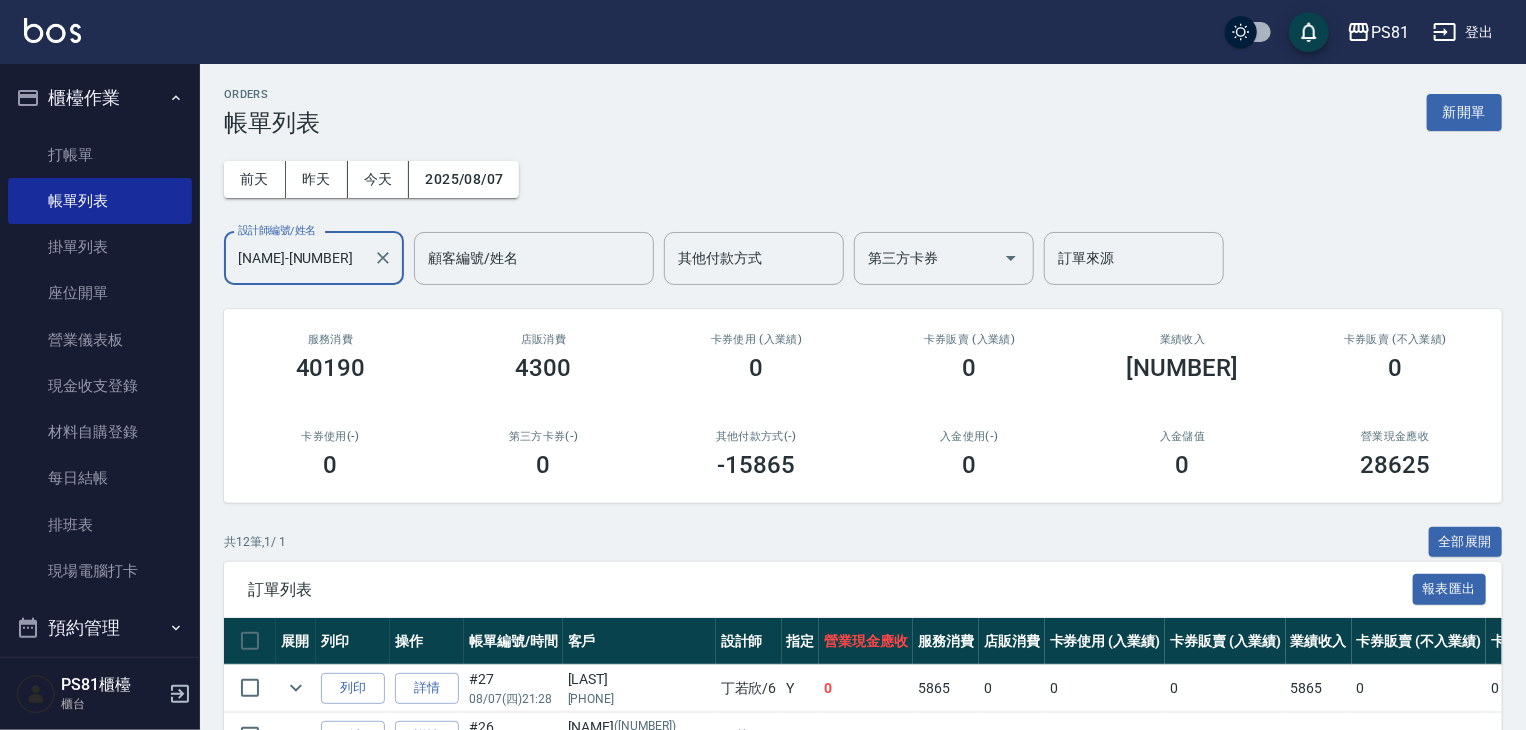 type on "[NAME]-[NUMBER]" 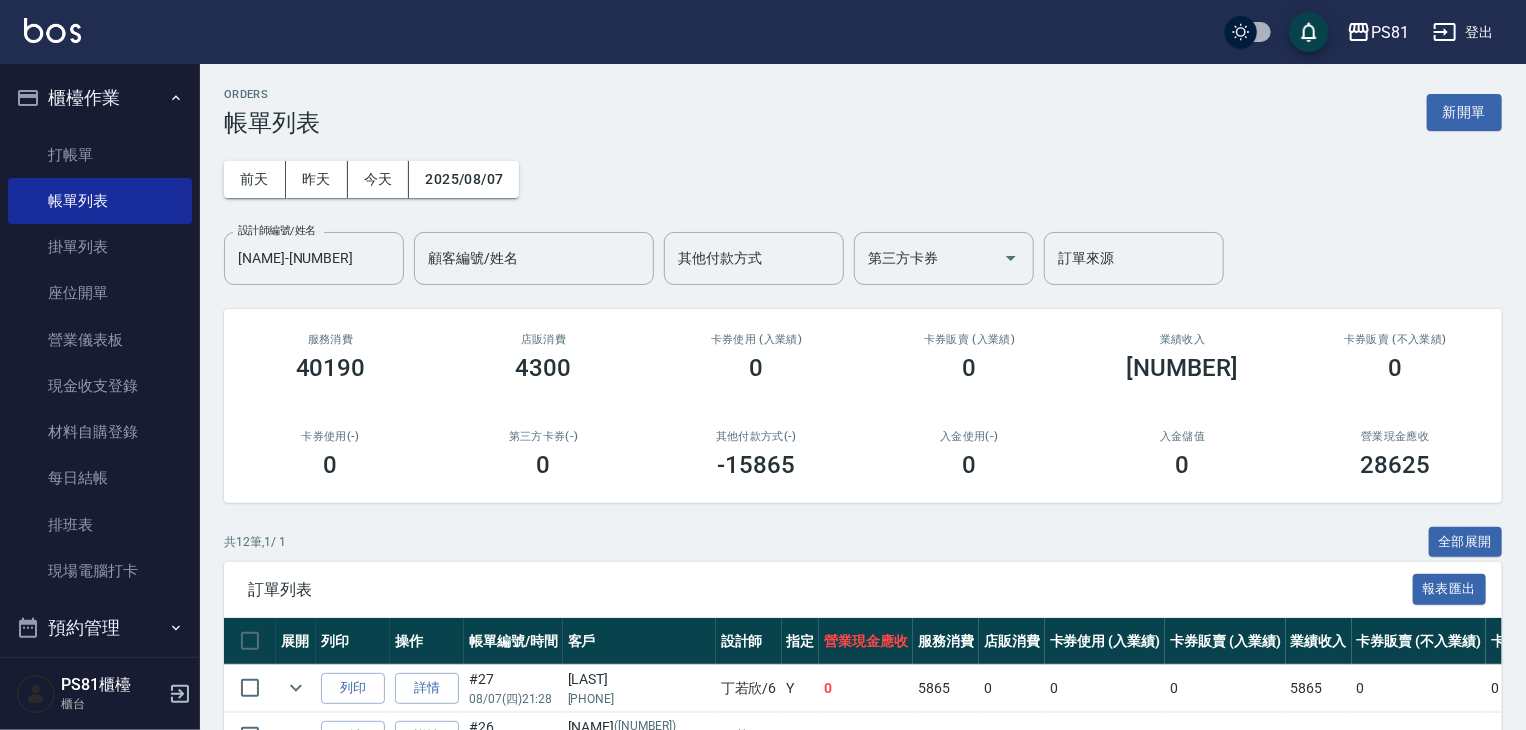 drag, startPoint x: 1514, startPoint y: 159, endPoint x: 1535, endPoint y: 169, distance: 23.259407 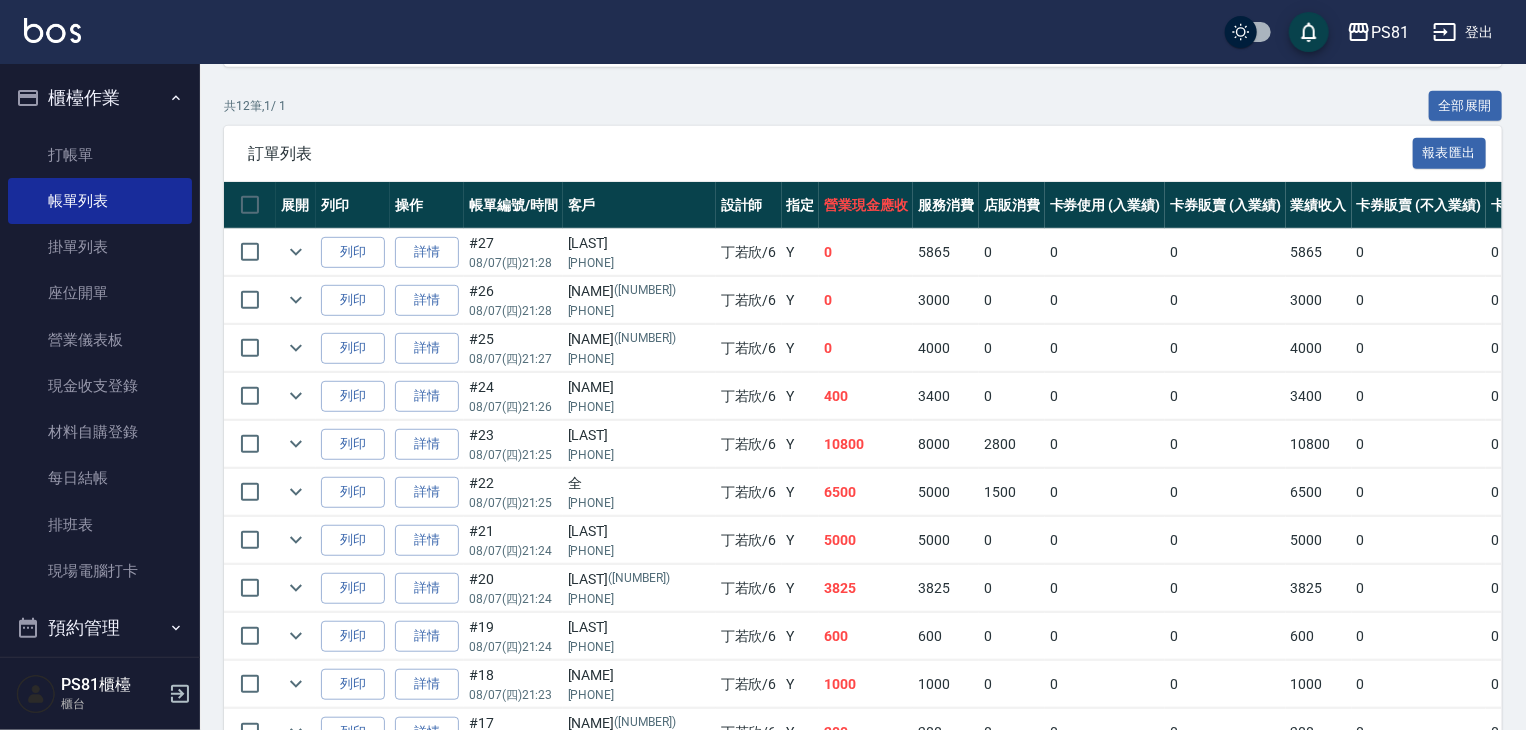 scroll, scrollTop: 441, scrollLeft: 0, axis: vertical 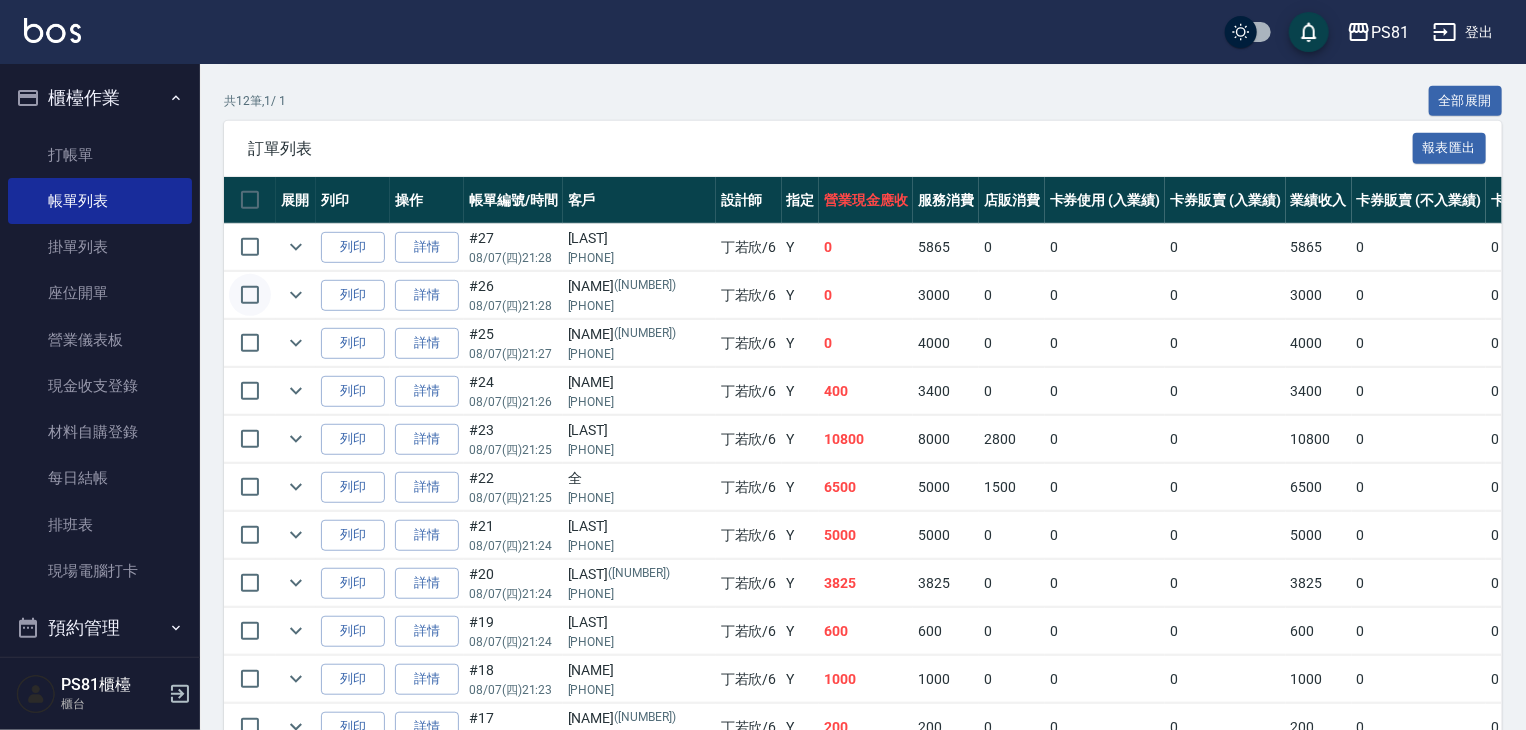 click at bounding box center [250, 295] 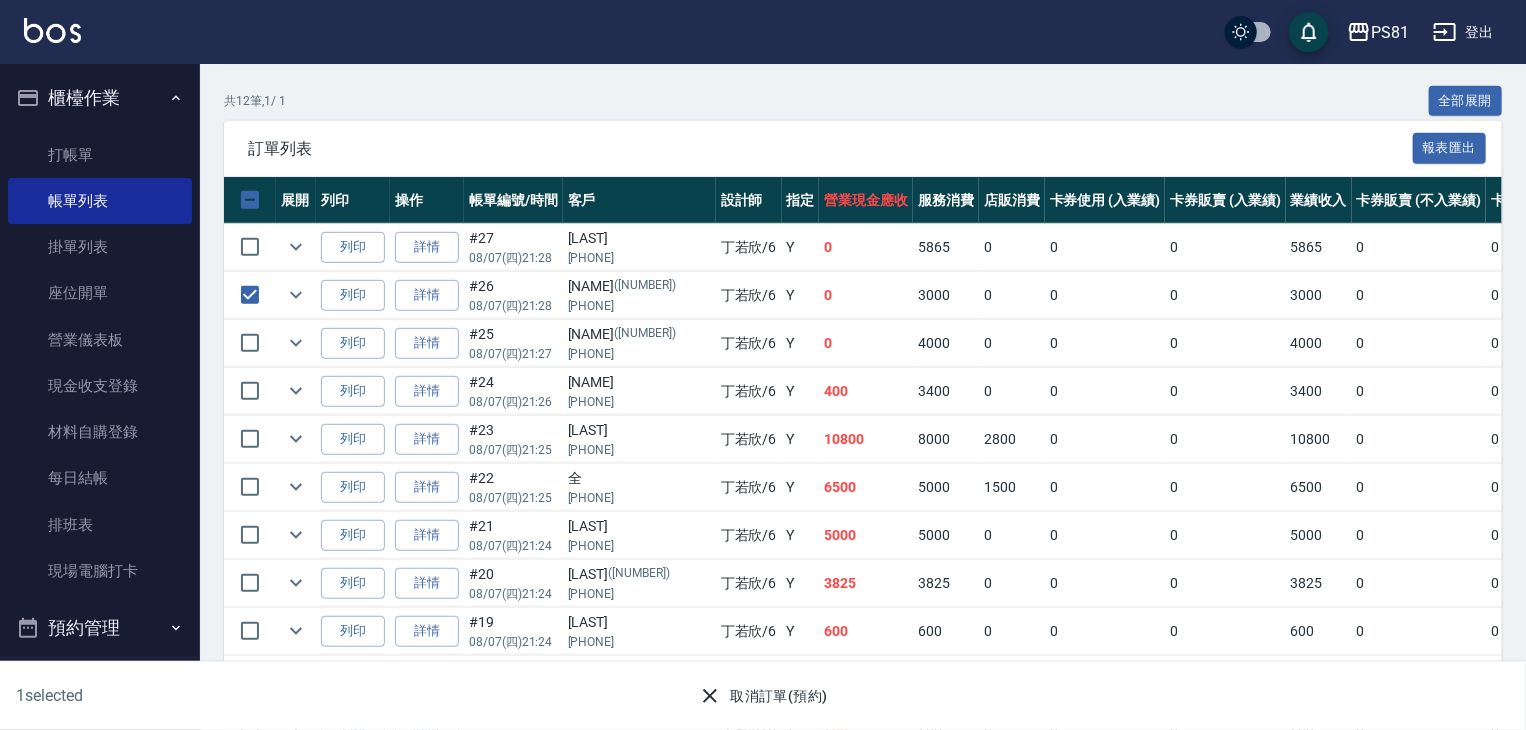 scroll, scrollTop: 0, scrollLeft: 0, axis: both 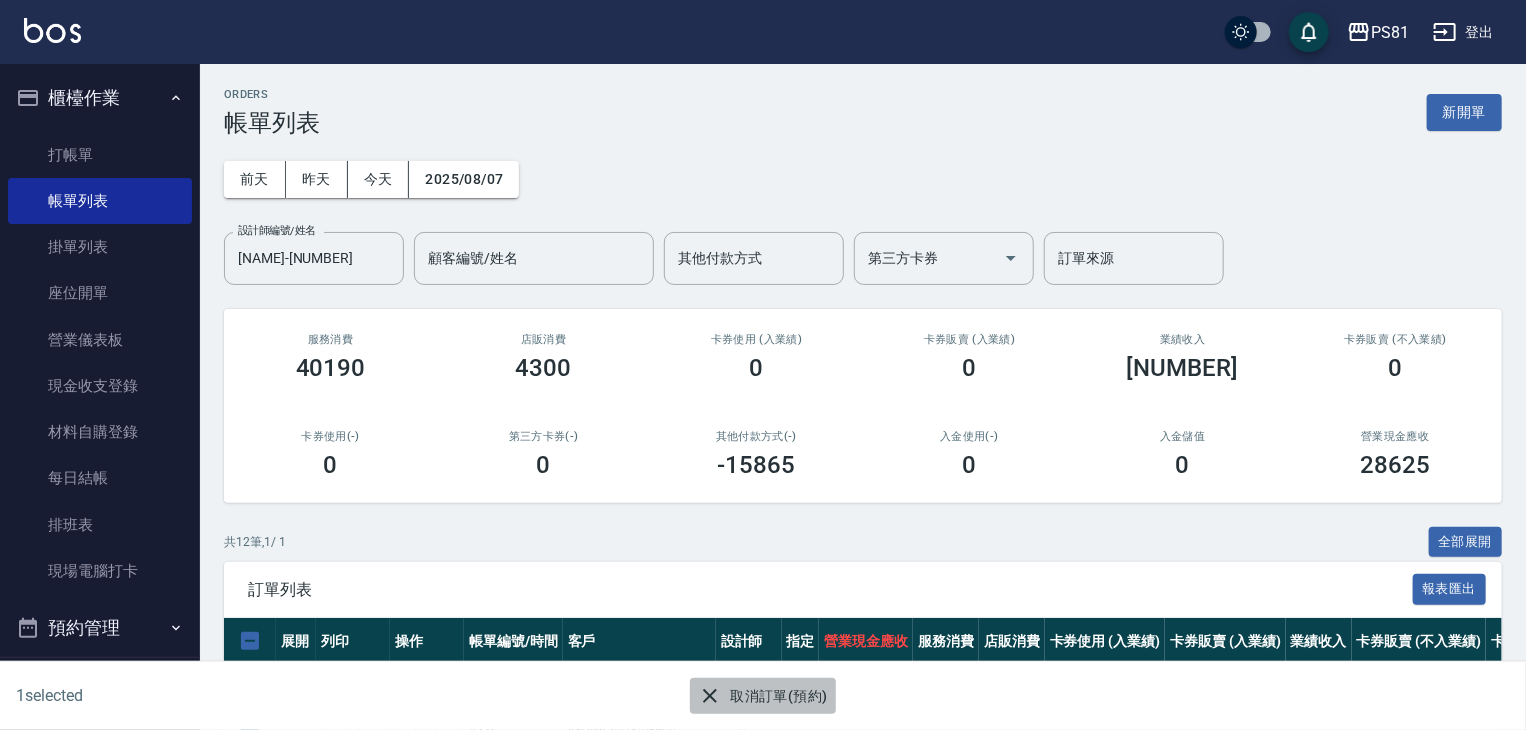 click on "取消訂單(預約)" at bounding box center (762, 696) 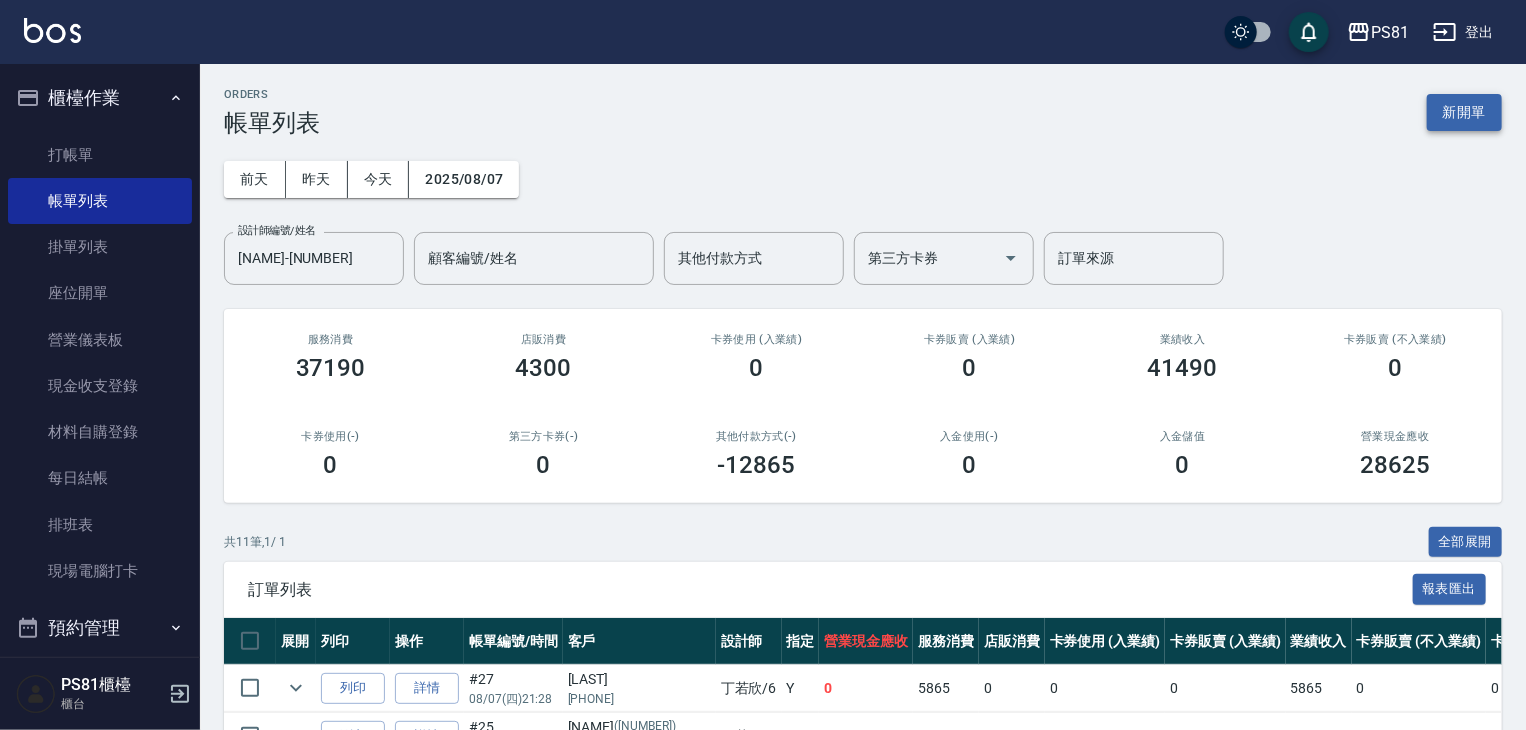 click on "新開單" at bounding box center (1464, 112) 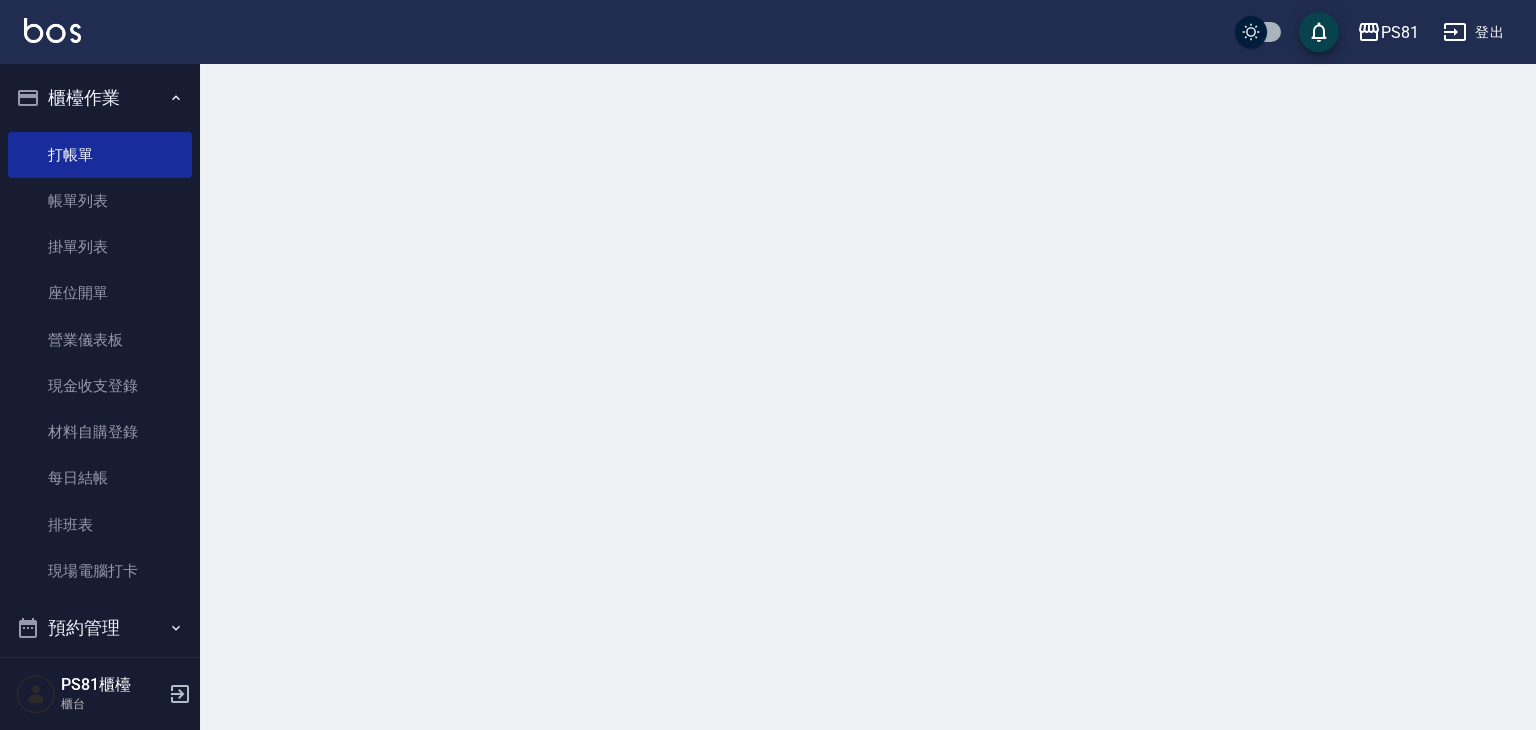 click at bounding box center [768, 365] 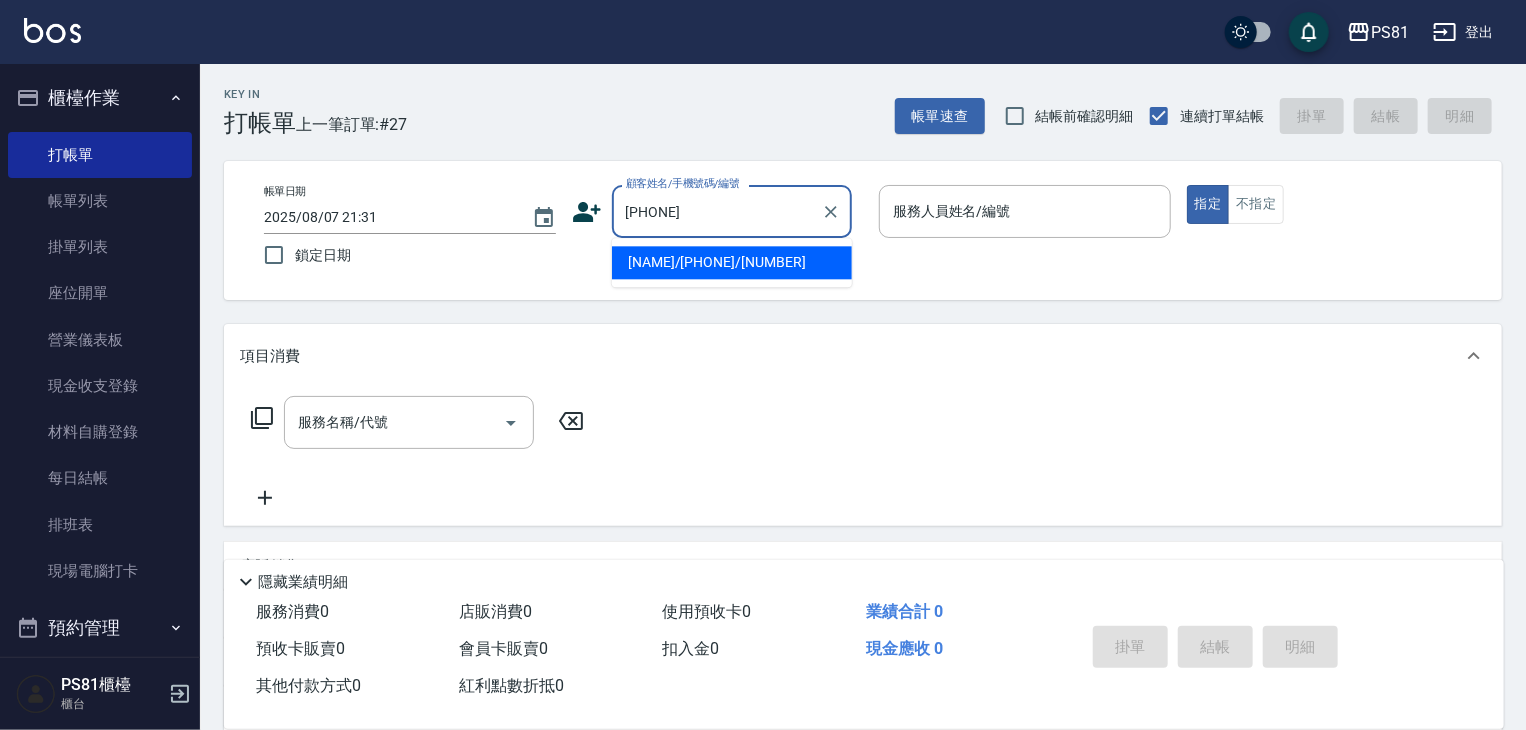 click on "[NAME]/[PHONE]/[NUMBER]" at bounding box center (732, 262) 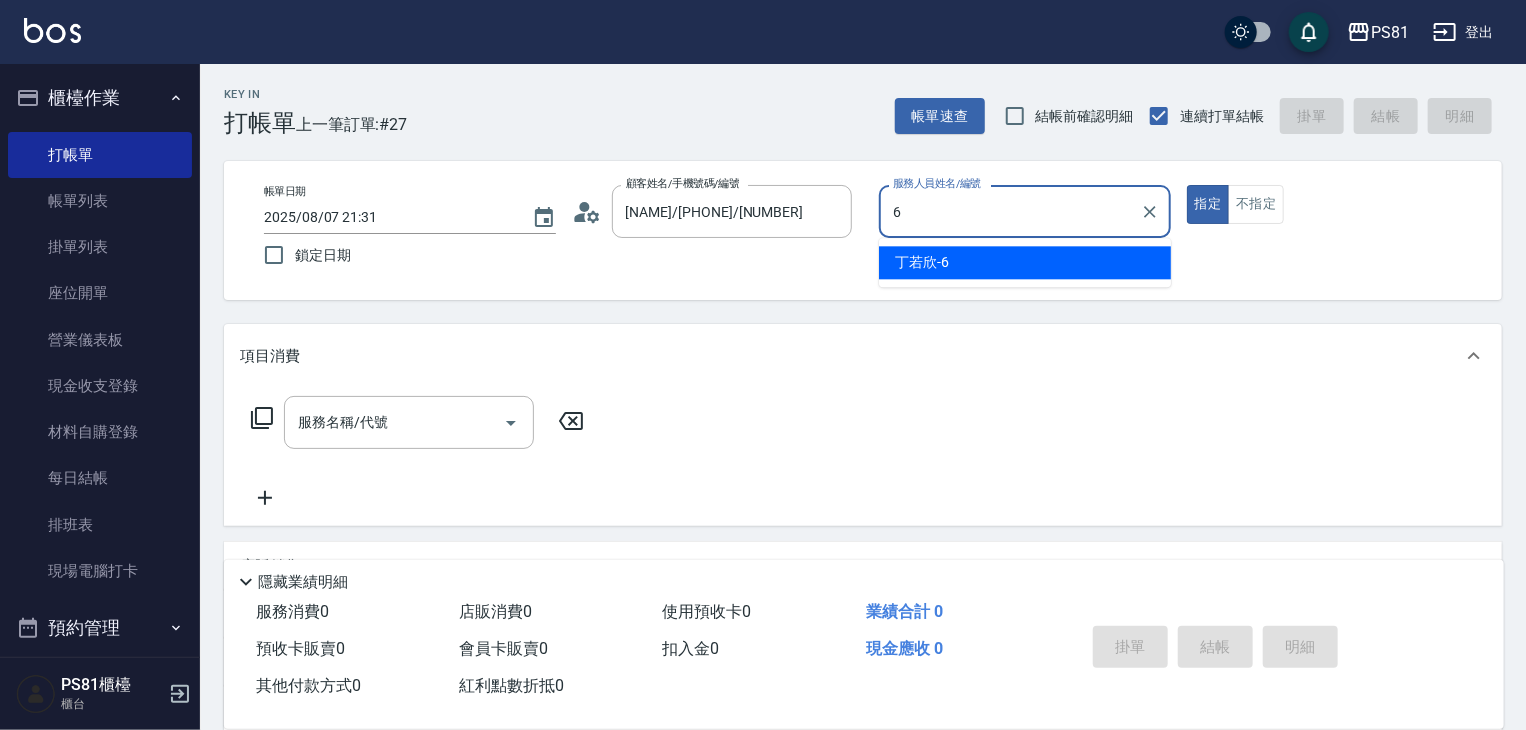 type on "[NAME]-[NUMBER]" 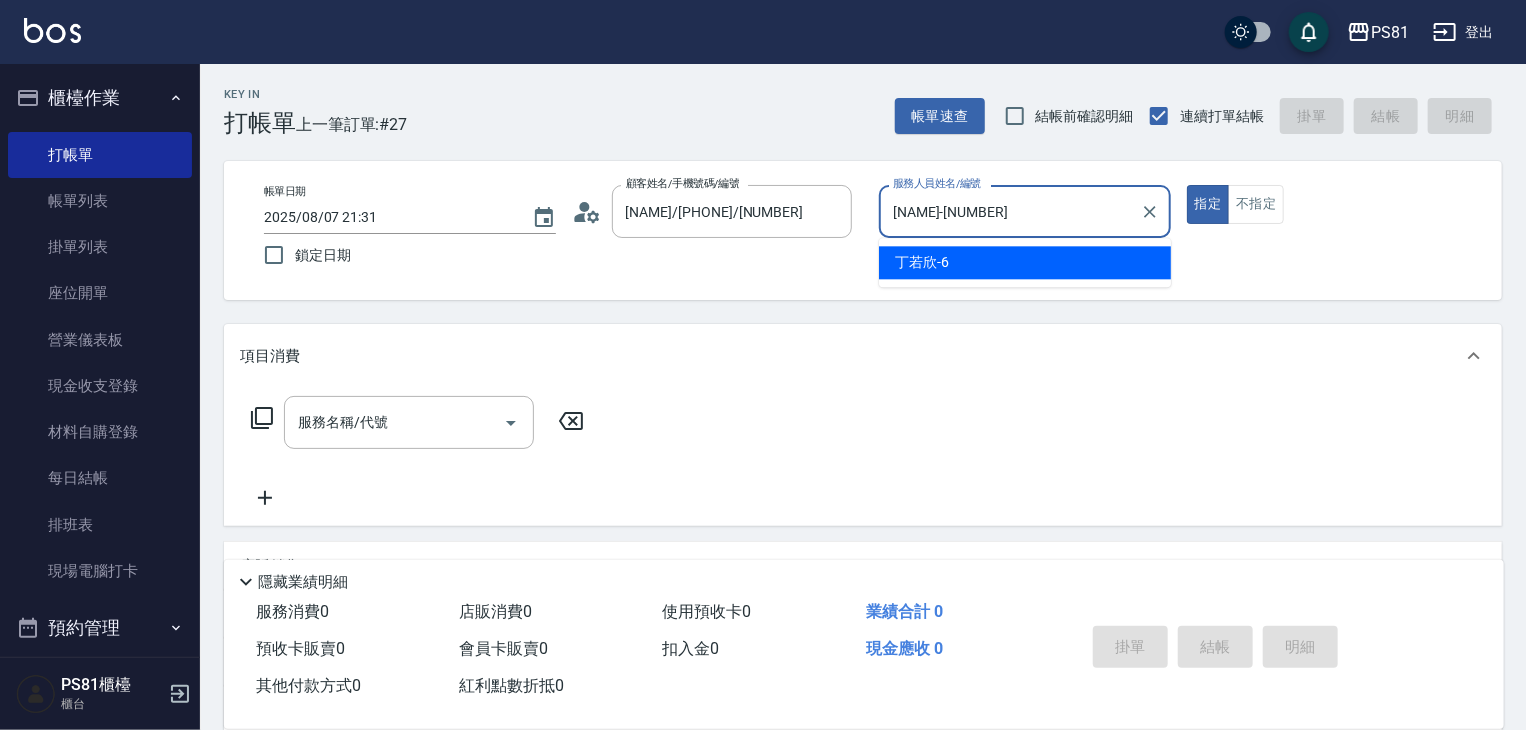 type on "true" 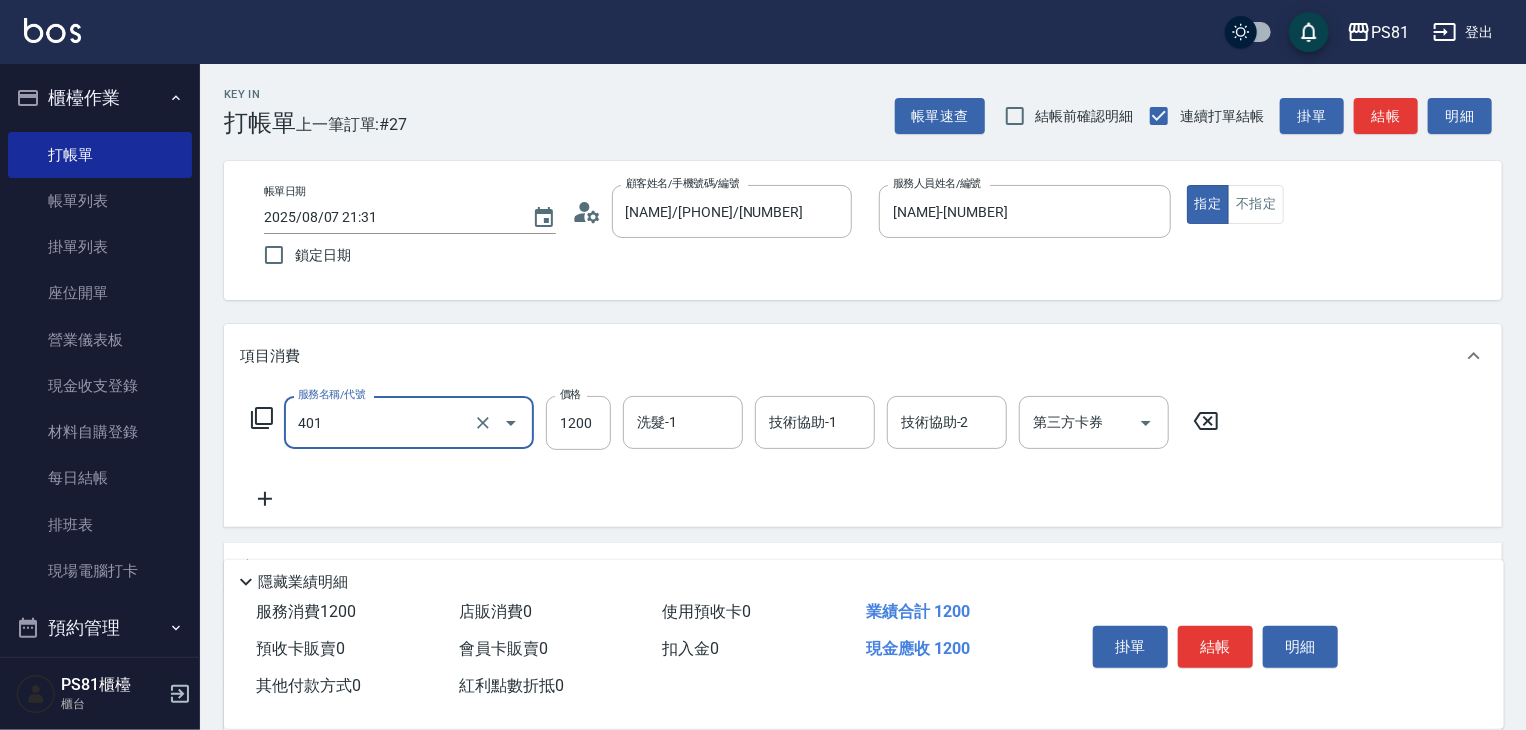 type on "基本染髮(401)" 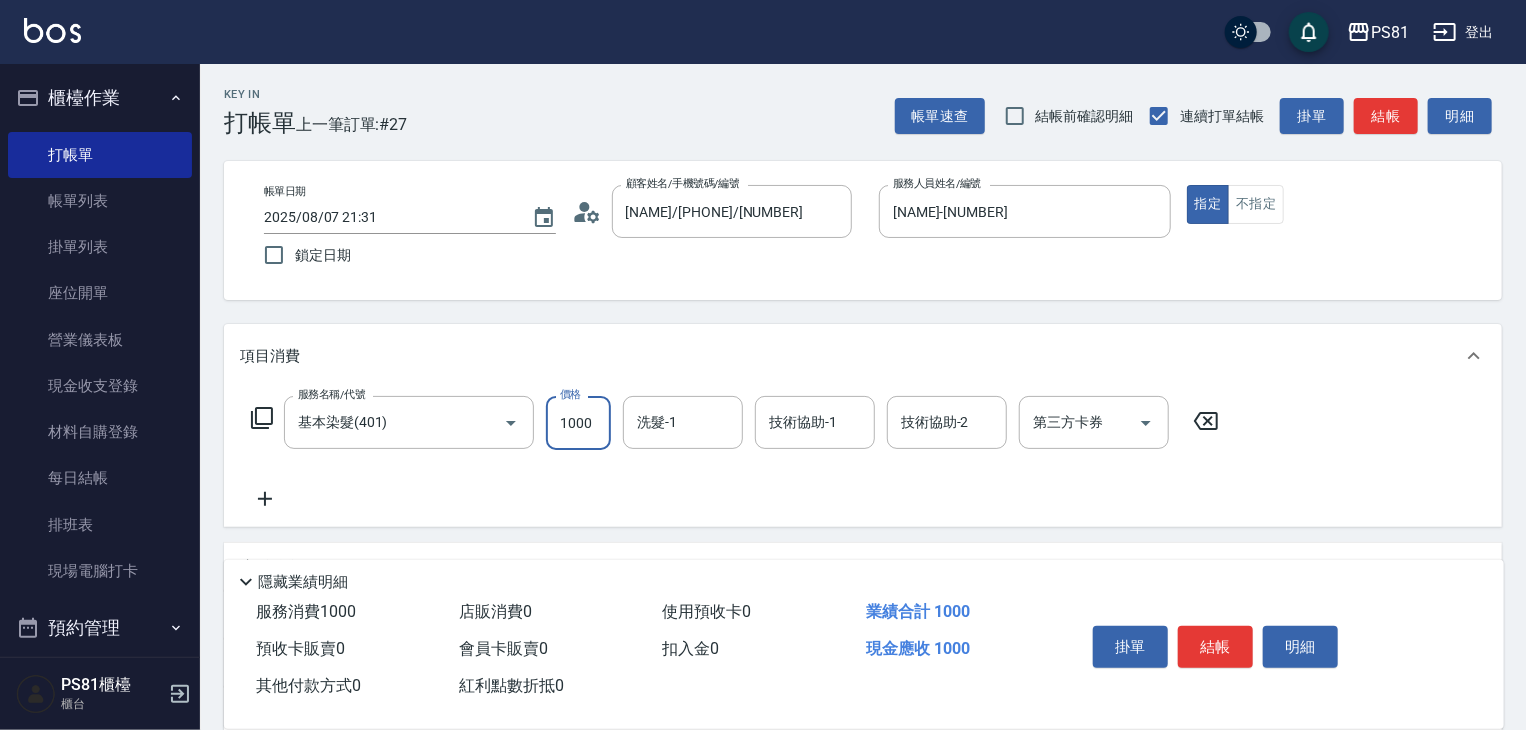 type on "1000" 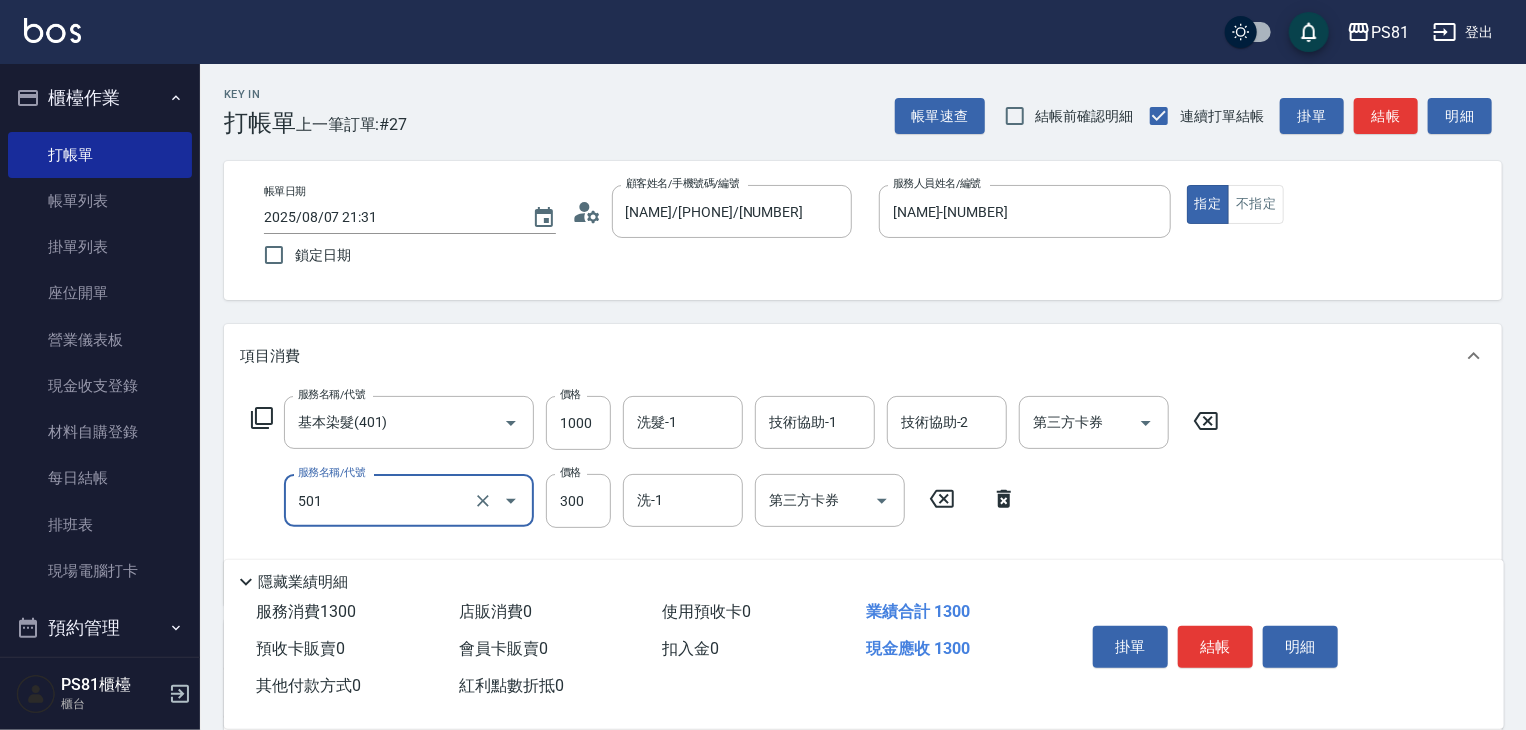 type on "自備護髮(501)" 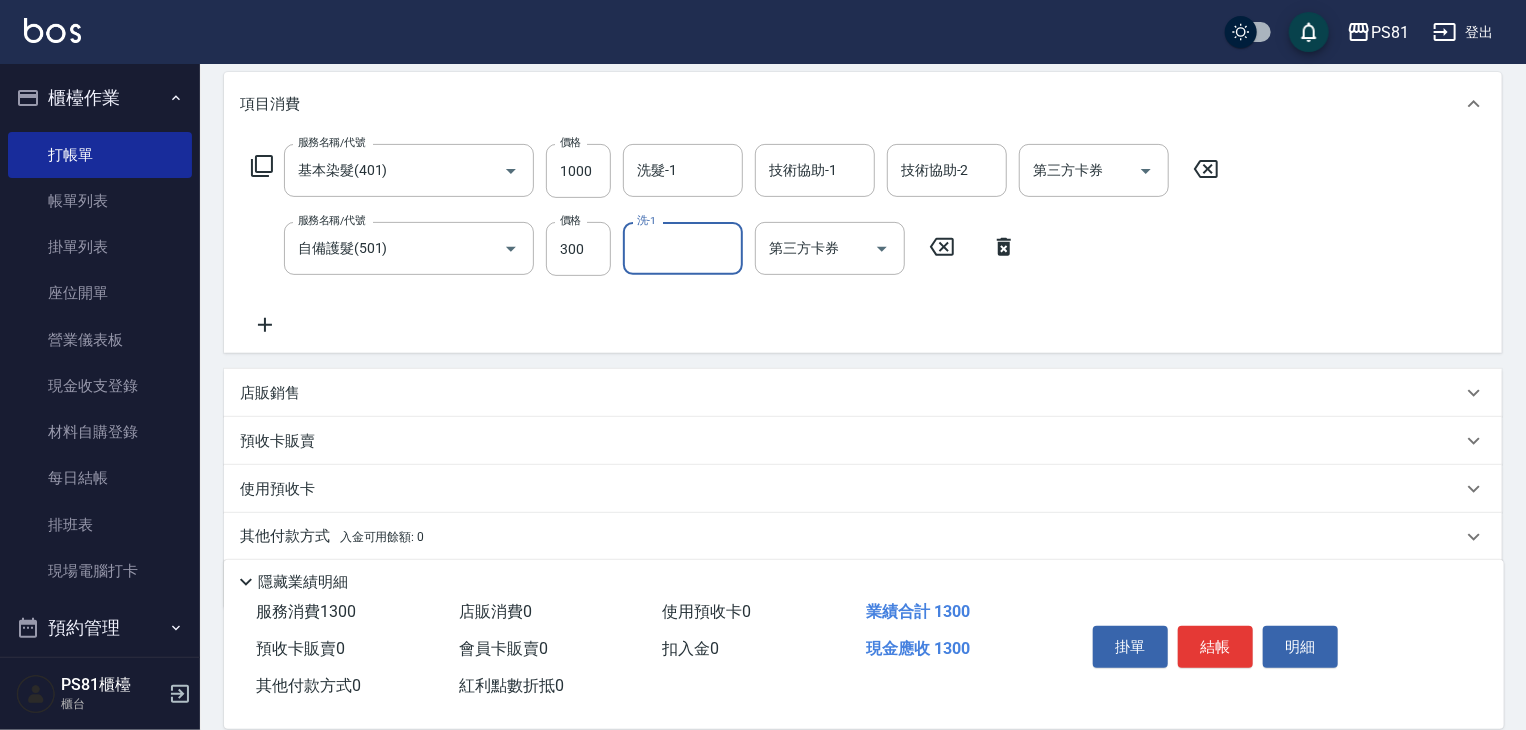 scroll, scrollTop: 258, scrollLeft: 0, axis: vertical 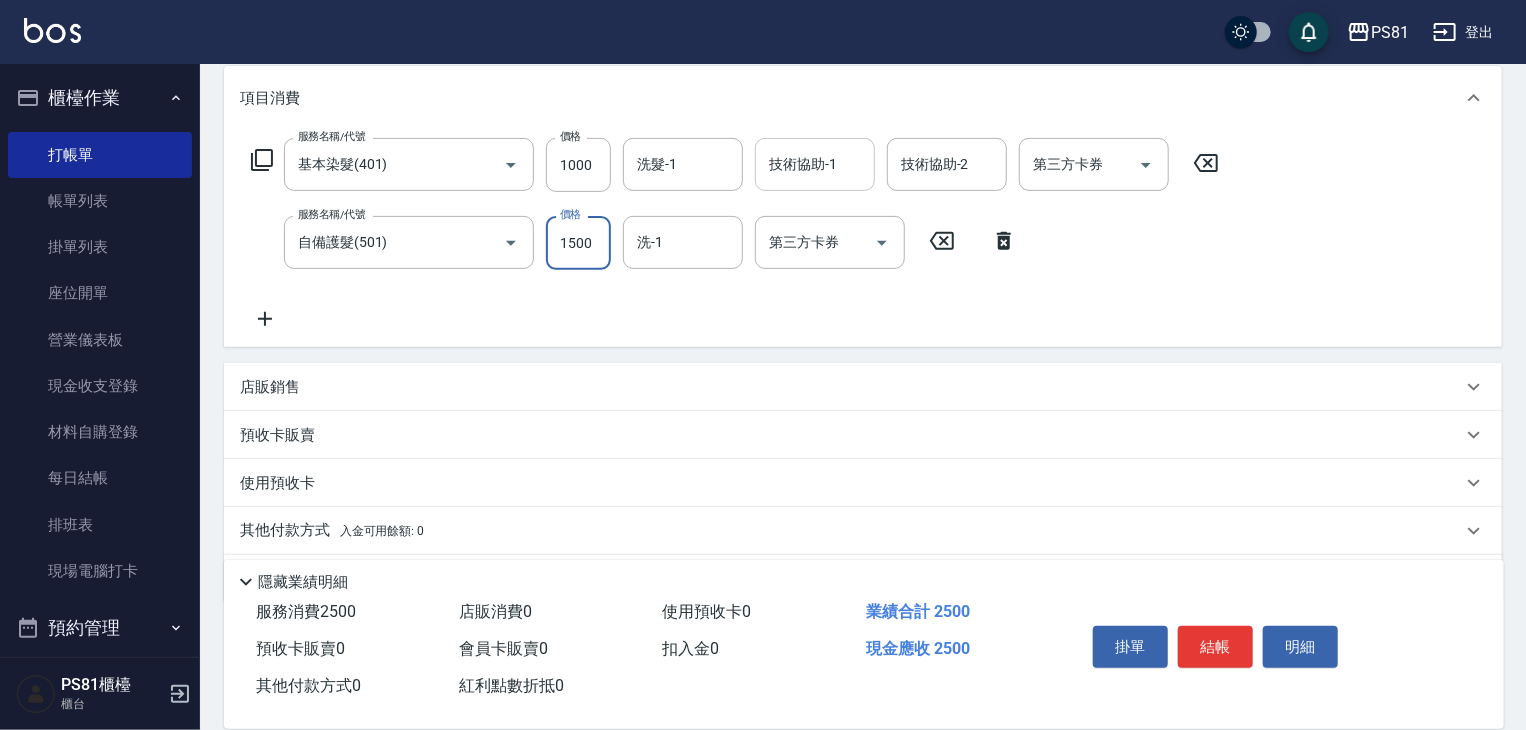 type on "1500" 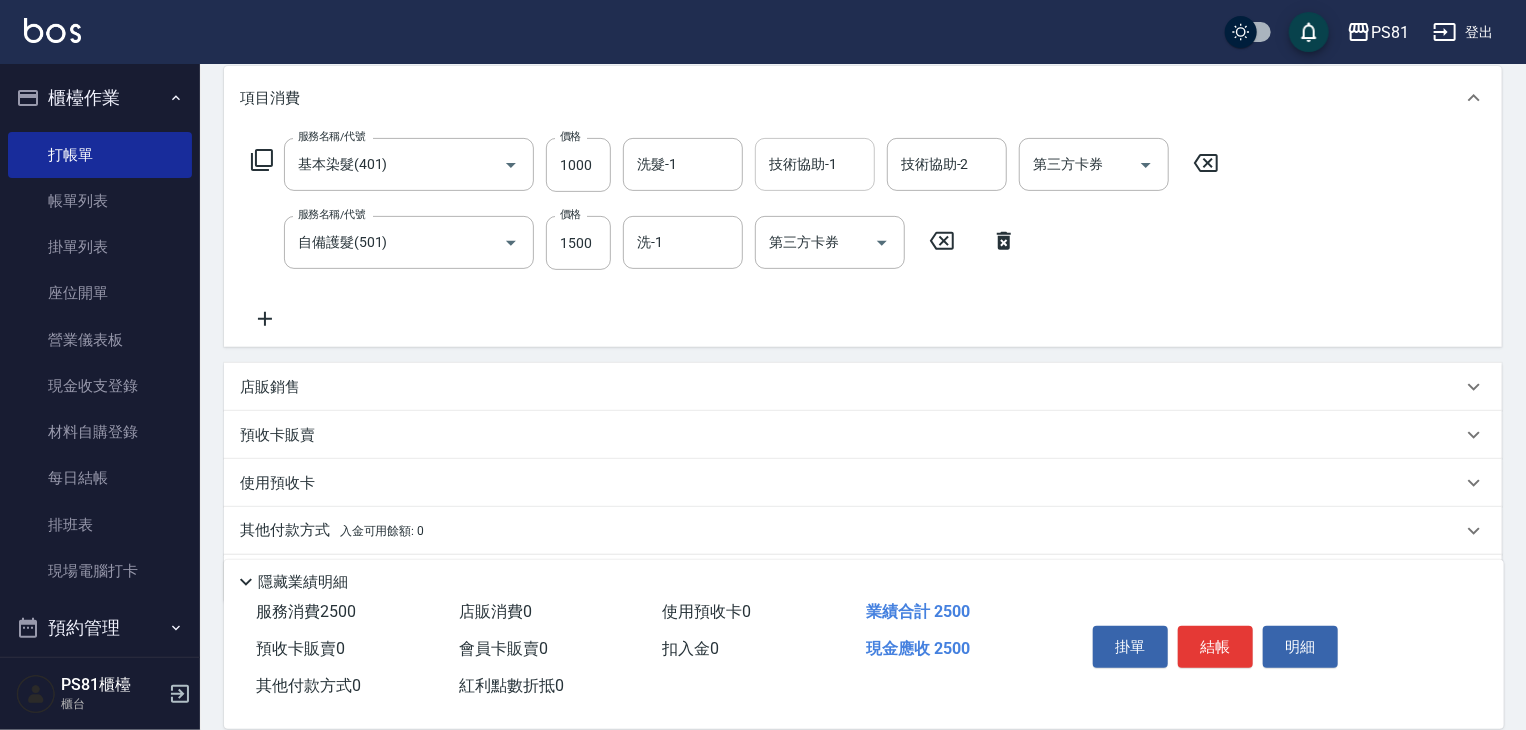 click on "服務名稱/代號 基本染髮(401) 服務名稱/代號 價格 [NUMBER] 價格 洗髮-1 洗髮-1 技術協助-1 技術協助-1 技術協助-2 技術協助-2 第三方卡券 第三方卡券 服務名稱/代號 自備護髮(501) 服務名稱/代號 價格 [NUMBER] 價格 洗-1 洗-1 第三方卡券 第三方卡券" at bounding box center (735, 234) 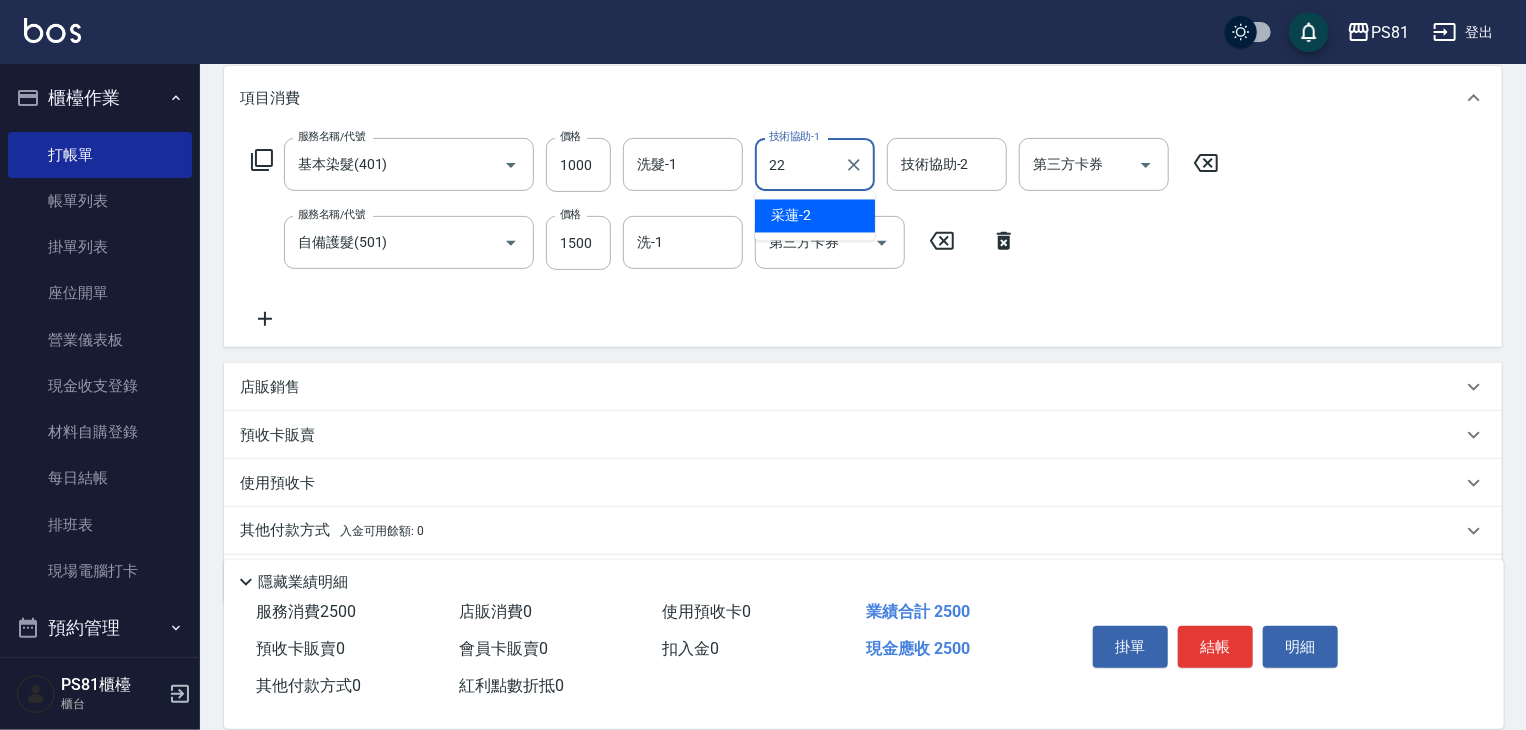 type on "涵文-22" 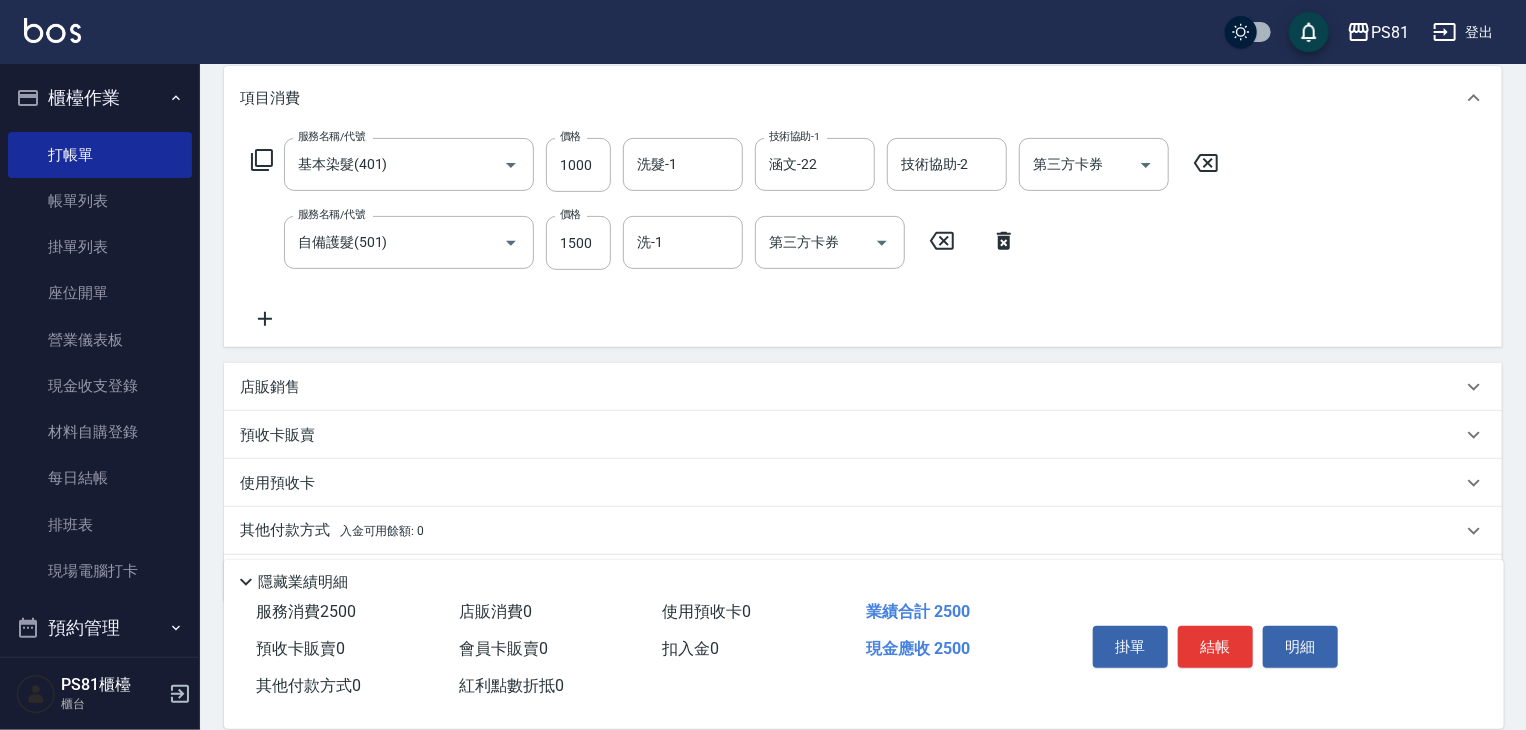 click 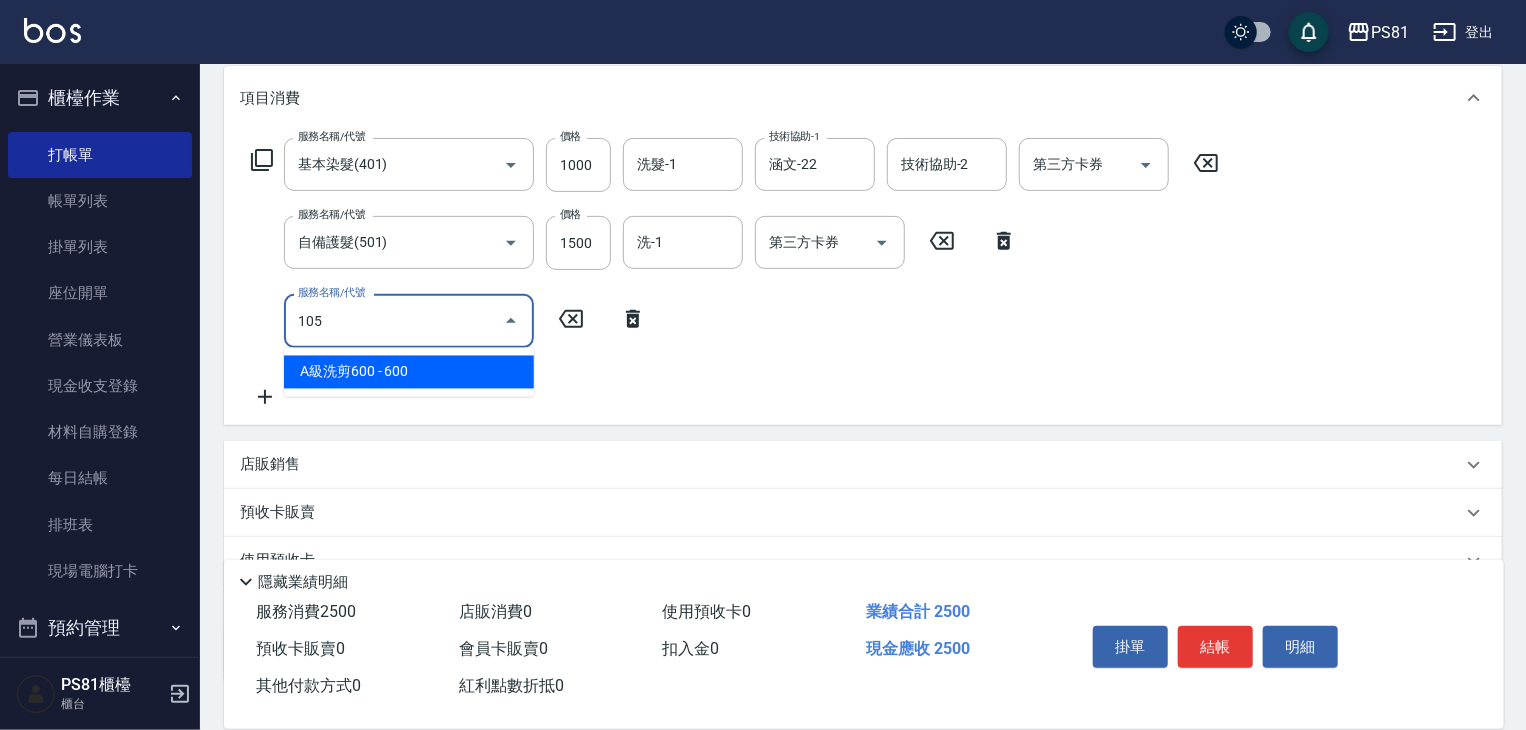 type on "A級洗剪600(105)" 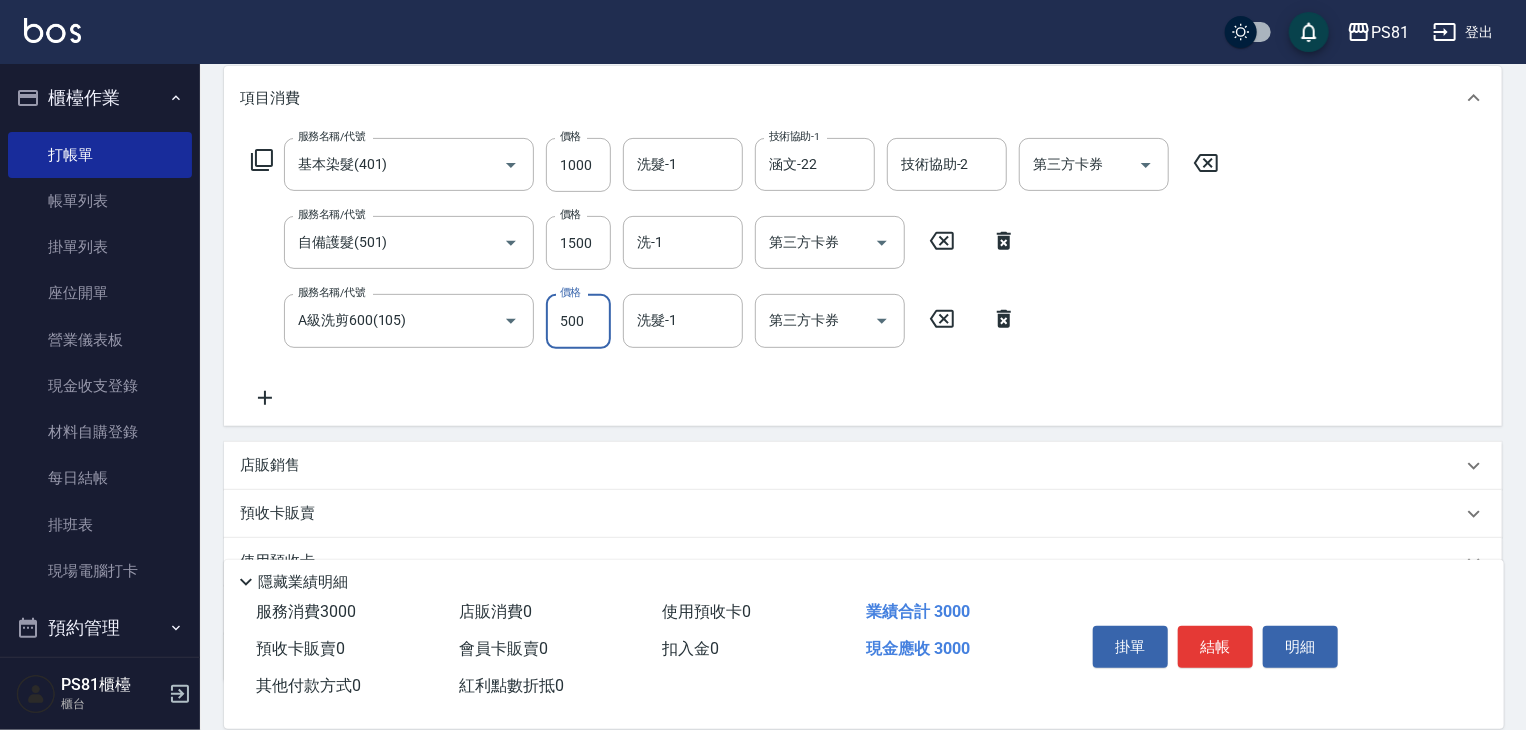 scroll, scrollTop: 400, scrollLeft: 0, axis: vertical 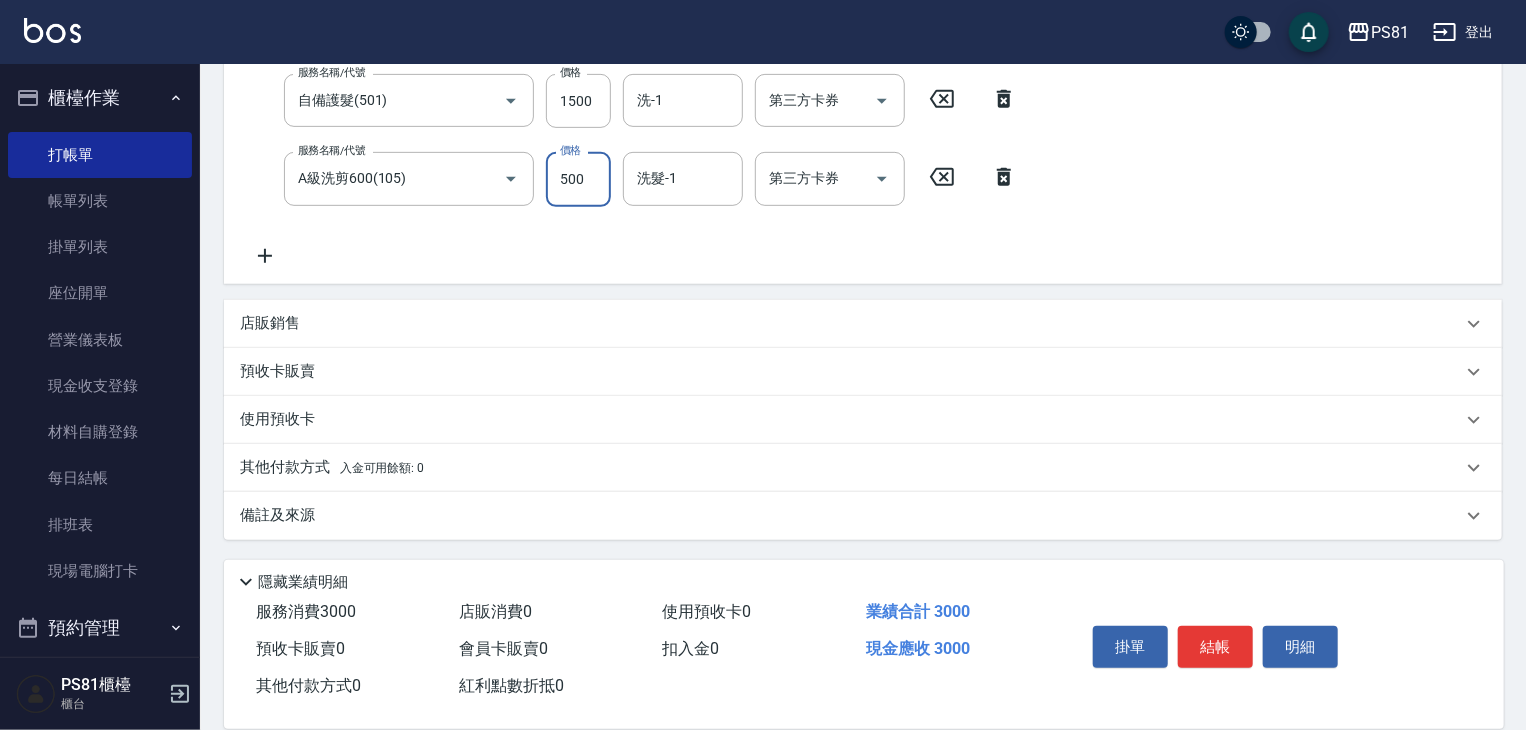 type on "500" 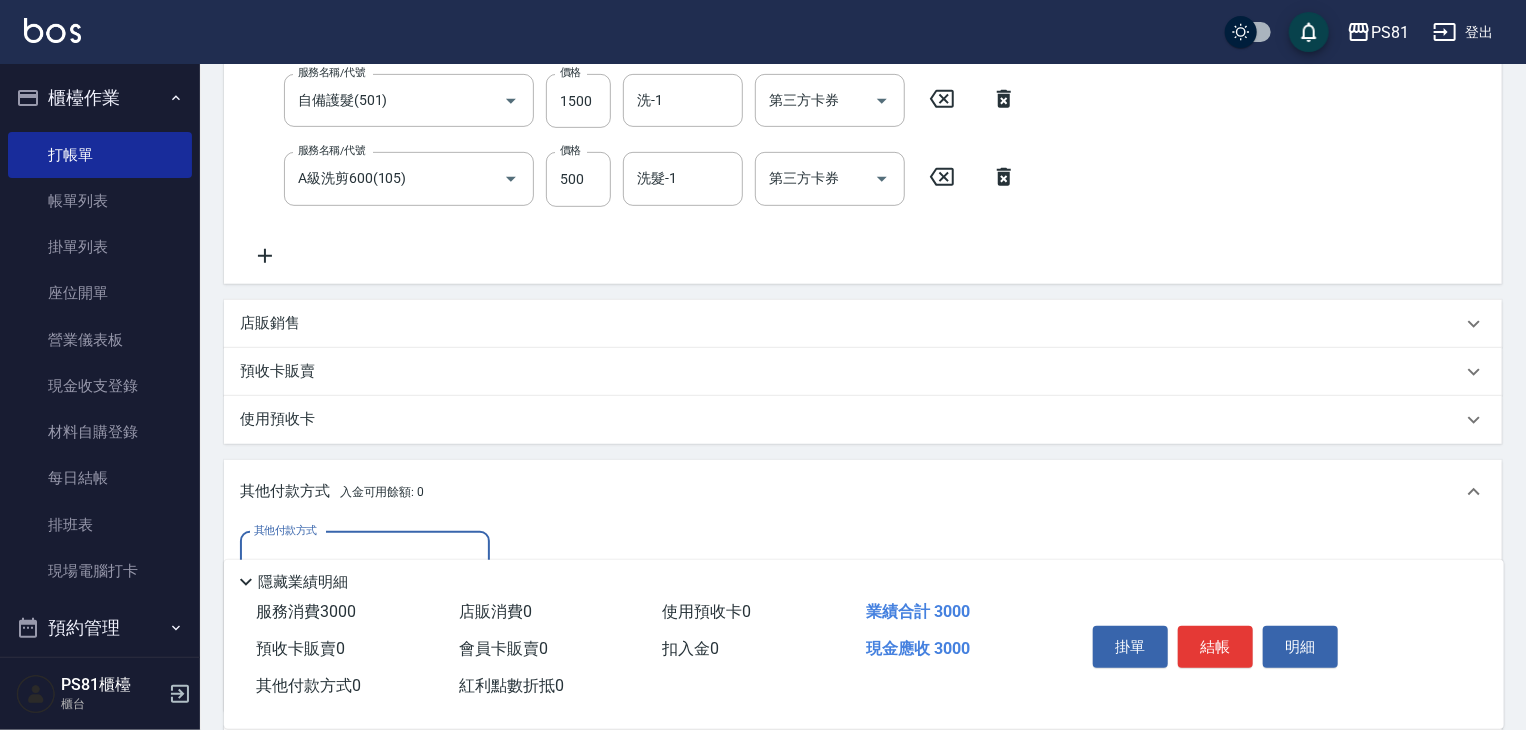scroll, scrollTop: 0, scrollLeft: 0, axis: both 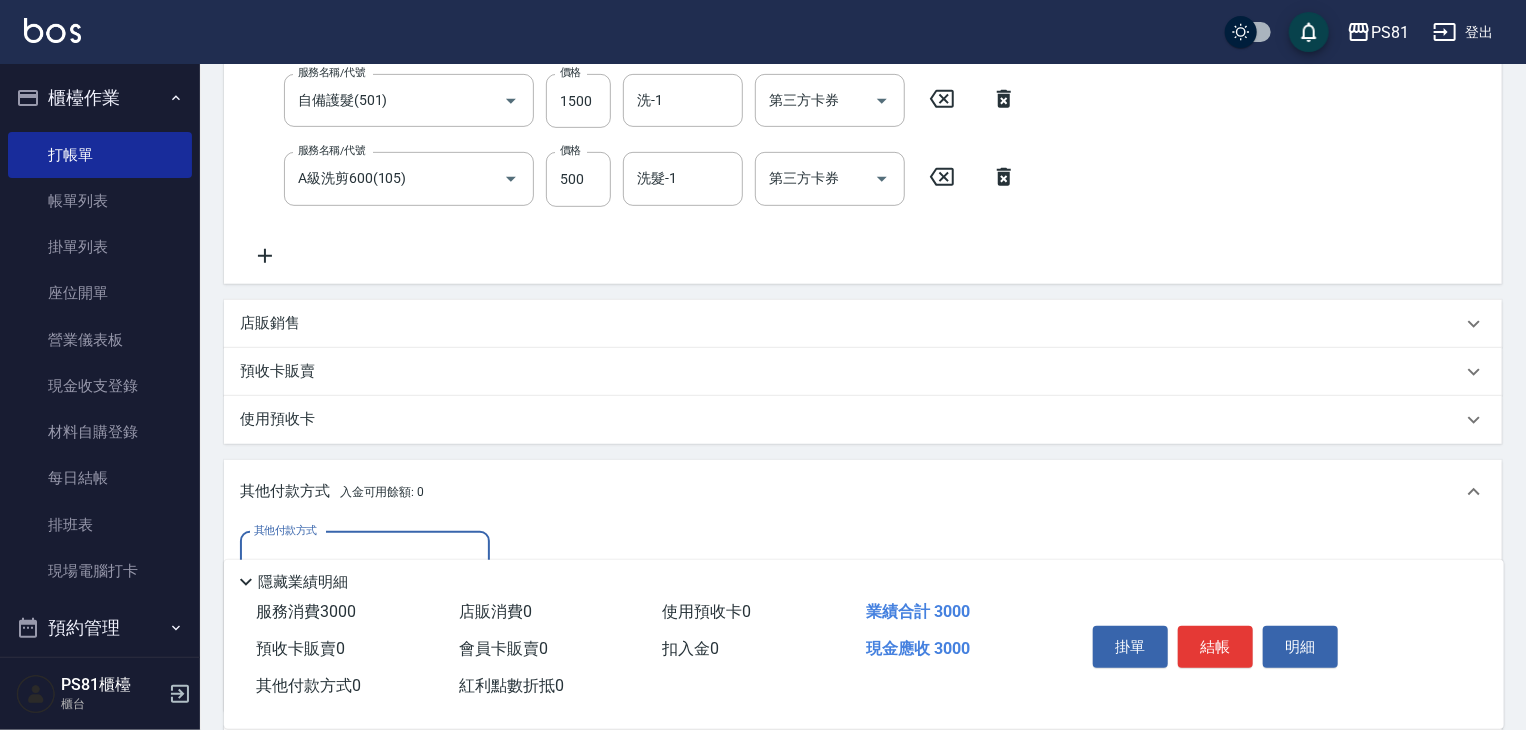 drag, startPoint x: 315, startPoint y: 545, endPoint x: 307, endPoint y: 537, distance: 11.313708 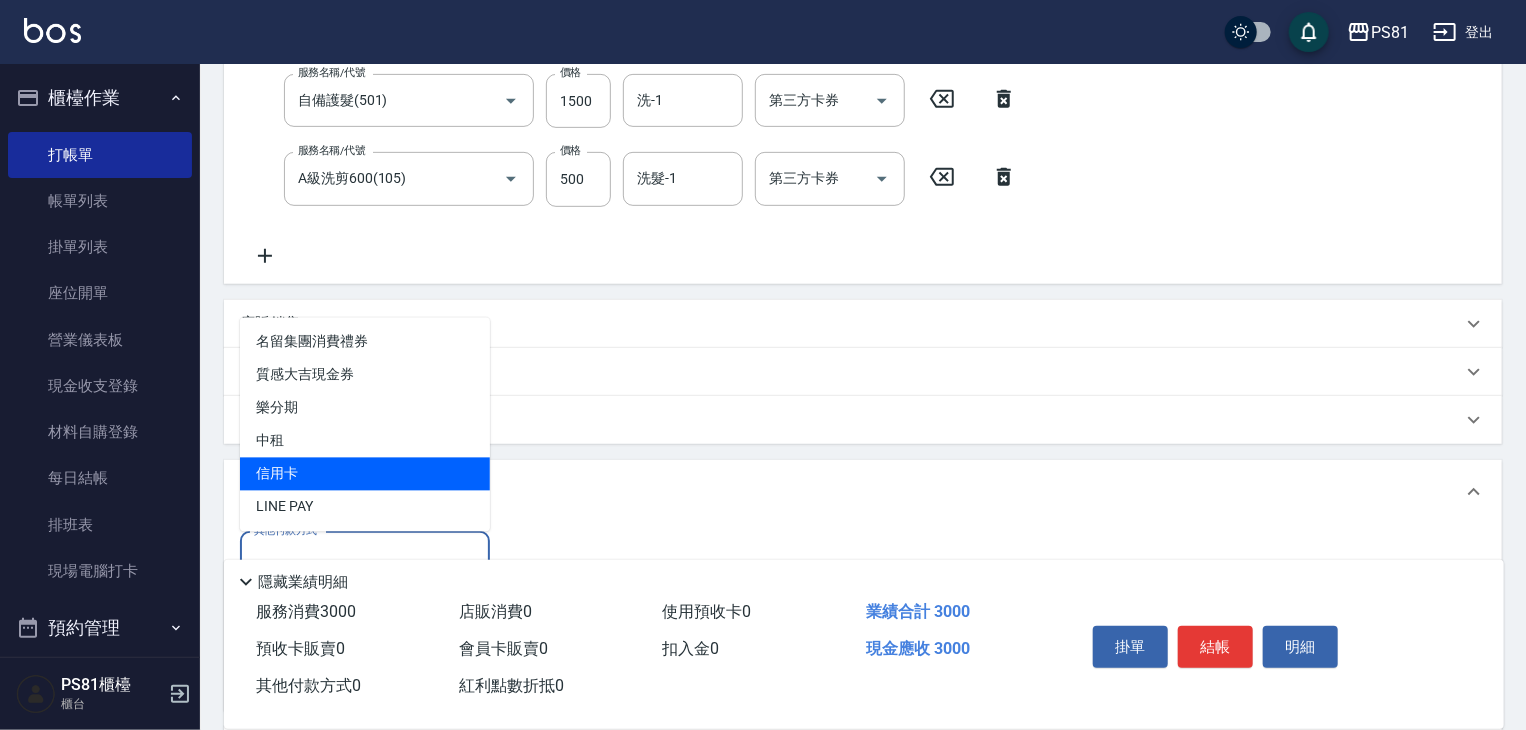 drag, startPoint x: 303, startPoint y: 467, endPoint x: 459, endPoint y: 505, distance: 160.56151 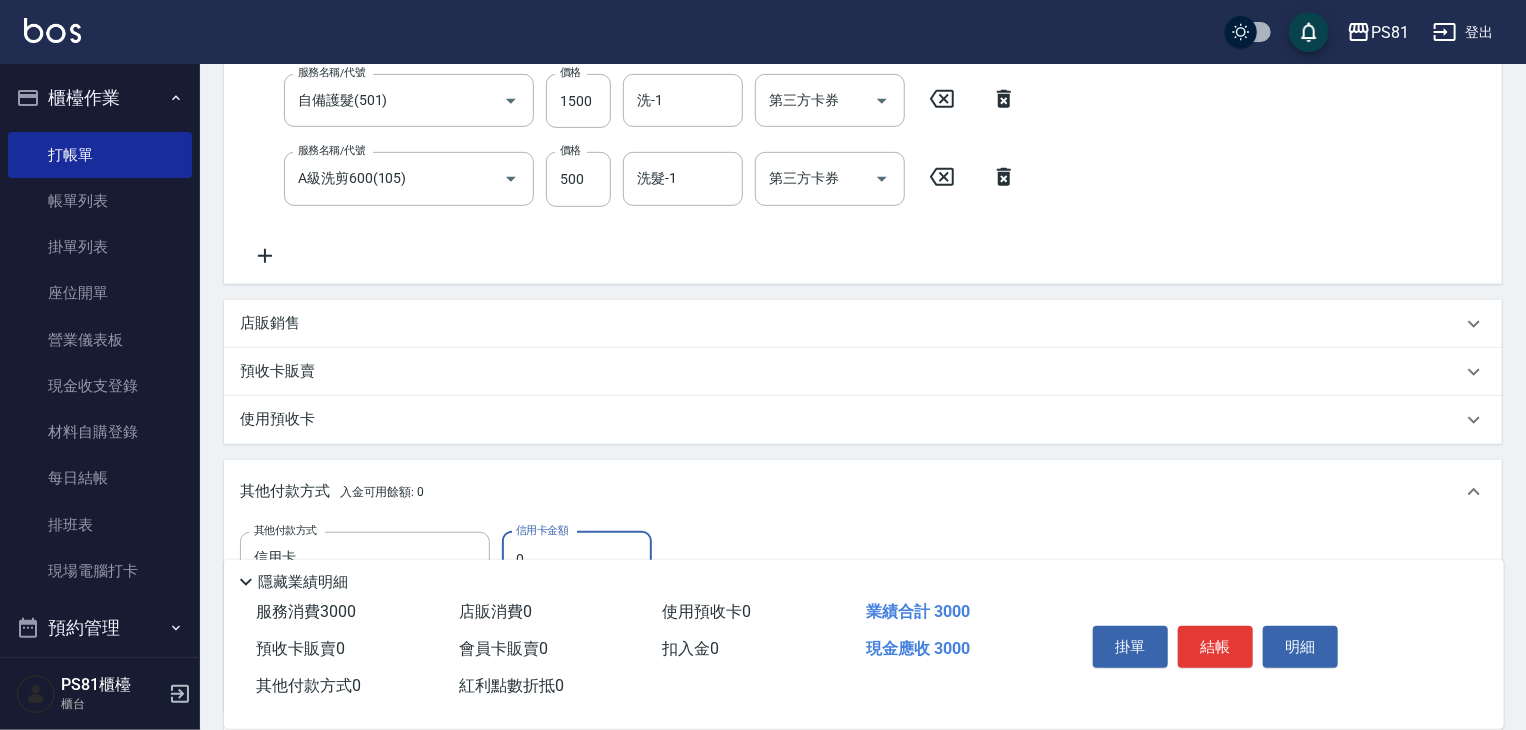 click on "0" at bounding box center (577, 559) 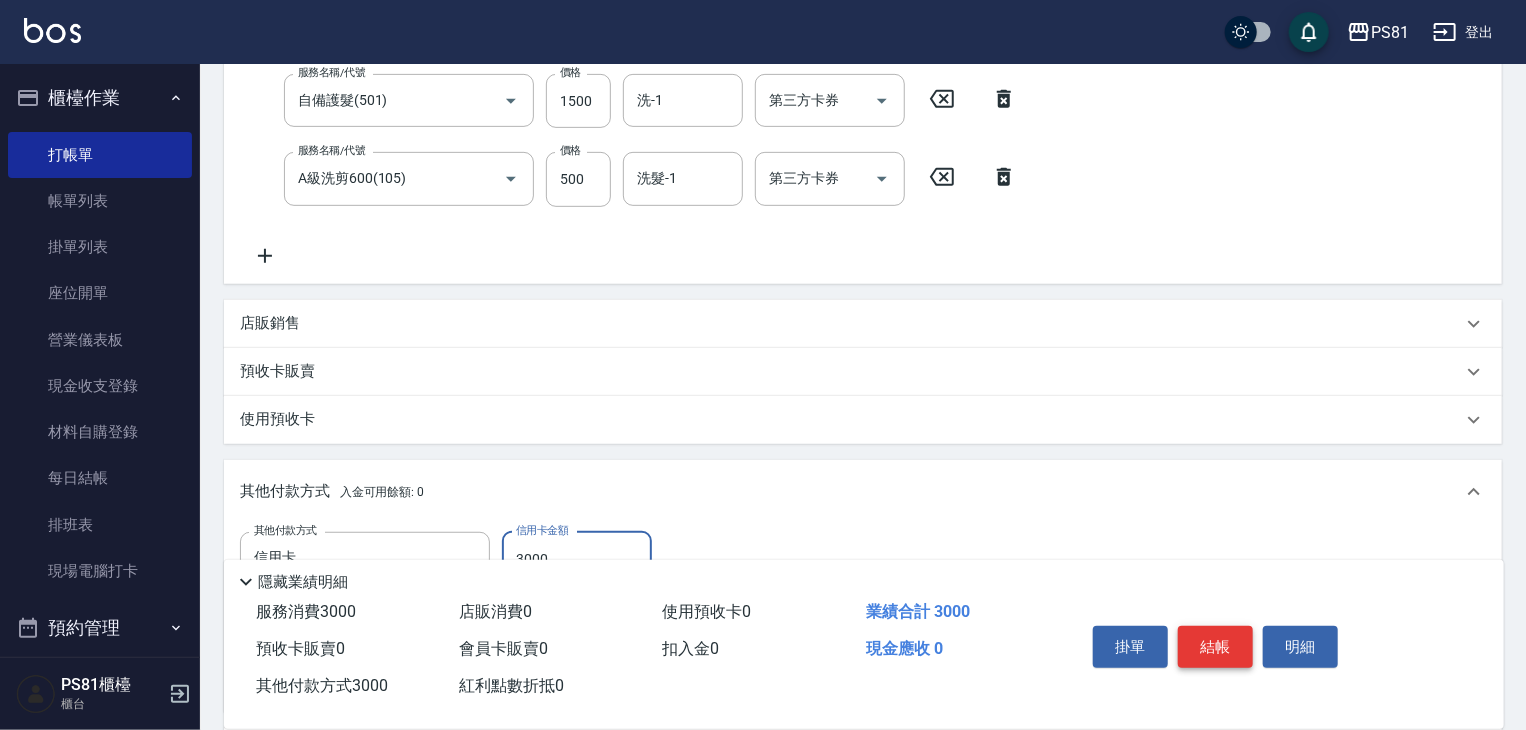 type on "3000" 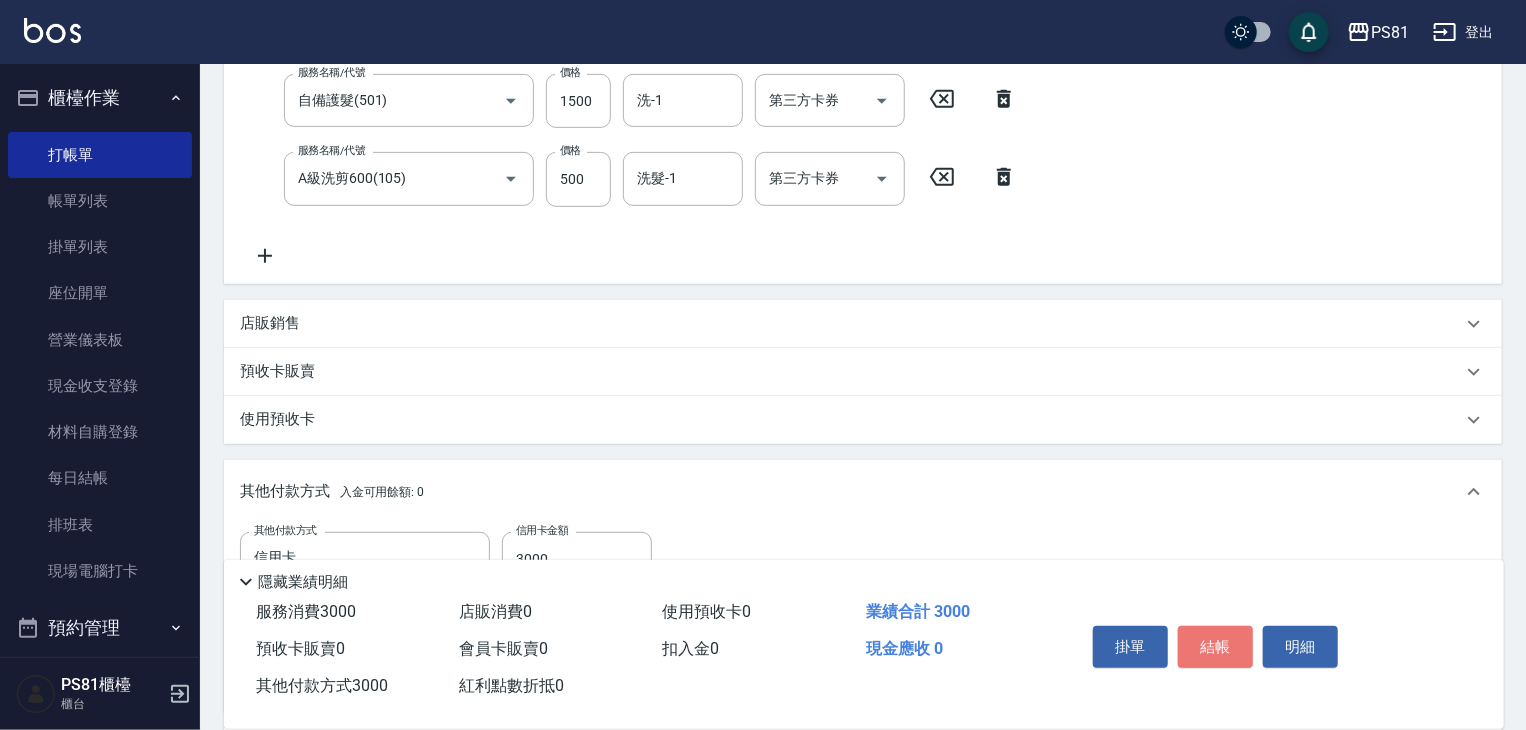 click on "結帳" at bounding box center (1215, 647) 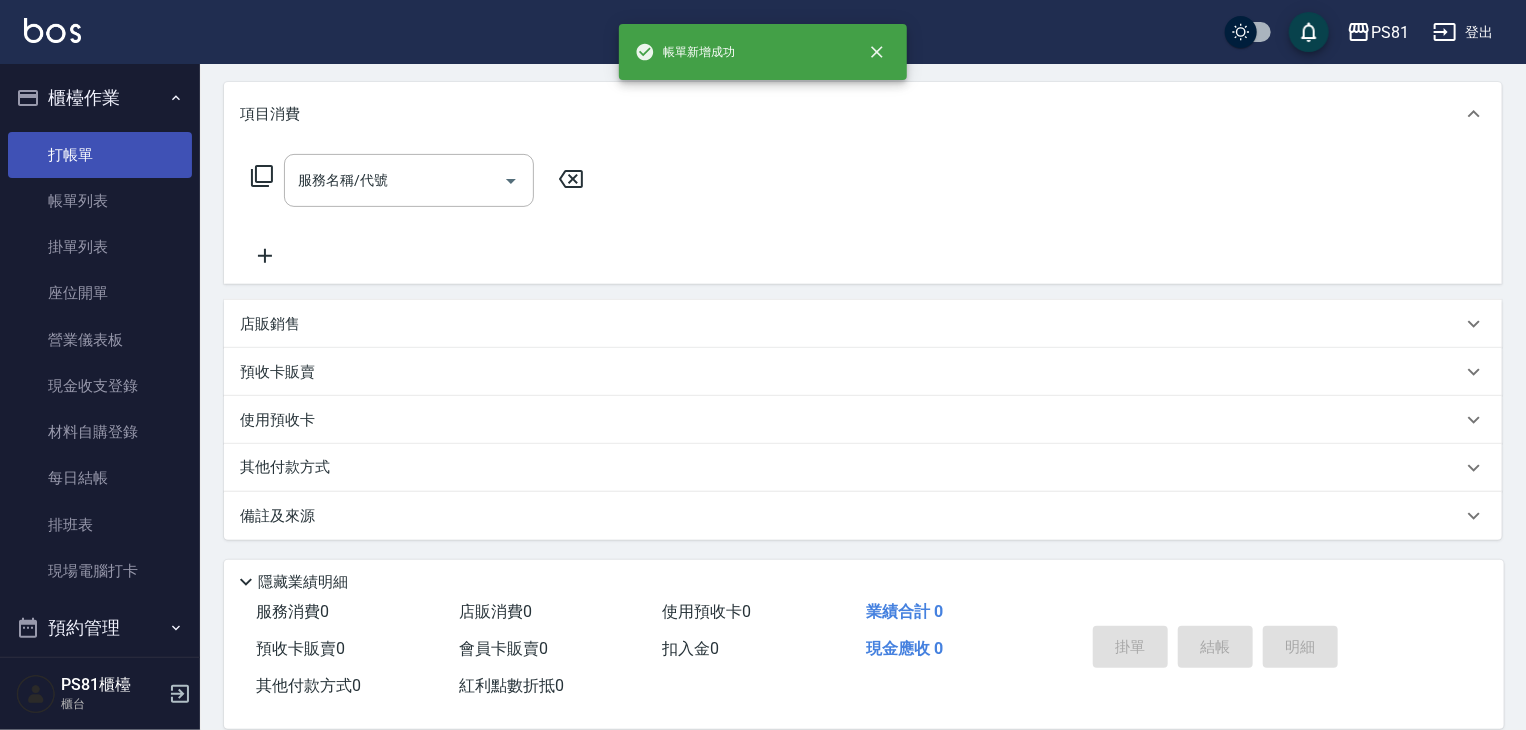 scroll, scrollTop: 0, scrollLeft: 0, axis: both 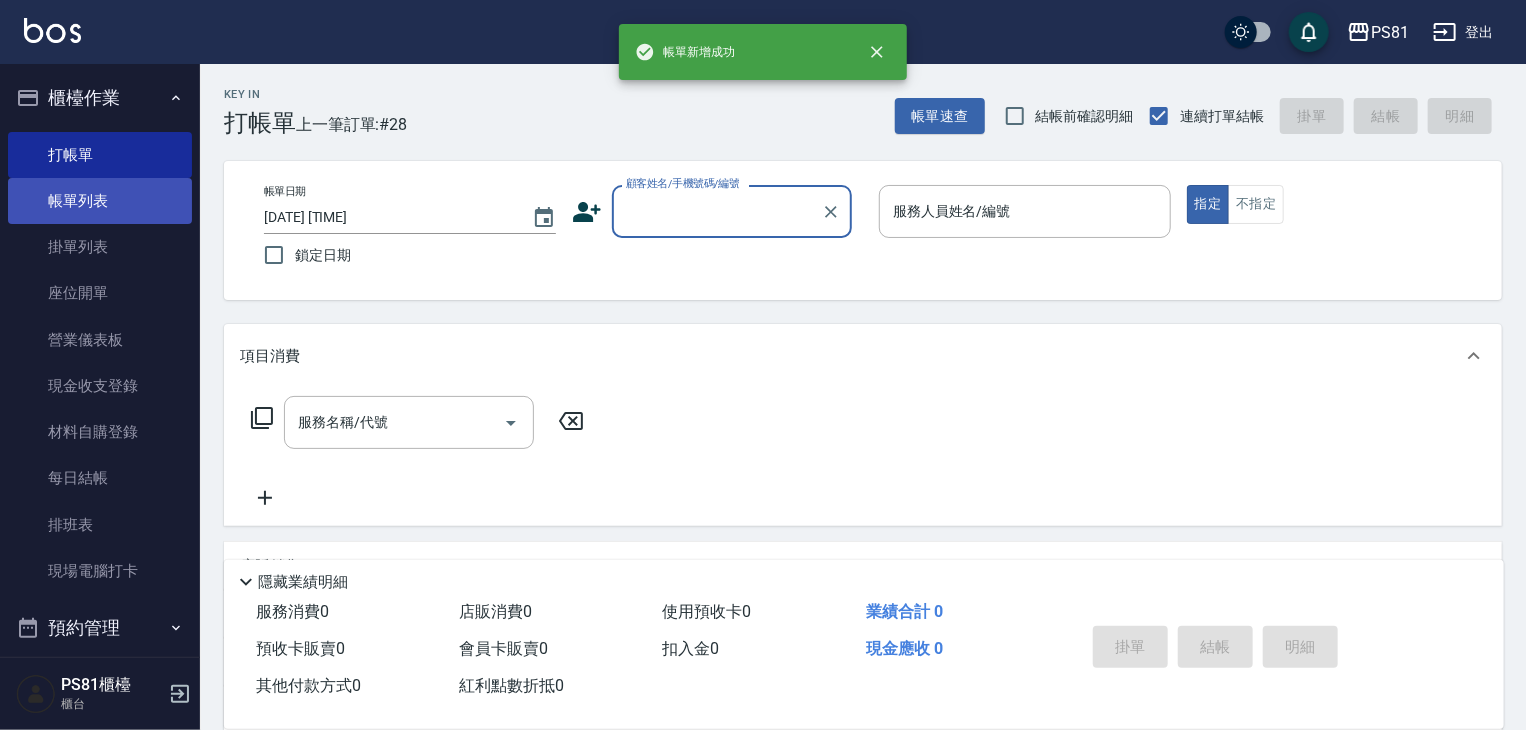 click on "帳單列表" at bounding box center [100, 201] 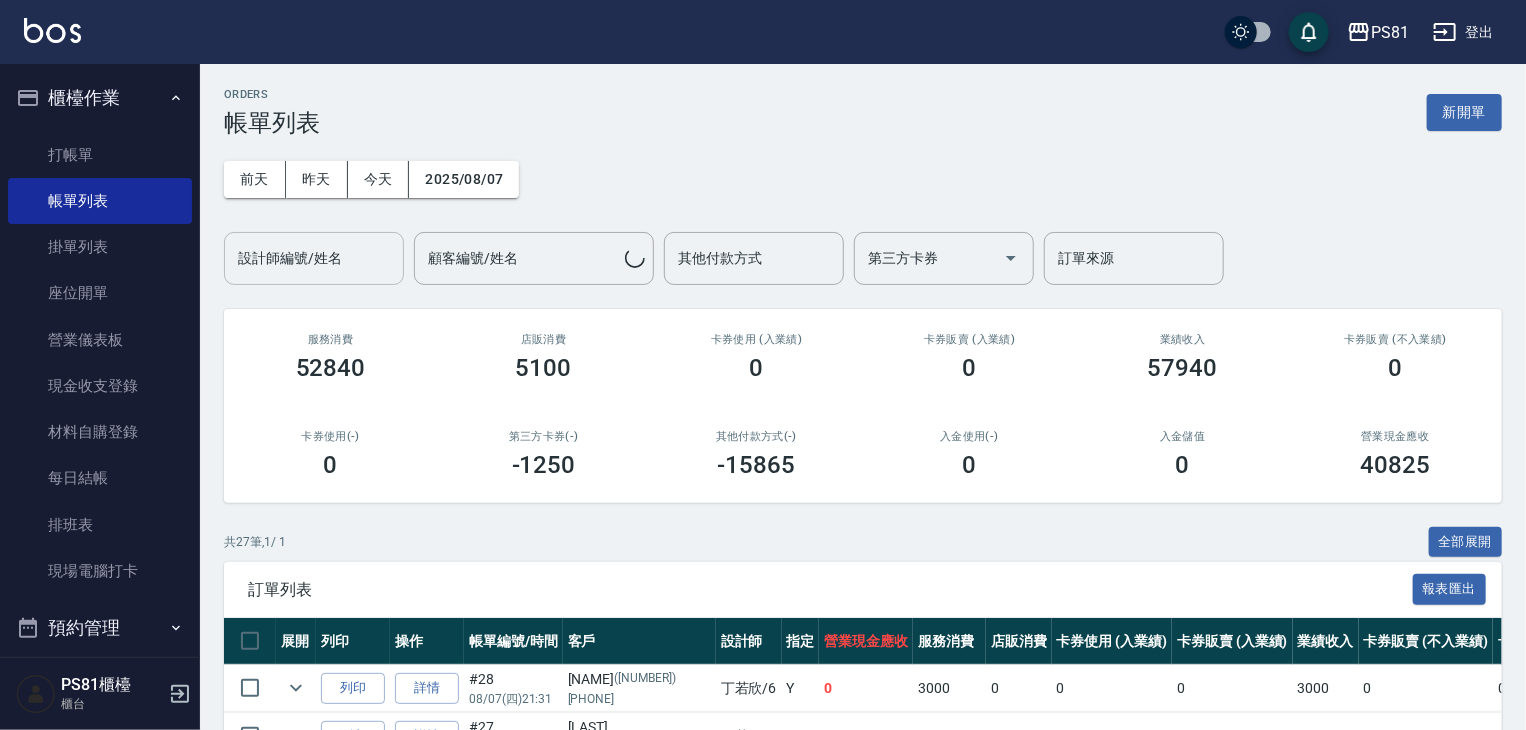 click on "設計師編號/姓名" at bounding box center [314, 258] 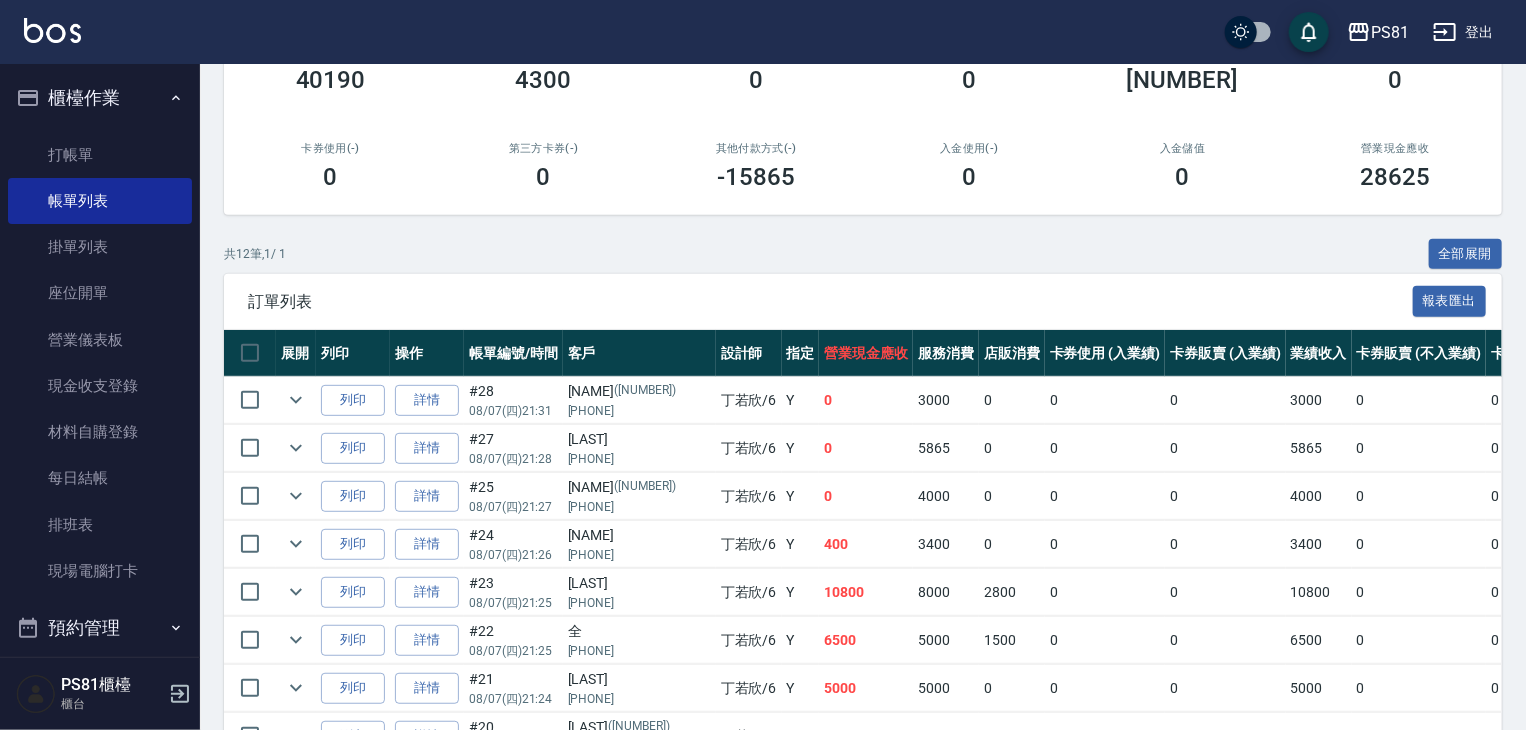 scroll, scrollTop: 352, scrollLeft: 0, axis: vertical 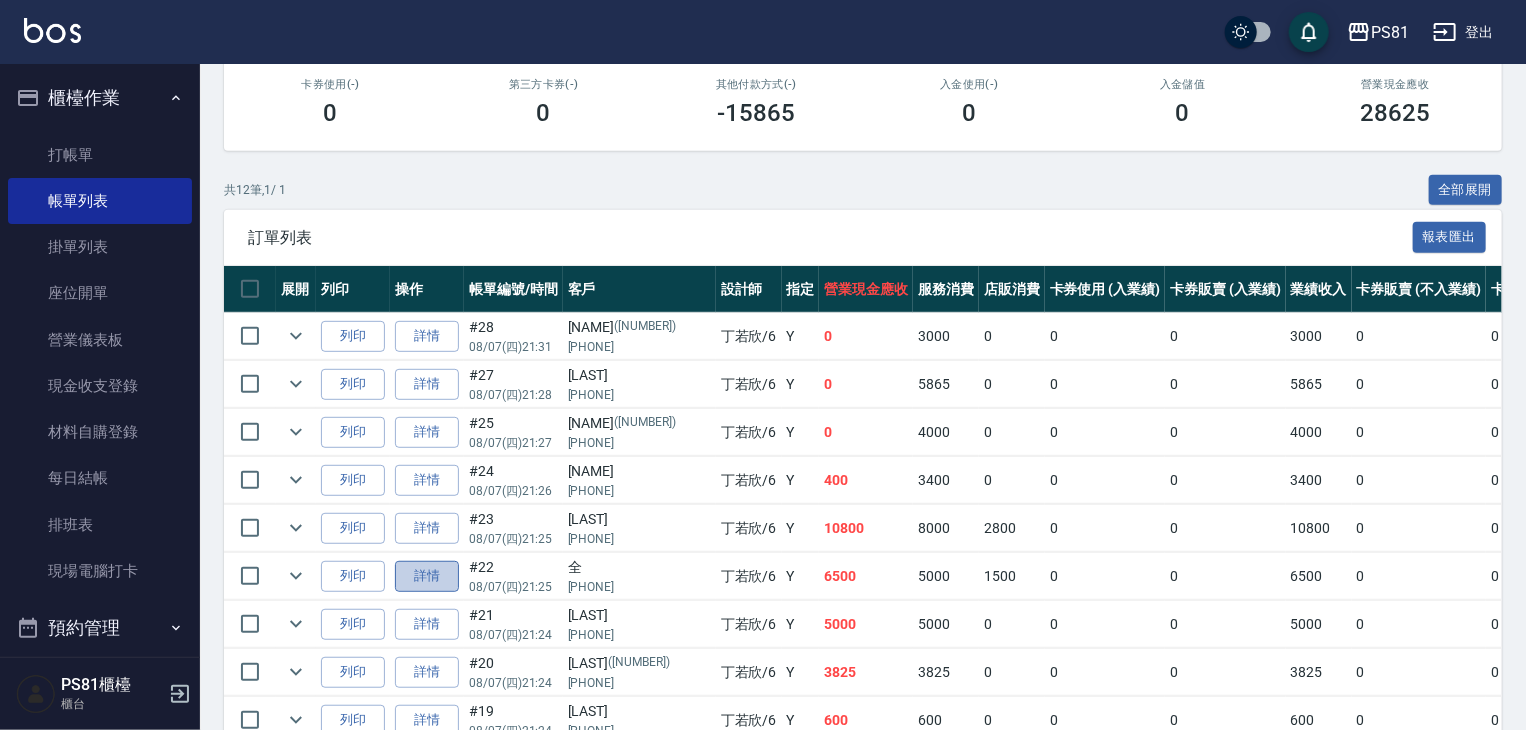 click on "詳情" at bounding box center (427, 576) 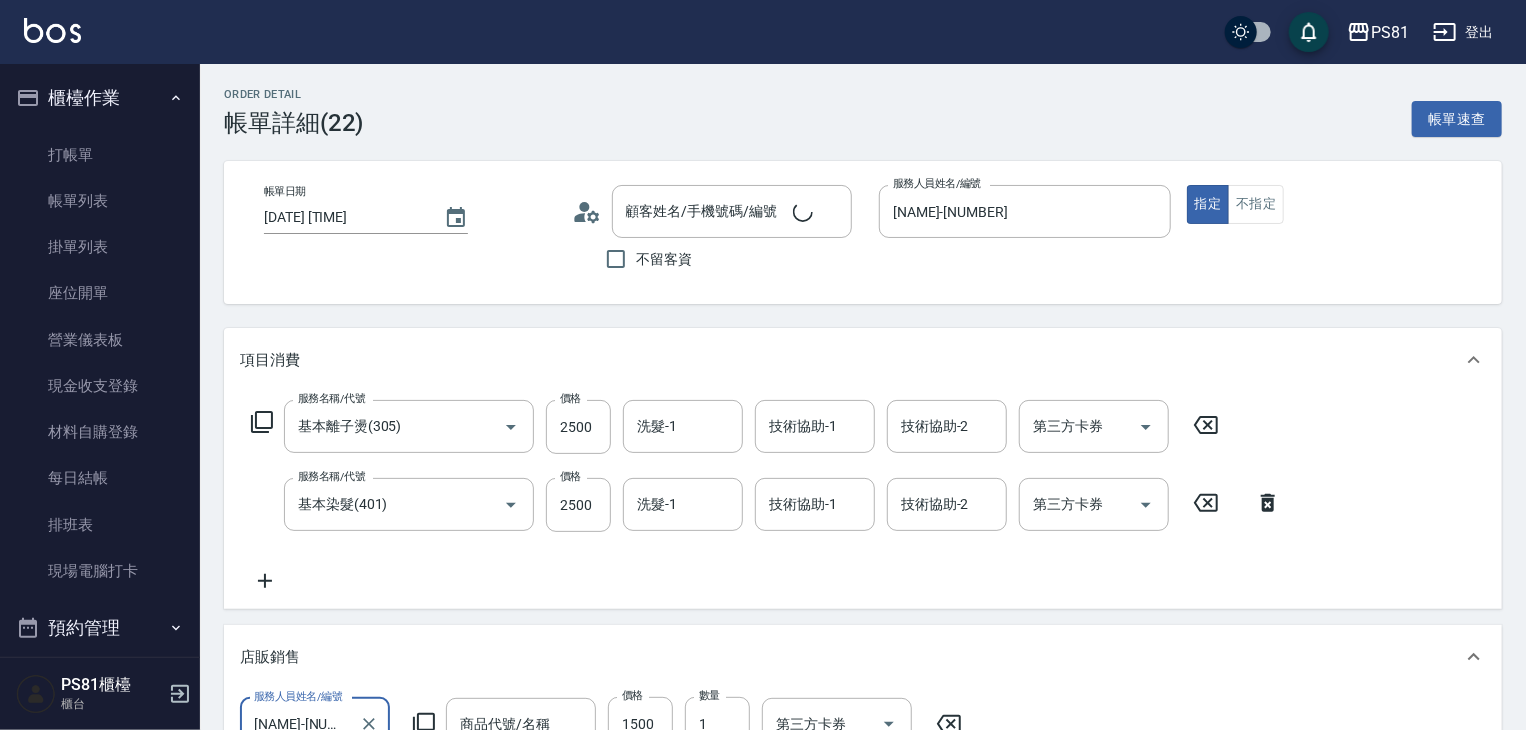 scroll, scrollTop: 188, scrollLeft: 0, axis: vertical 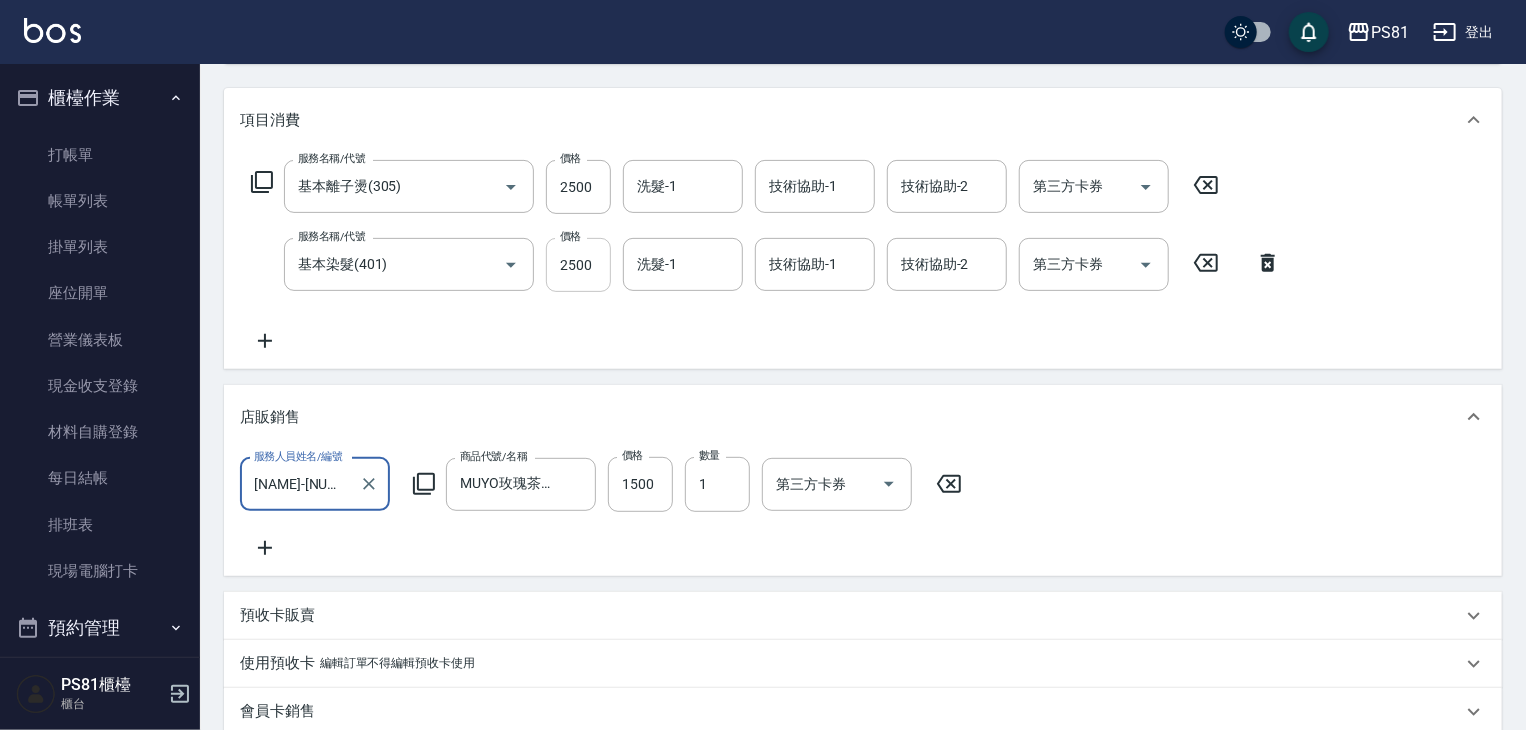 click on "2500" at bounding box center (578, 265) 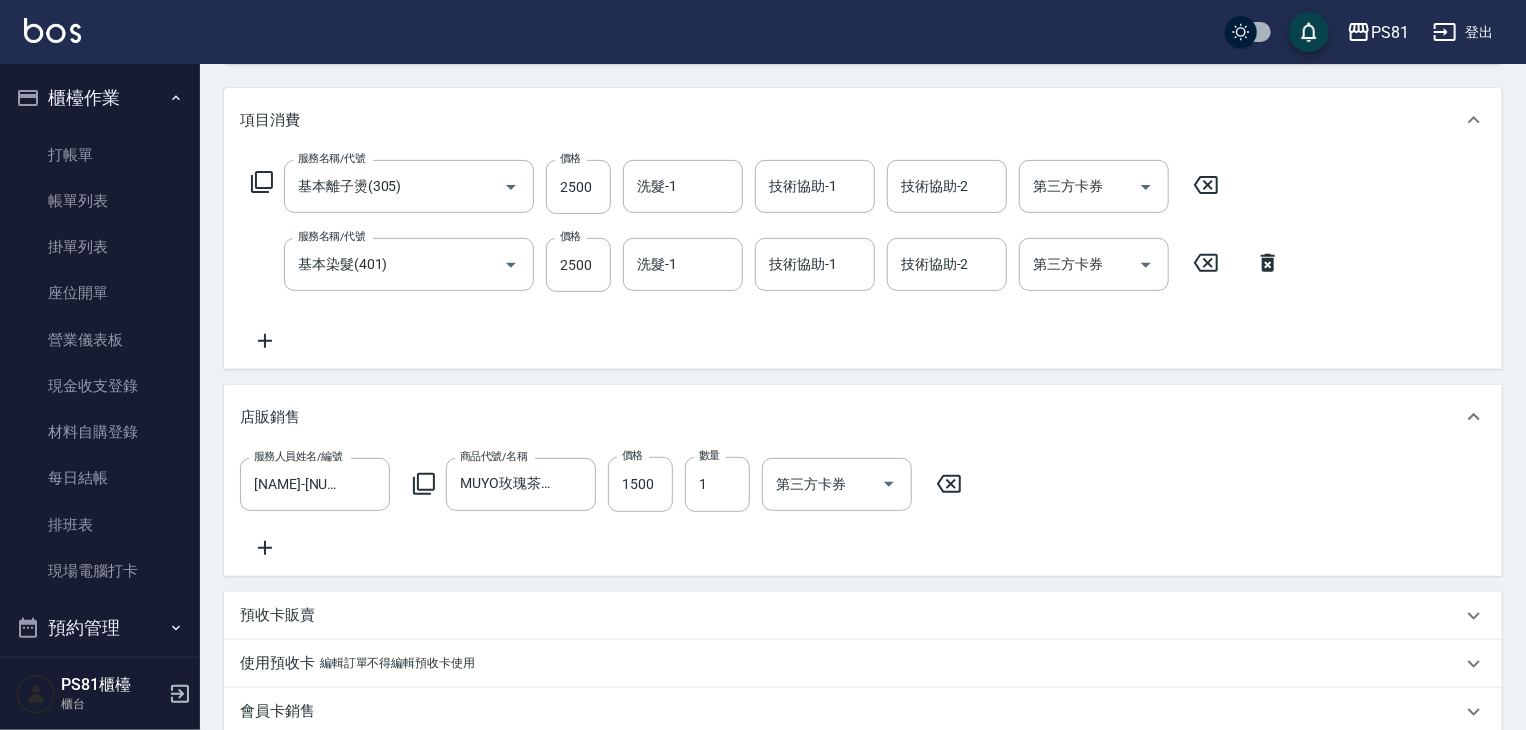 click 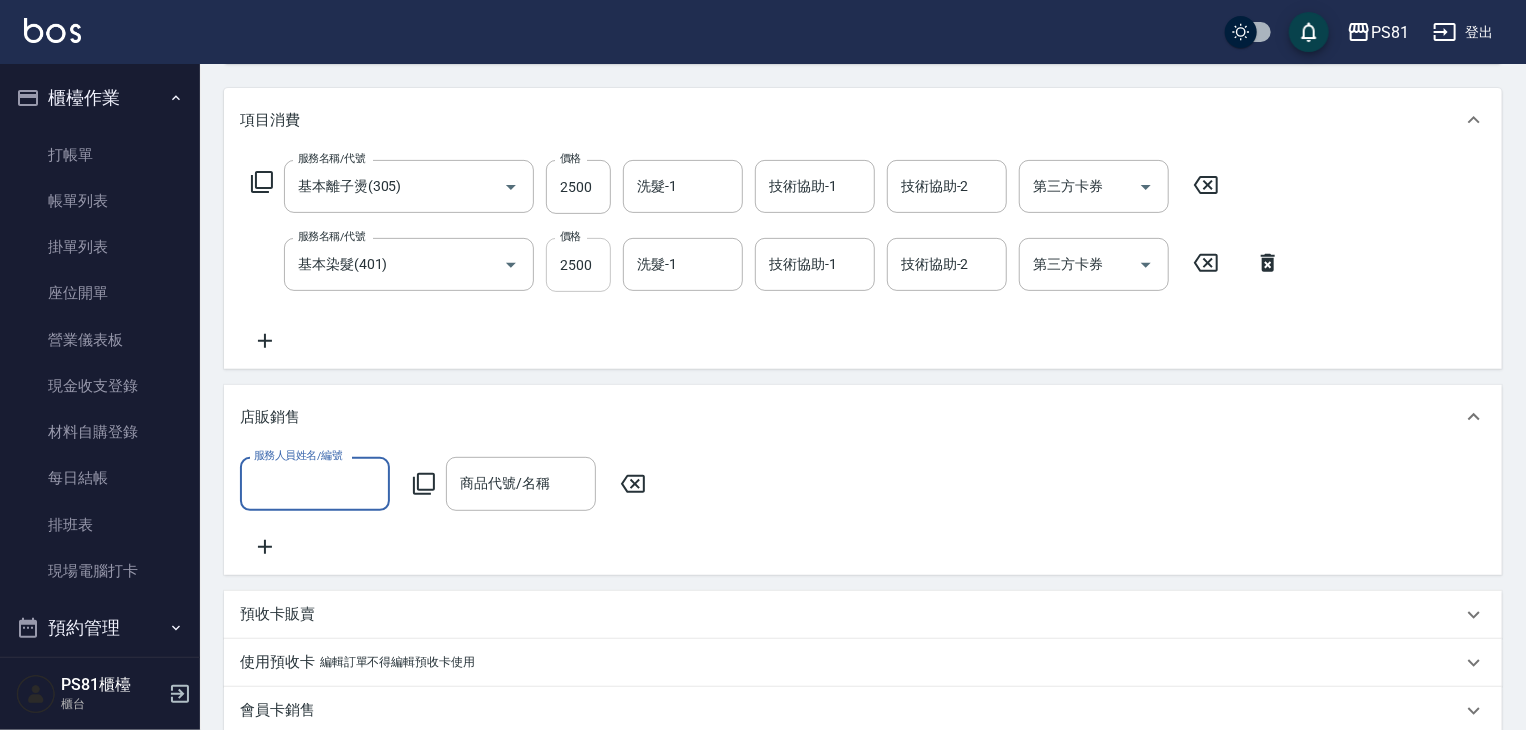 click on "2500" at bounding box center [578, 265] 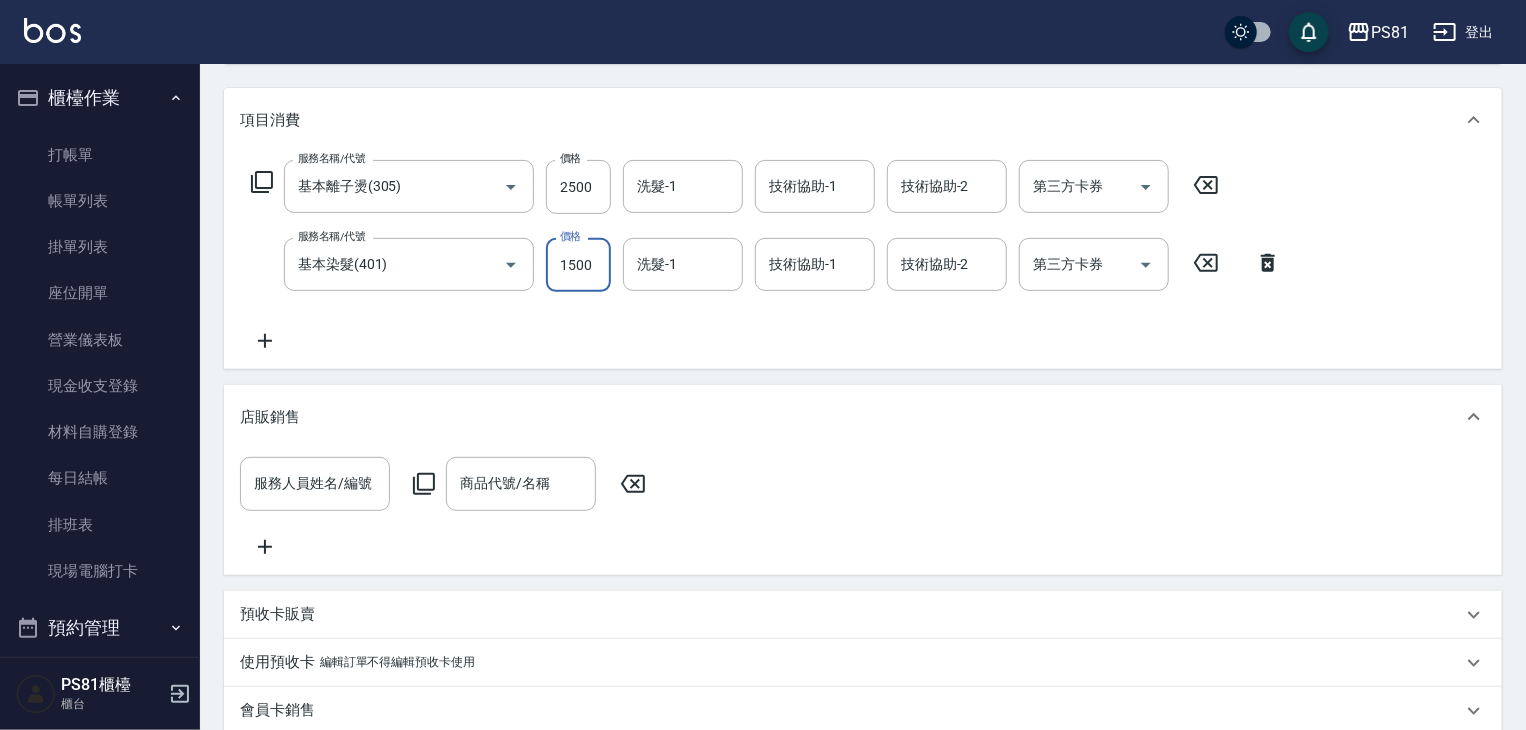click on "1500" at bounding box center [578, 265] 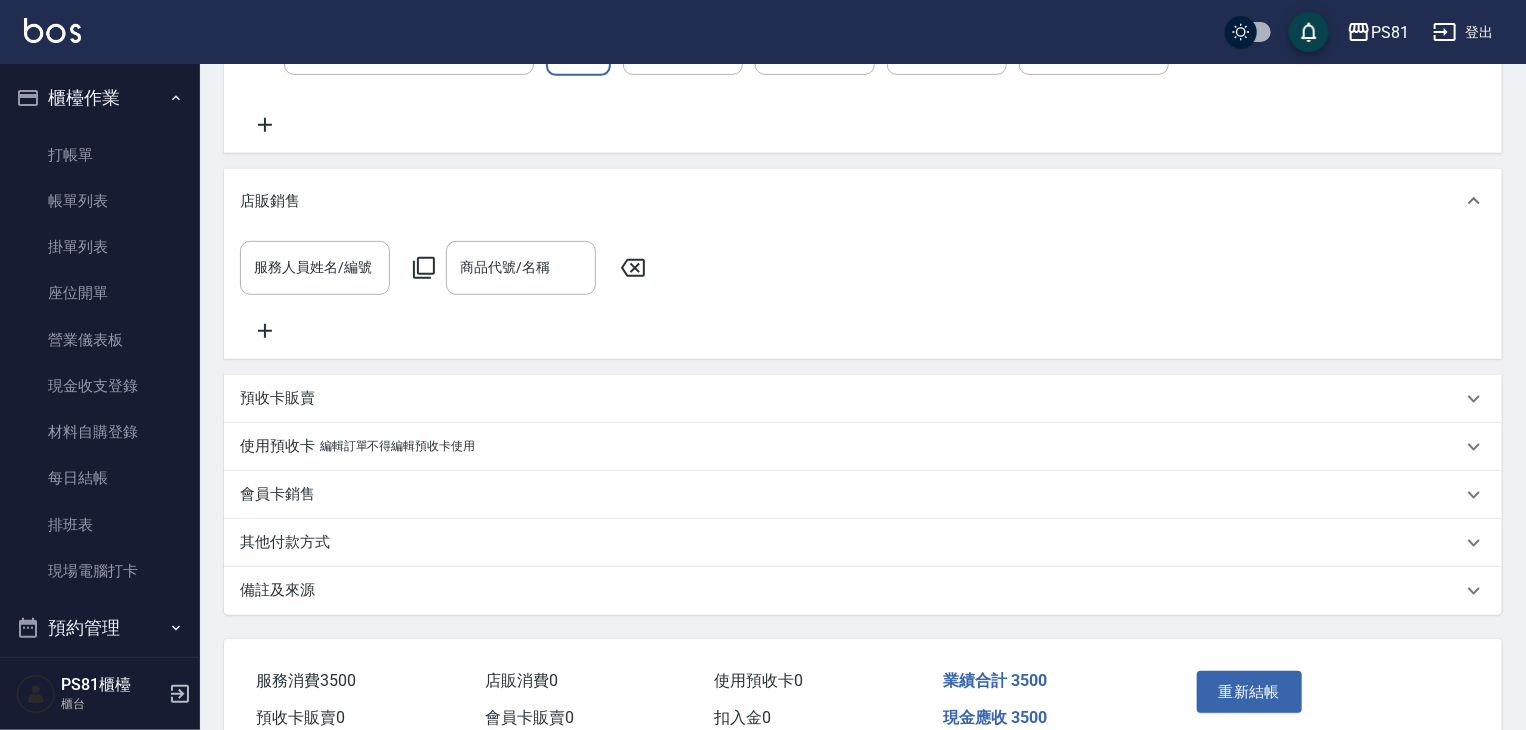 scroll, scrollTop: 569, scrollLeft: 0, axis: vertical 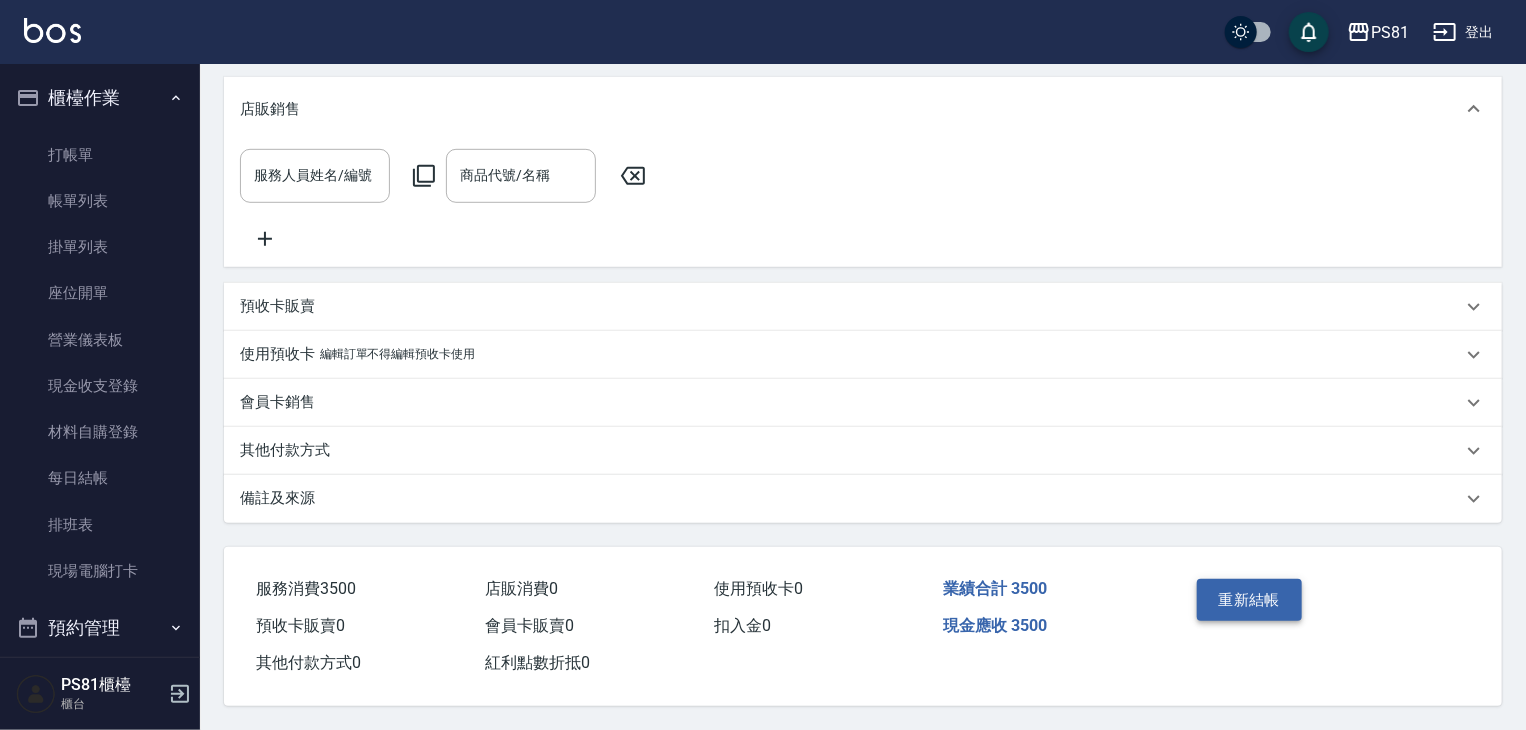 click on "重新結帳" at bounding box center [1250, 600] 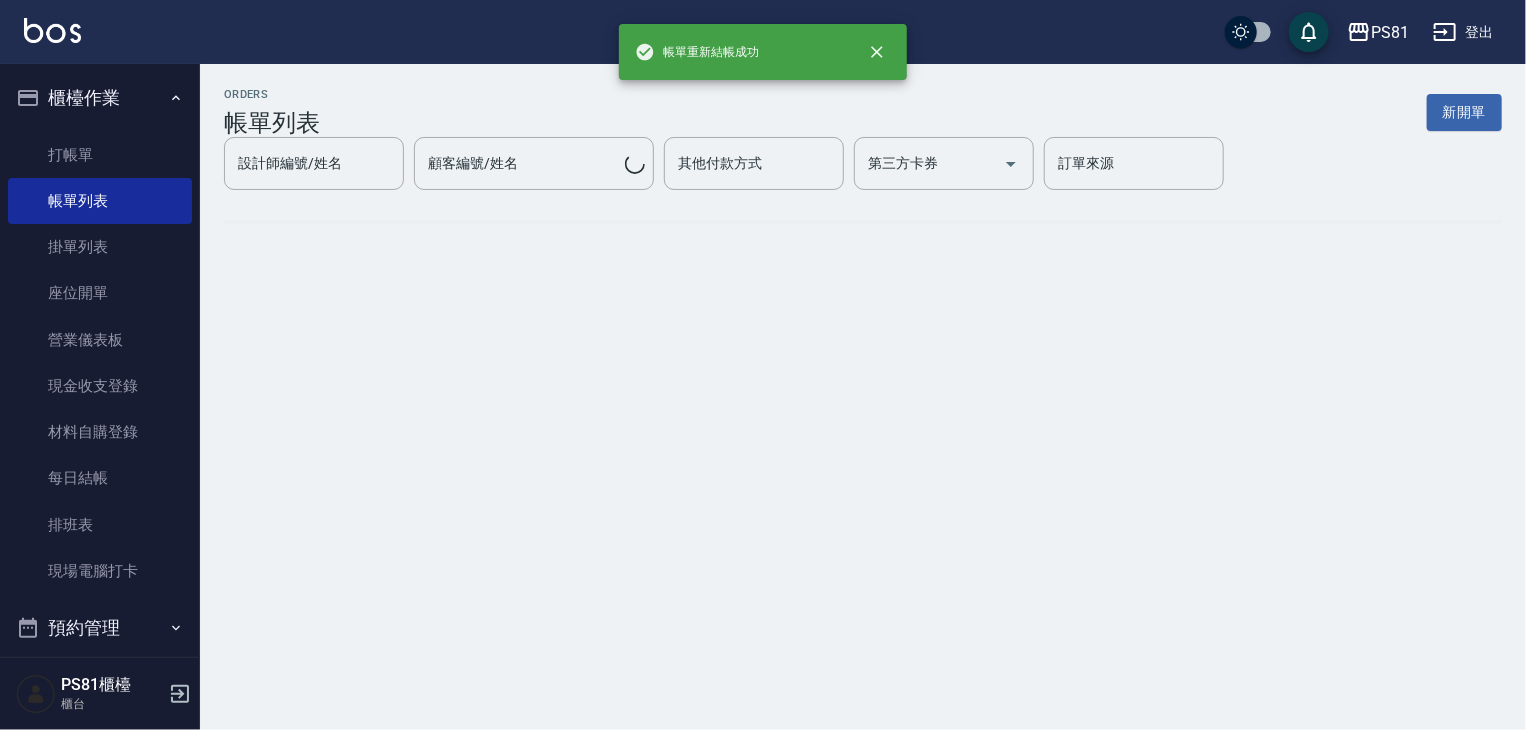 scroll, scrollTop: 0, scrollLeft: 0, axis: both 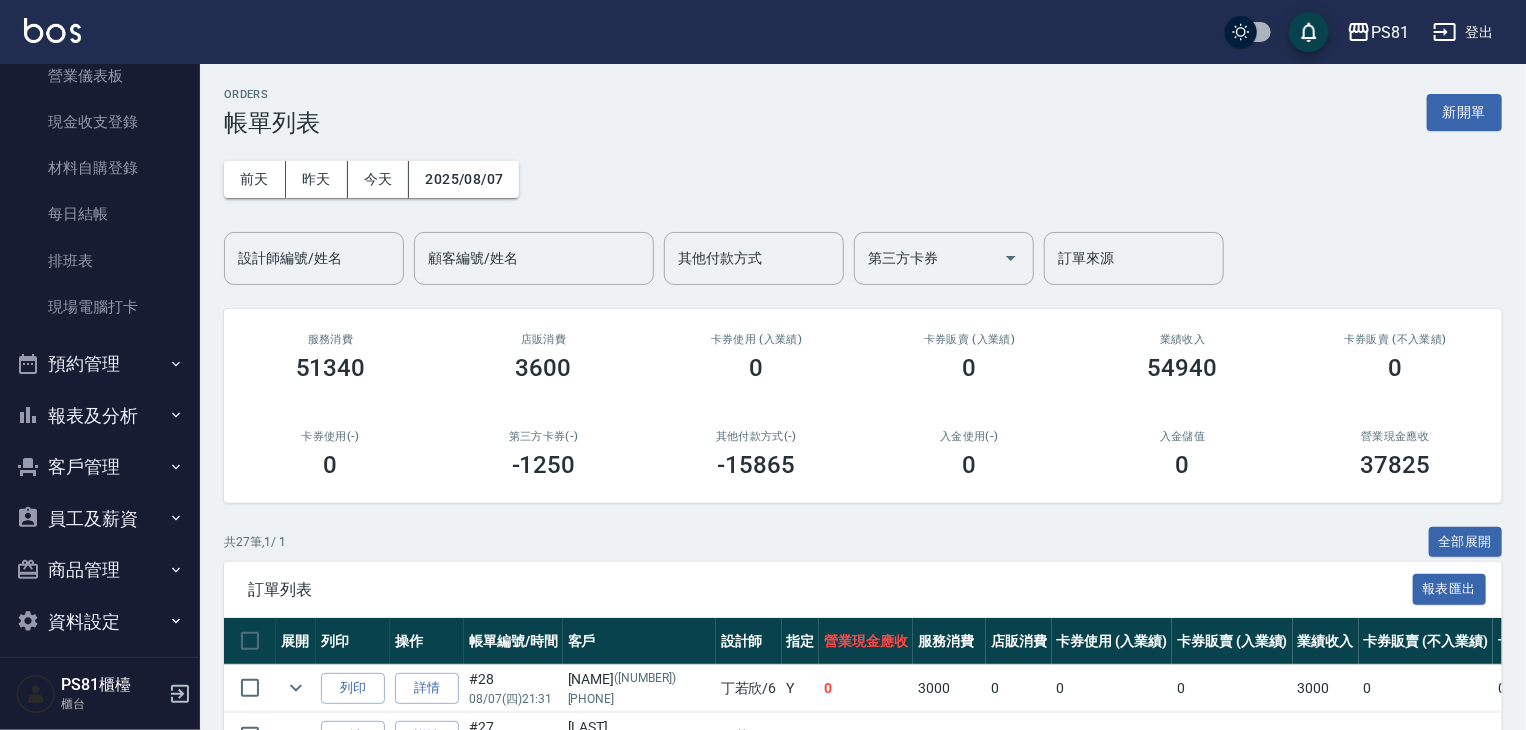 click on "報表及分析" at bounding box center [100, 416] 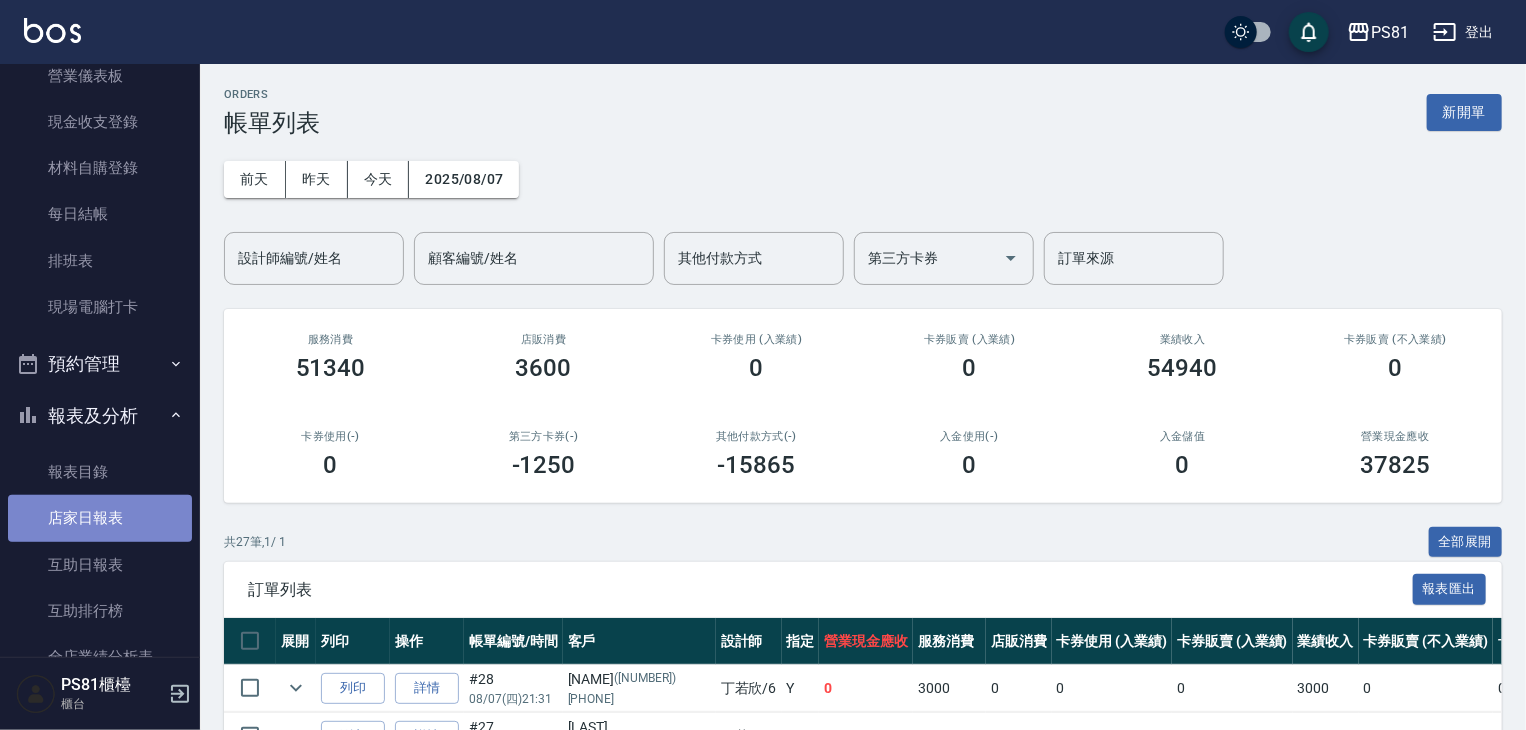 click on "店家日報表" at bounding box center (100, 518) 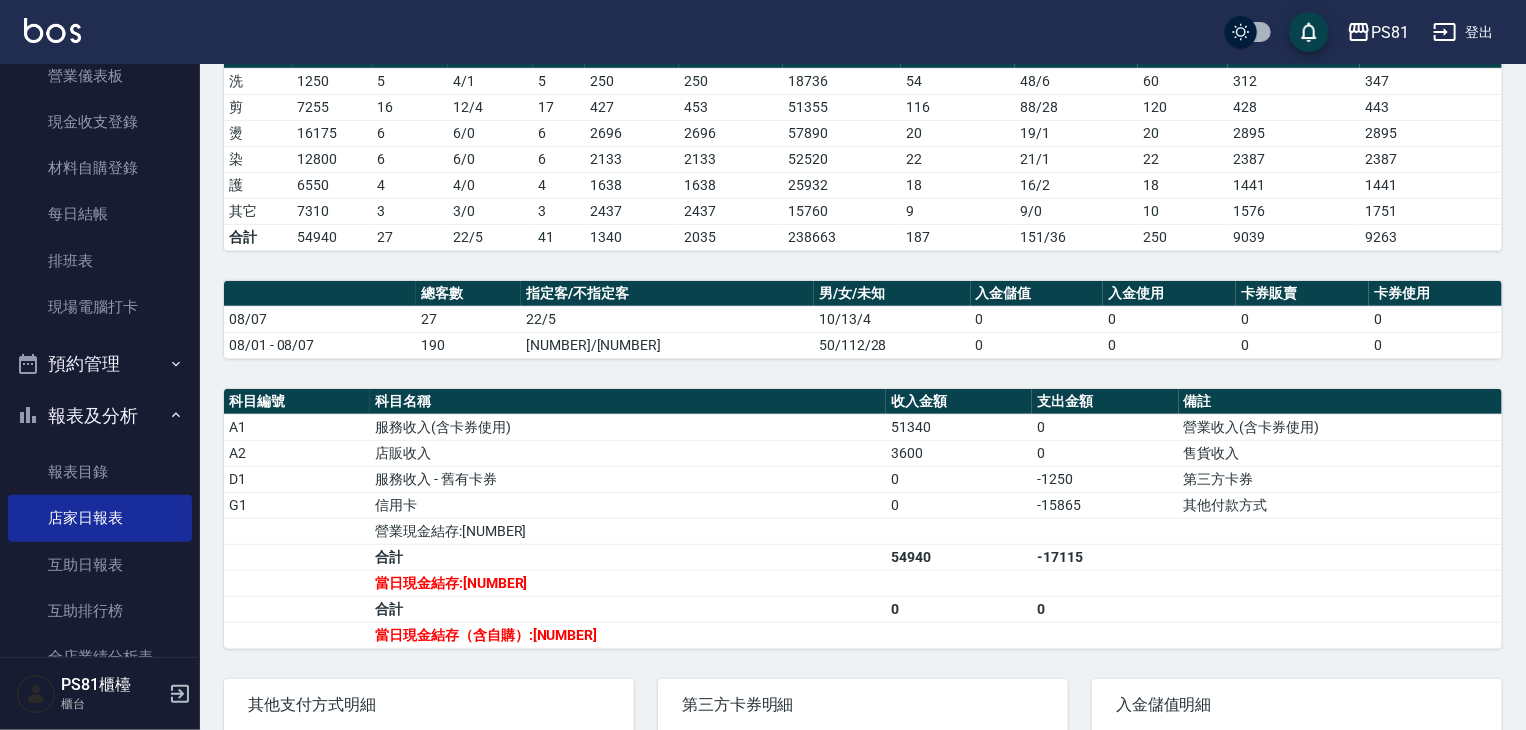 scroll, scrollTop: 306, scrollLeft: 0, axis: vertical 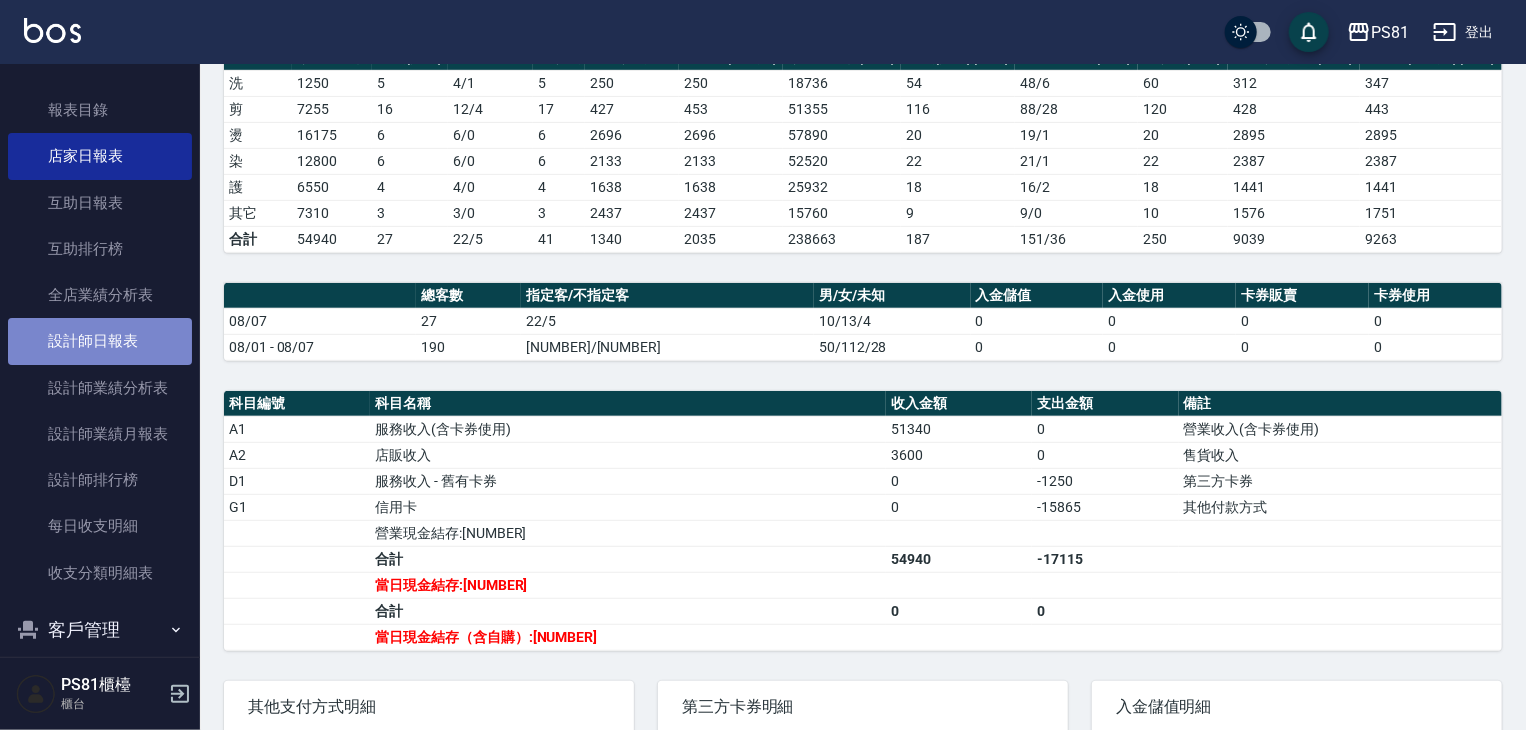 click on "設計師日報表" at bounding box center (100, 341) 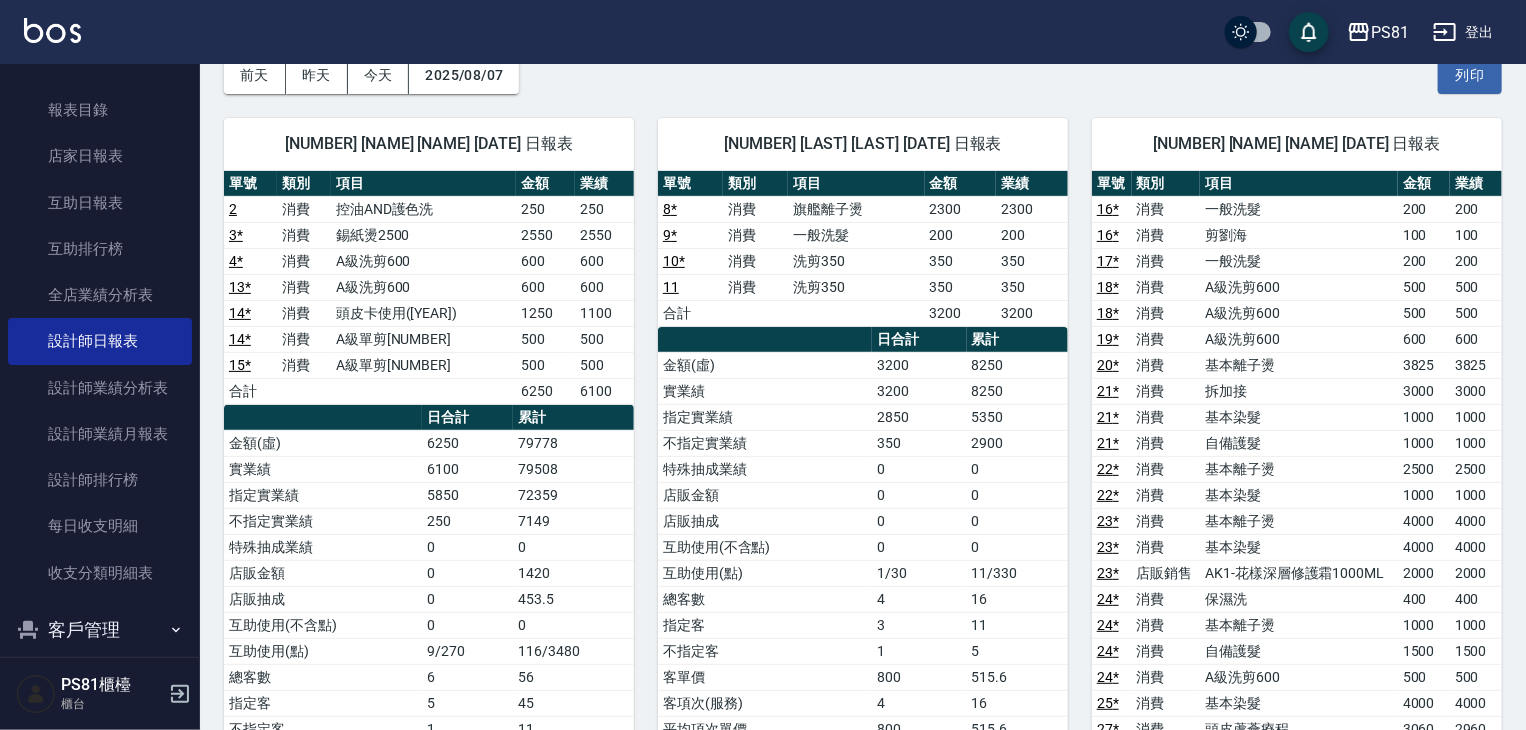 scroll, scrollTop: 0, scrollLeft: 0, axis: both 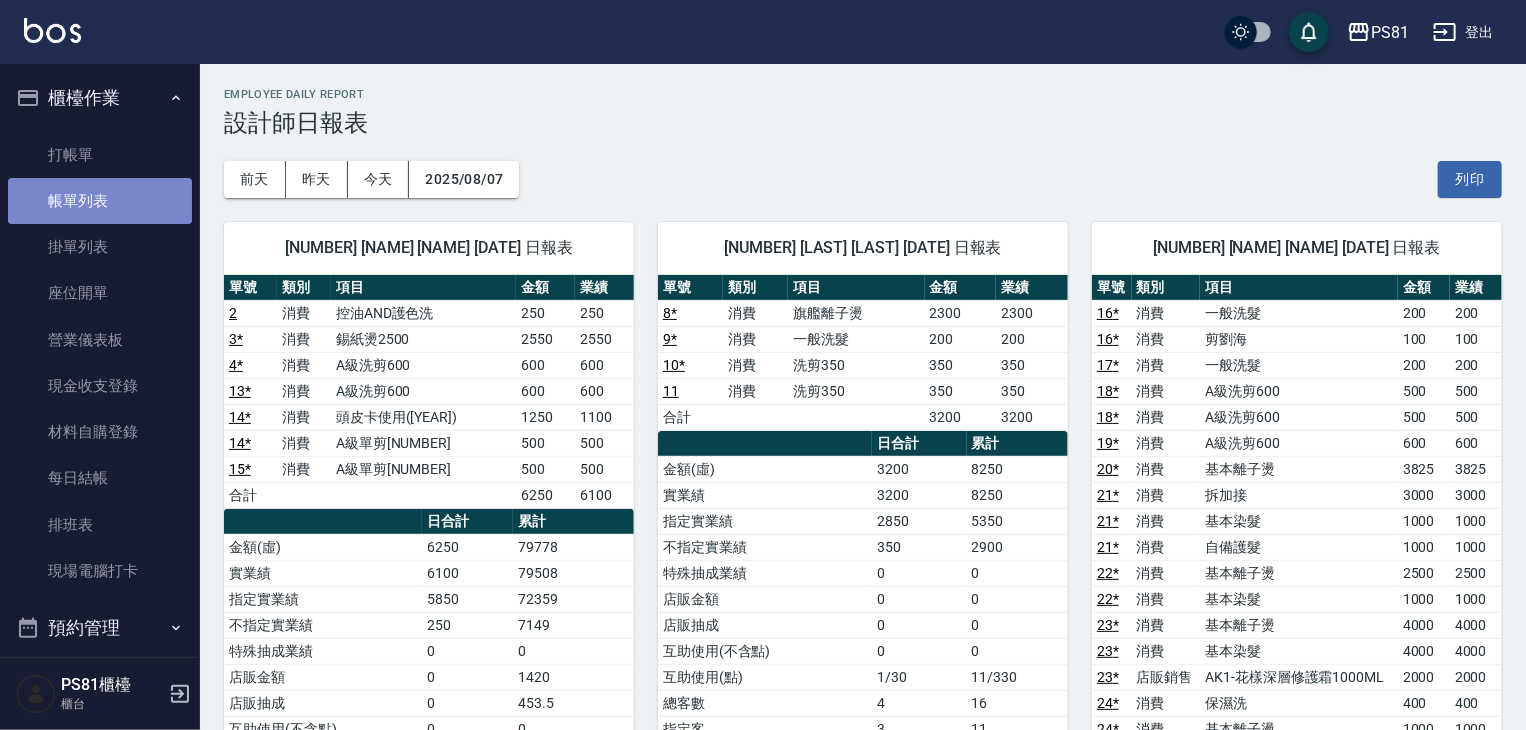 click on "帳單列表" at bounding box center (100, 201) 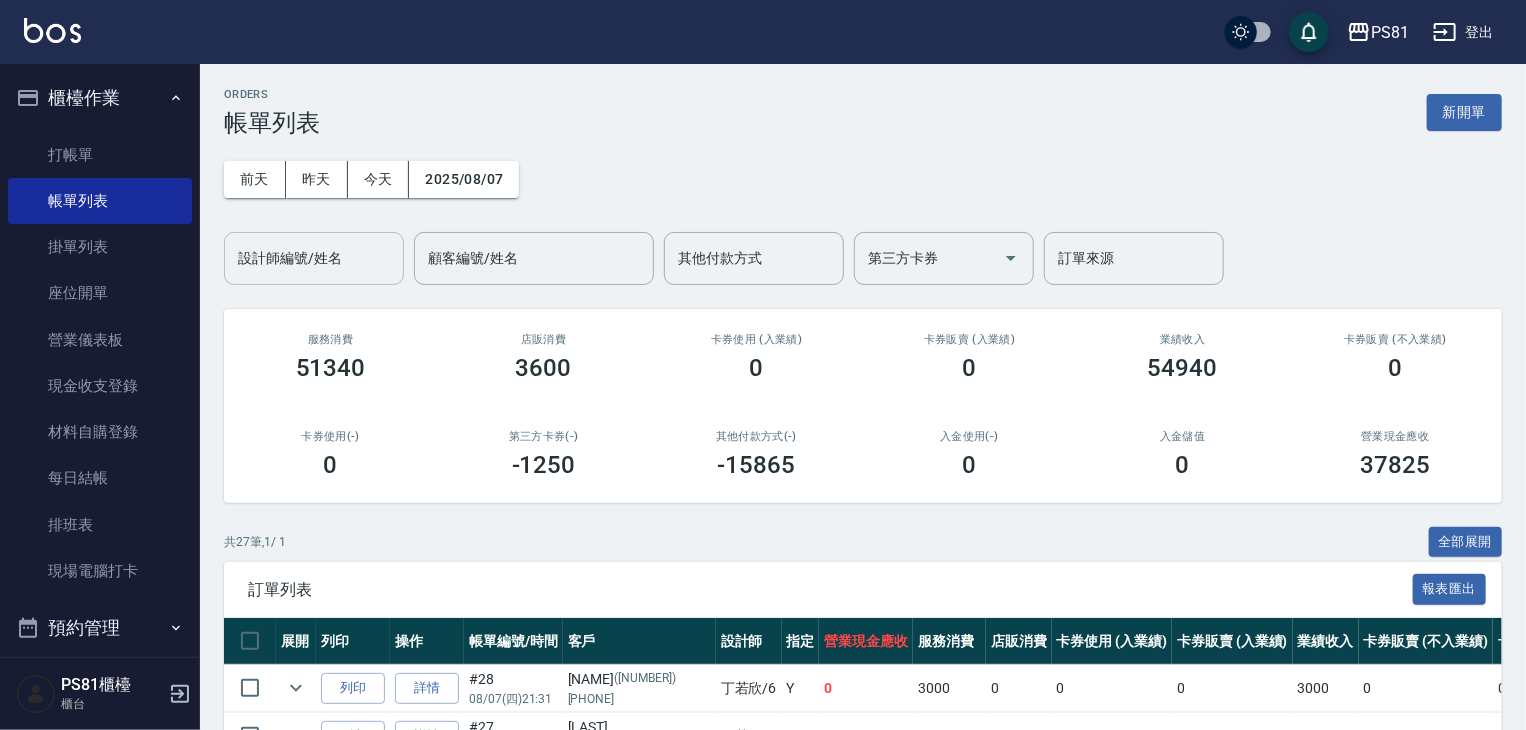 click on "設計師編號/姓名" at bounding box center (314, 258) 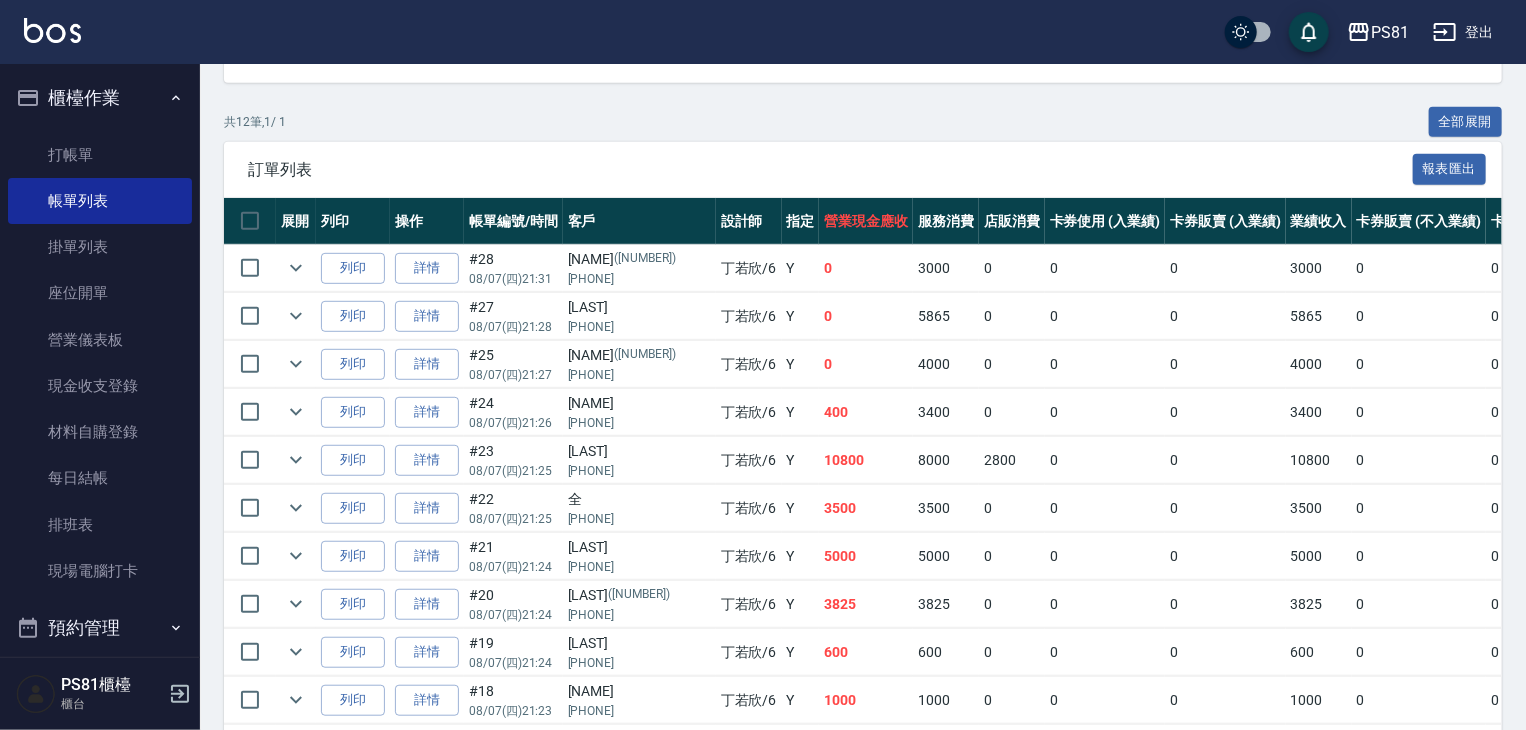 scroll, scrollTop: 454, scrollLeft: 0, axis: vertical 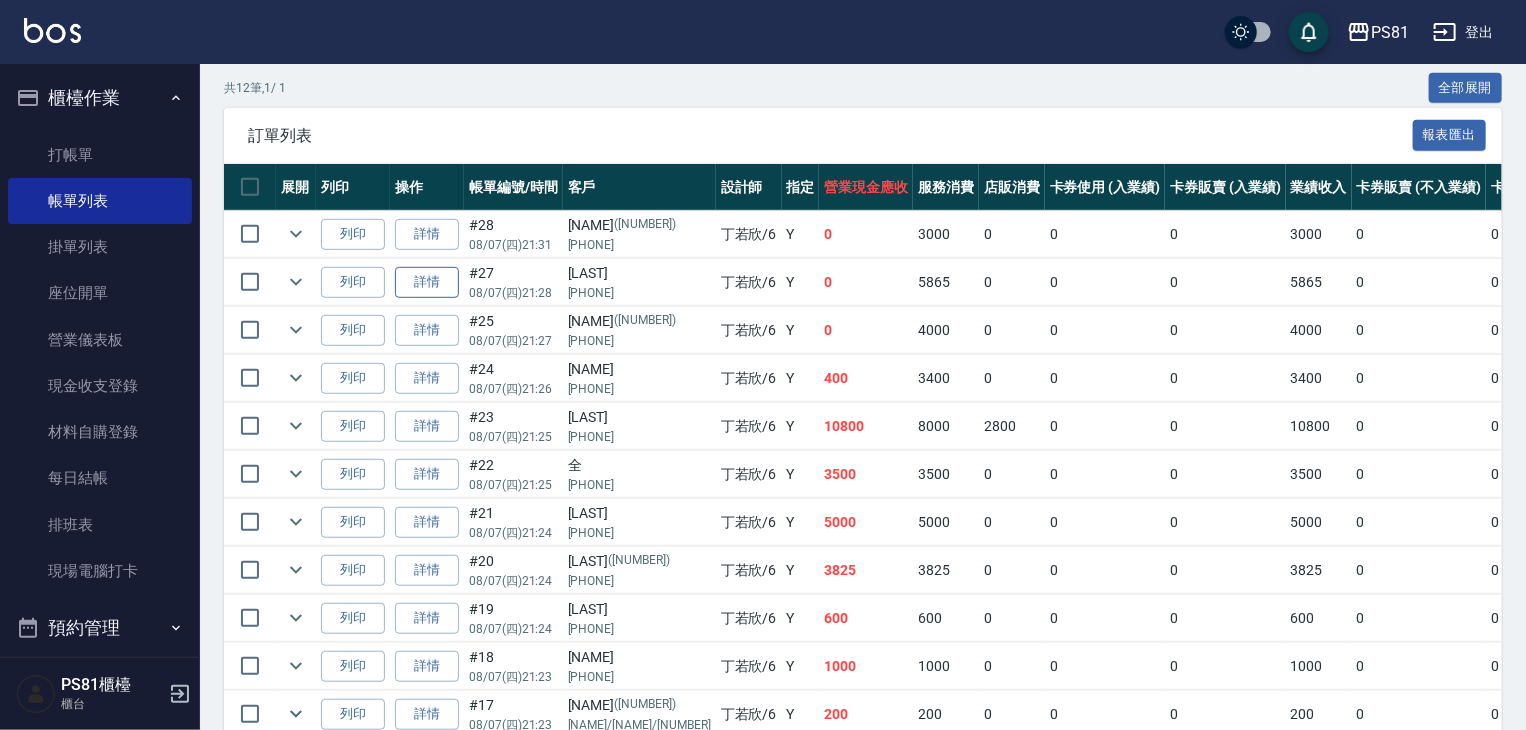 drag, startPoint x: 1535, startPoint y: 210, endPoint x: 439, endPoint y: 287, distance: 1098.7015 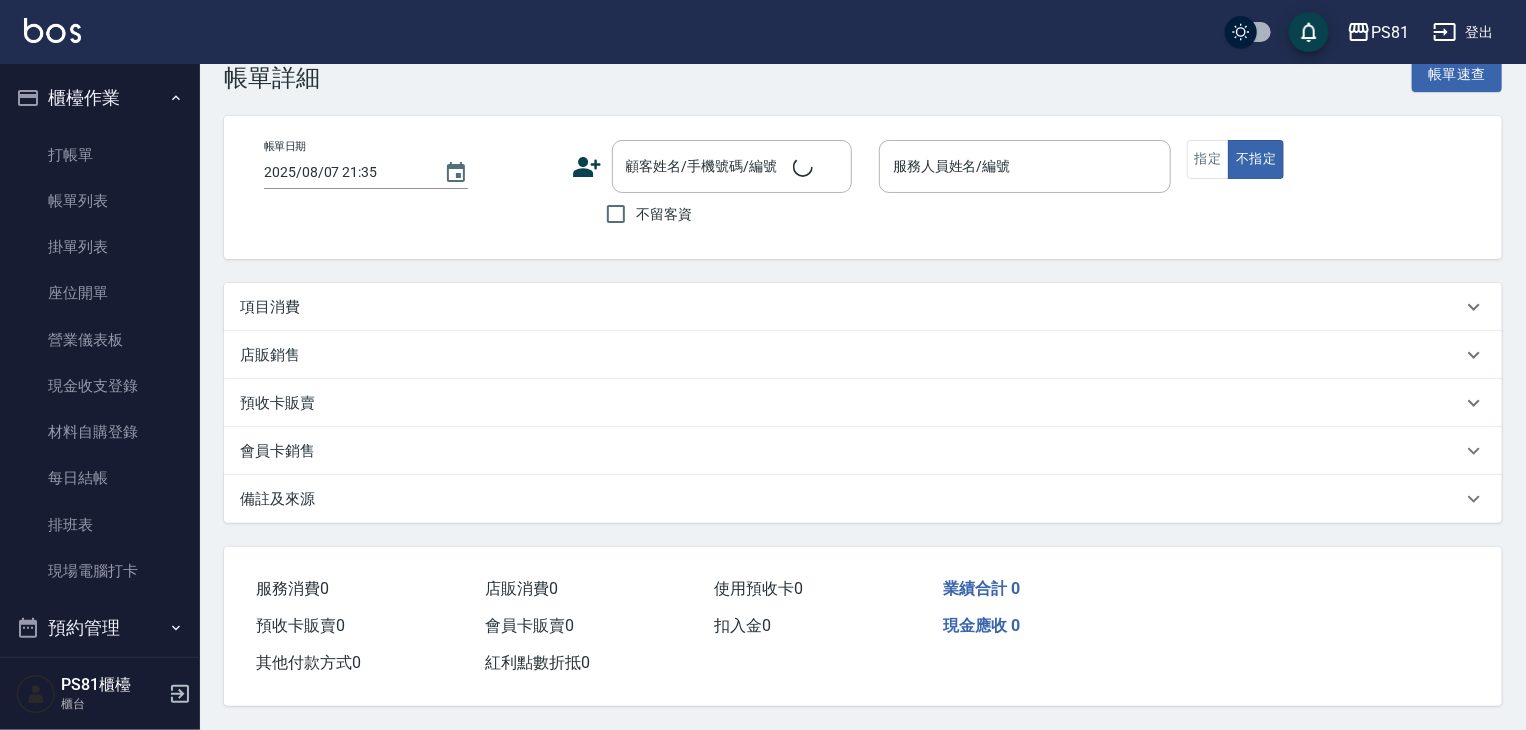 scroll, scrollTop: 0, scrollLeft: 0, axis: both 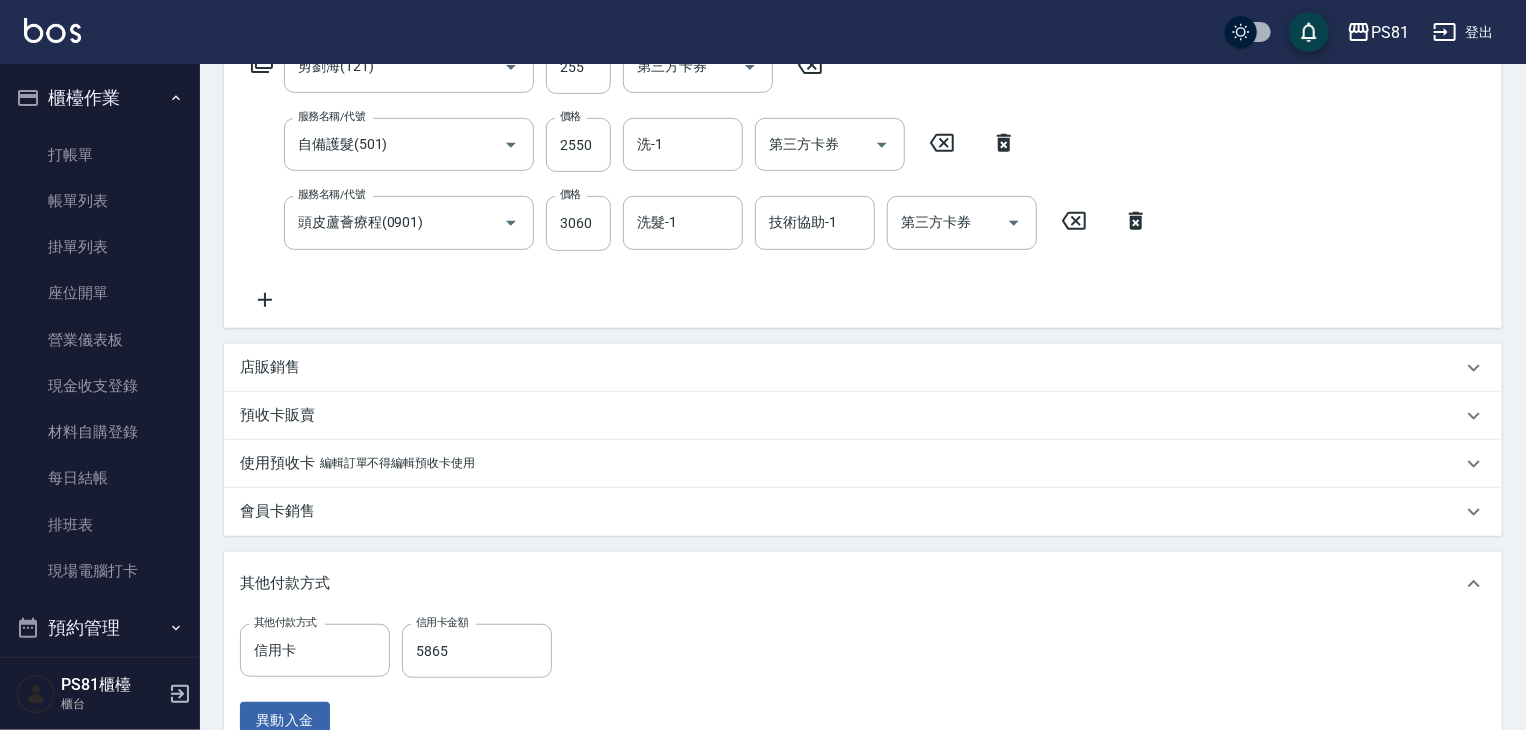 click 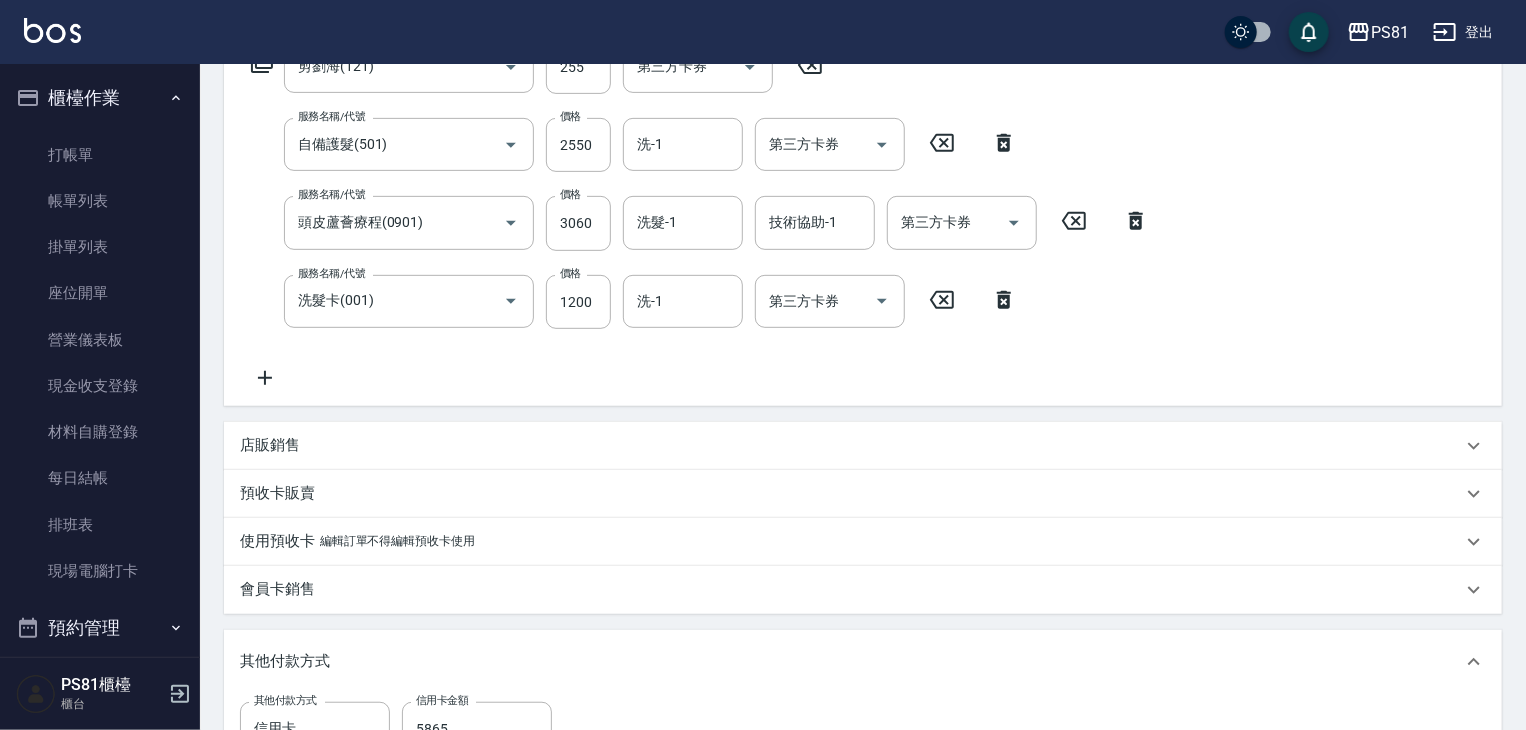 click 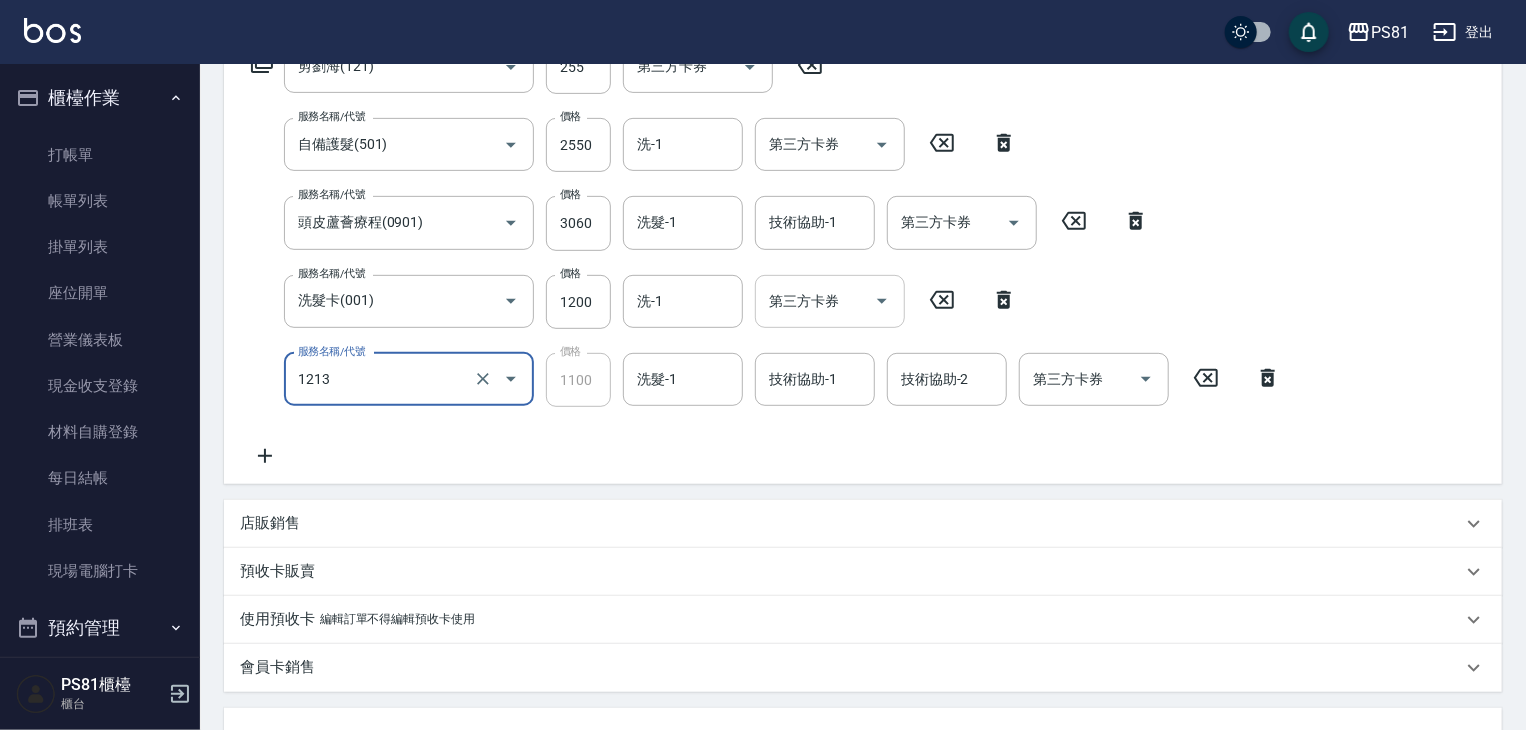 drag, startPoint x: 900, startPoint y: 291, endPoint x: 890, endPoint y: 305, distance: 17.20465 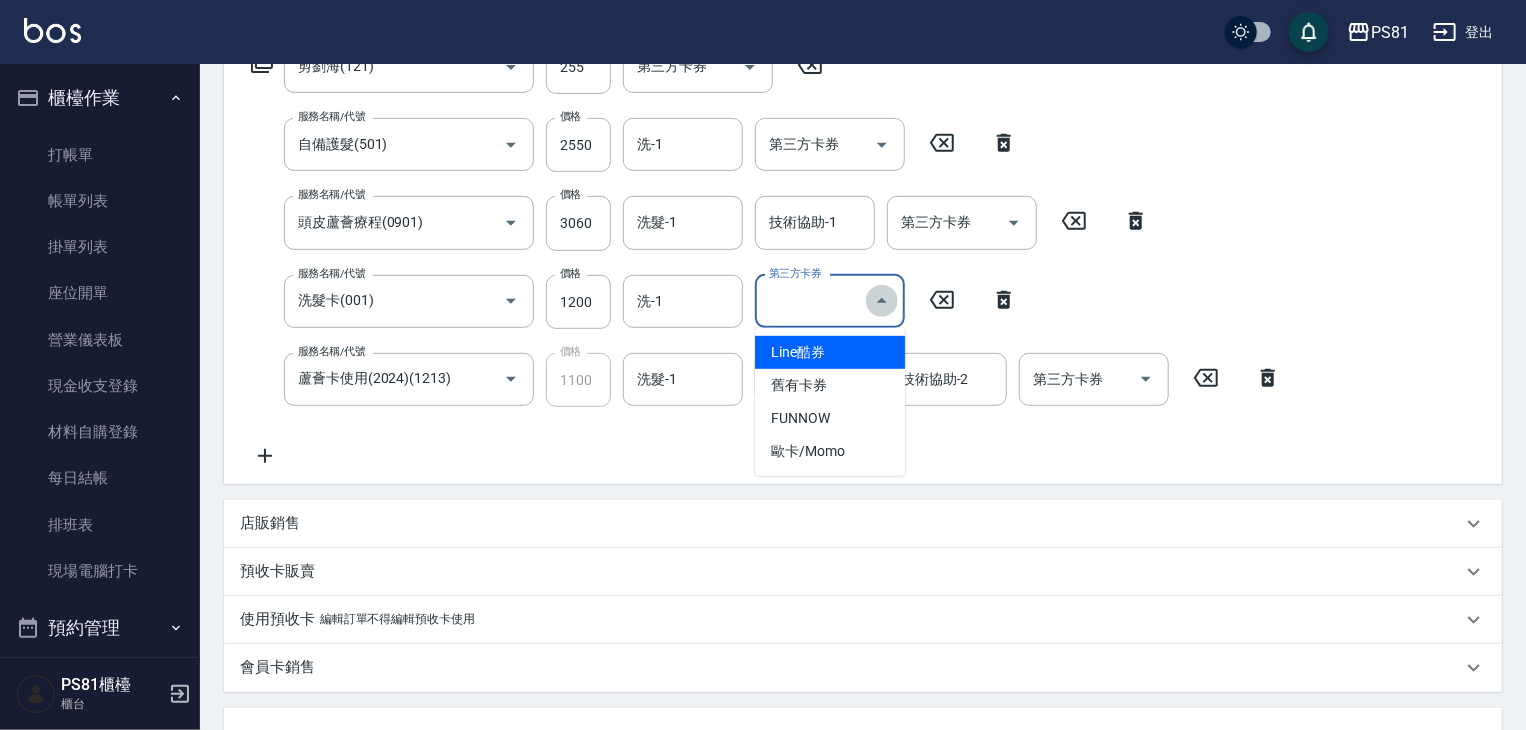 click 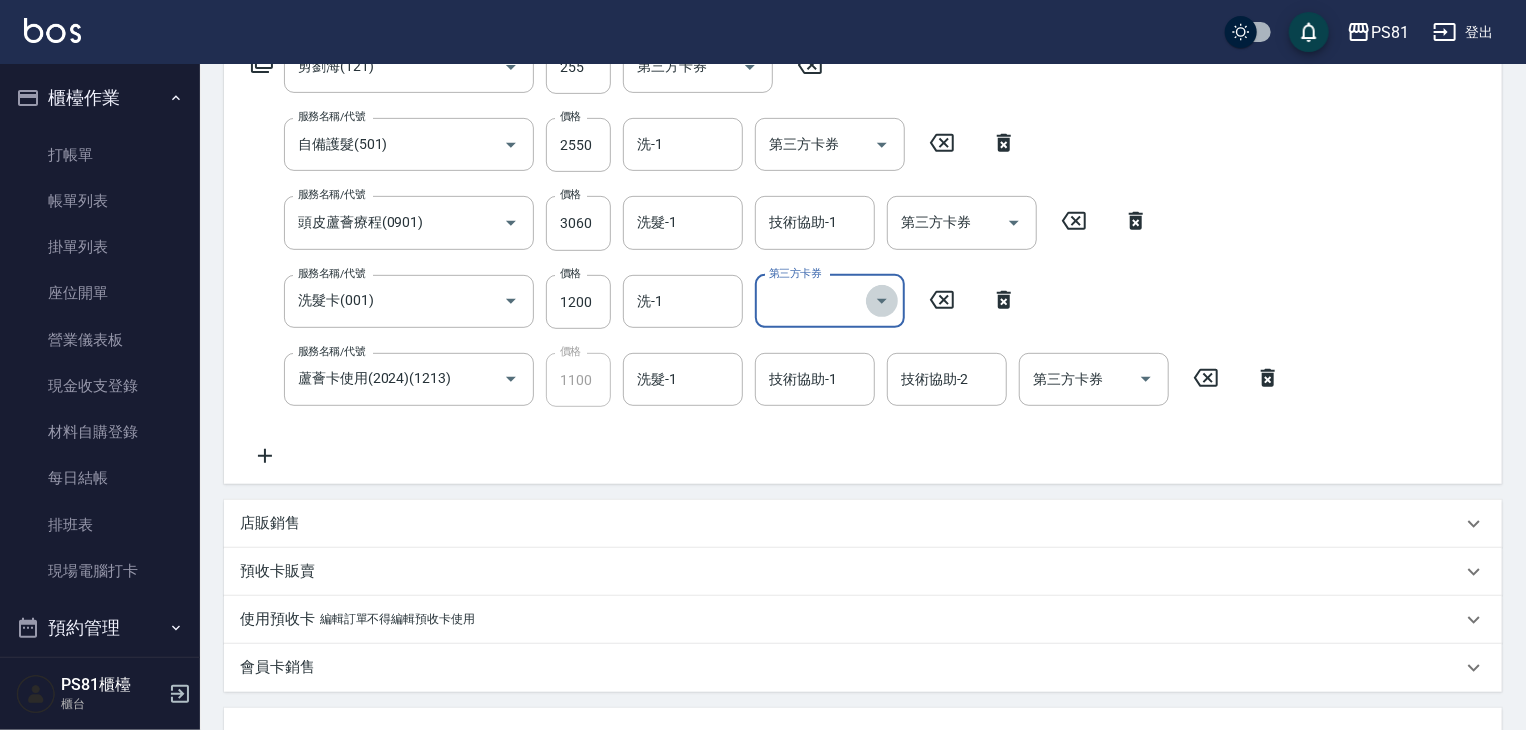click 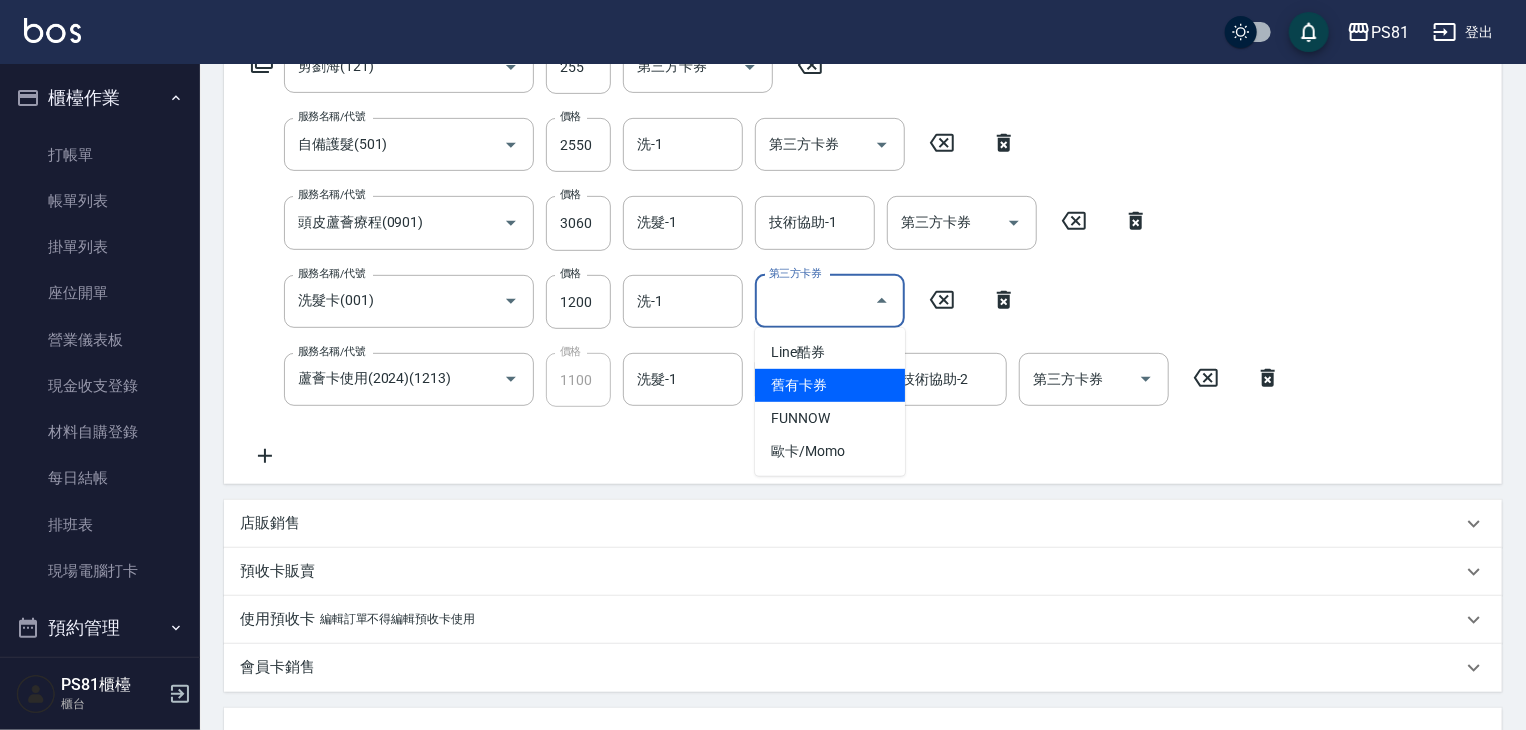 drag, startPoint x: 861, startPoint y: 389, endPoint x: 895, endPoint y: 380, distance: 35.17101 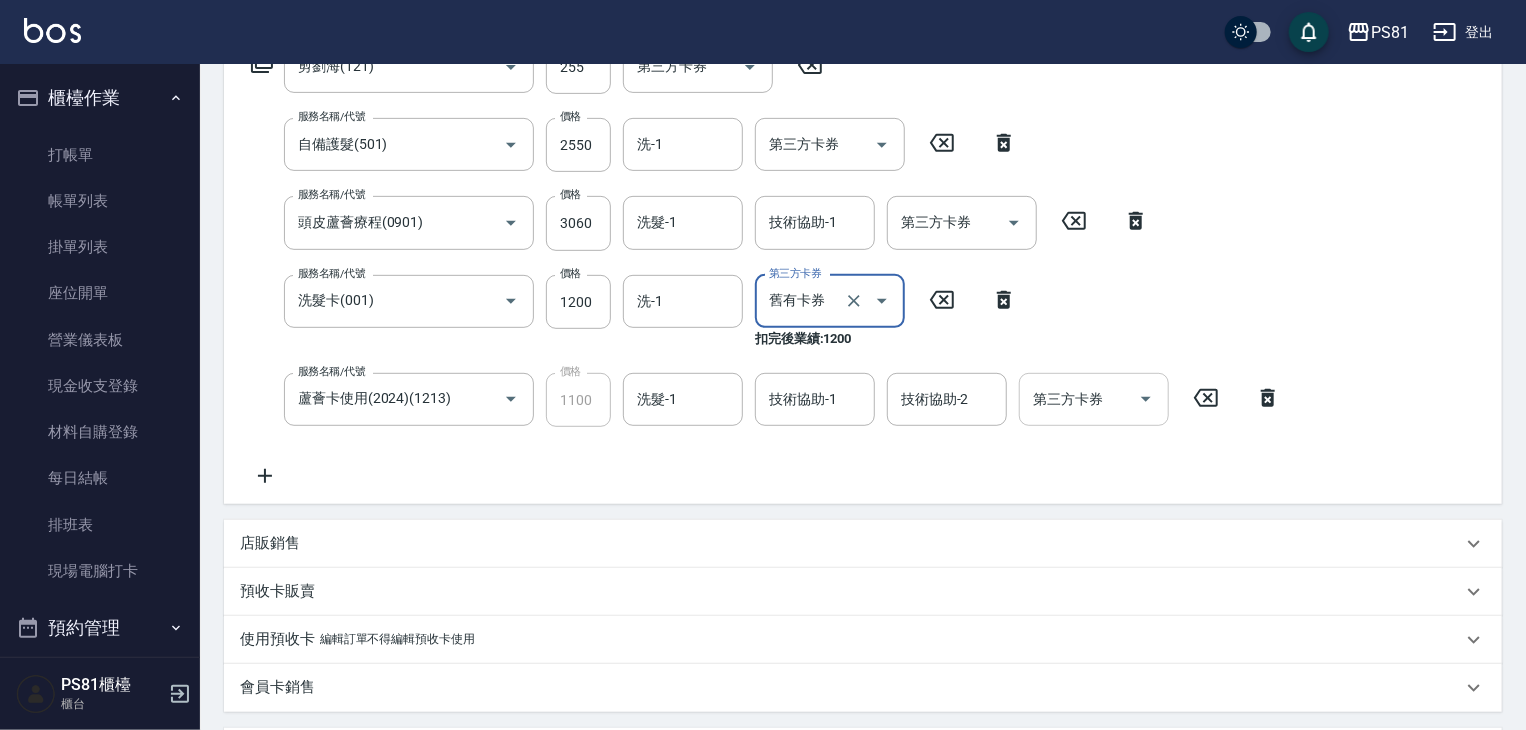 click 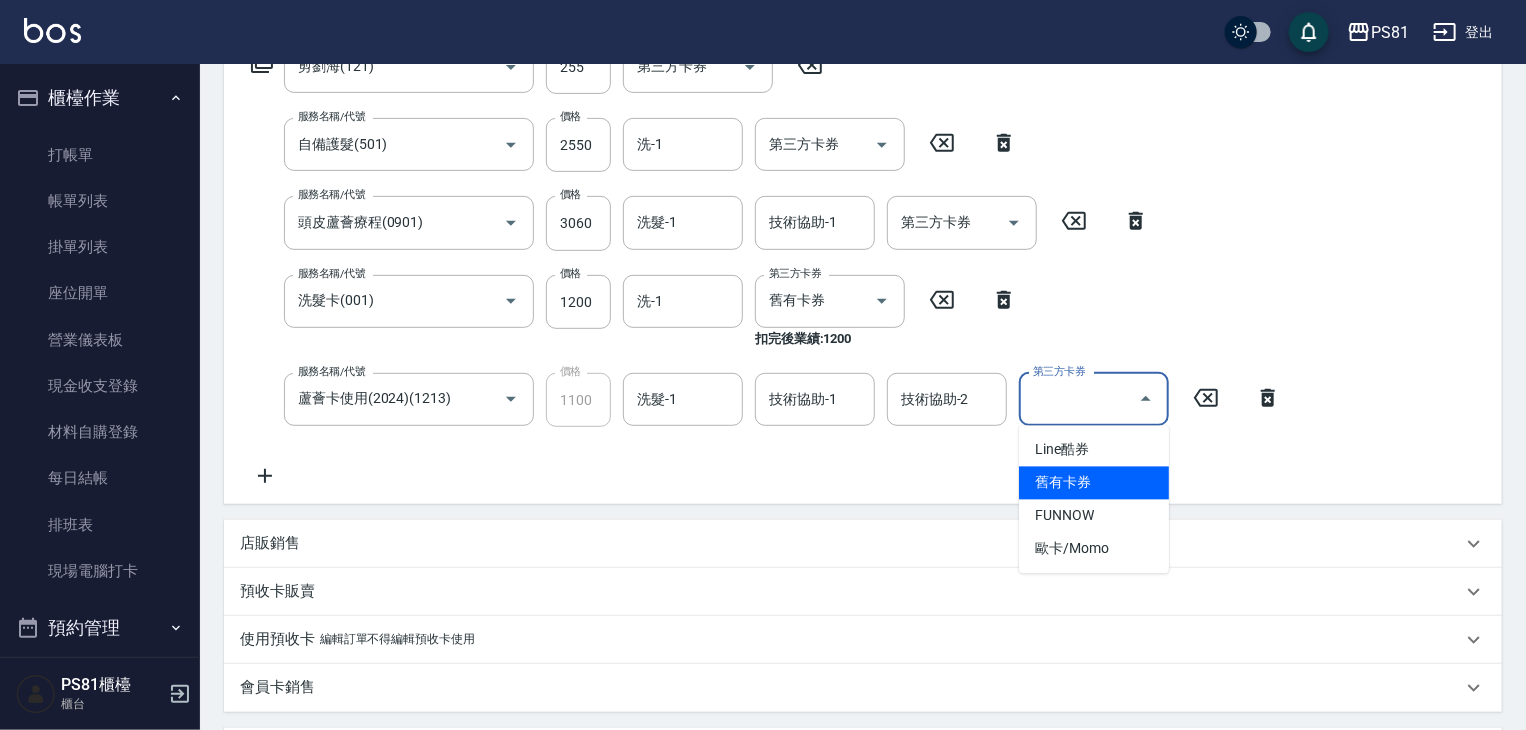 drag, startPoint x: 1118, startPoint y: 471, endPoint x: 1535, endPoint y: 402, distance: 422.67007 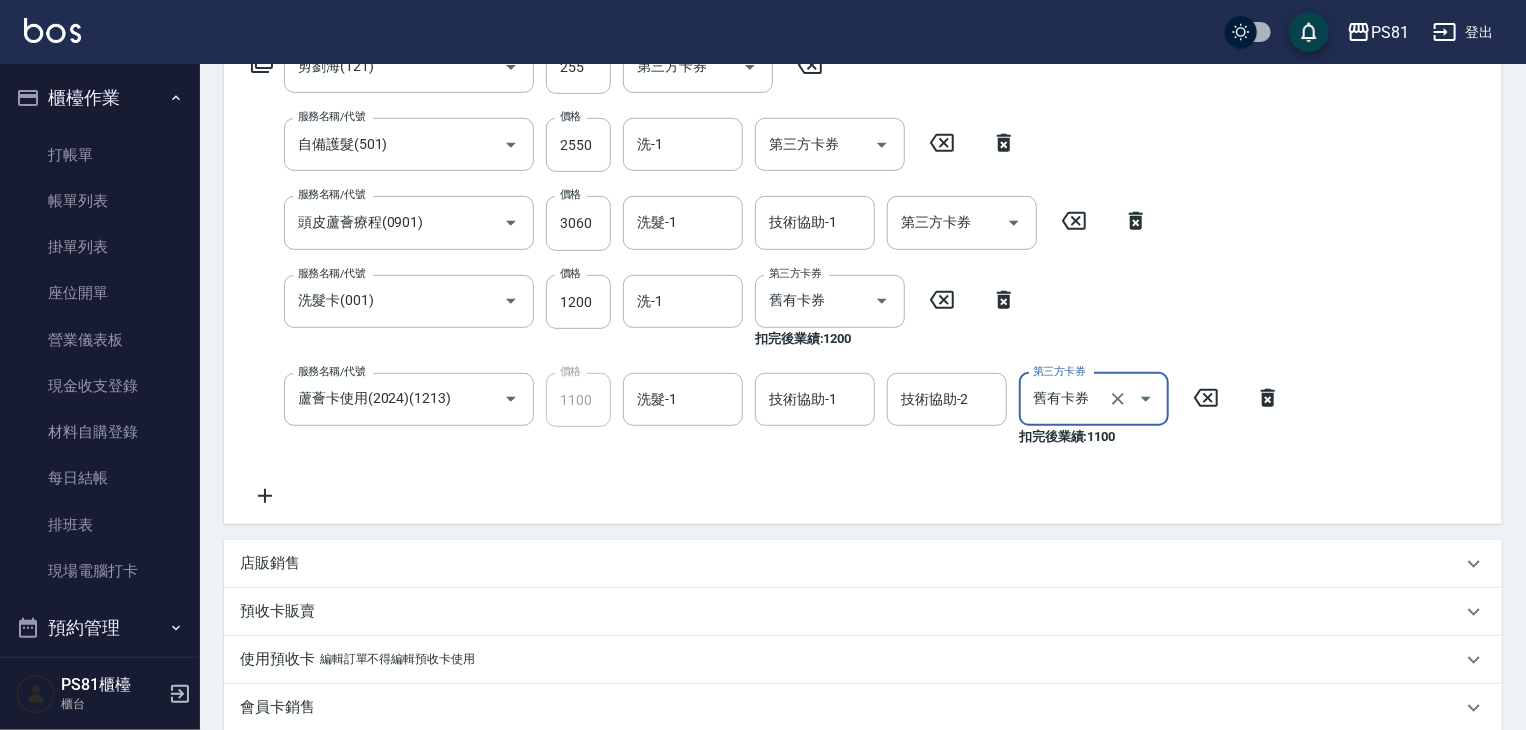 scroll, scrollTop: 858, scrollLeft: 0, axis: vertical 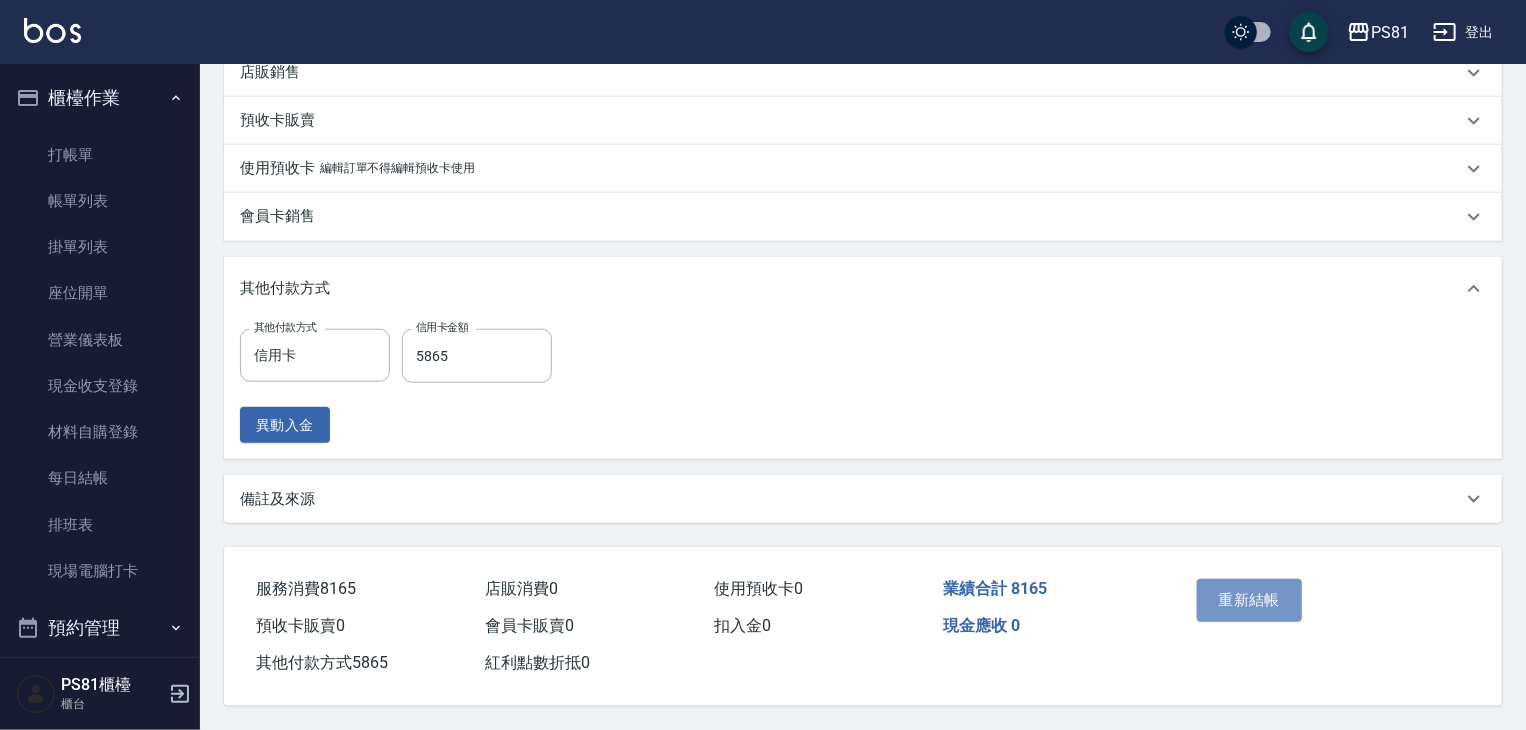 drag, startPoint x: 1268, startPoint y: 610, endPoint x: 1276, endPoint y: 598, distance: 14.422205 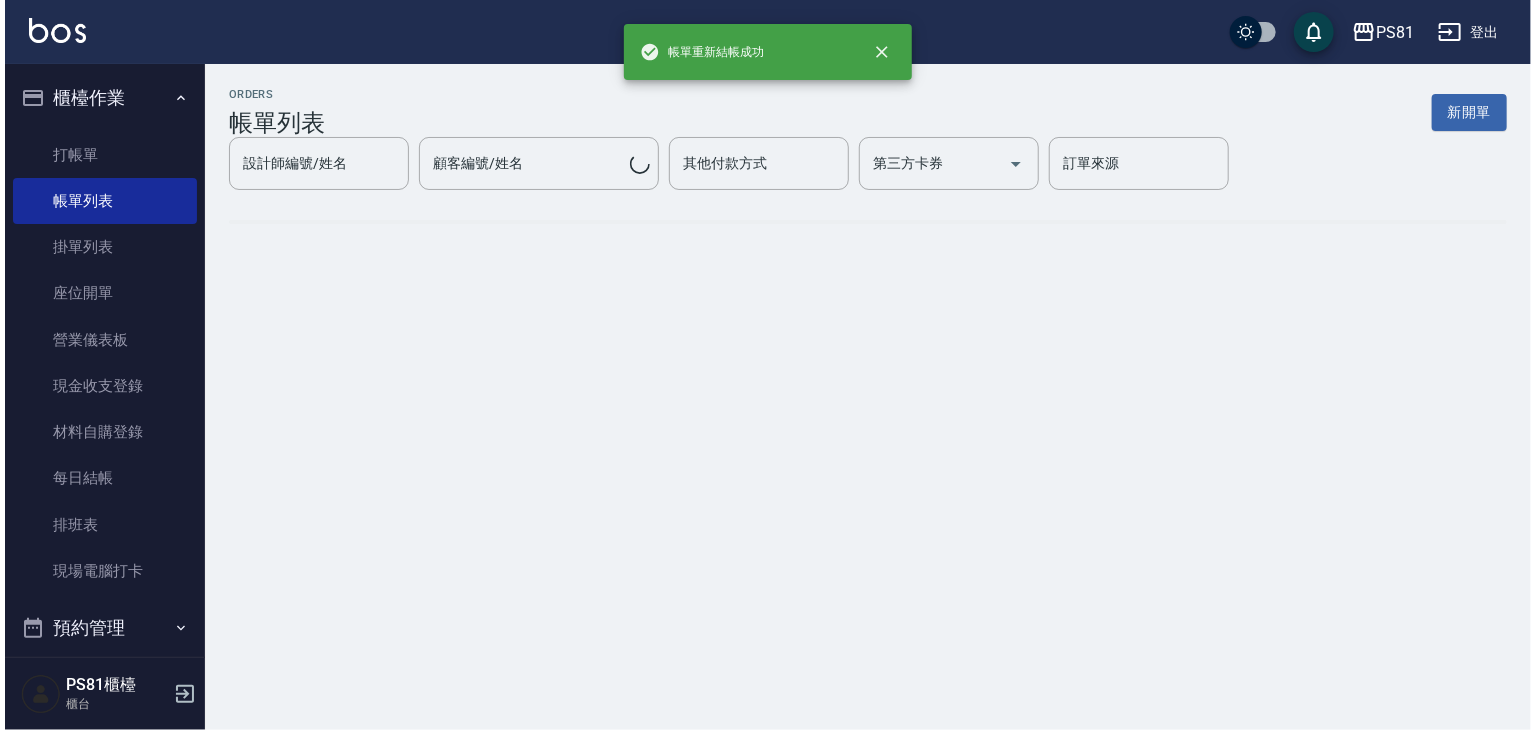 scroll, scrollTop: 0, scrollLeft: 0, axis: both 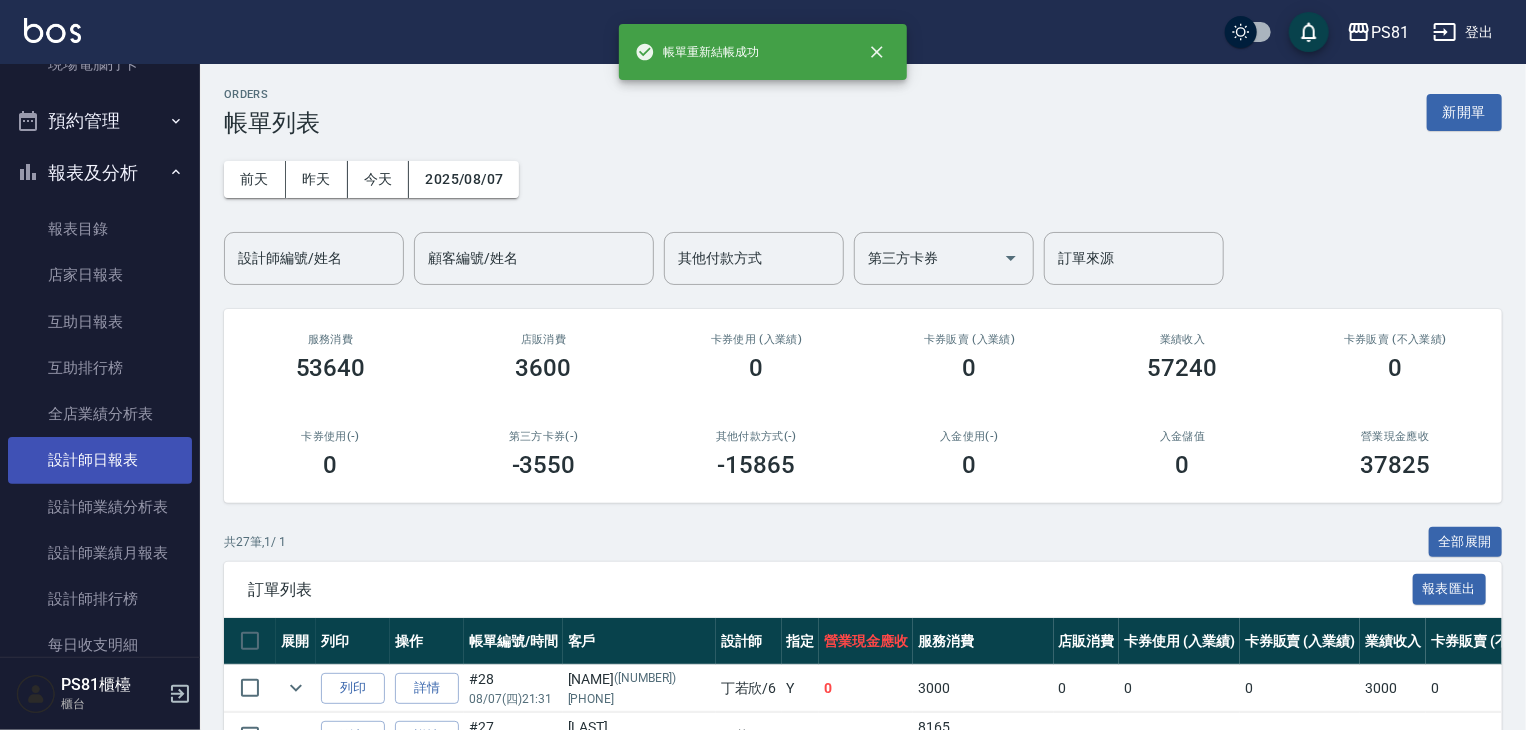 click on "設計師日報表" at bounding box center [100, 460] 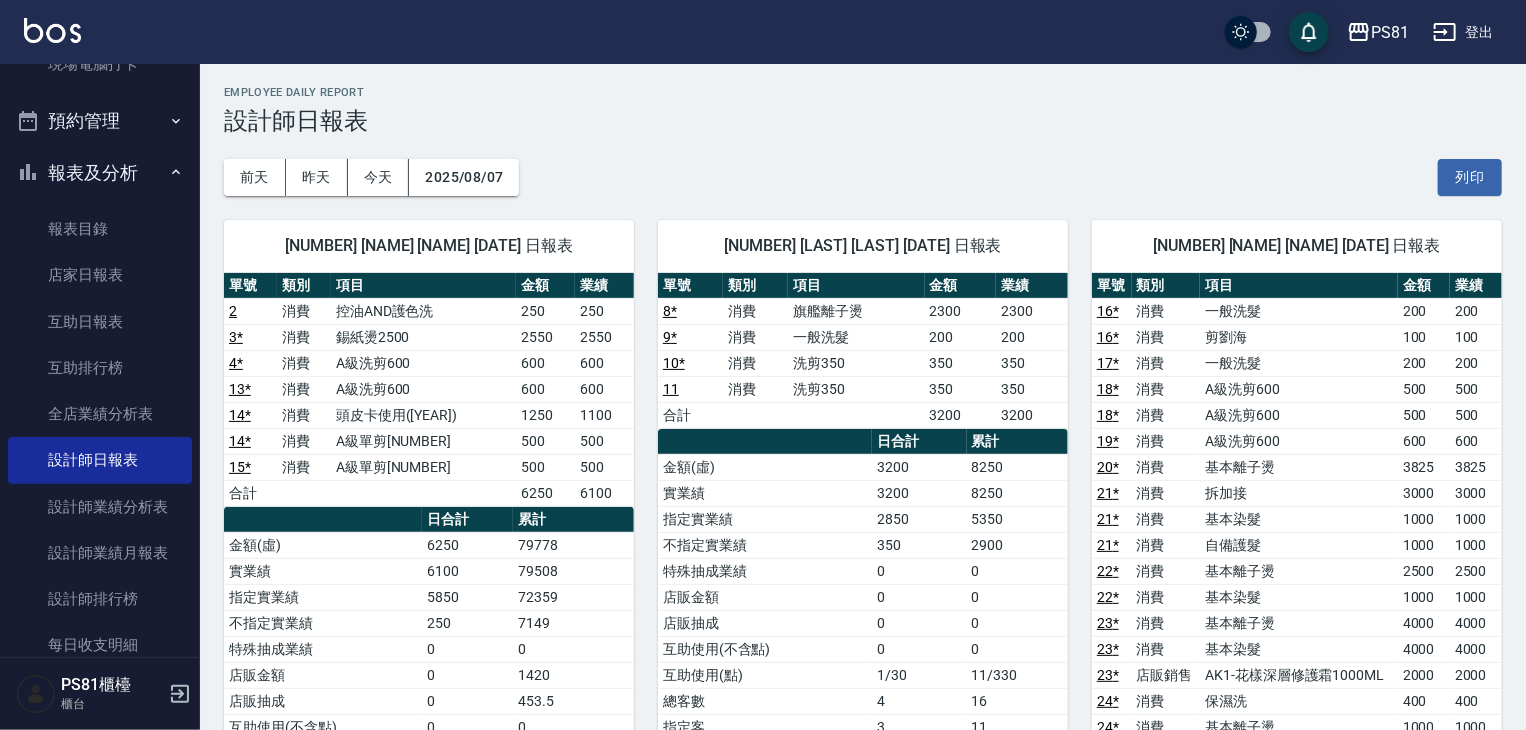 scroll, scrollTop: 0, scrollLeft: 0, axis: both 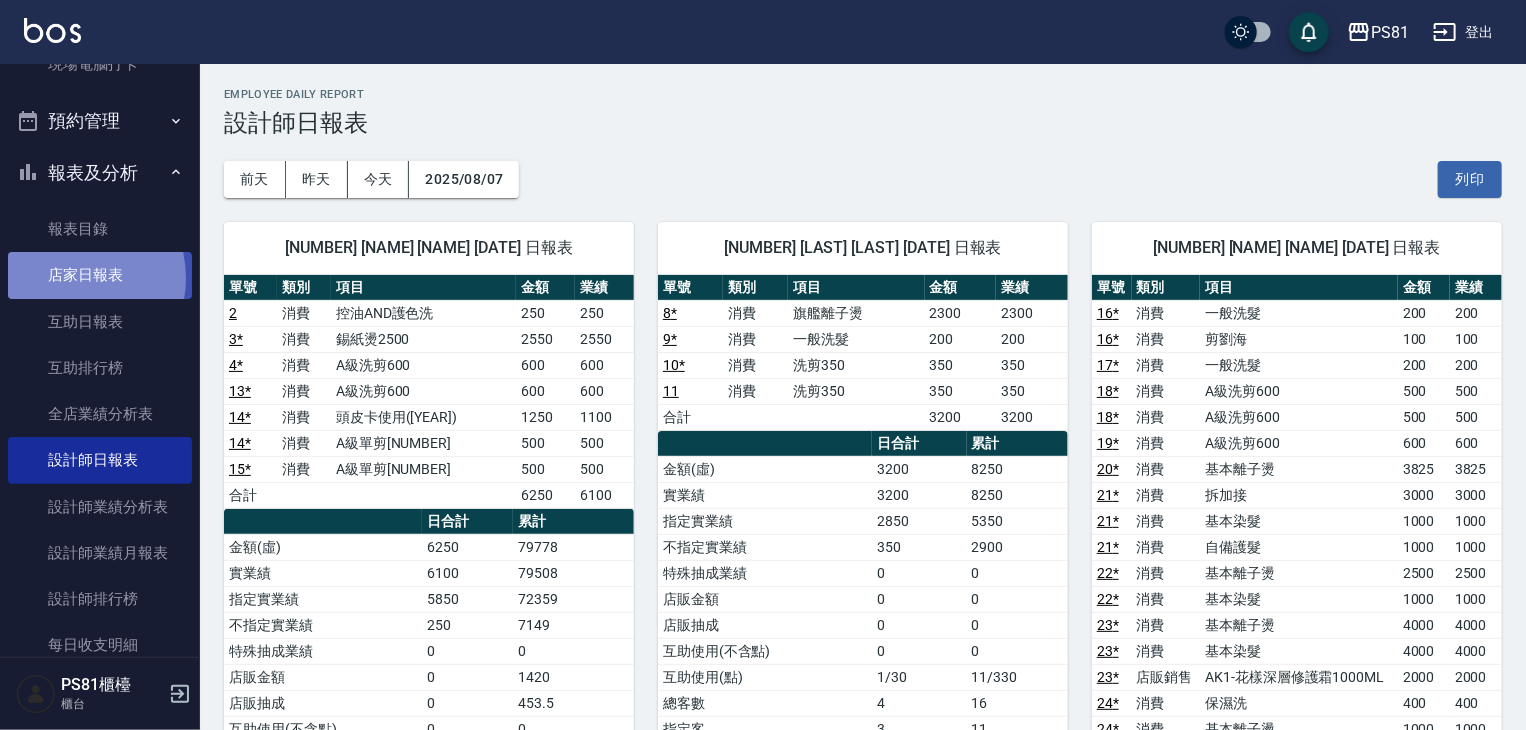 click on "店家日報表" at bounding box center (100, 275) 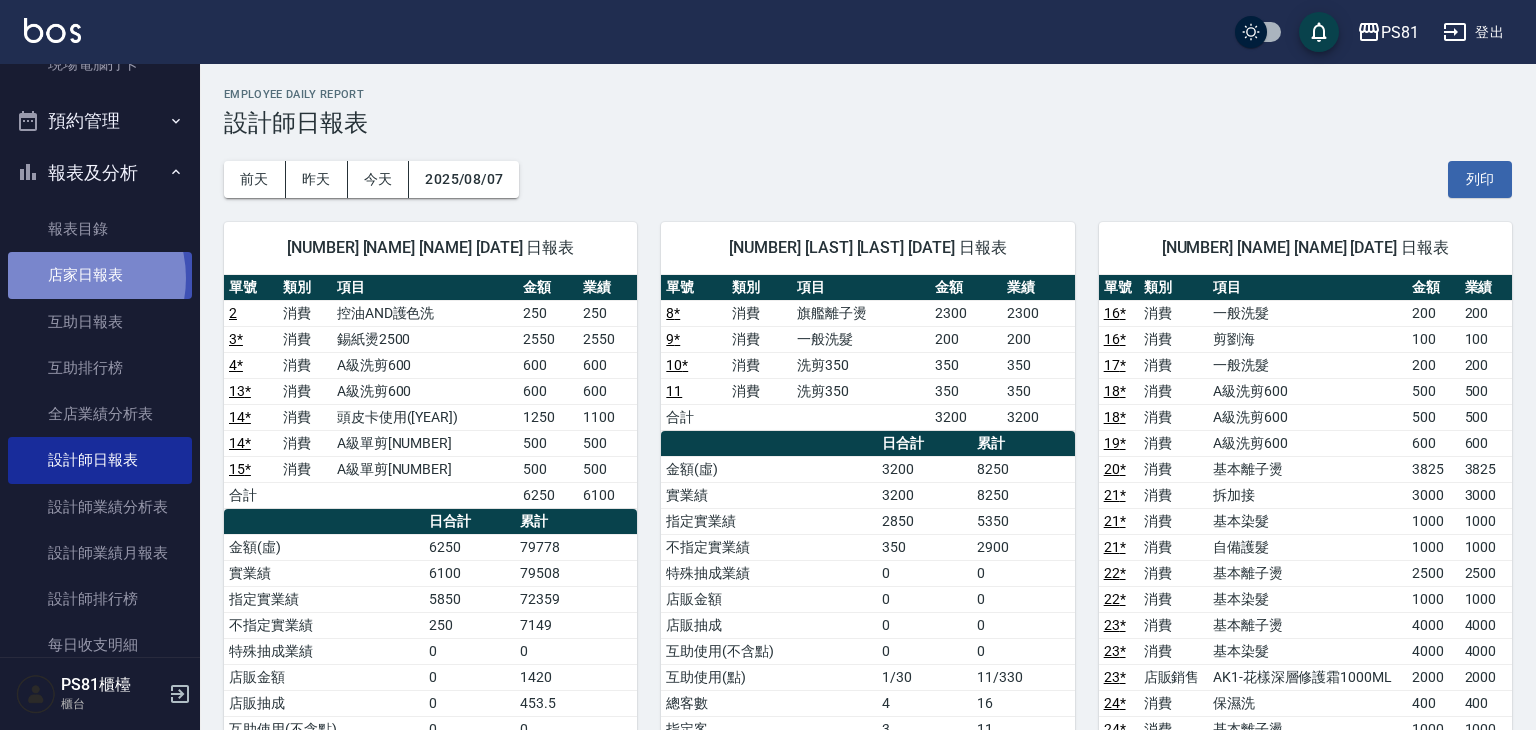 click on "店家日報表" at bounding box center (100, 275) 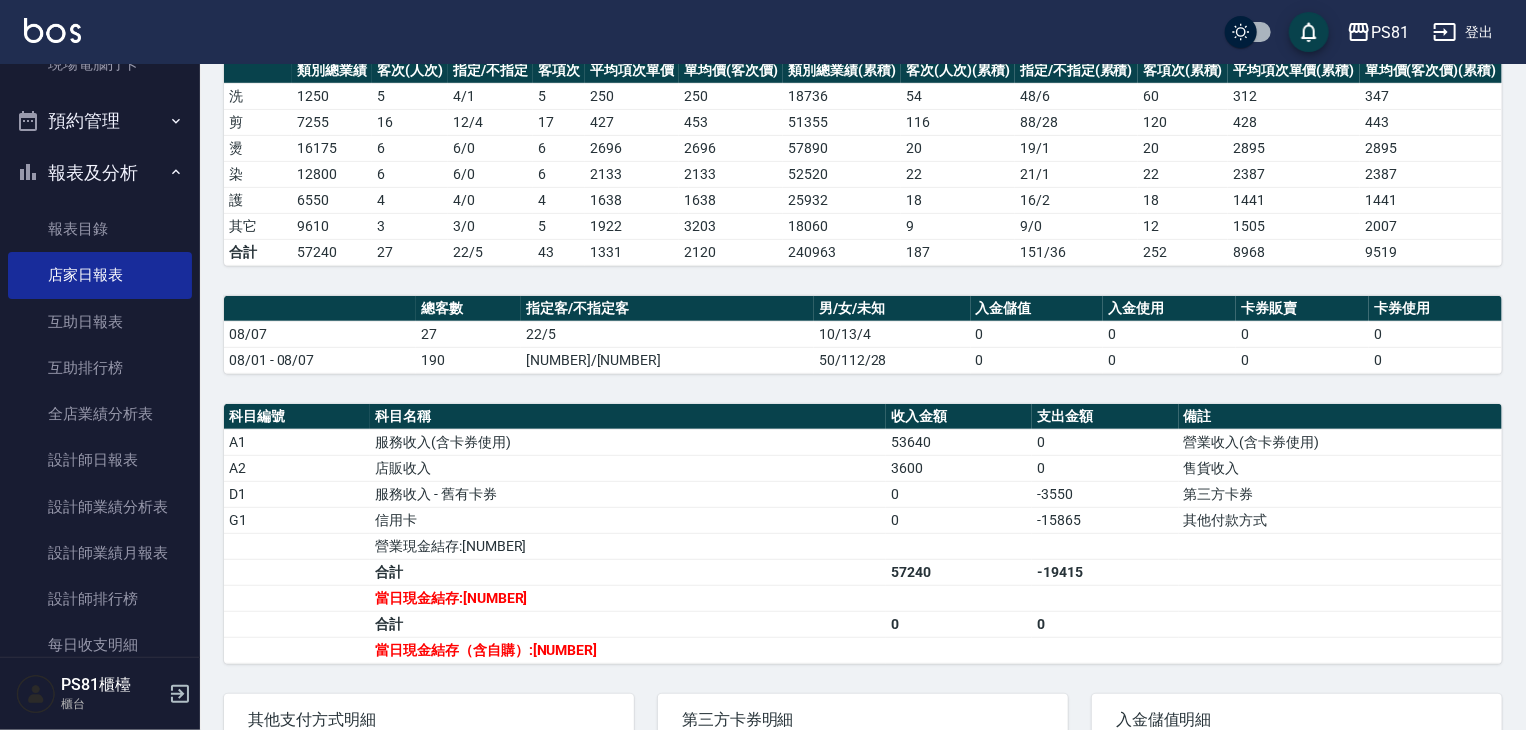 scroll, scrollTop: 508, scrollLeft: 0, axis: vertical 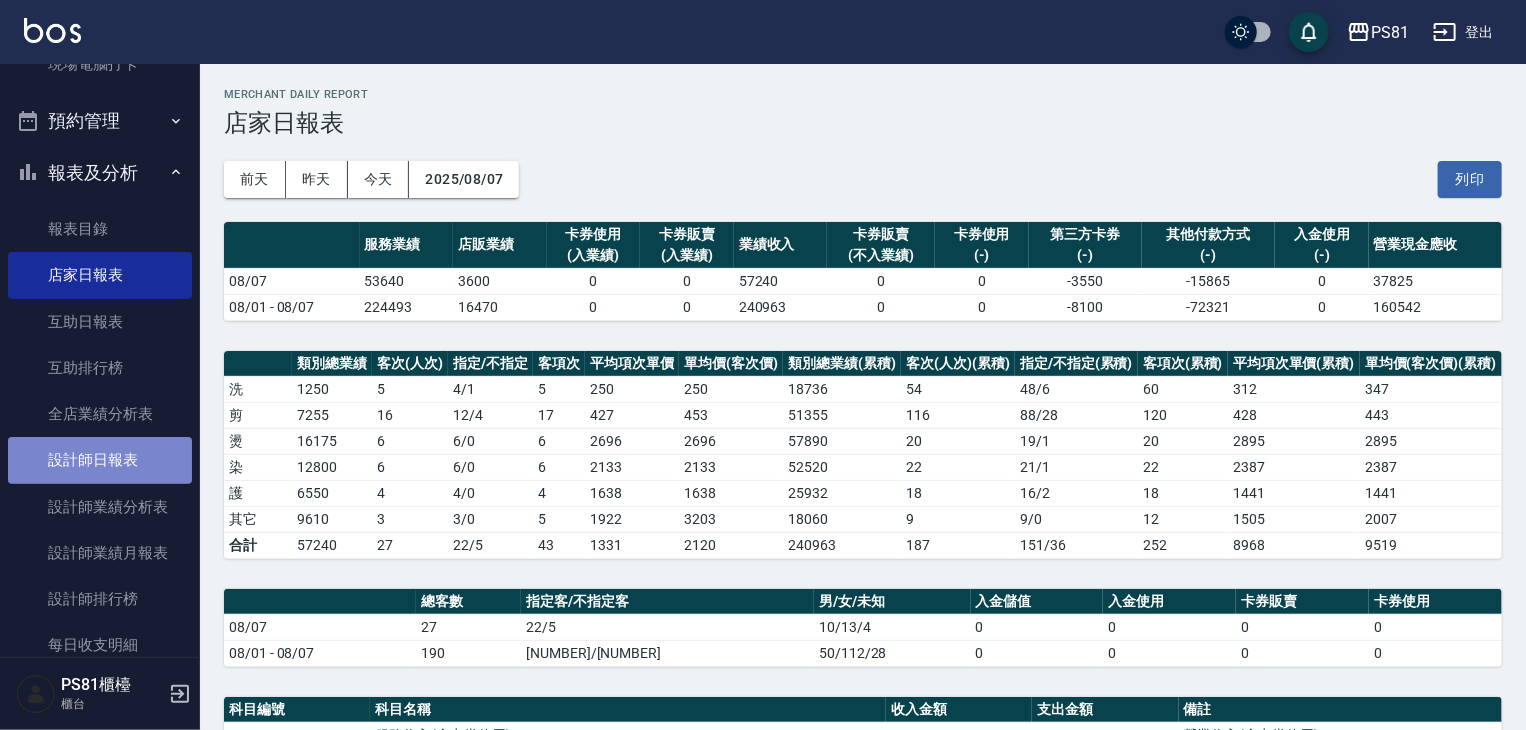 click on "設計師日報表" at bounding box center [100, 460] 